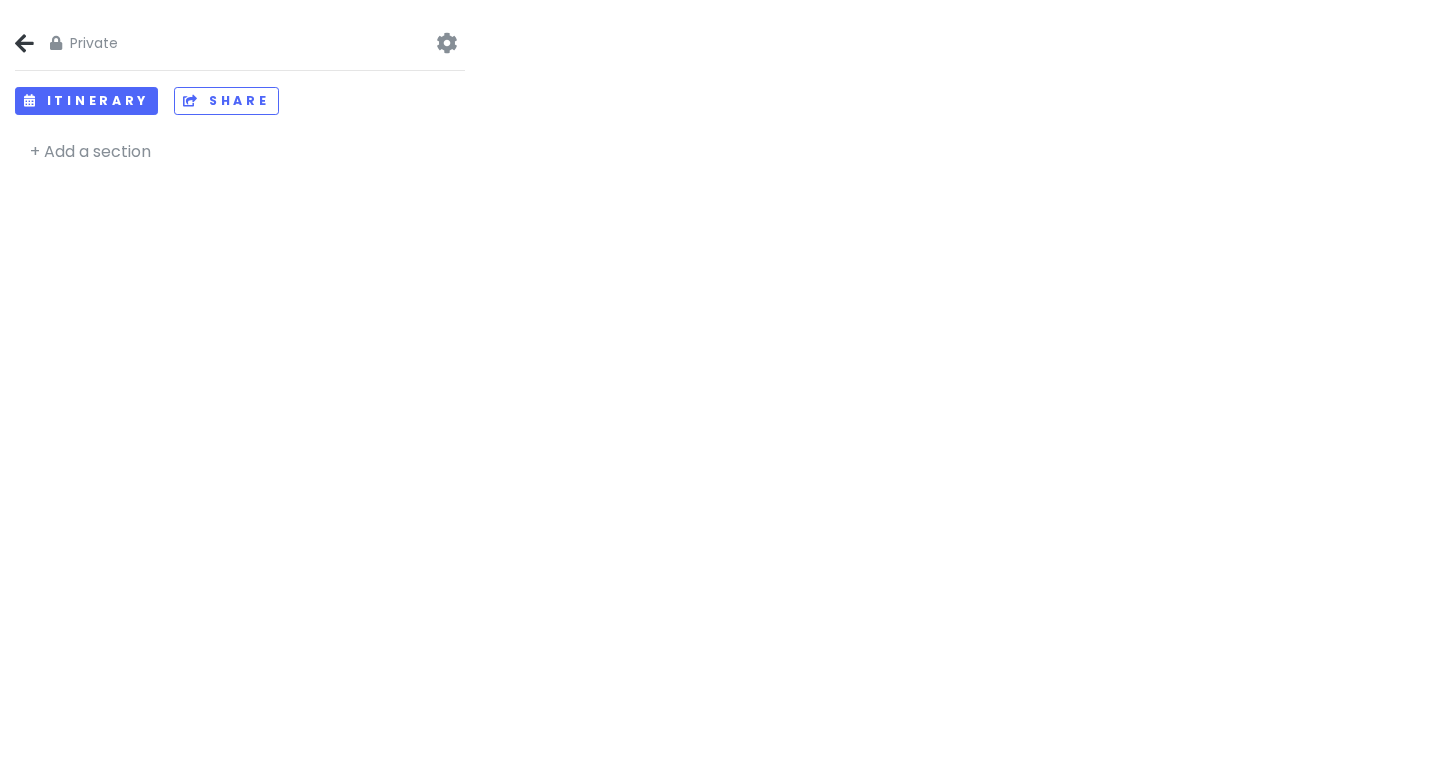 scroll, scrollTop: 0, scrollLeft: 0, axis: both 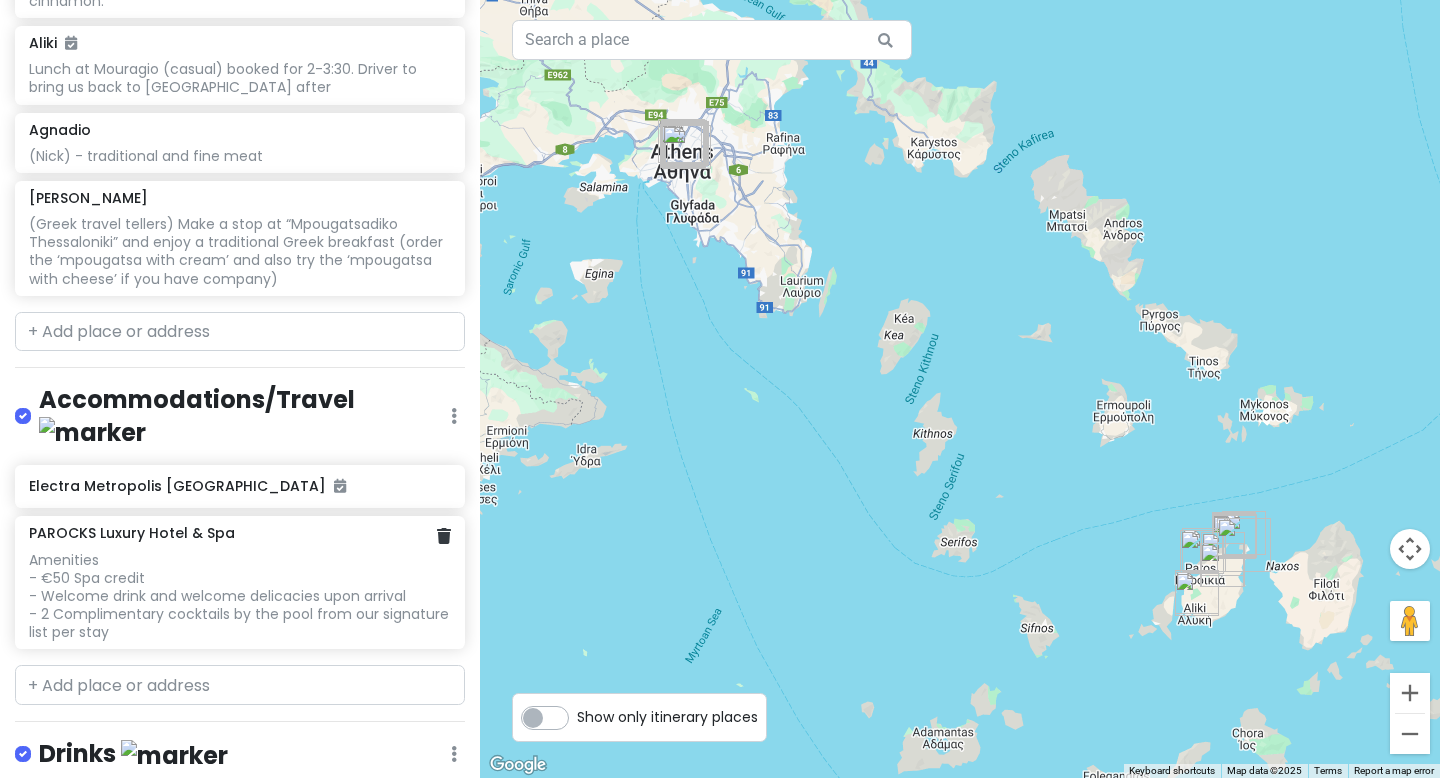 click on "Amenities
- €50 Spa credit
- Welcome drink and welcome delicacies upon arrival
- 2 Complimentary cocktails by the pool from our signature list per stay" at bounding box center [239, -2460] 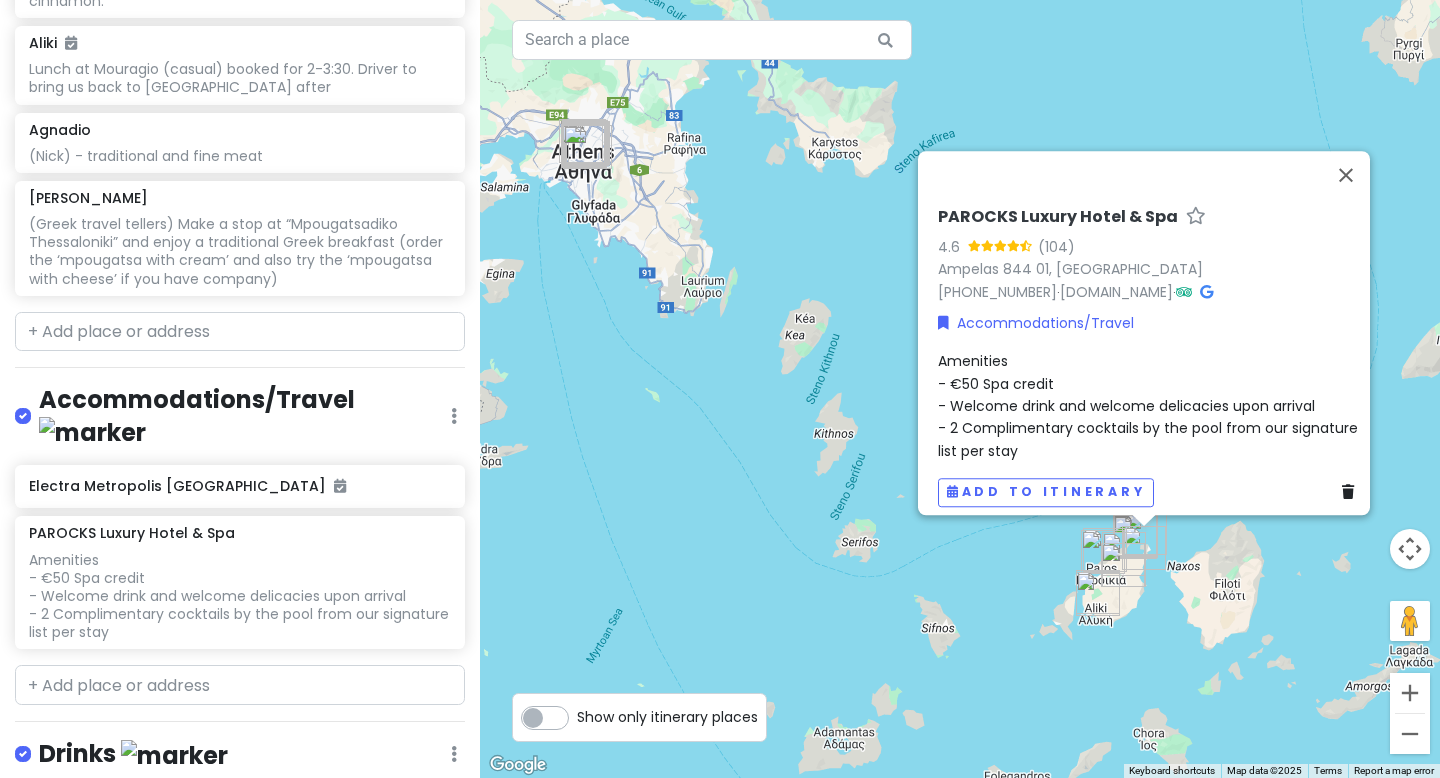 click on "Amenities
- €50 Spa credit
- Welcome drink and welcome delicacies upon arrival
- 2 Complimentary cocktails by the pool from our signature list per stay" at bounding box center [1150, 406] 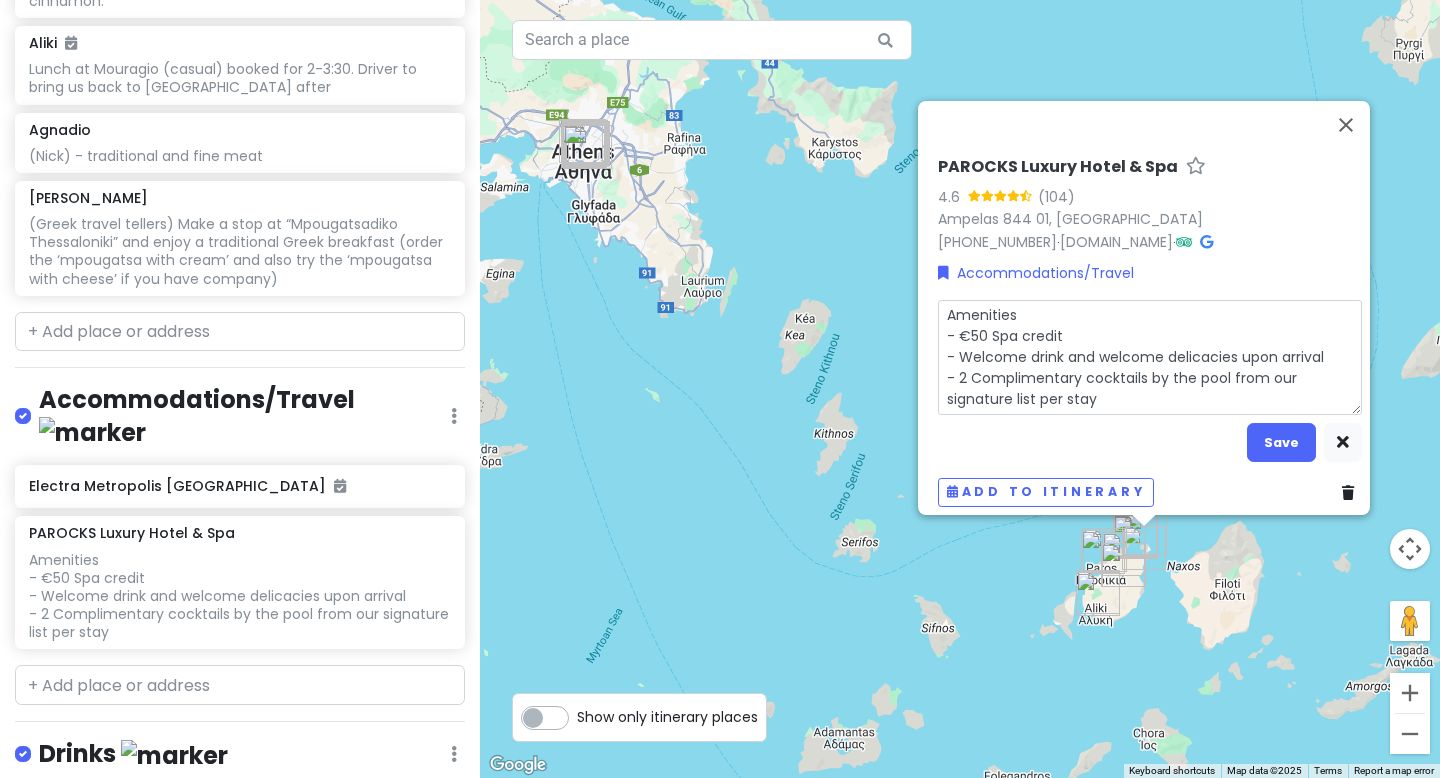 drag, startPoint x: 1123, startPoint y: 378, endPoint x: 905, endPoint y: 314, distance: 227.20035 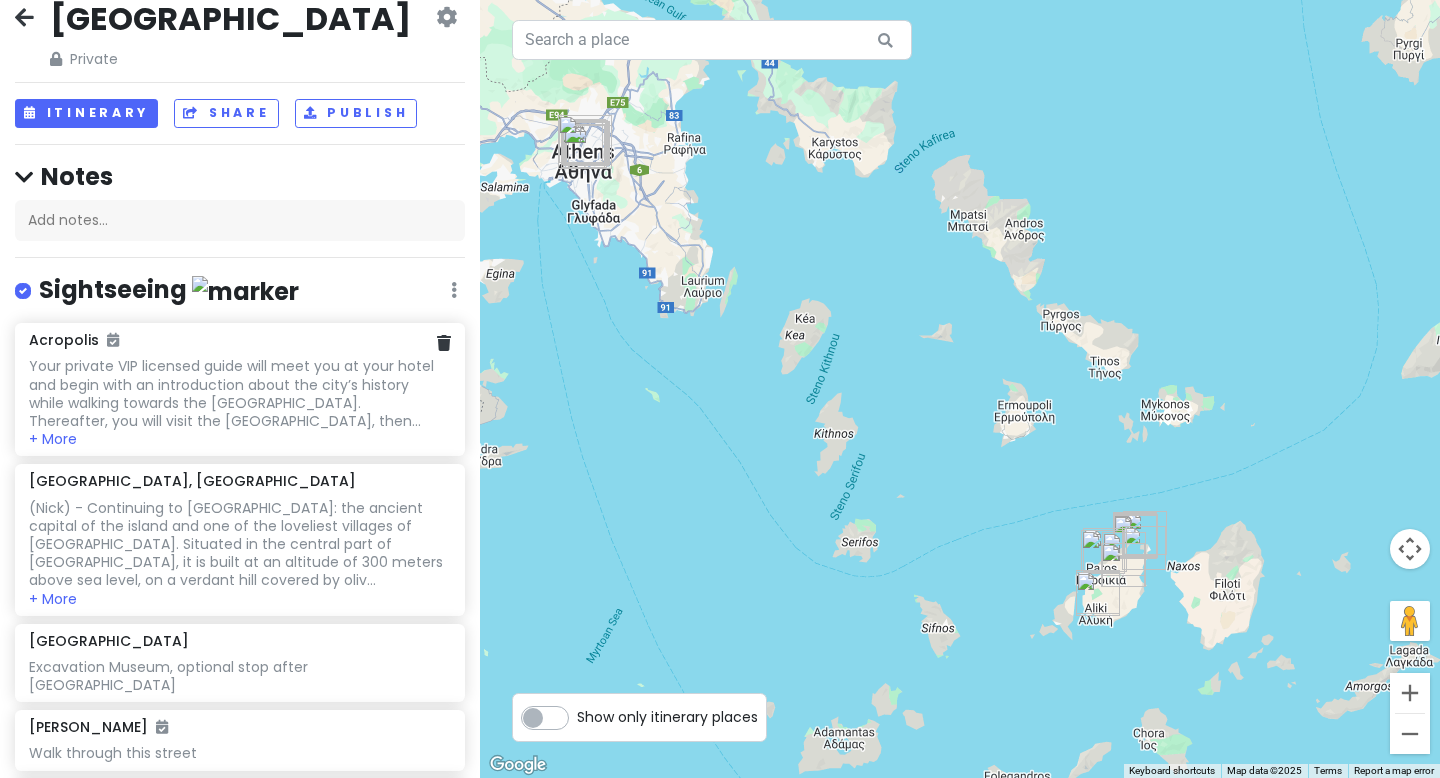 scroll, scrollTop: 0, scrollLeft: 0, axis: both 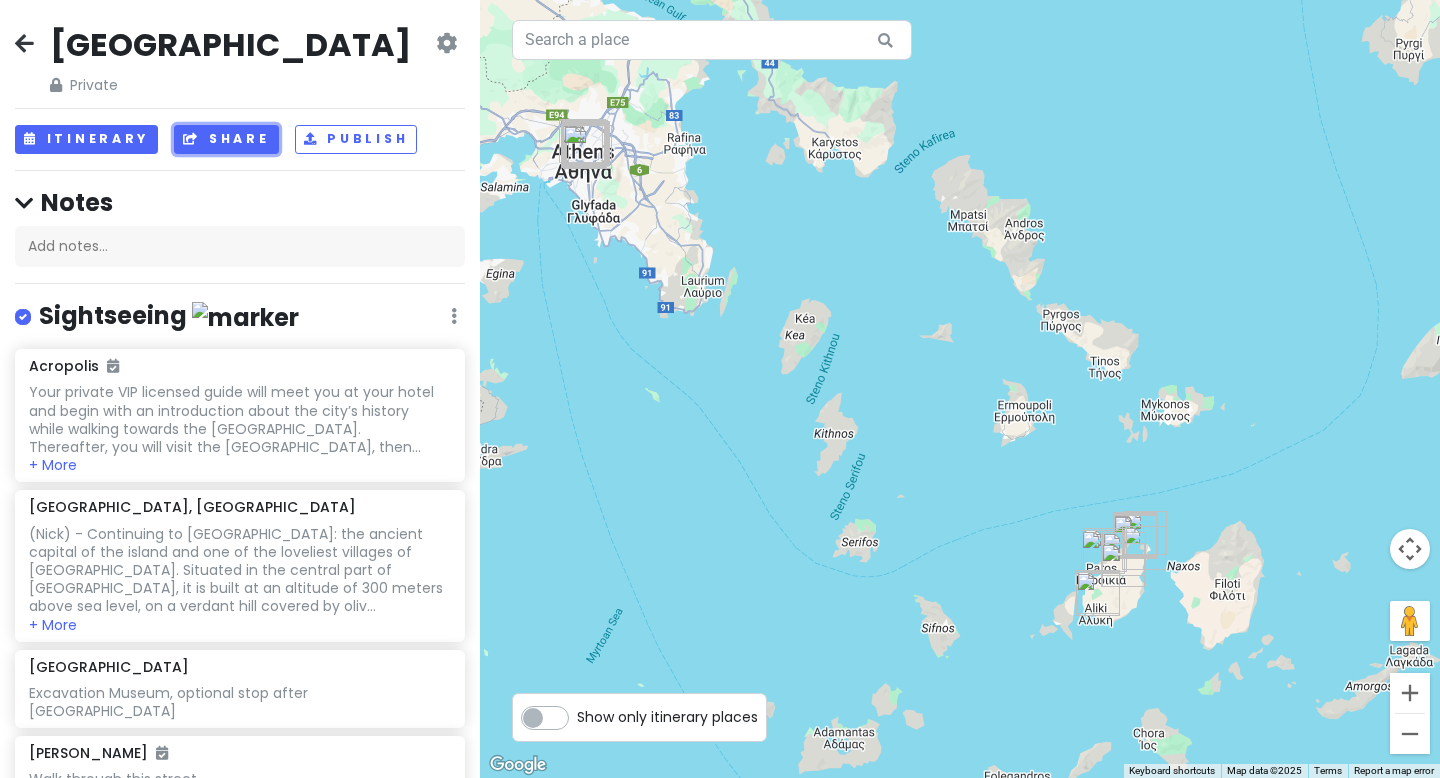 click on "Share" at bounding box center (226, 139) 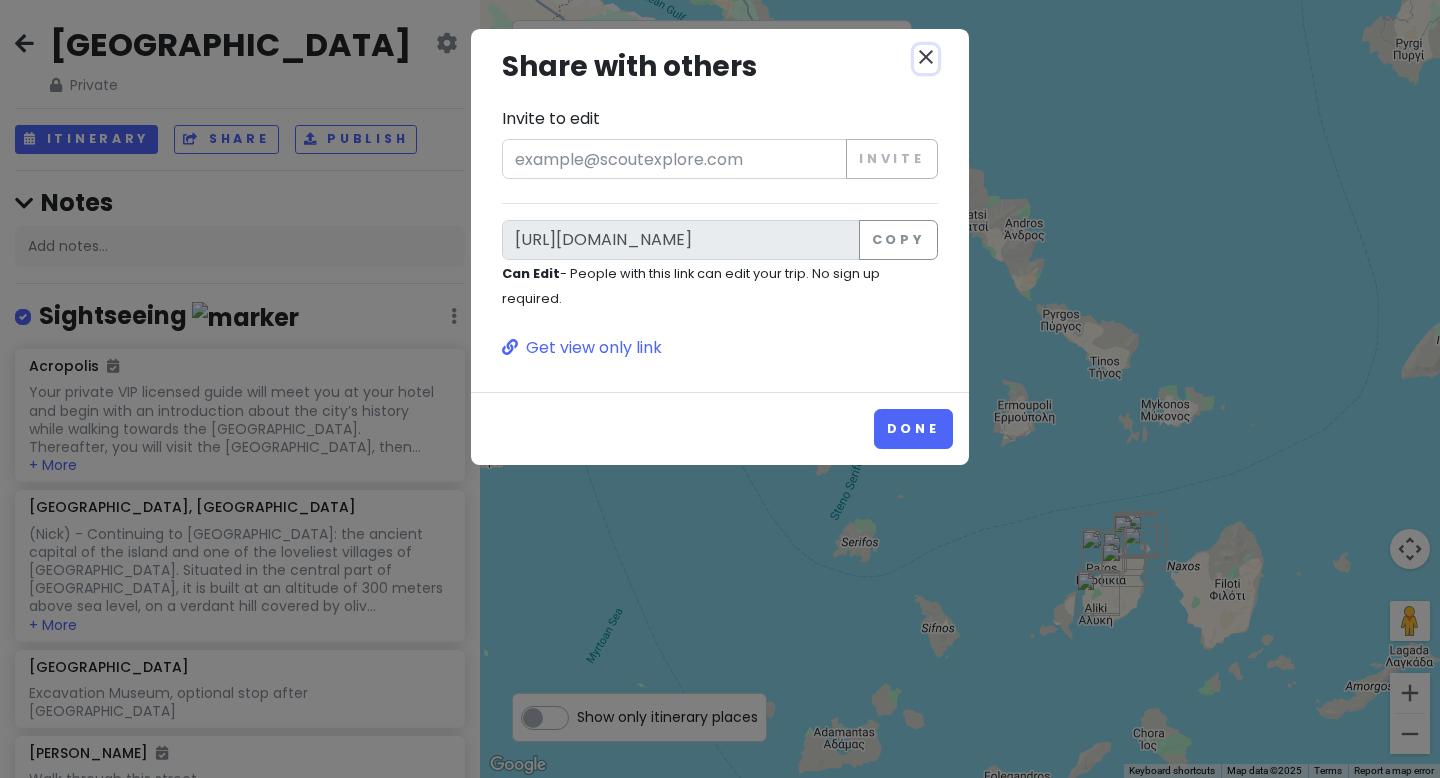 click on "close" at bounding box center [926, 57] 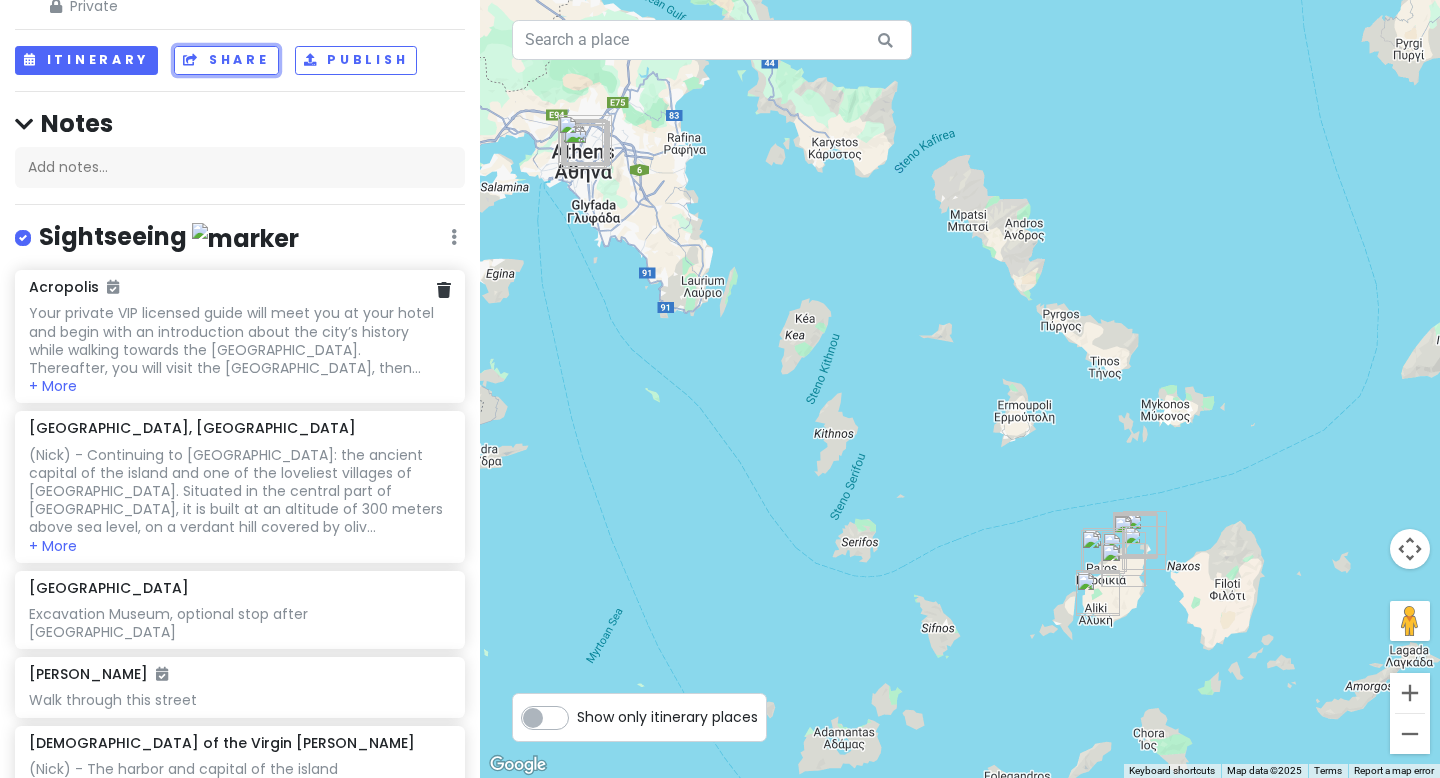 scroll, scrollTop: 85, scrollLeft: 0, axis: vertical 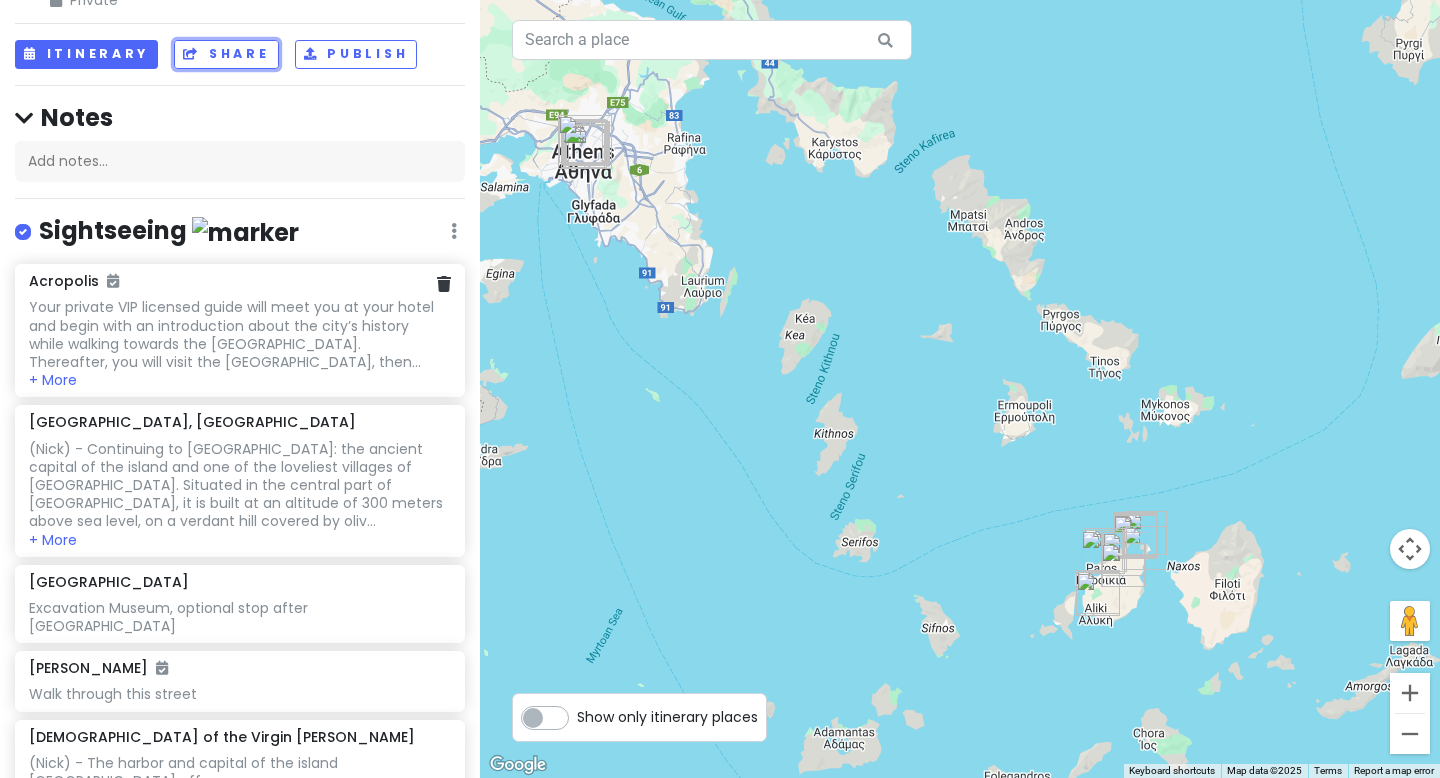 click on "Your private VIP licensed guide will meet you at your hotel and begin with an introduction about the city’s history
while walking towards the [GEOGRAPHIC_DATA].
Thereafter, you will visit the [GEOGRAPHIC_DATA], then..." at bounding box center [239, 334] 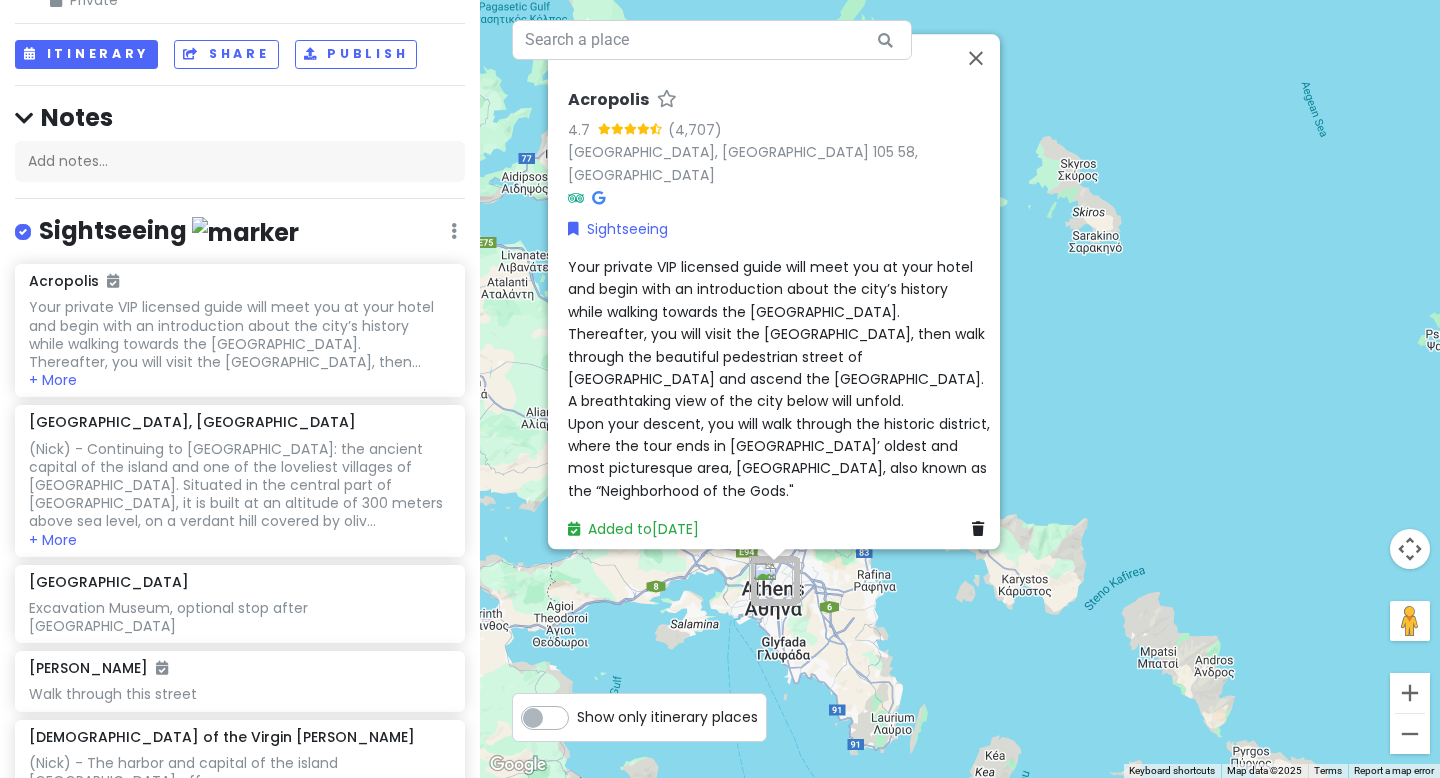 click at bounding box center (667, 98) 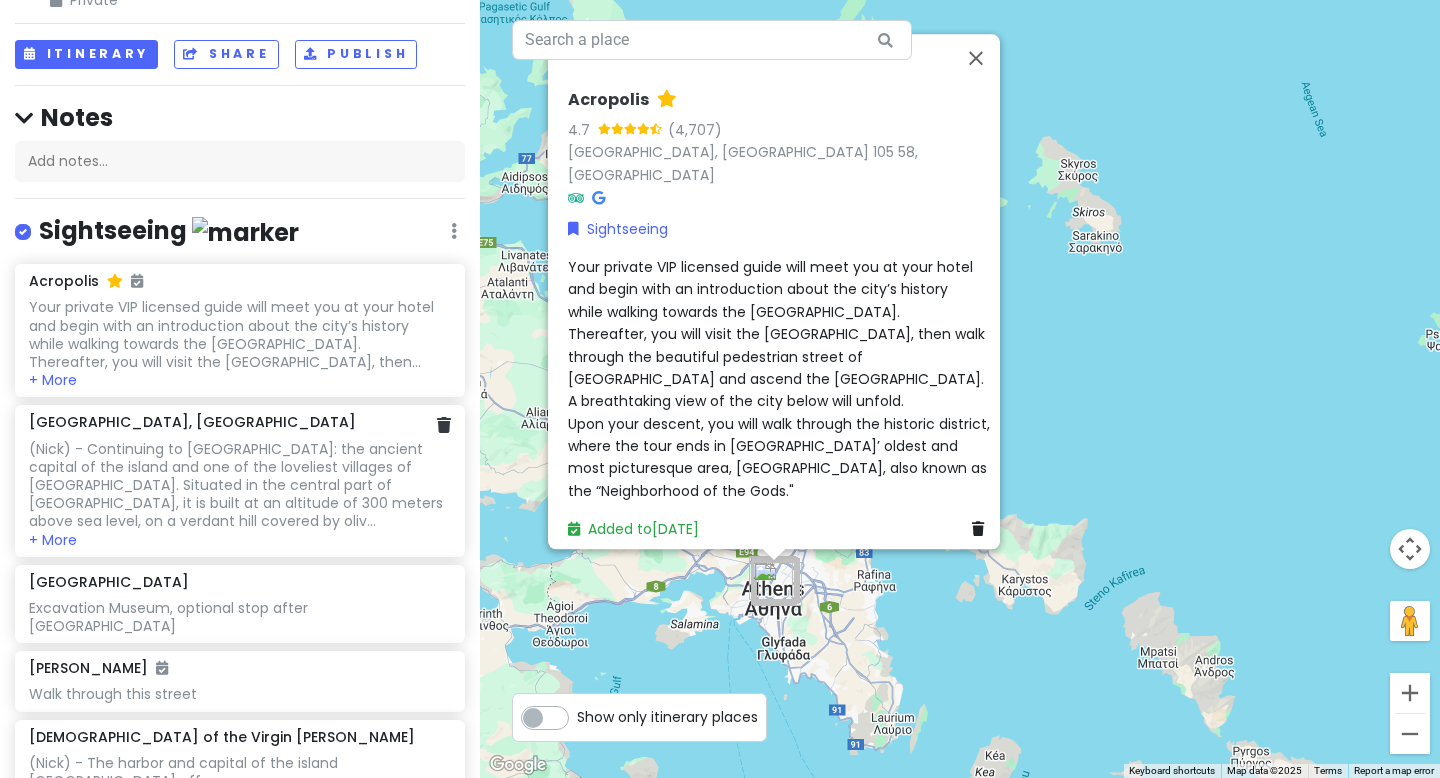 click on "(Nick) - Continuing to [GEOGRAPHIC_DATA]: the ancient capital of the island and one of the loveliest villages of [GEOGRAPHIC_DATA]. Situated in the central part of [GEOGRAPHIC_DATA], it is built at an altitude of 300 meters above sea level, on a verdant hill covered by oliv..." at bounding box center [239, 334] 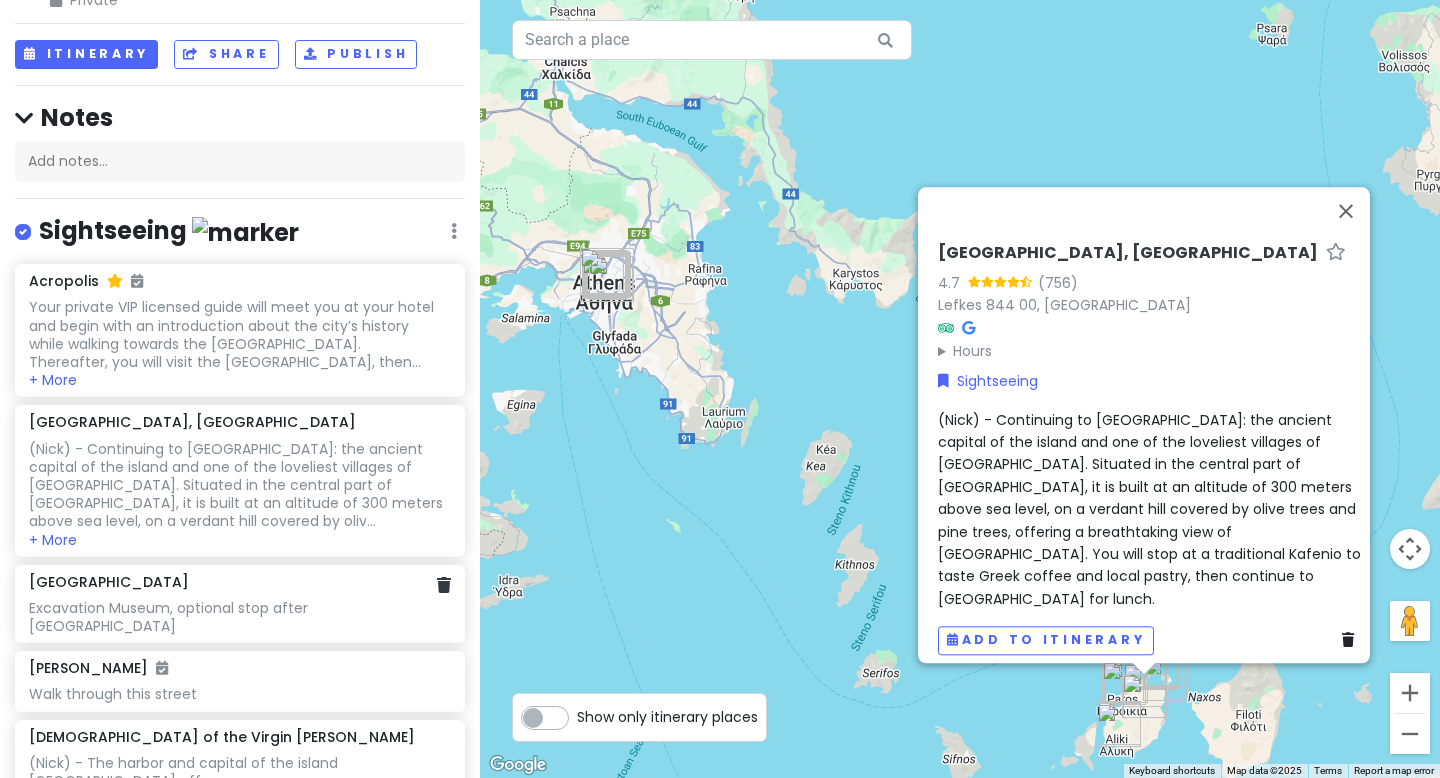 click on "Excavation Museum, optional stop after [GEOGRAPHIC_DATA]" at bounding box center [239, 334] 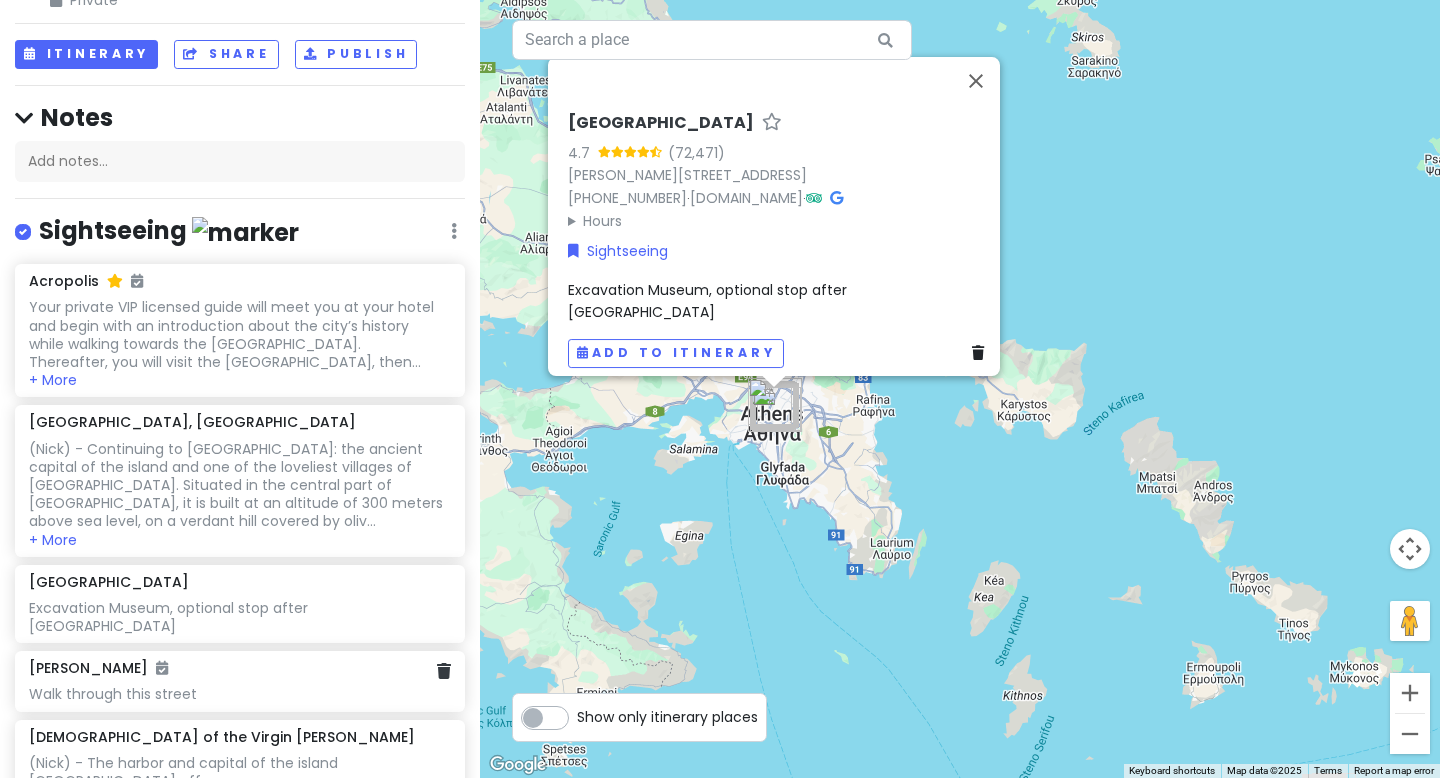 click on "[PERSON_NAME] Walk through this street" at bounding box center [240, 681] 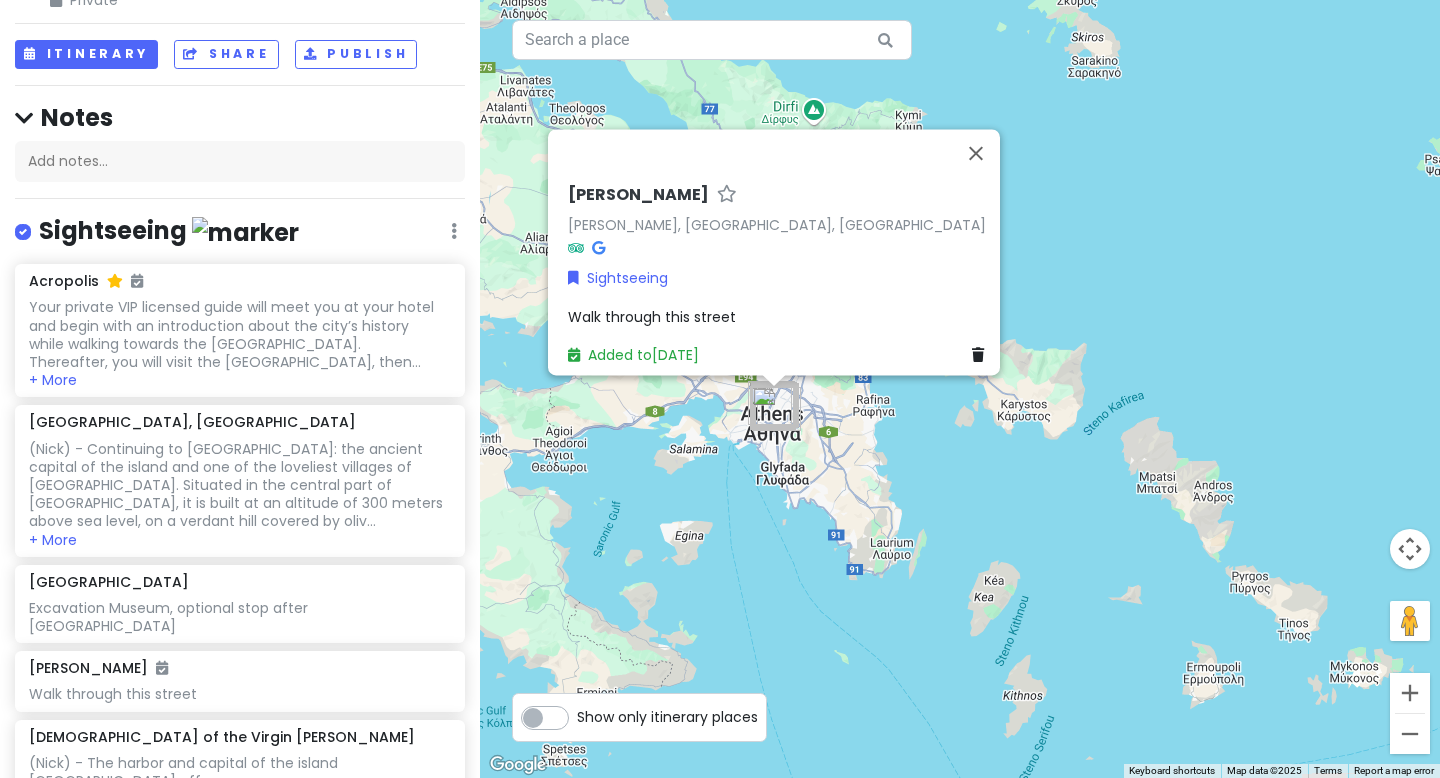 click at bounding box center [727, 194] 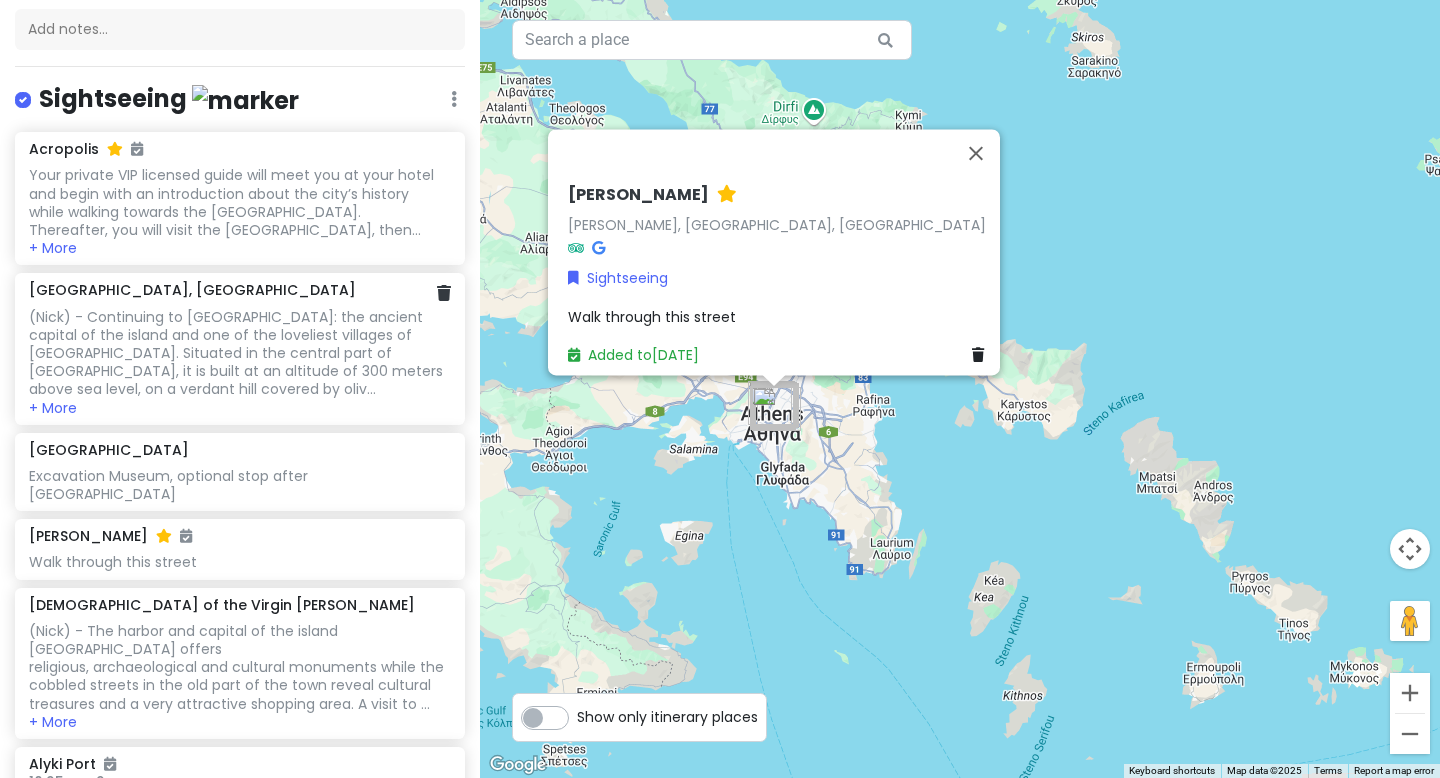 scroll, scrollTop: 227, scrollLeft: 0, axis: vertical 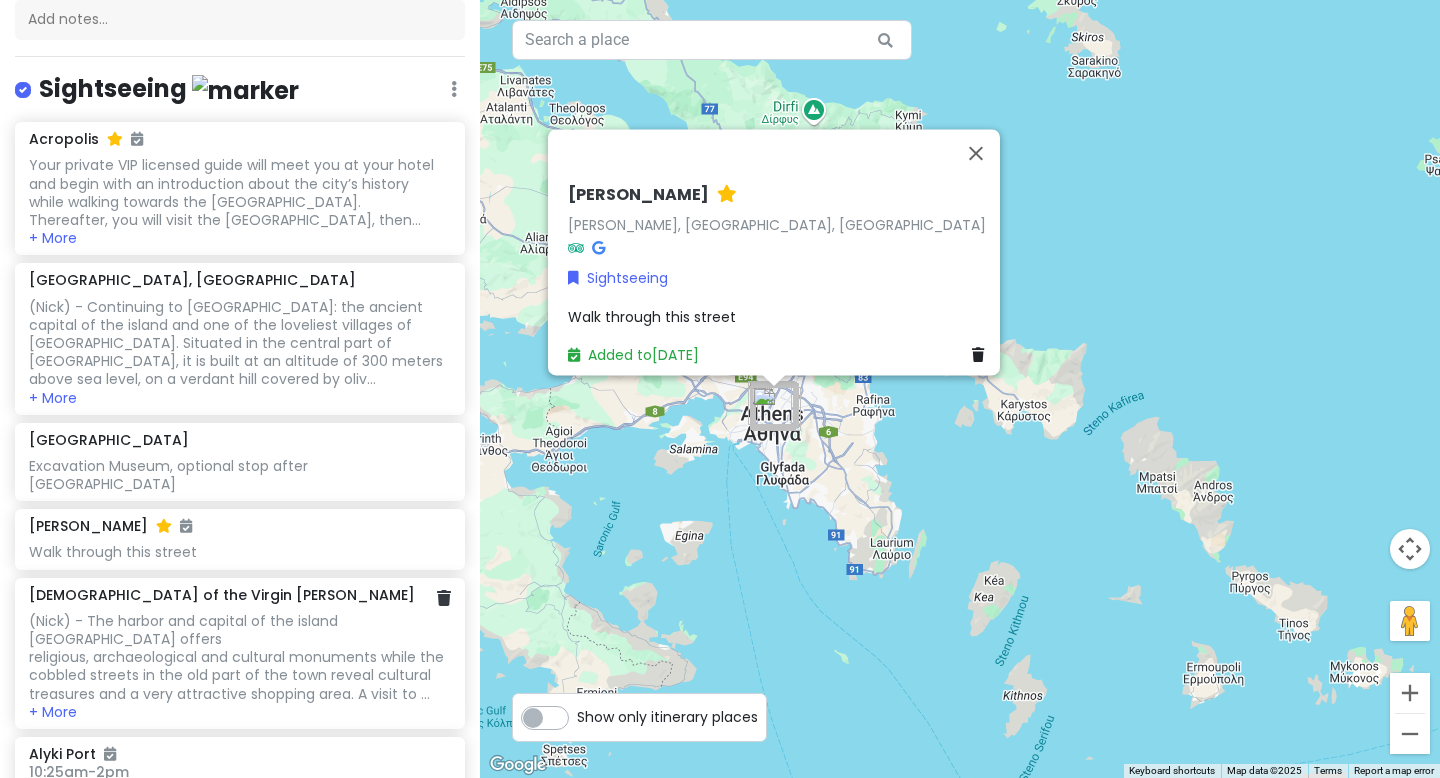 click on "(Nick) - The harbor and capital of the island [GEOGRAPHIC_DATA] offers
religious, archaeological and cultural monuments while the cobbled streets in the old part of the town reveal cultural treasures and a very attractive shopping area. A visit to ..." at bounding box center (239, 192) 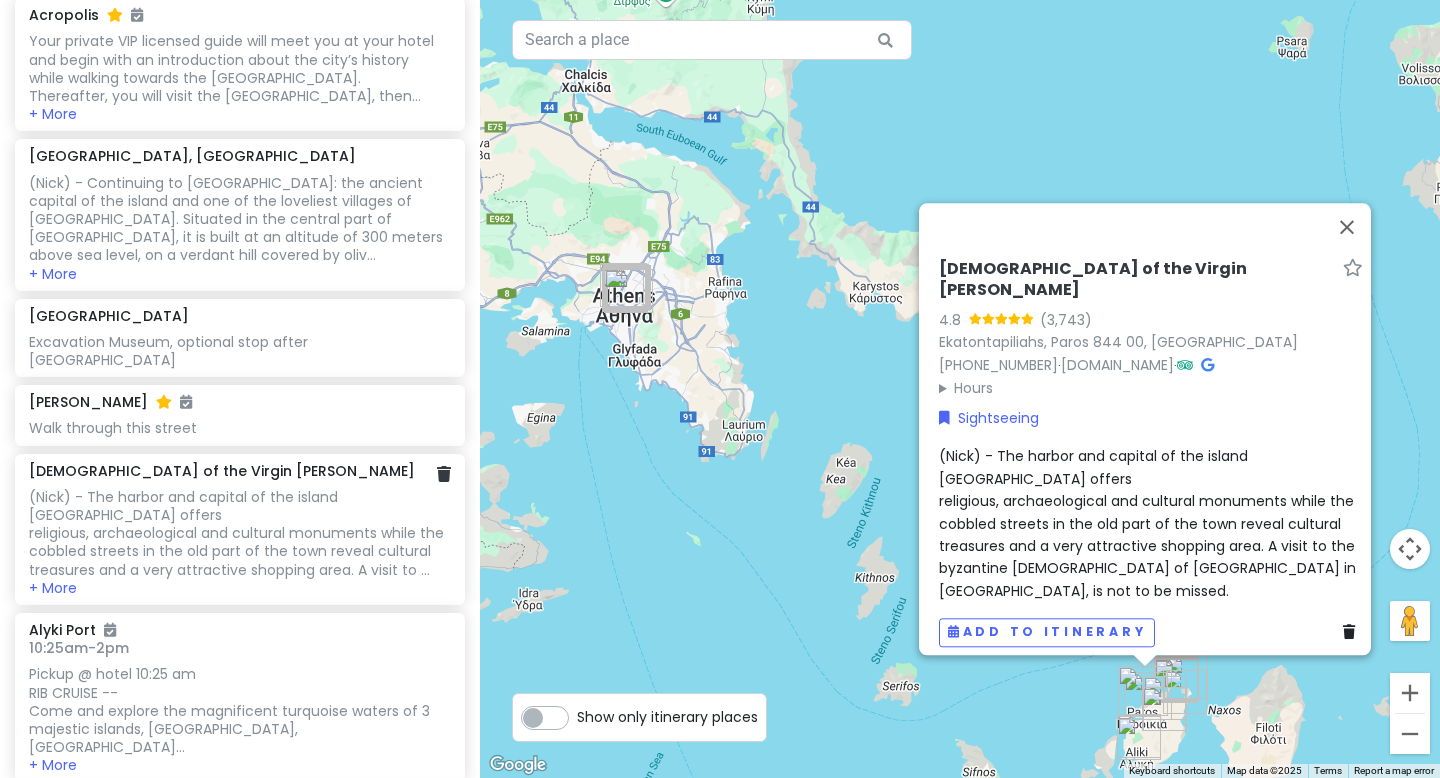 scroll, scrollTop: 355, scrollLeft: 0, axis: vertical 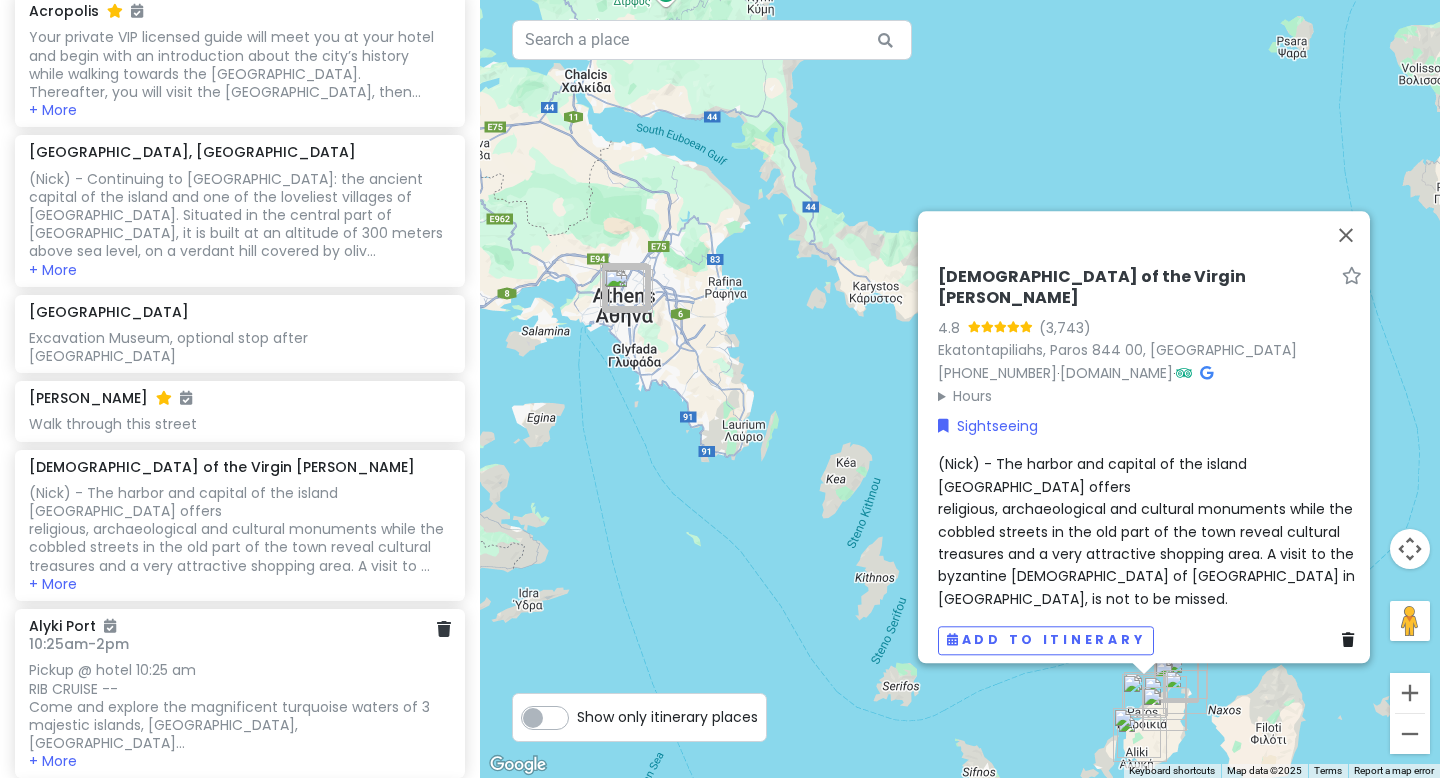 click on "[GEOGRAPHIC_DATA] 10:25am - 2pm Pickup @ hotel 10:25 am
RIB CRUISE --
Come and explore the magnificent turquoise waters of 3 [GEOGRAPHIC_DATA], [GEOGRAPHIC_DATA], [GEOGRAPHIC_DATA]... + More" 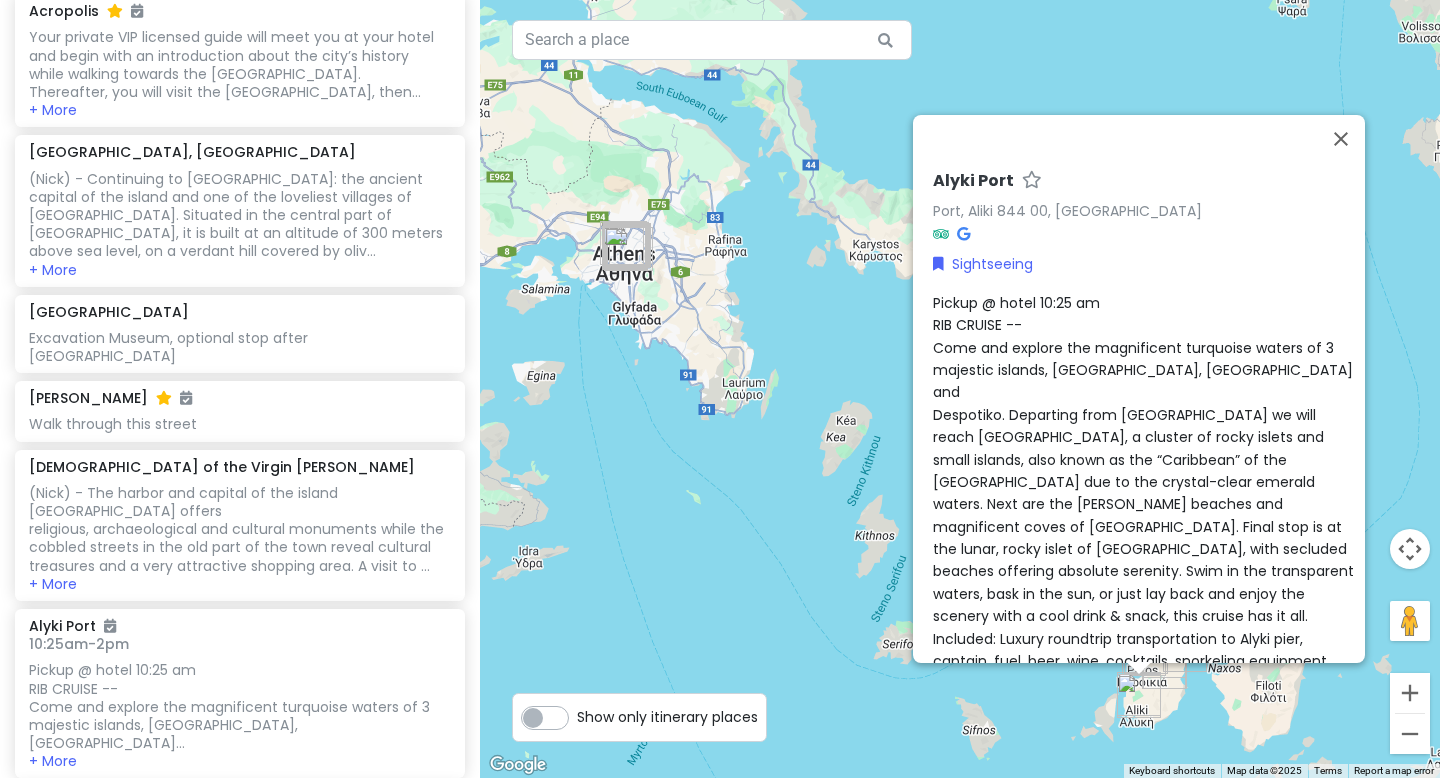click at bounding box center (1032, 179) 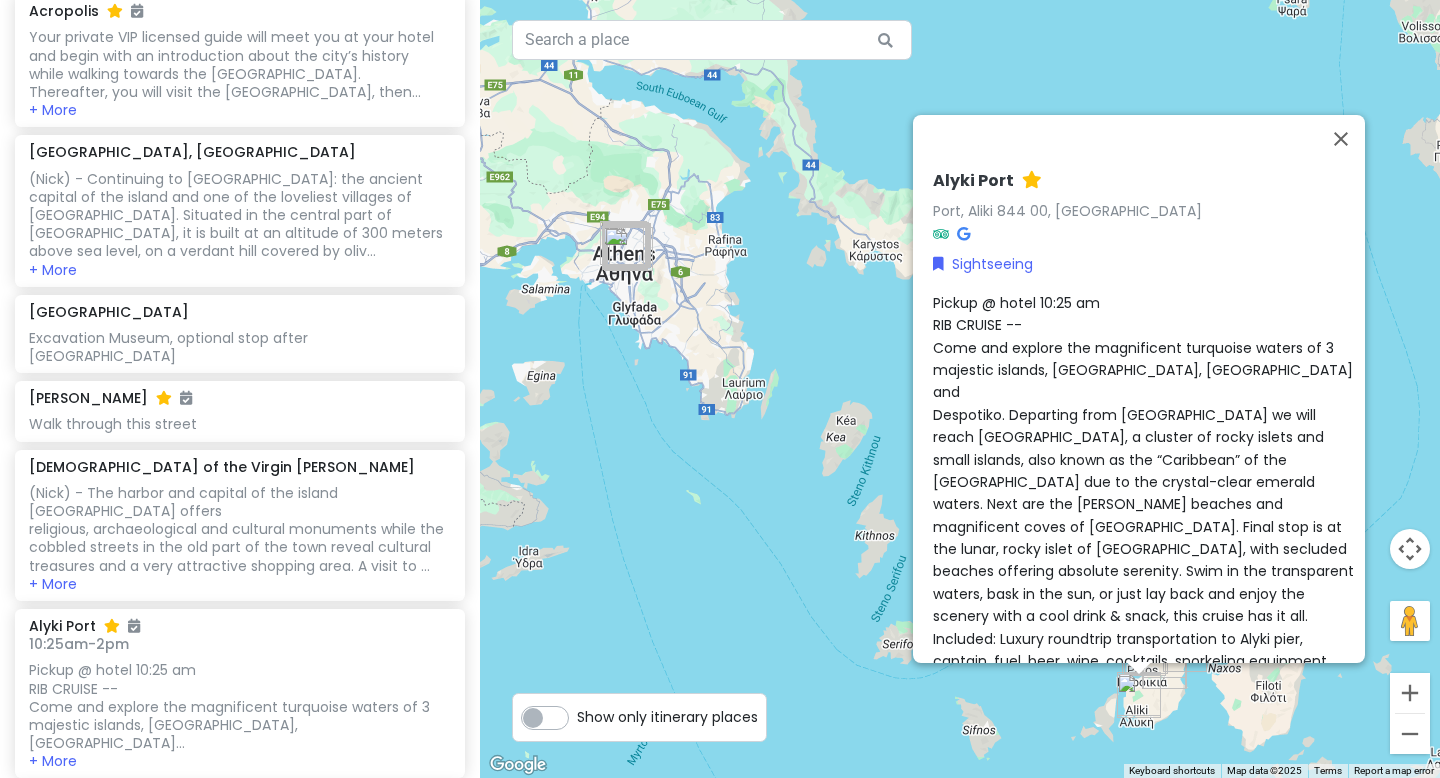 scroll, scrollTop: 47, scrollLeft: 0, axis: vertical 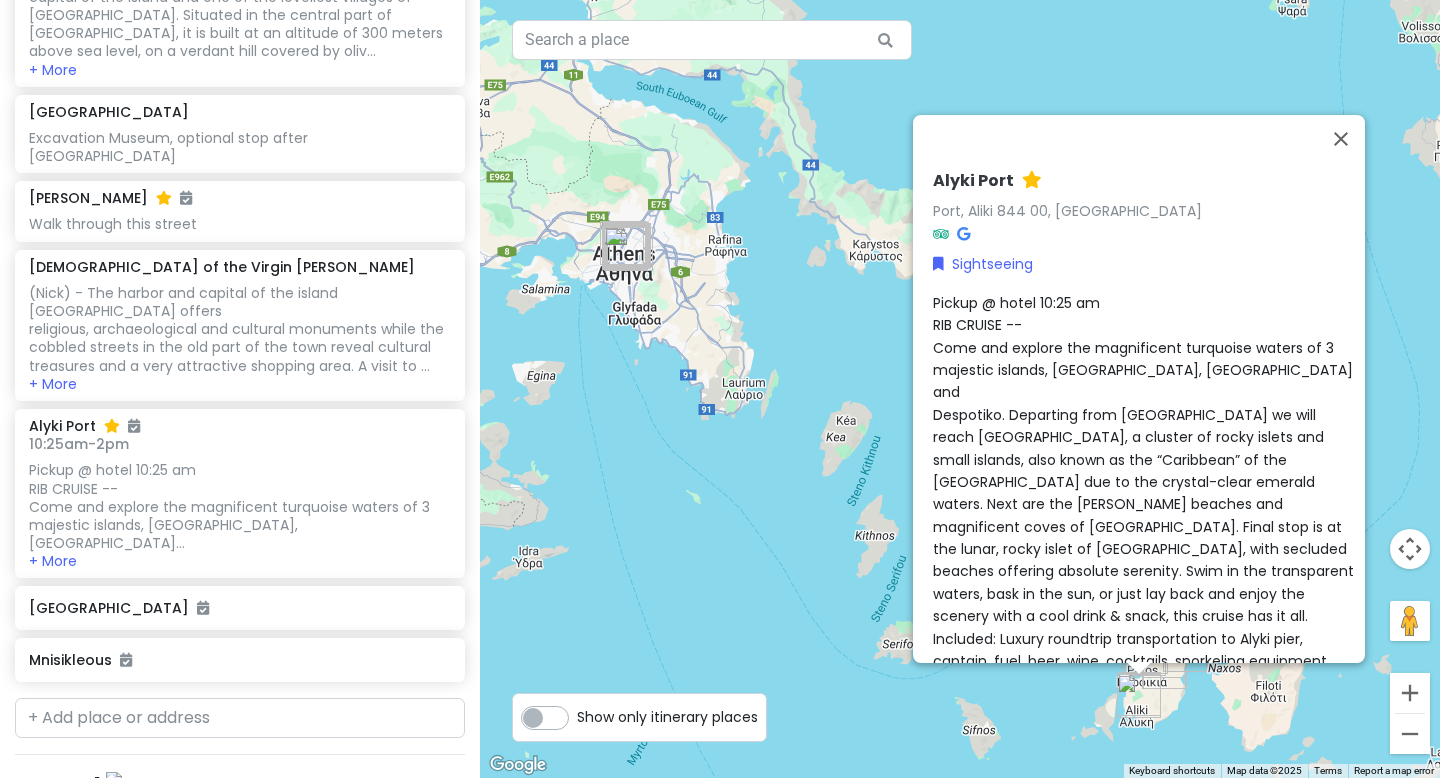click on "Pickup @ hotel 10:25 am
RIB CRUISE --
Come and explore the magnificent turquoise waters of 3 majestic islands, [GEOGRAPHIC_DATA], [GEOGRAPHIC_DATA] and
[GEOGRAPHIC_DATA]. Departing from [GEOGRAPHIC_DATA] we will reach [GEOGRAPHIC_DATA], a cluster of rocky islets and small islands, also known as the “Caribbean” of the [GEOGRAPHIC_DATA] due to the crystal-clear emerald waters. Next are the [PERSON_NAME] beaches and magnificent coves of [GEOGRAPHIC_DATA]. Final stop is at the lunar, rocky islet of [GEOGRAPHIC_DATA], with secluded beaches offering absolute serenity. Swim in the transparent waters, bask in the sun, or just lay back and enjoy the scenery with a cool drink & snack, this cruise has it all.
Included: Luxury roundtrip transportation to Alyki pier, captain, fuel, beer, wine, cocktails, snorkeling equipment, towels, refreshments.
Excluded: Snacks, fruits, water toys." at bounding box center [1145, 504] 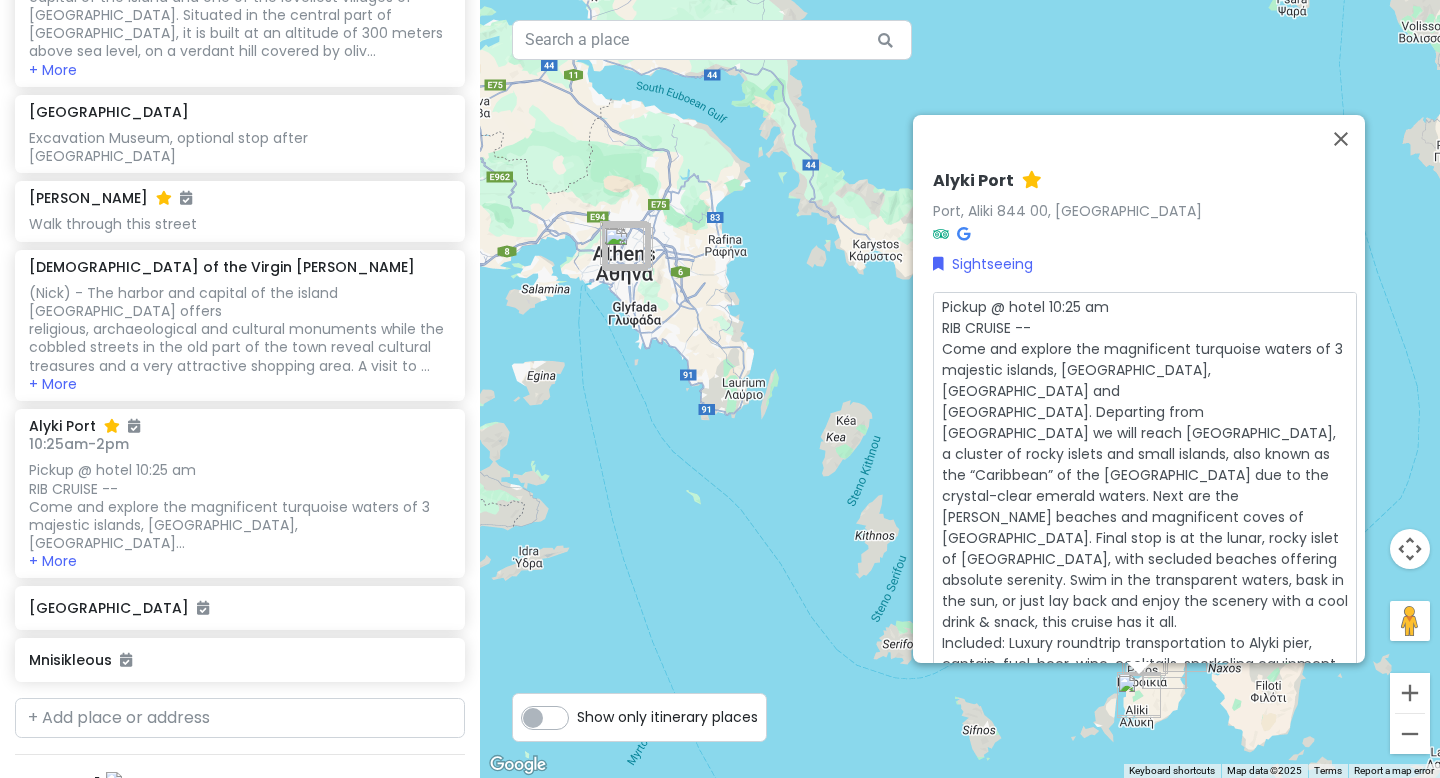 click on "Pickup @ hotel 10:25 am
RIB CRUISE --
Come and explore the magnificent turquoise waters of 3 majestic islands, [GEOGRAPHIC_DATA], [GEOGRAPHIC_DATA] and
[GEOGRAPHIC_DATA]. Departing from [GEOGRAPHIC_DATA] we will reach [GEOGRAPHIC_DATA], a cluster of rocky islets and small islands, also known as the “Caribbean” of the [GEOGRAPHIC_DATA] due to the crystal-clear emerald waters. Next are the [PERSON_NAME] beaches and magnificent coves of [GEOGRAPHIC_DATA]. Final stop is at the lunar, rocky islet of [GEOGRAPHIC_DATA], with secluded beaches offering absolute serenity. Swim in the transparent waters, bask in the sun, or just lay back and enjoy the scenery with a cool drink & snack, this cruise has it all.
Included: Luxury roundtrip transportation to Alyki pier, captain, fuel, beer, wine, cocktails, snorkeling equipment, towels, refreshments.
Excluded: Snacks, fruits, water toys." at bounding box center (1145, 486) 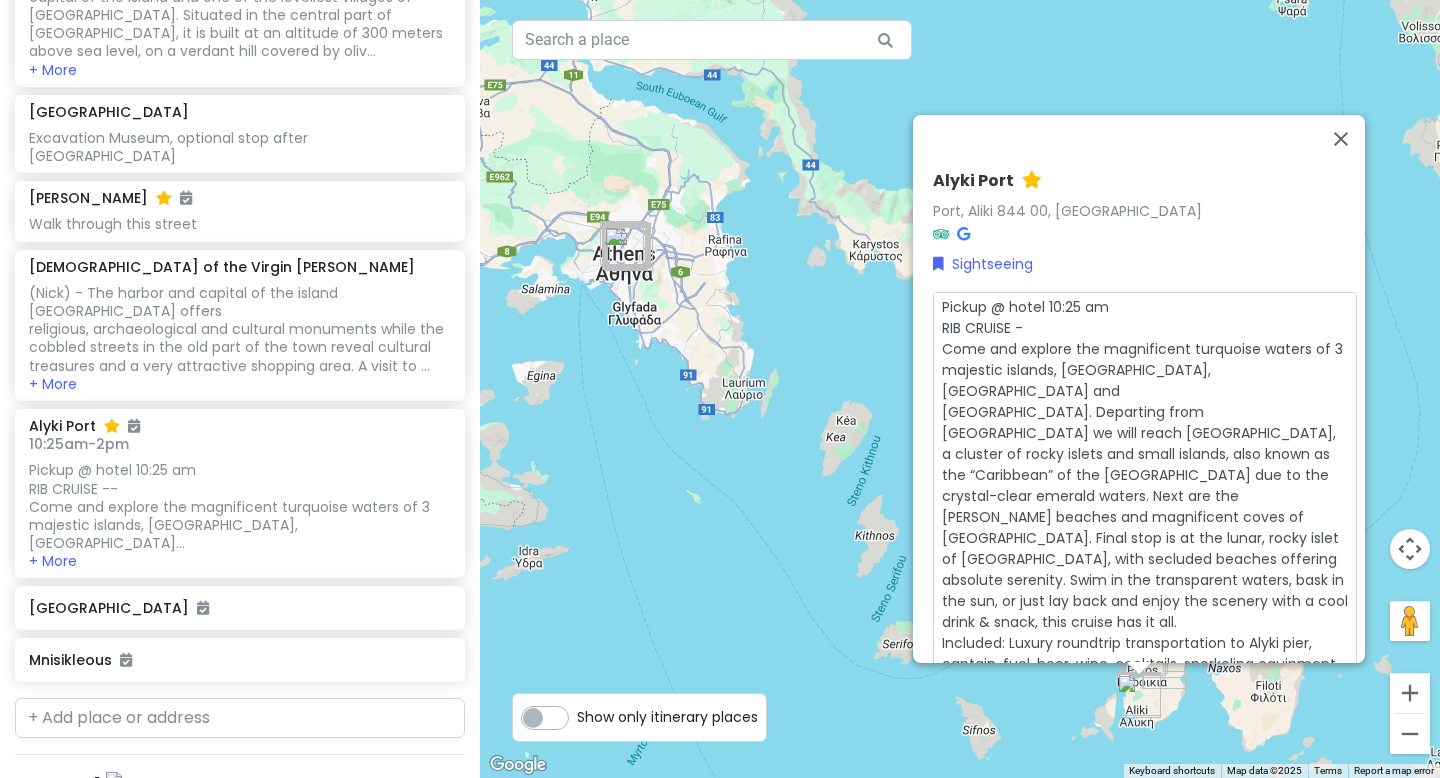 type on "x" 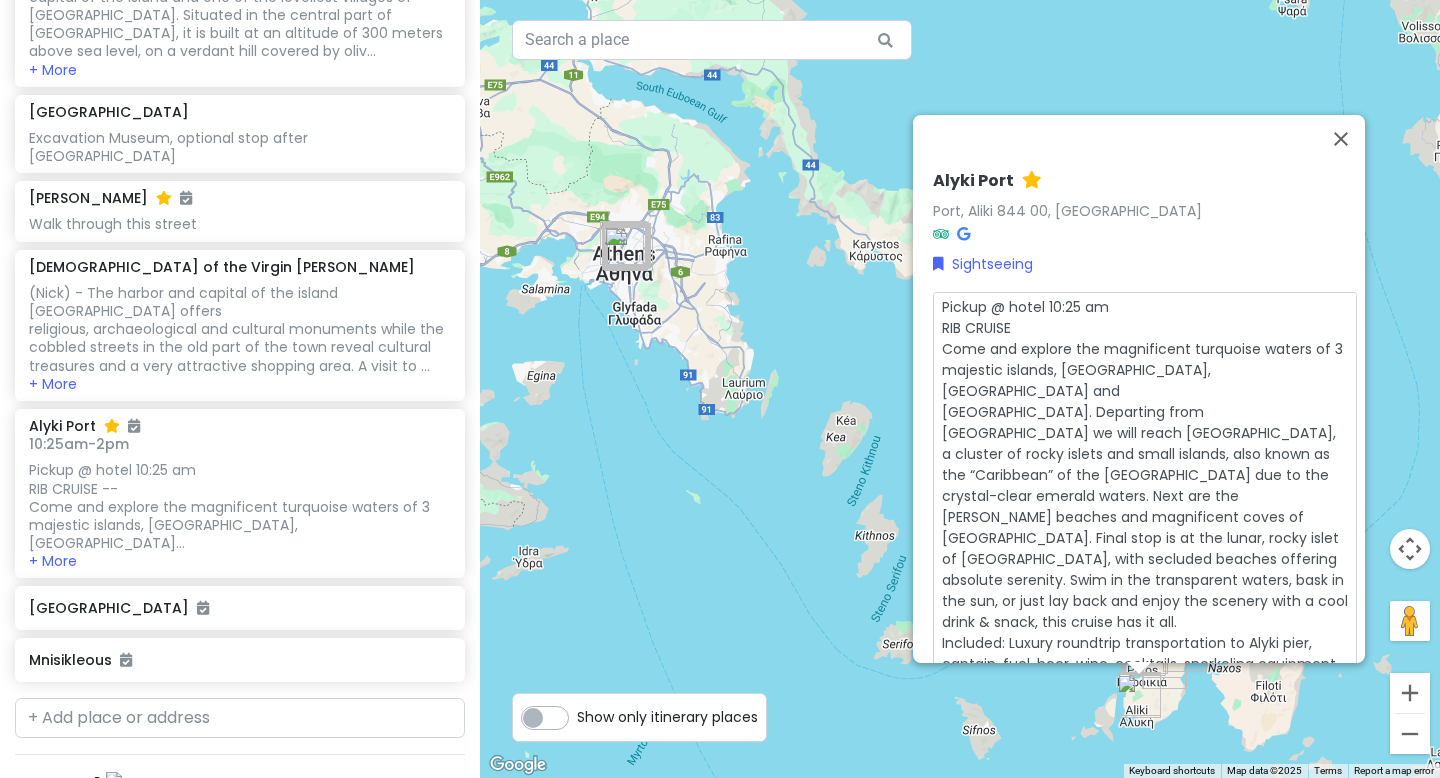 type on "x" 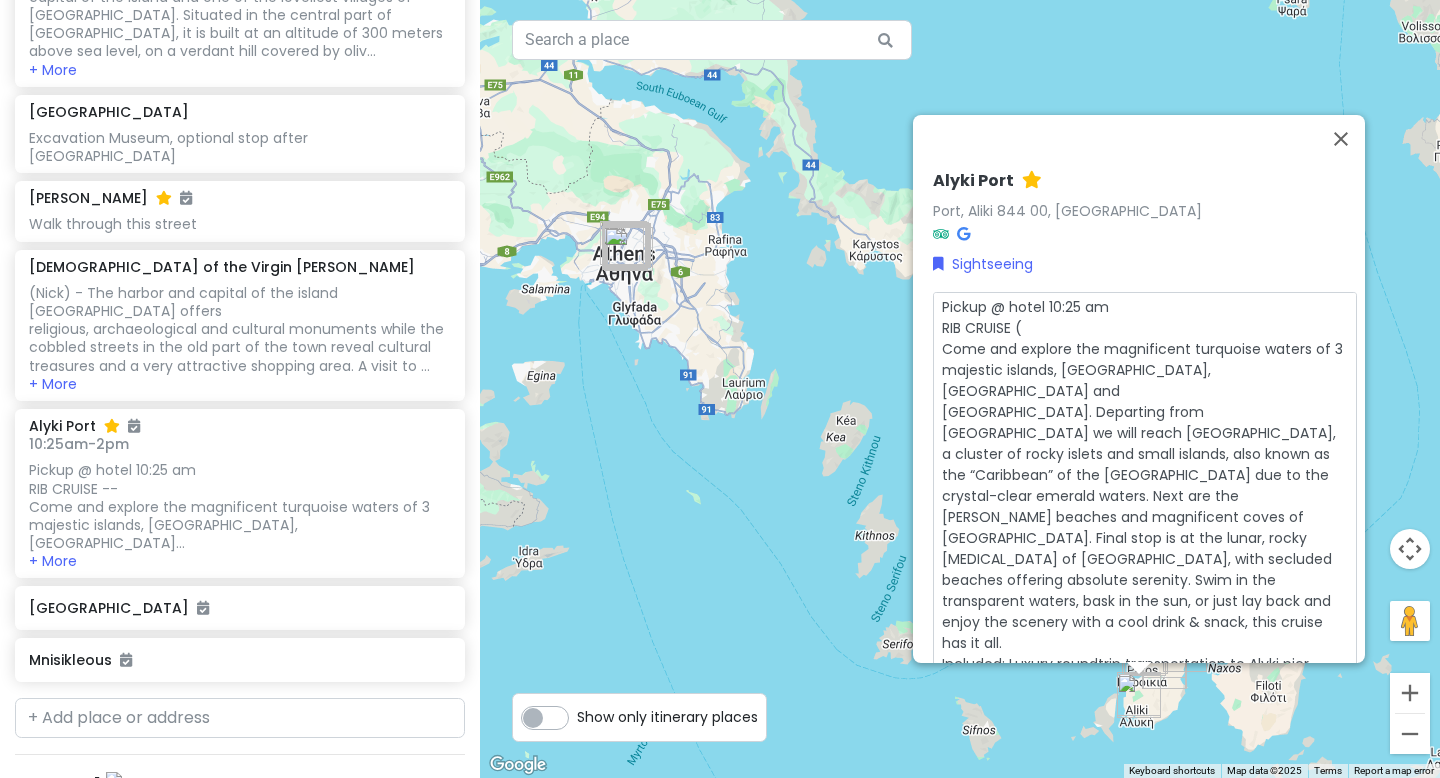 type on "x" 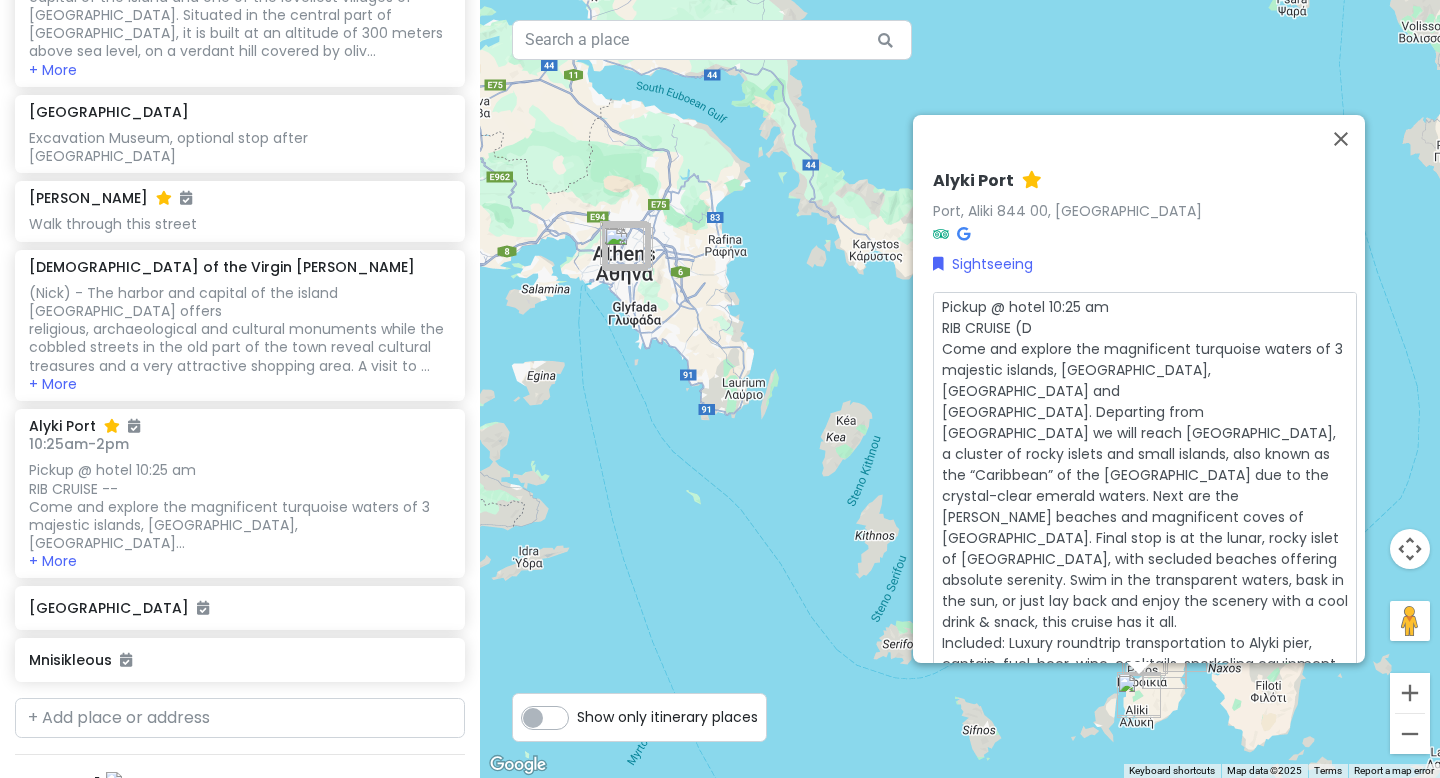 type on "x" 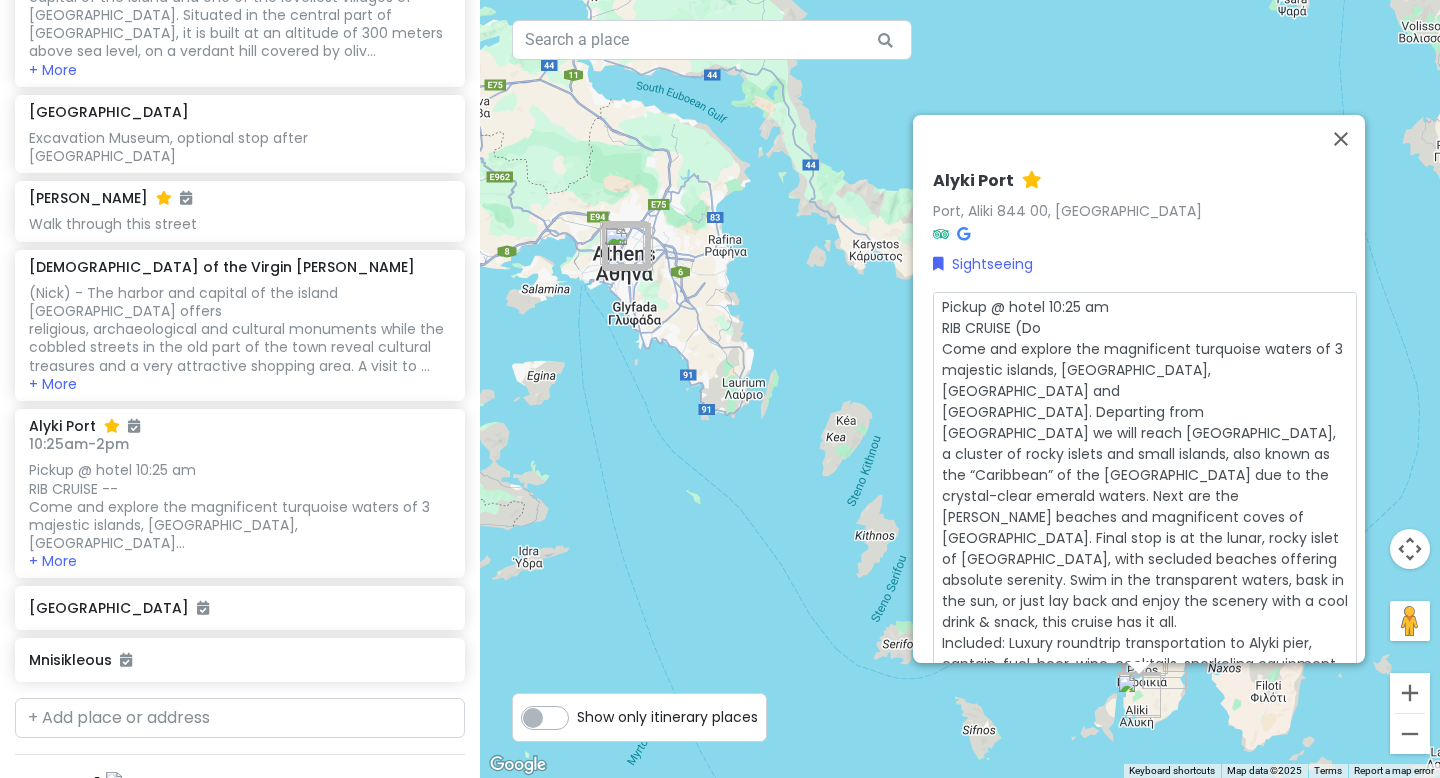 type on "x" 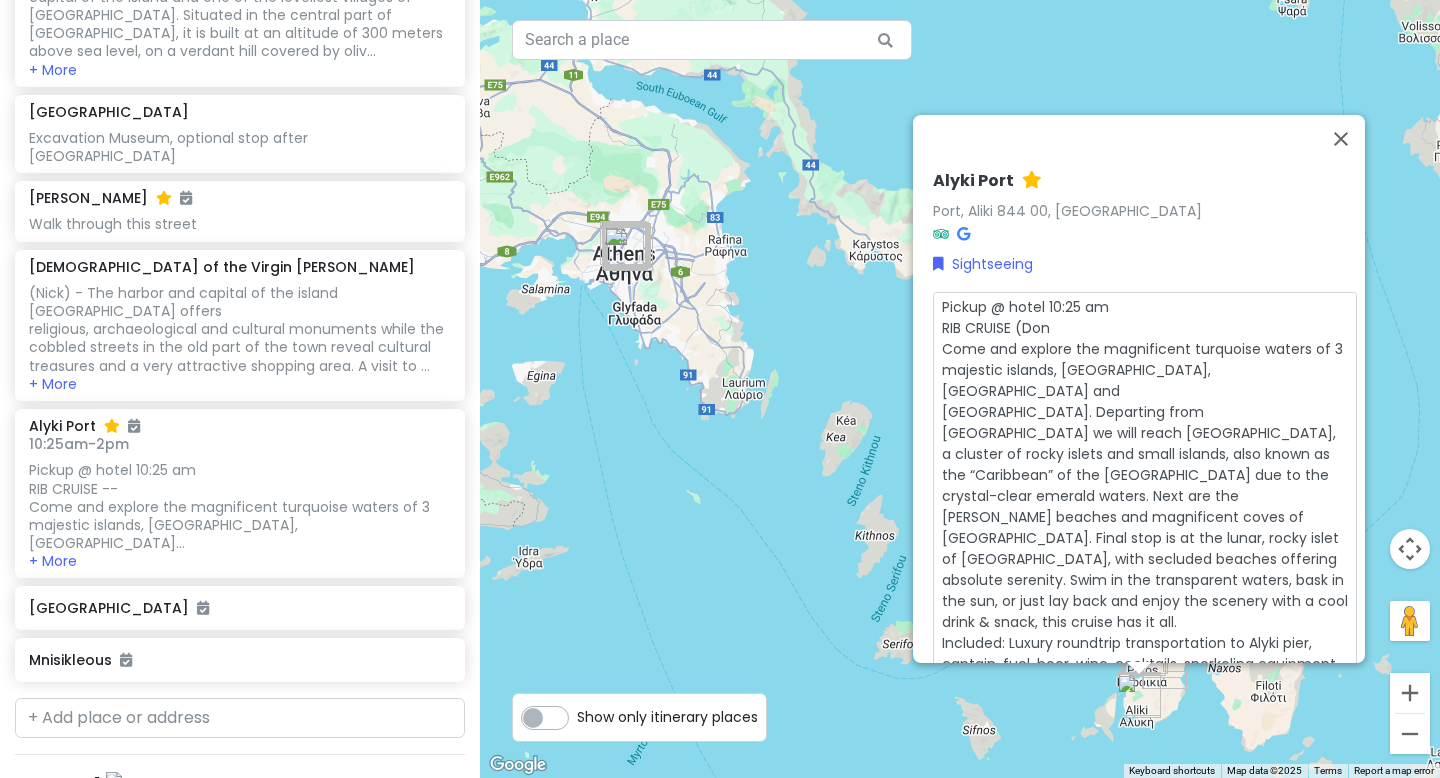 type on "x" 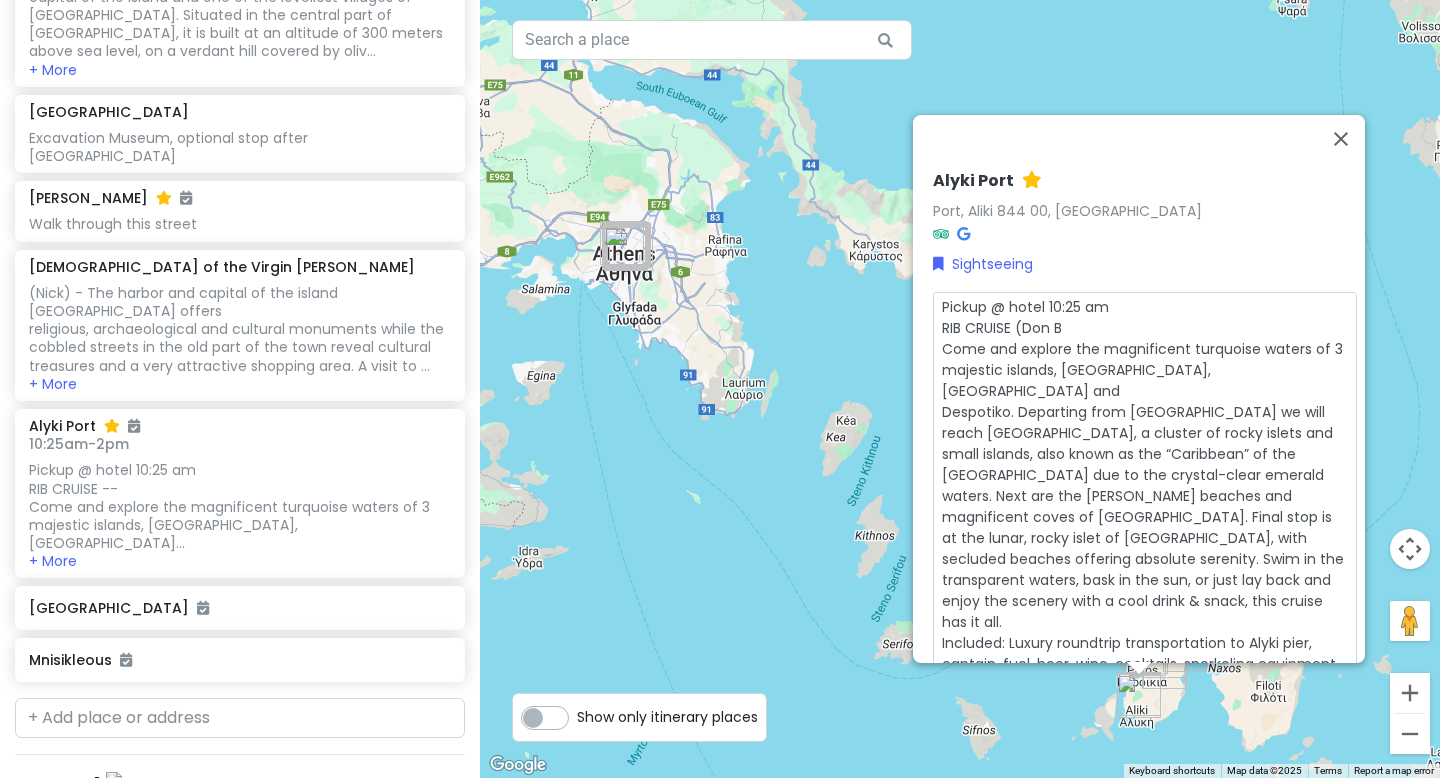 type on "x" 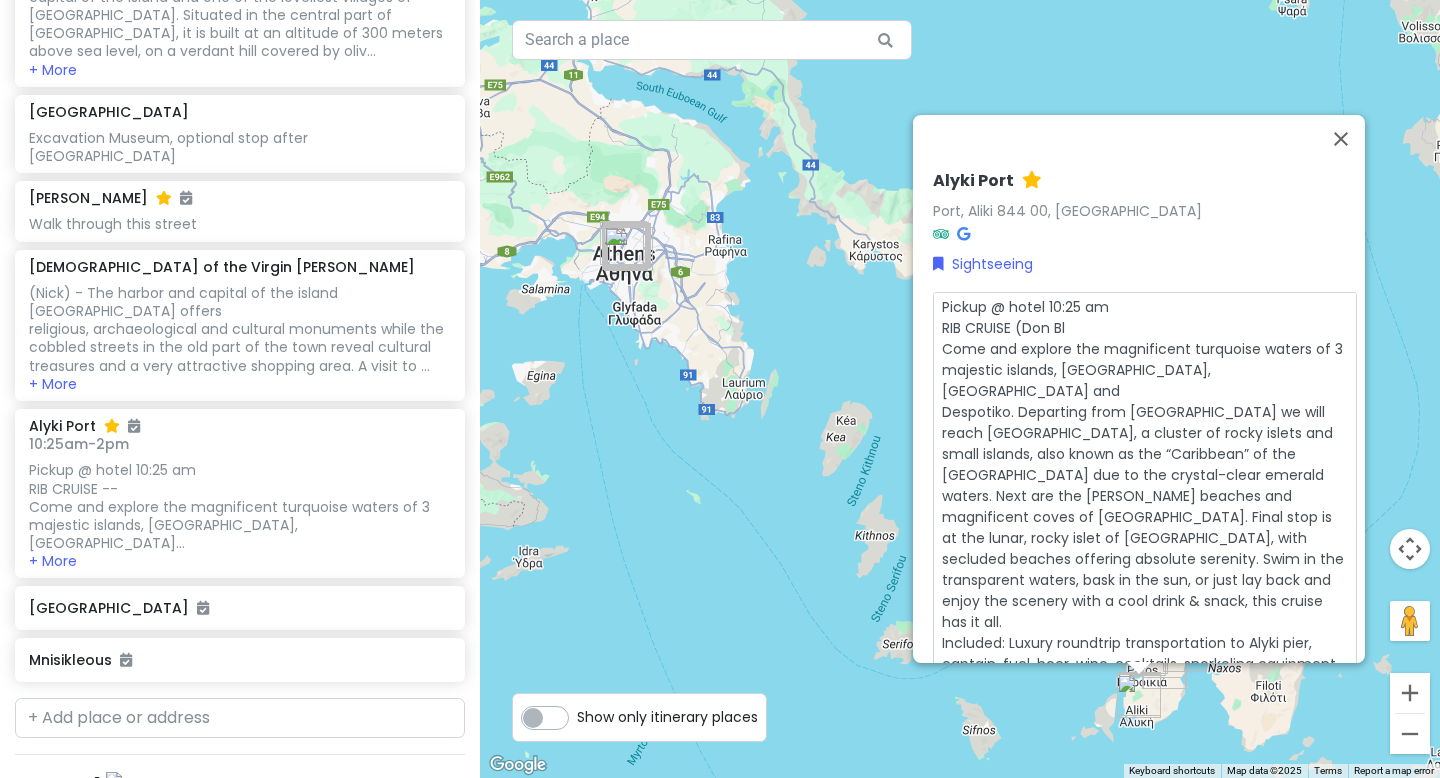 type on "x" 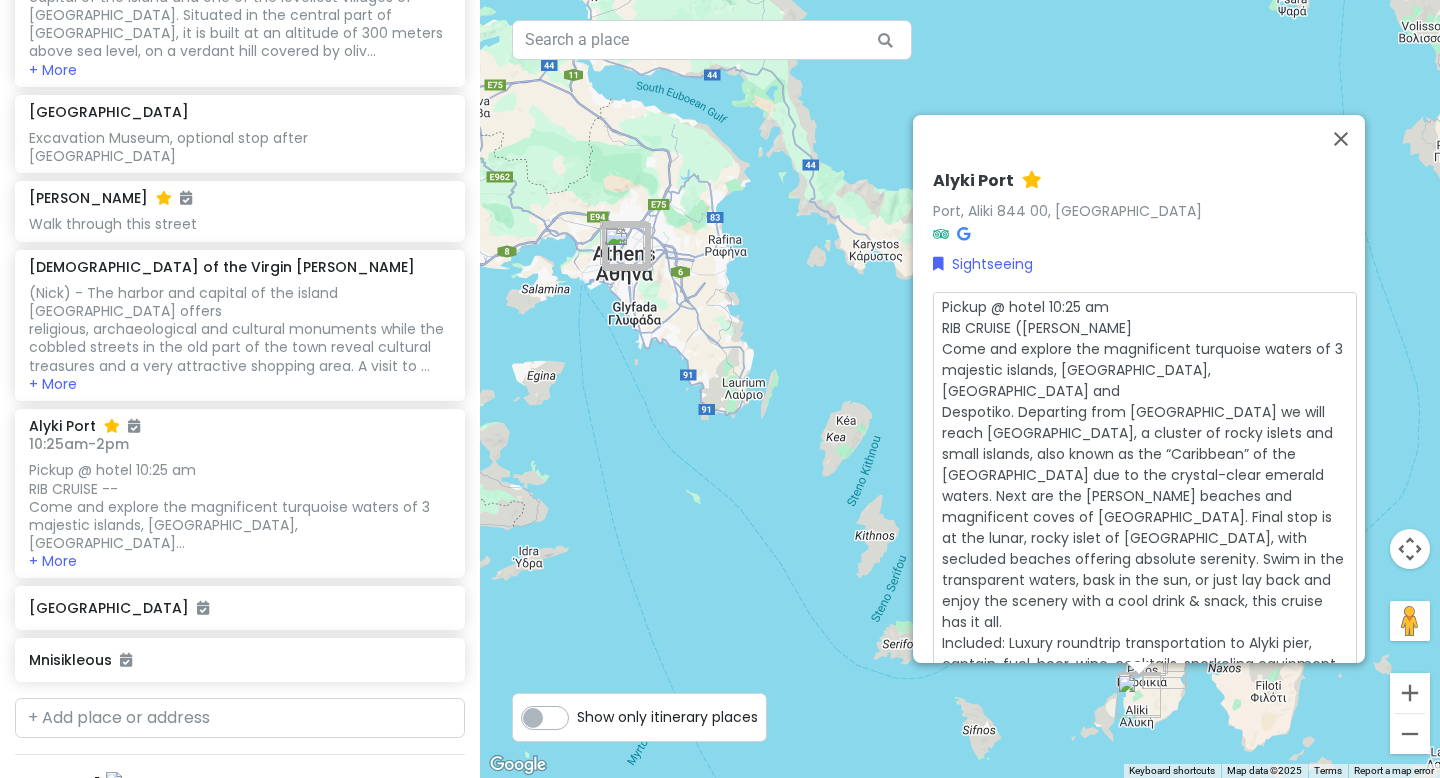 type on "x" 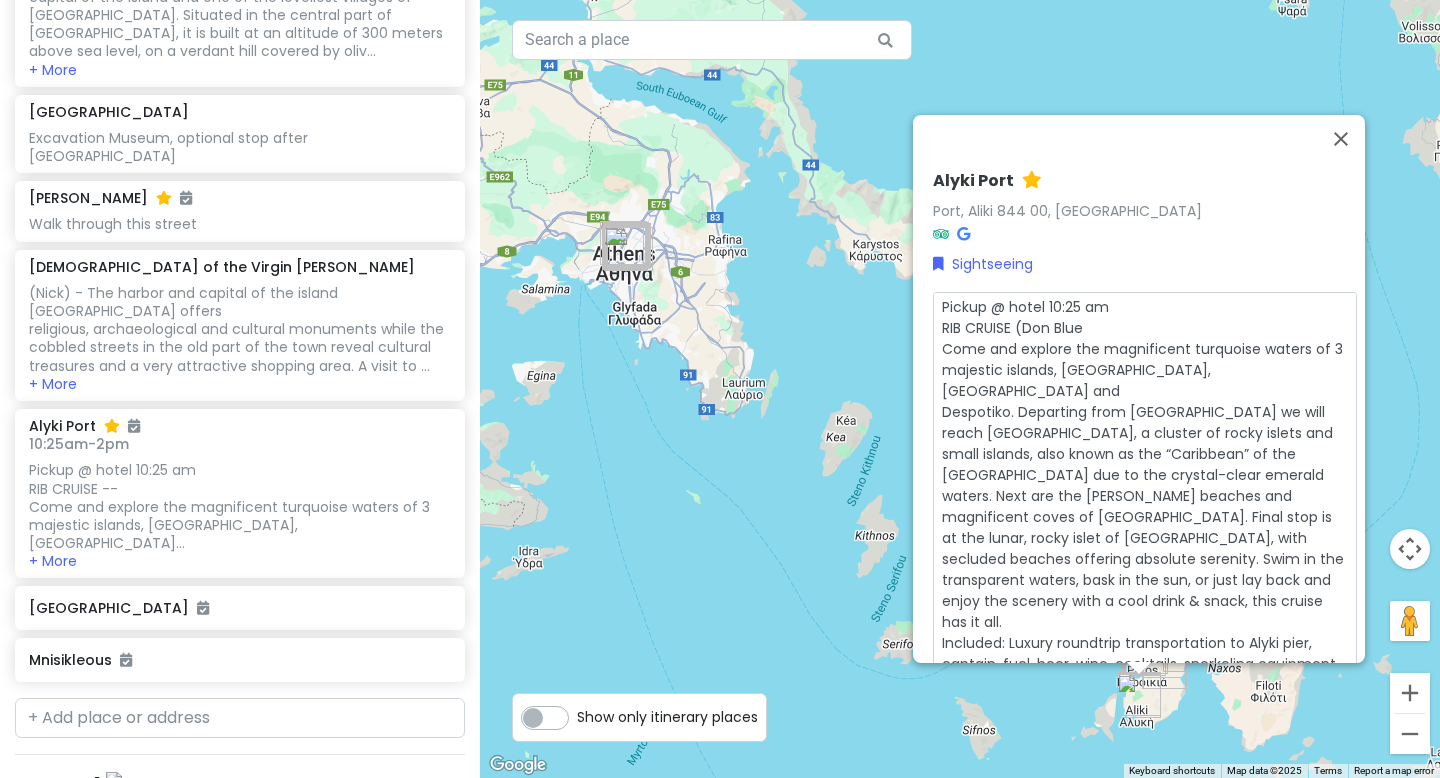 type on "x" 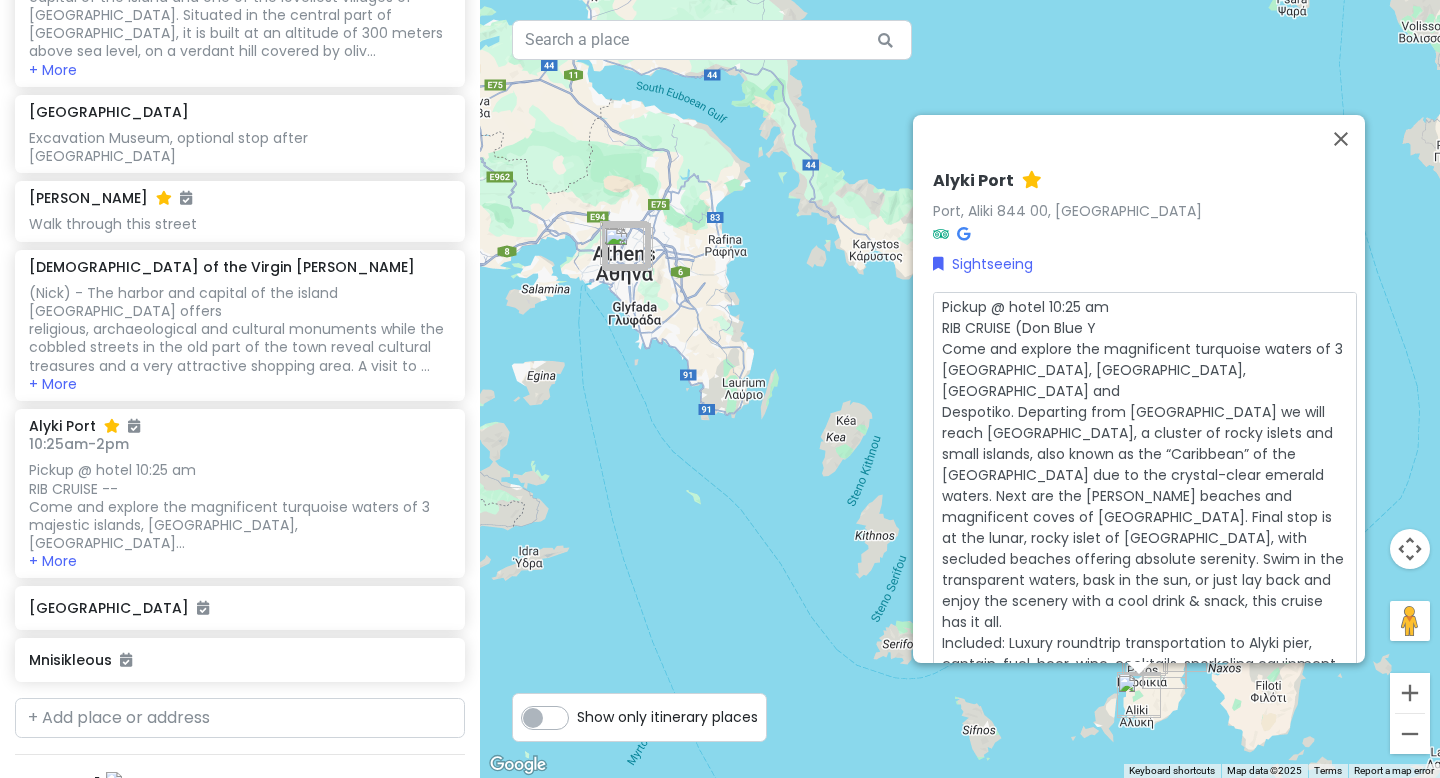 type on "x" 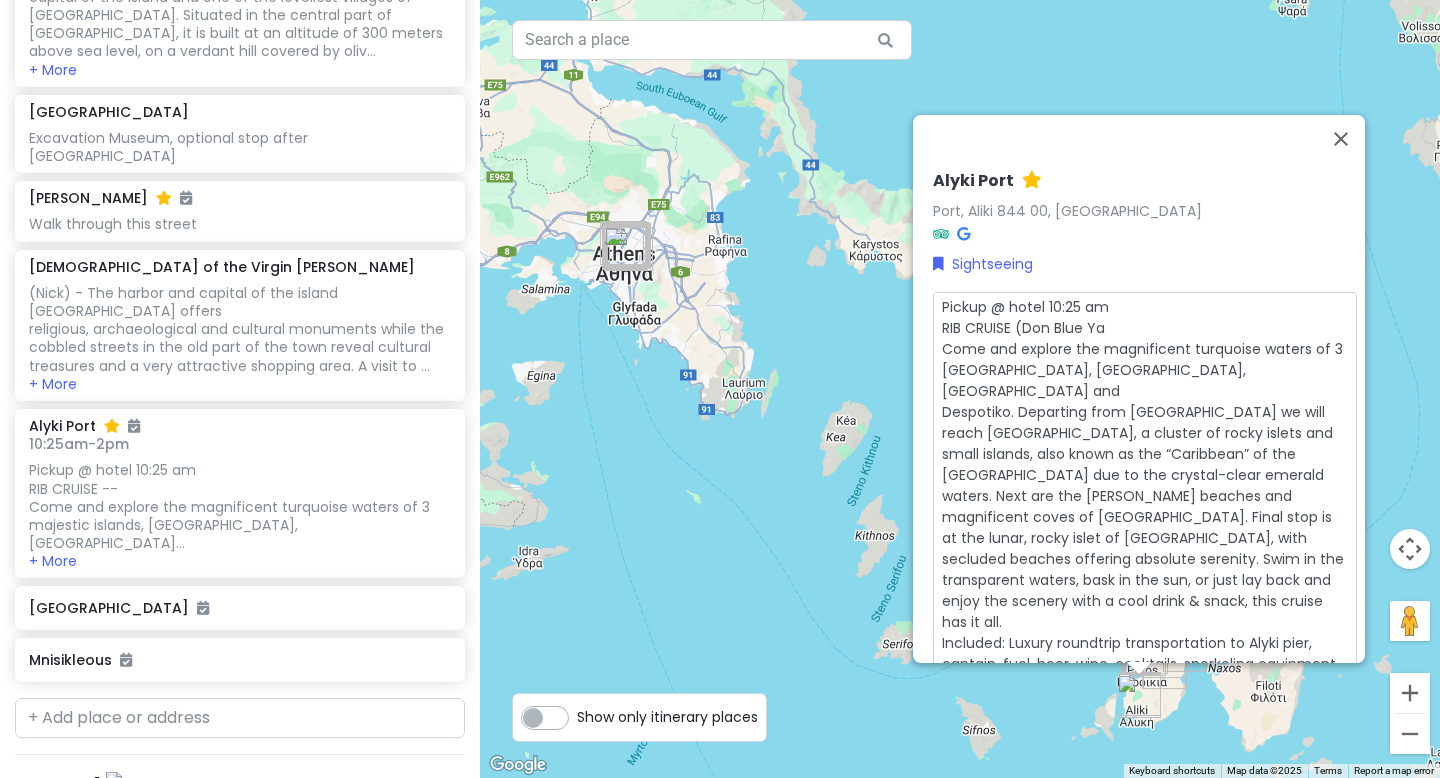 type on "x" 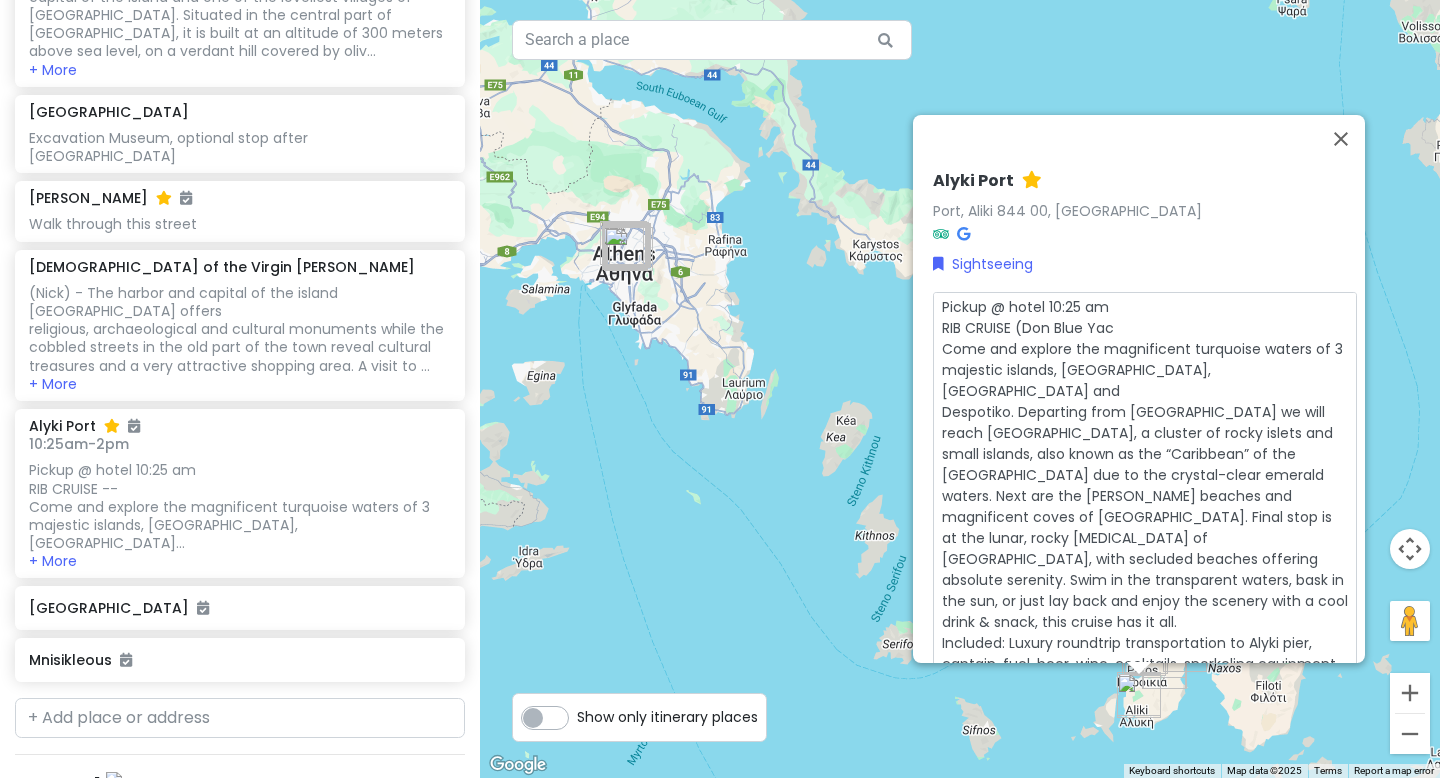 type on "x" 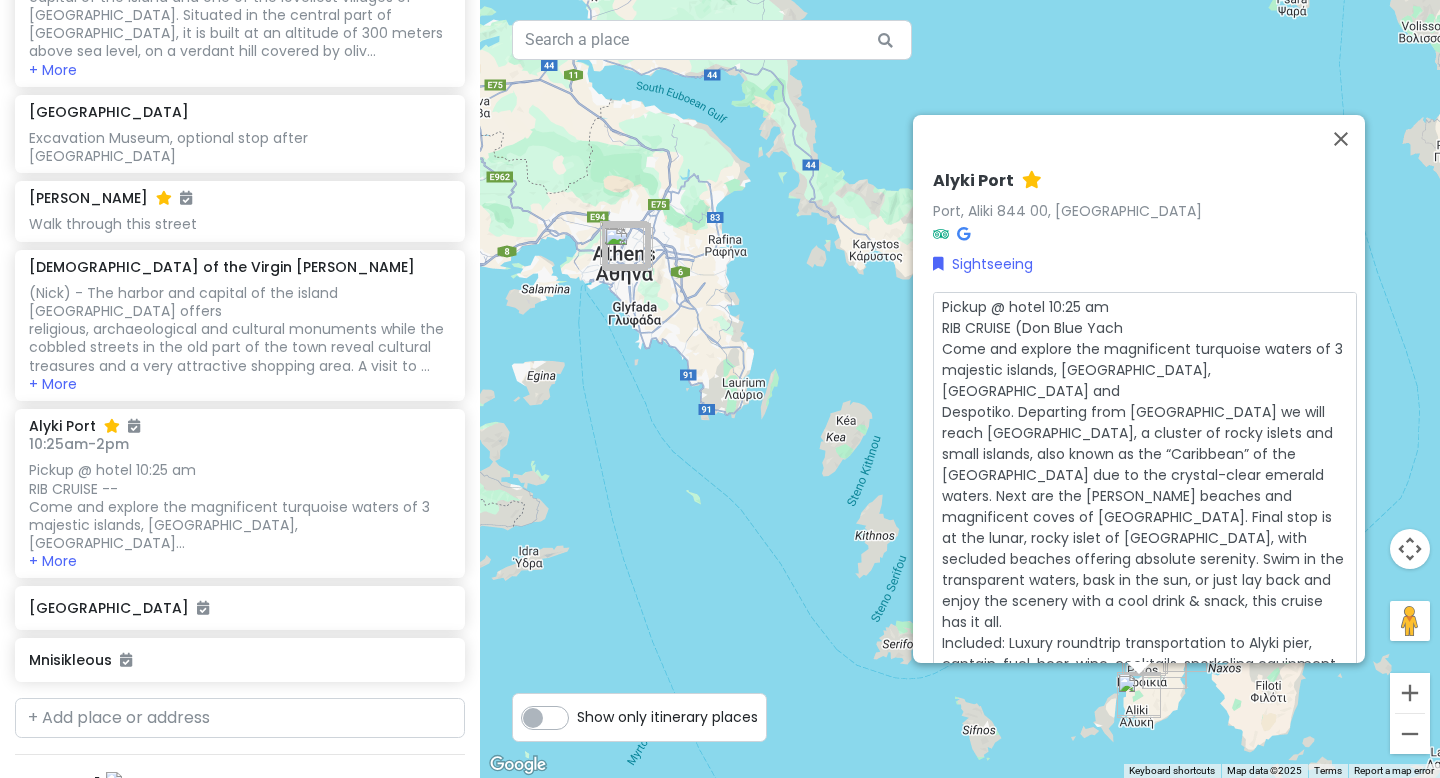 type on "x" 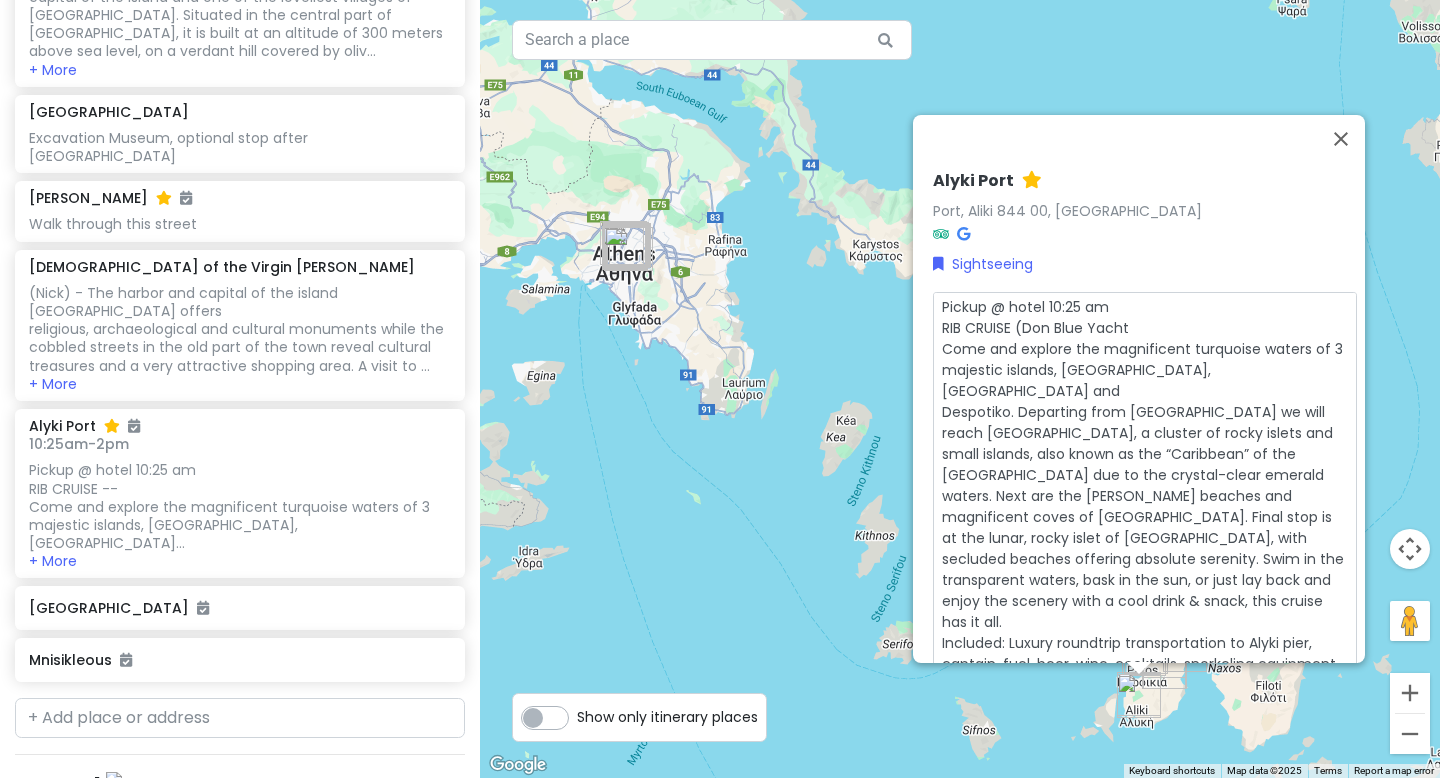 type on "x" 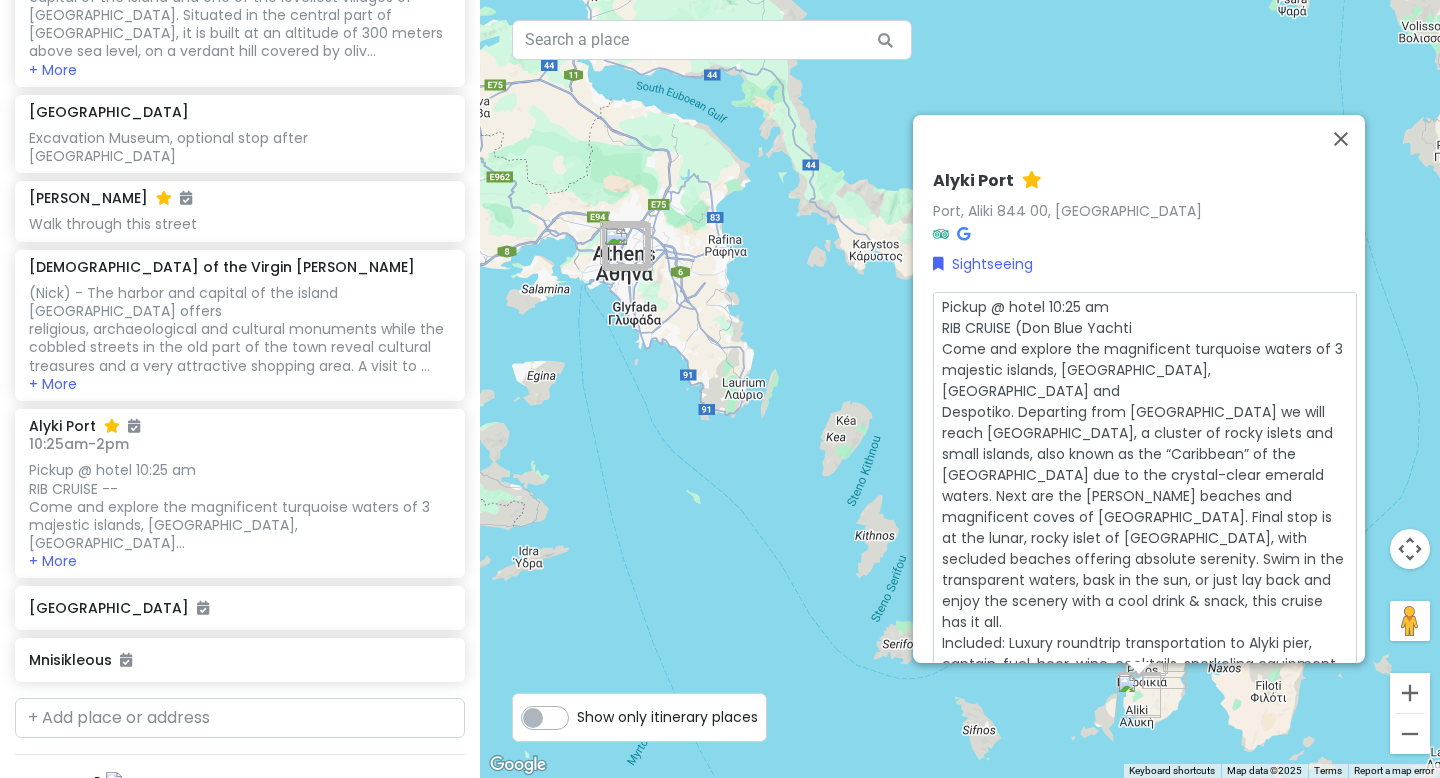 type on "x" 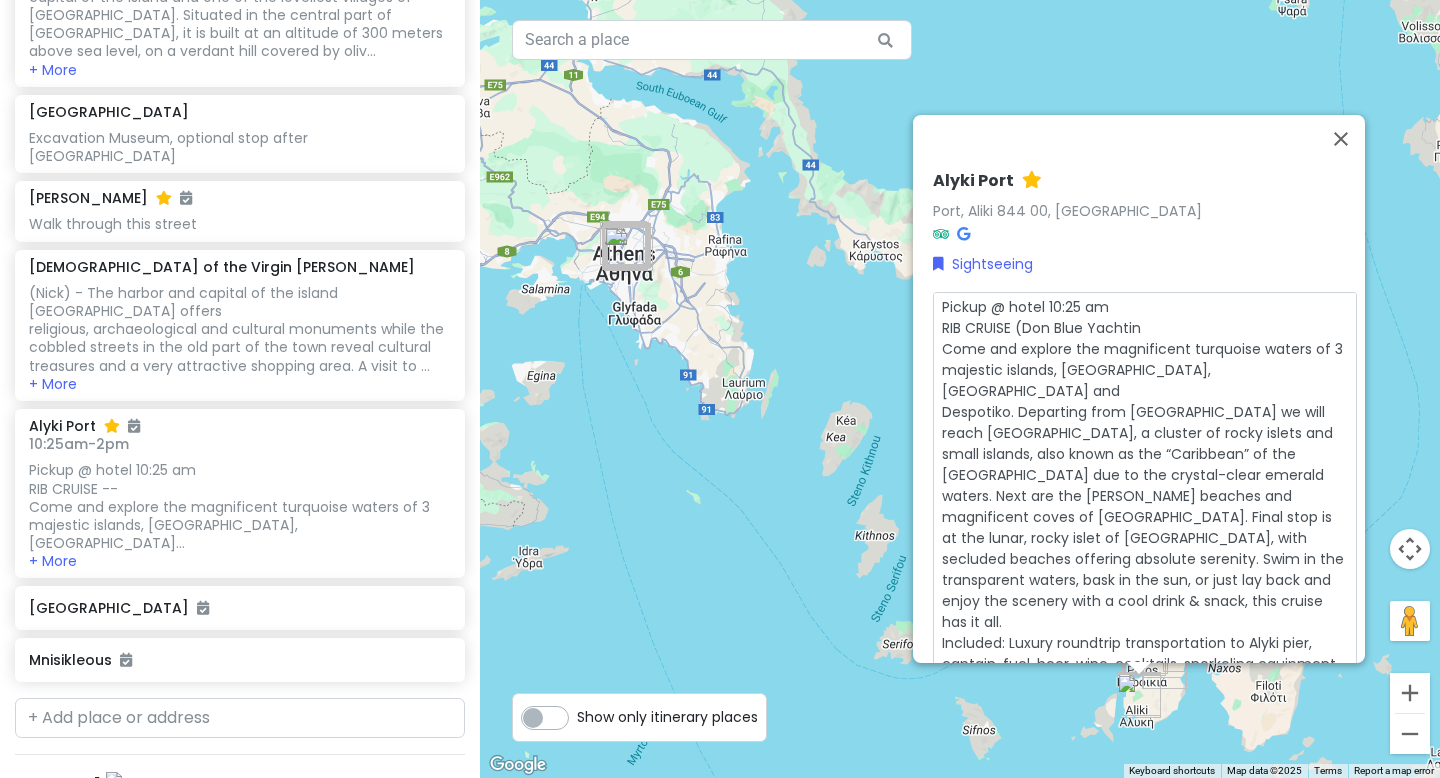 type on "Pickup @ hotel 10:25 am
RIB CRUISE (Don Blue Yachting
Come and explore the magnificent turquoise waters of 3 majestic islands, [GEOGRAPHIC_DATA], [GEOGRAPHIC_DATA] and
Despotiko. Departing from [GEOGRAPHIC_DATA] we will reach [GEOGRAPHIC_DATA], a cluster of rocky islets and small islands, also known as the “Caribbean” of the [GEOGRAPHIC_DATA] due to the crystal-clear emerald waters. Next are the [PERSON_NAME] beaches and magnificent coves of [GEOGRAPHIC_DATA]. Final stop is at the lunar, rocky islet of [GEOGRAPHIC_DATA], with secluded beaches offering absolute serenity. Swim in the transparent waters, bask in the sun, or just lay back and enjoy the scenery with a cool drink & snack, this cruise has it all.
Included: Luxury roundtrip transportation to Alyki pier, captain, fuel, beer, wine, cocktails, snorkeling equipment, towels, refreshments.
Excluded: Snacks, fruits, water toys." 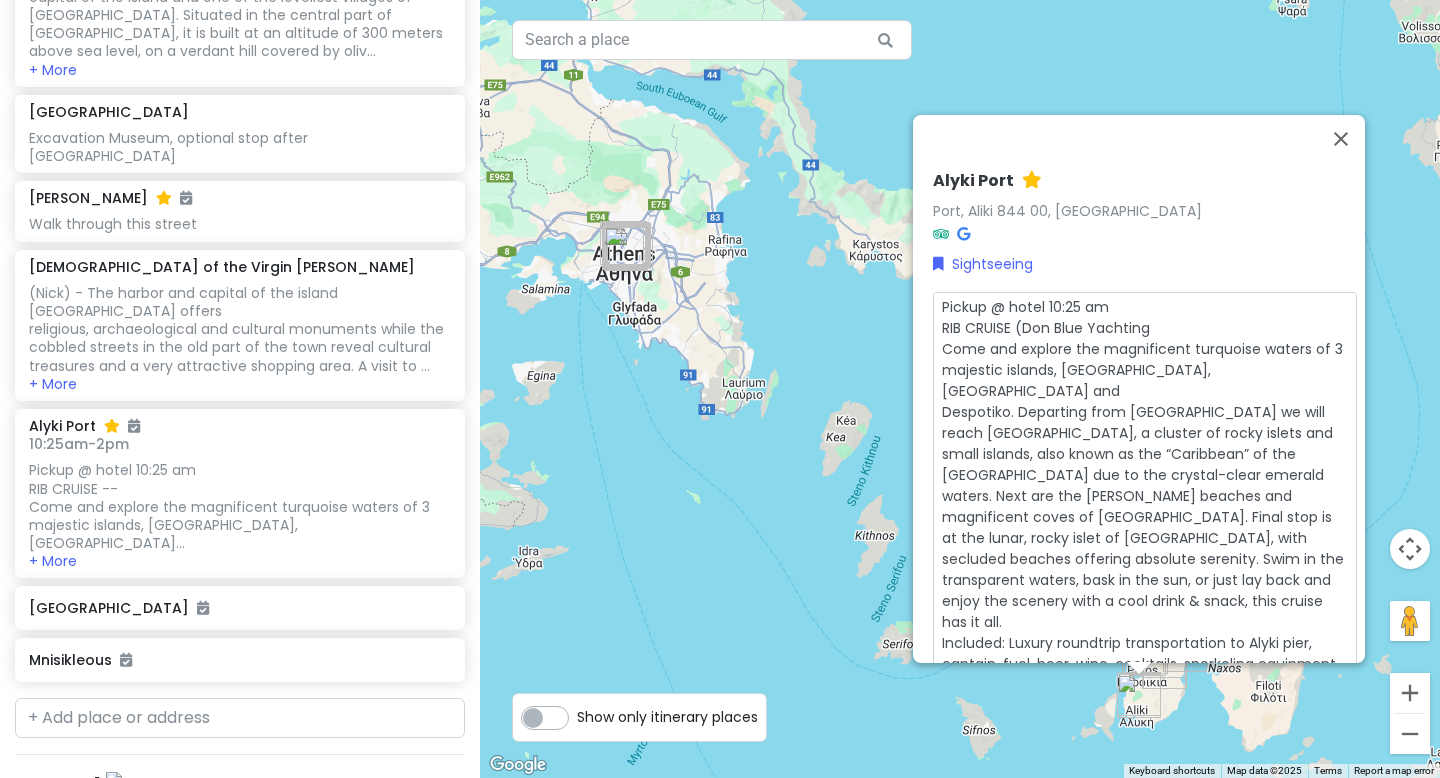 type on "x" 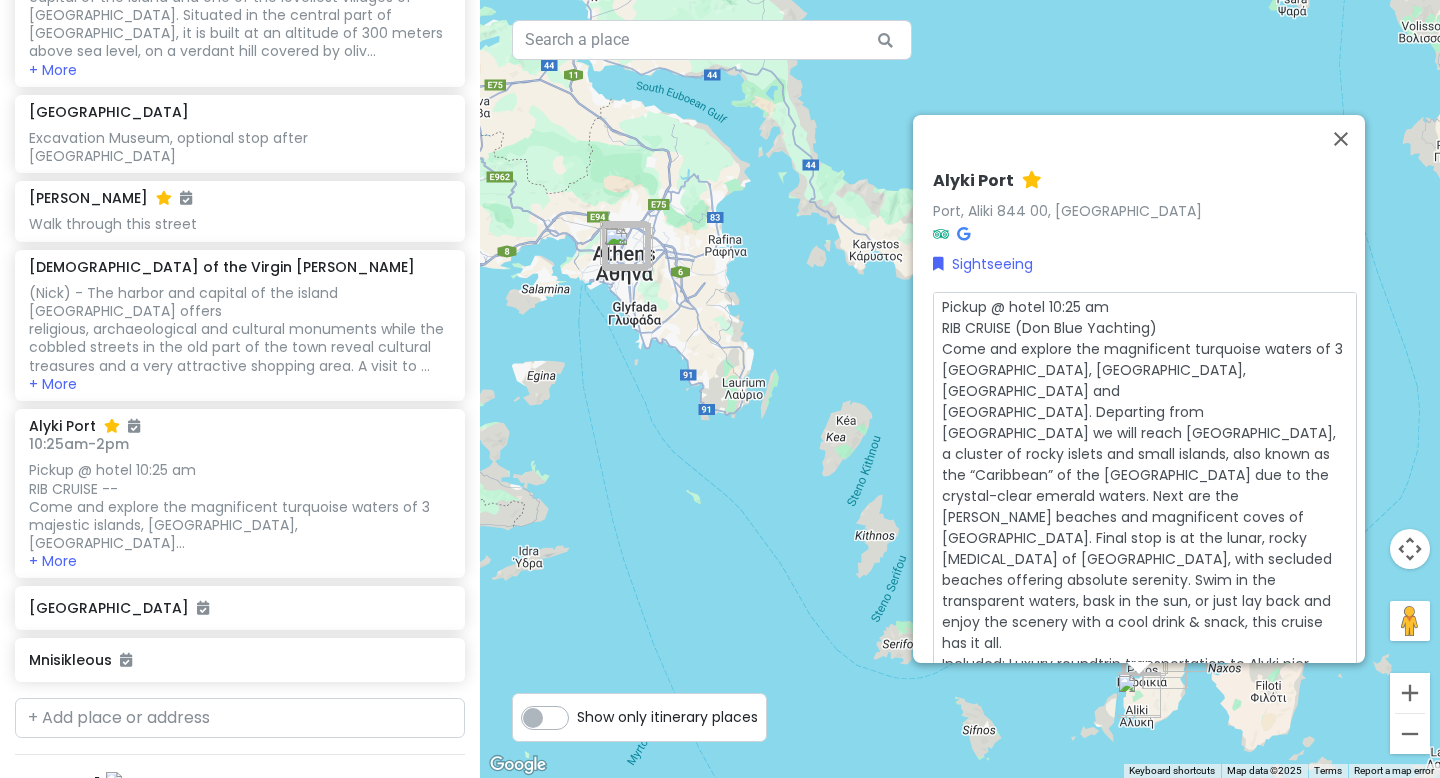 click on "Pickup @ hotel 10:25 am
RIB CRUISE (Don Blue Yachting)
Come and explore the magnificent turquoise waters of 3 [GEOGRAPHIC_DATA], [GEOGRAPHIC_DATA], [GEOGRAPHIC_DATA] and
[GEOGRAPHIC_DATA]. Departing from [GEOGRAPHIC_DATA] we will reach [GEOGRAPHIC_DATA], a cluster of rocky islets and small islands, also known as the “Caribbean” of the [GEOGRAPHIC_DATA] due to the crystal-clear emerald waters. Next are the [PERSON_NAME] beaches and magnificent coves of [GEOGRAPHIC_DATA]. Final stop is at the lunar, rocky [MEDICAL_DATA] of [GEOGRAPHIC_DATA], with secluded beaches offering absolute serenity. Swim in the transparent waters, bask in the sun, or just lay back and enjoy the scenery with a cool drink & snack, this cruise has it all.
Included: Luxury roundtrip transportation to Alyki pier, captain, fuel, beer, wine, cocktails, snorkeling equipment, towels, refreshments.
Excluded: Snacks, fruits, water toys." at bounding box center [1145, 486] 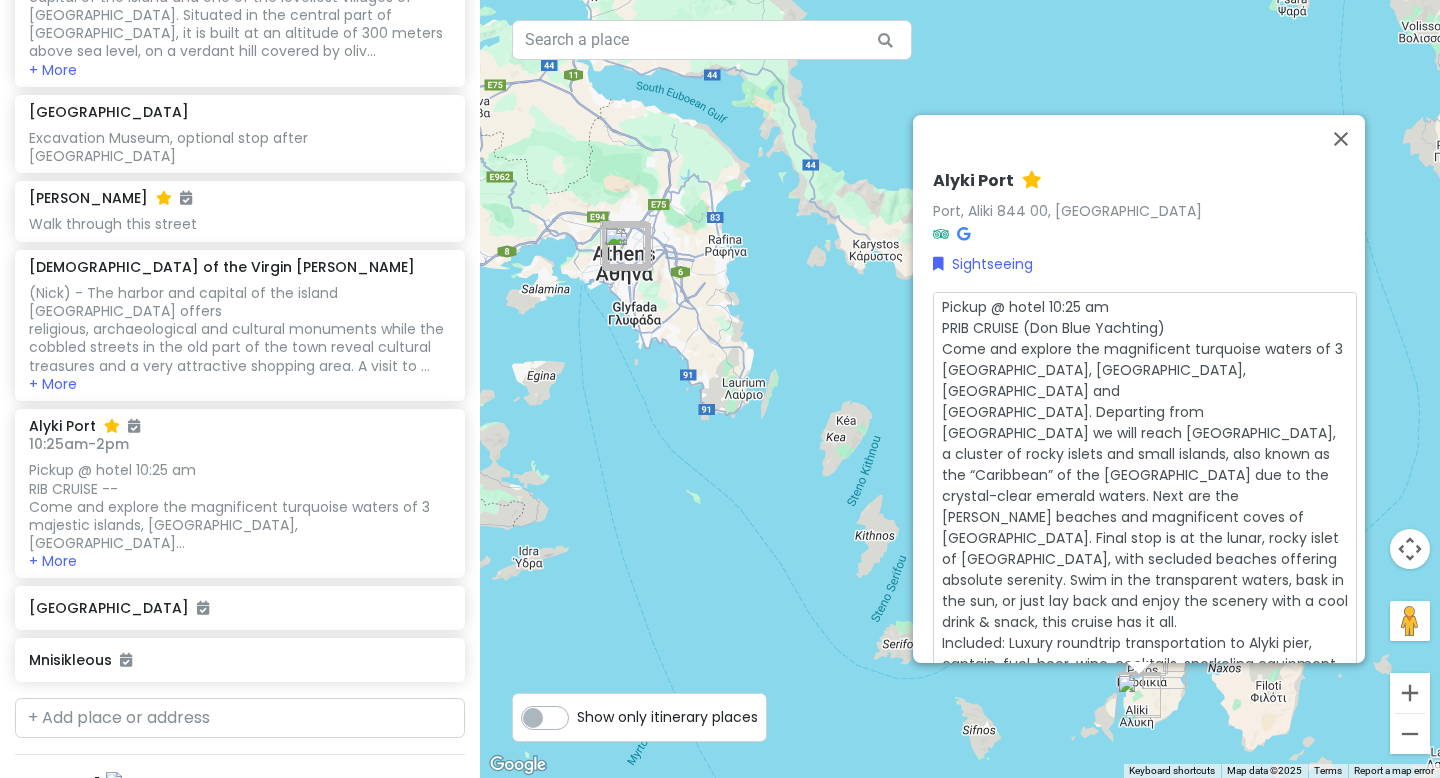 type on "x" 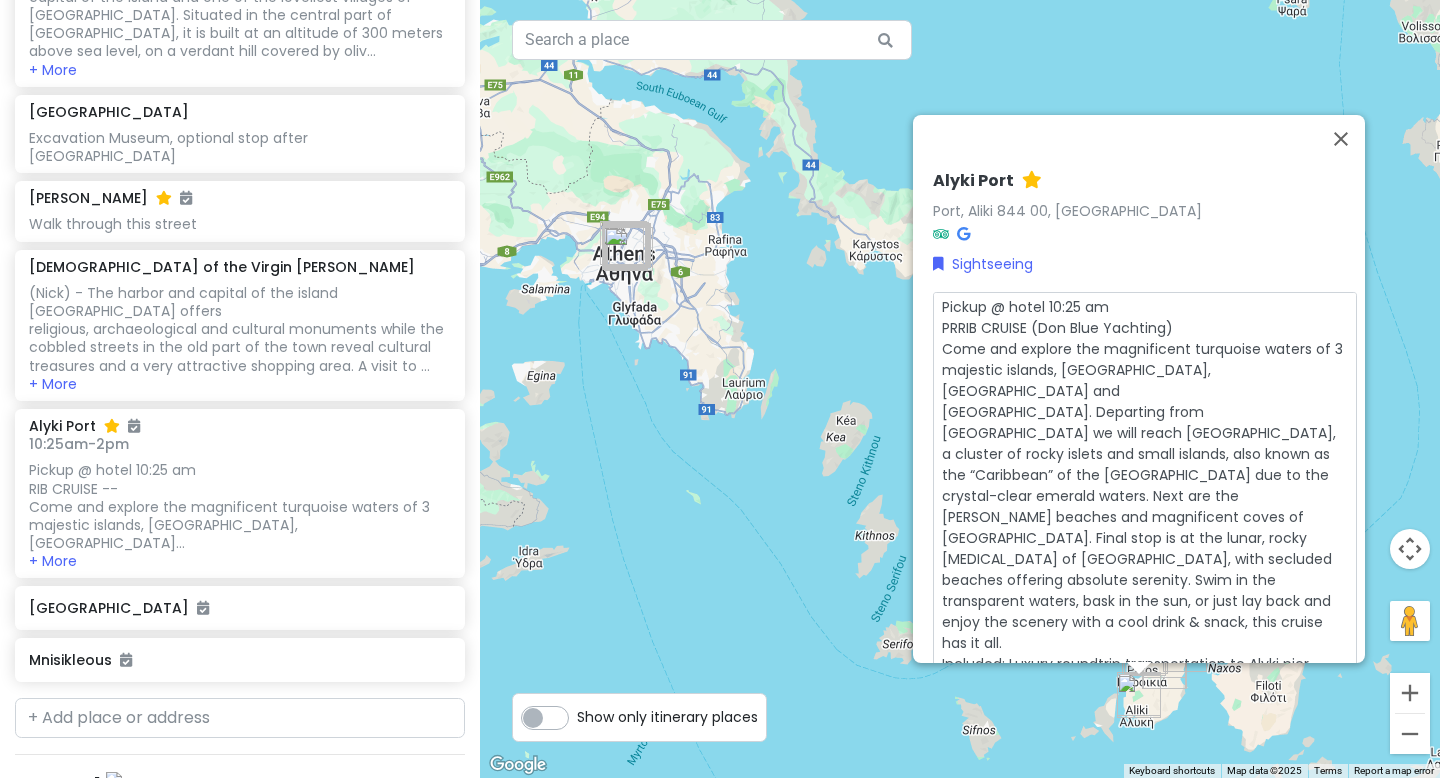 type on "x" 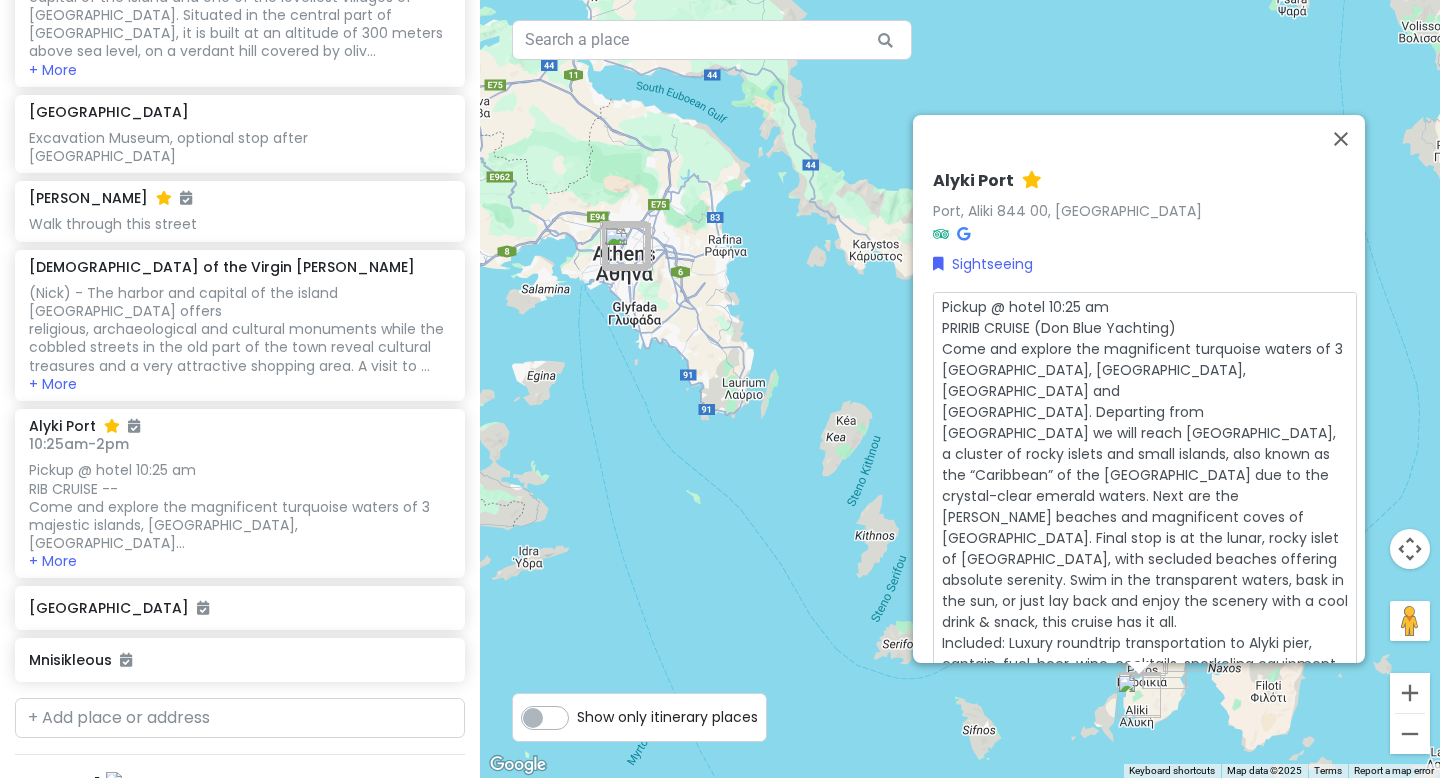 type on "x" 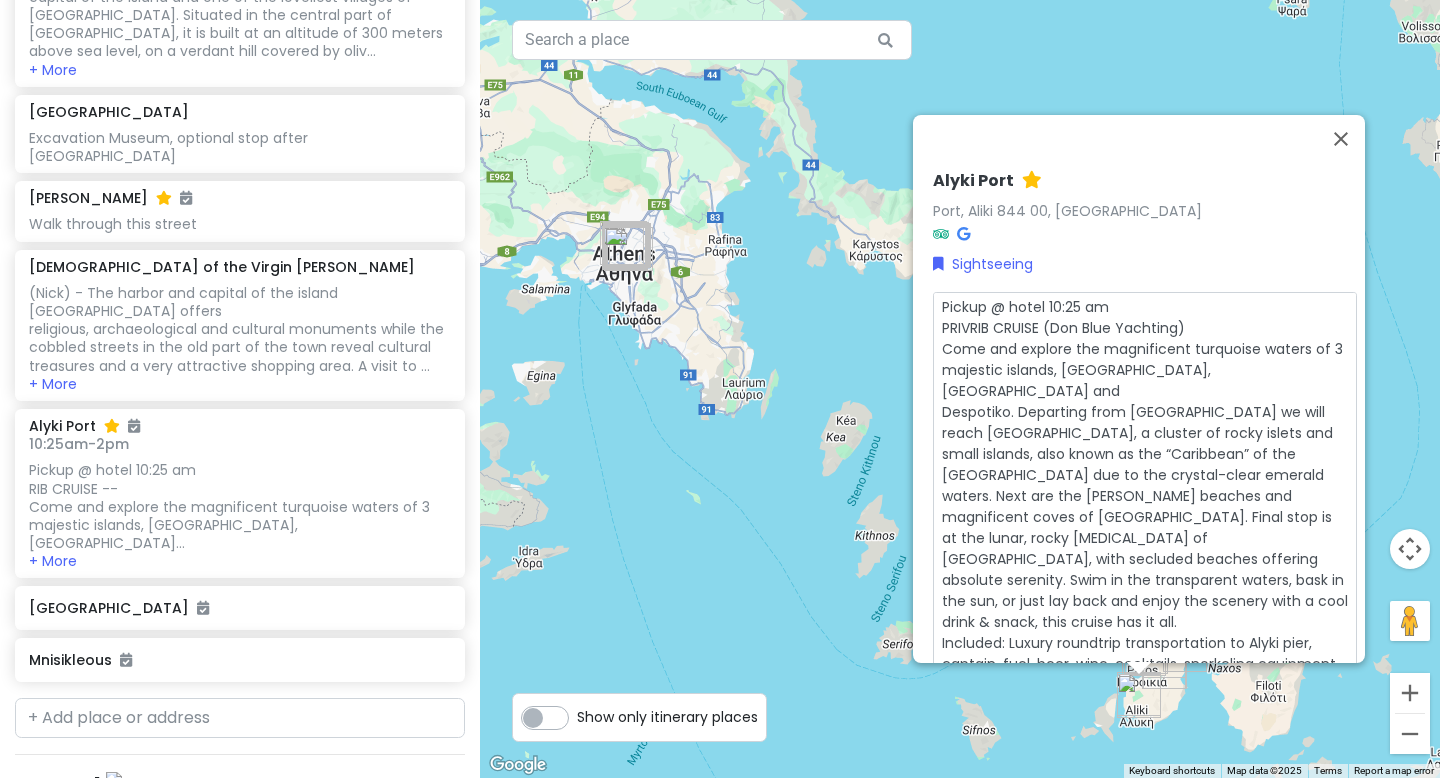type on "x" 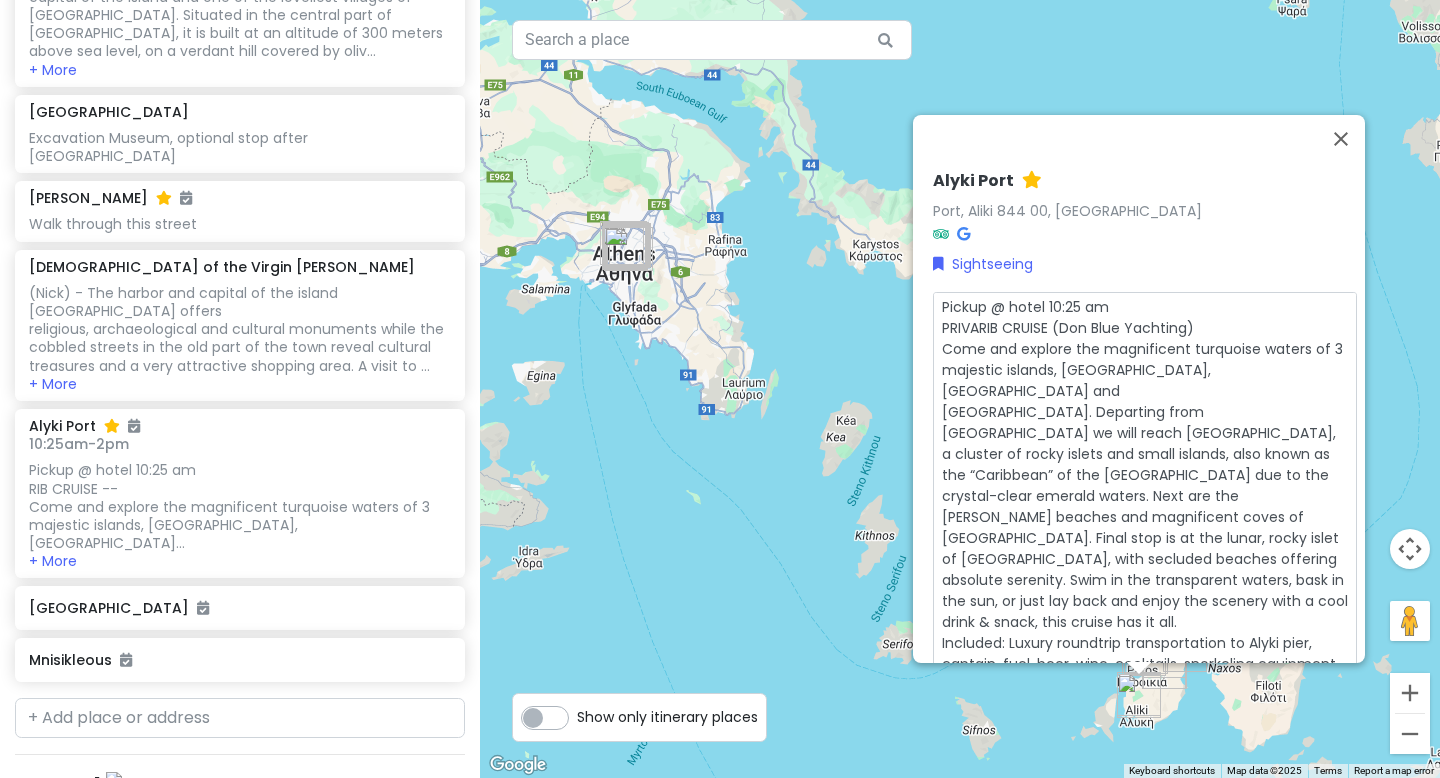 type on "x" 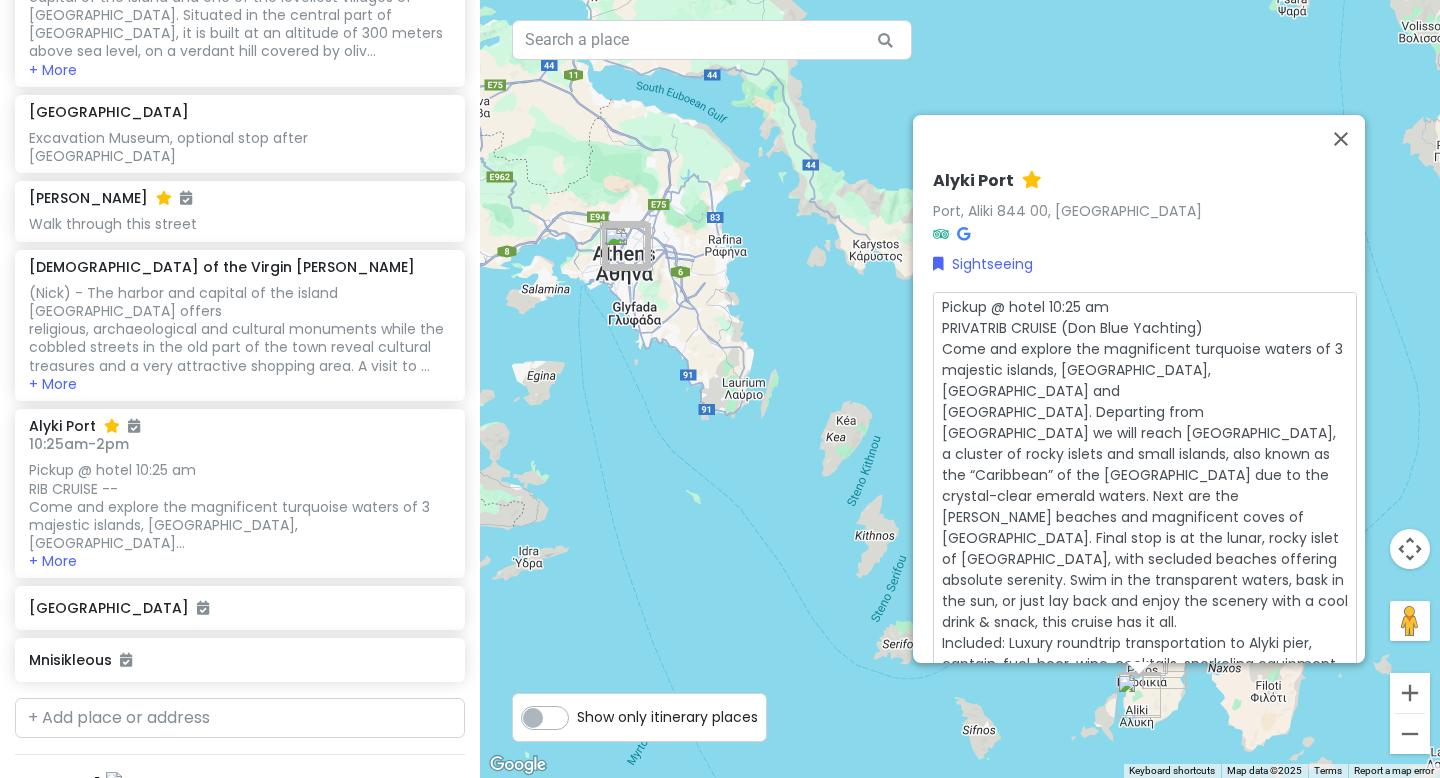 type on "x" 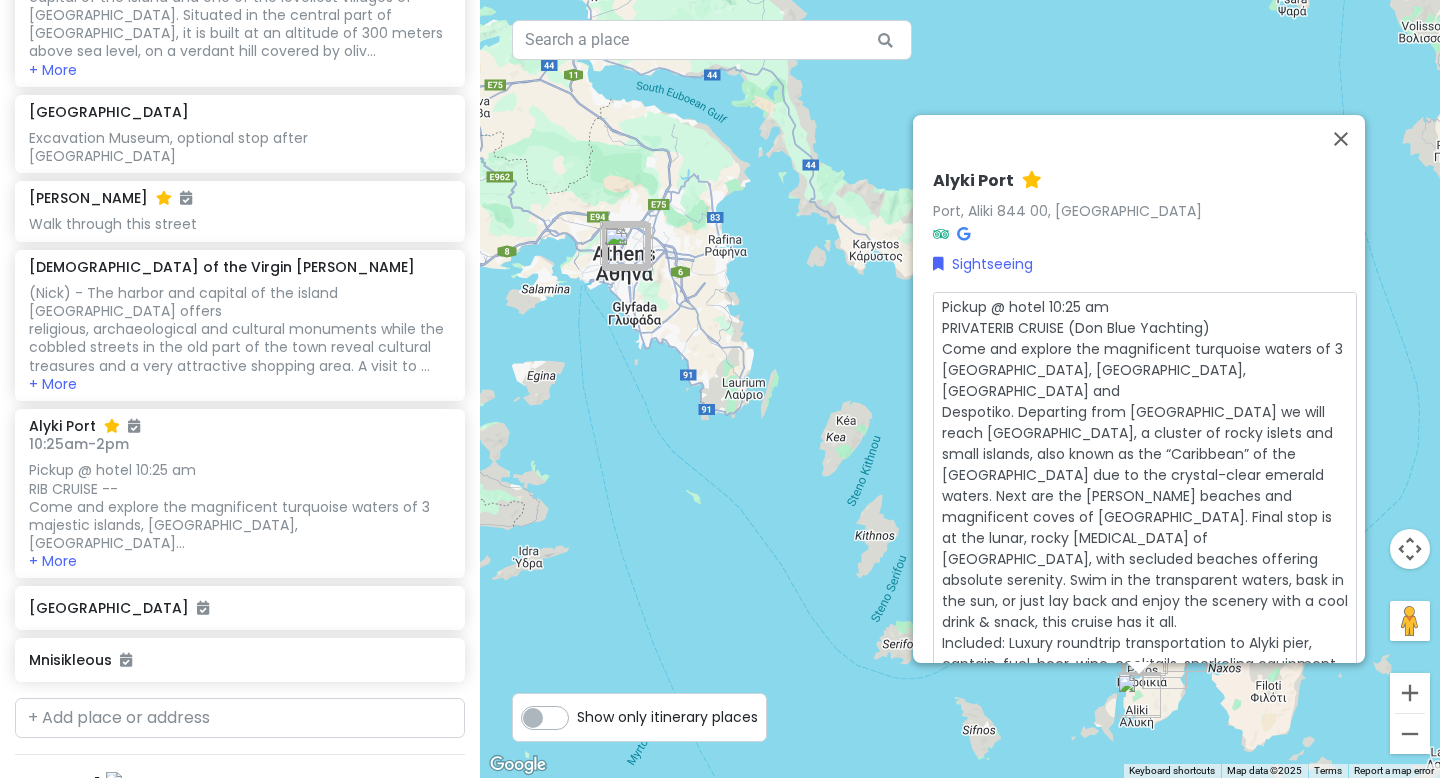type on "x" 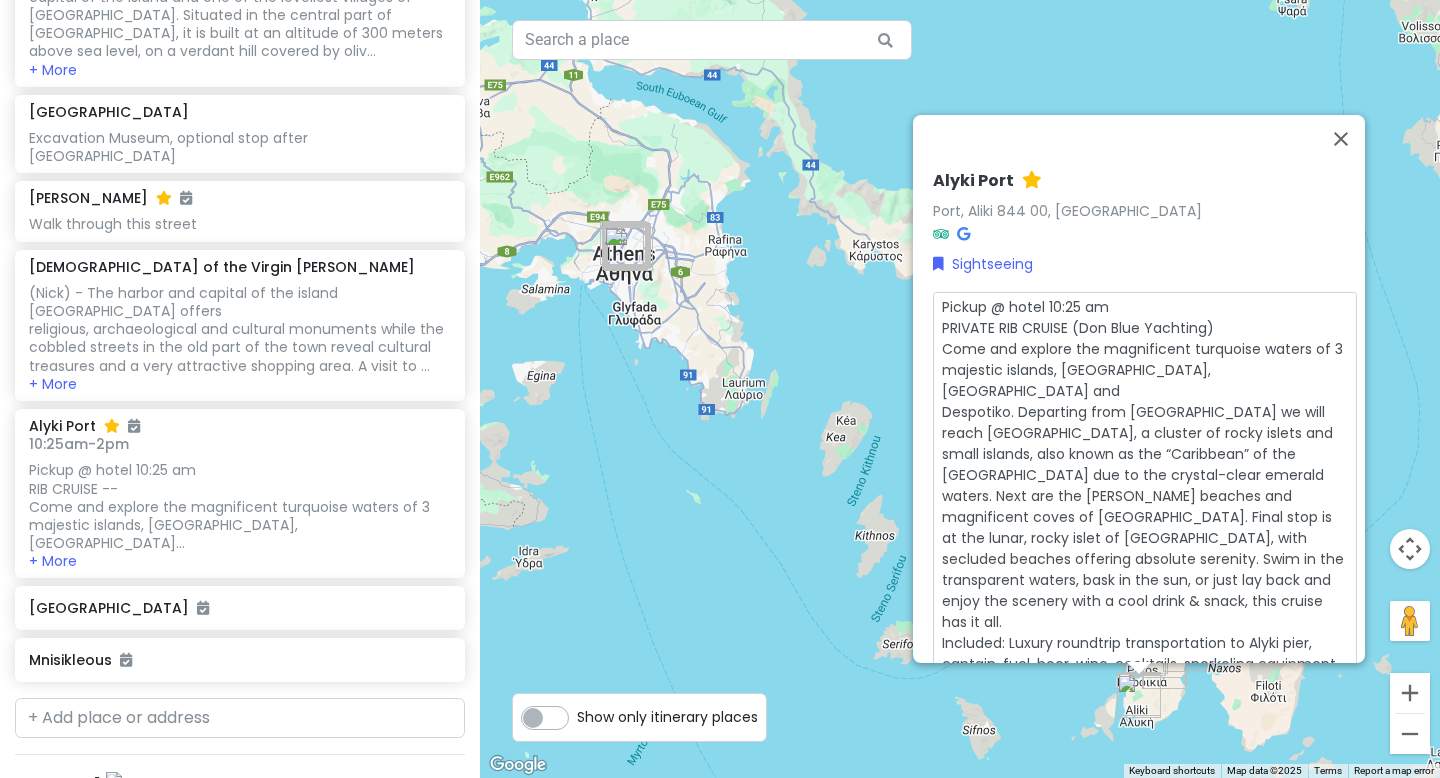 scroll, scrollTop: 101, scrollLeft: 0, axis: vertical 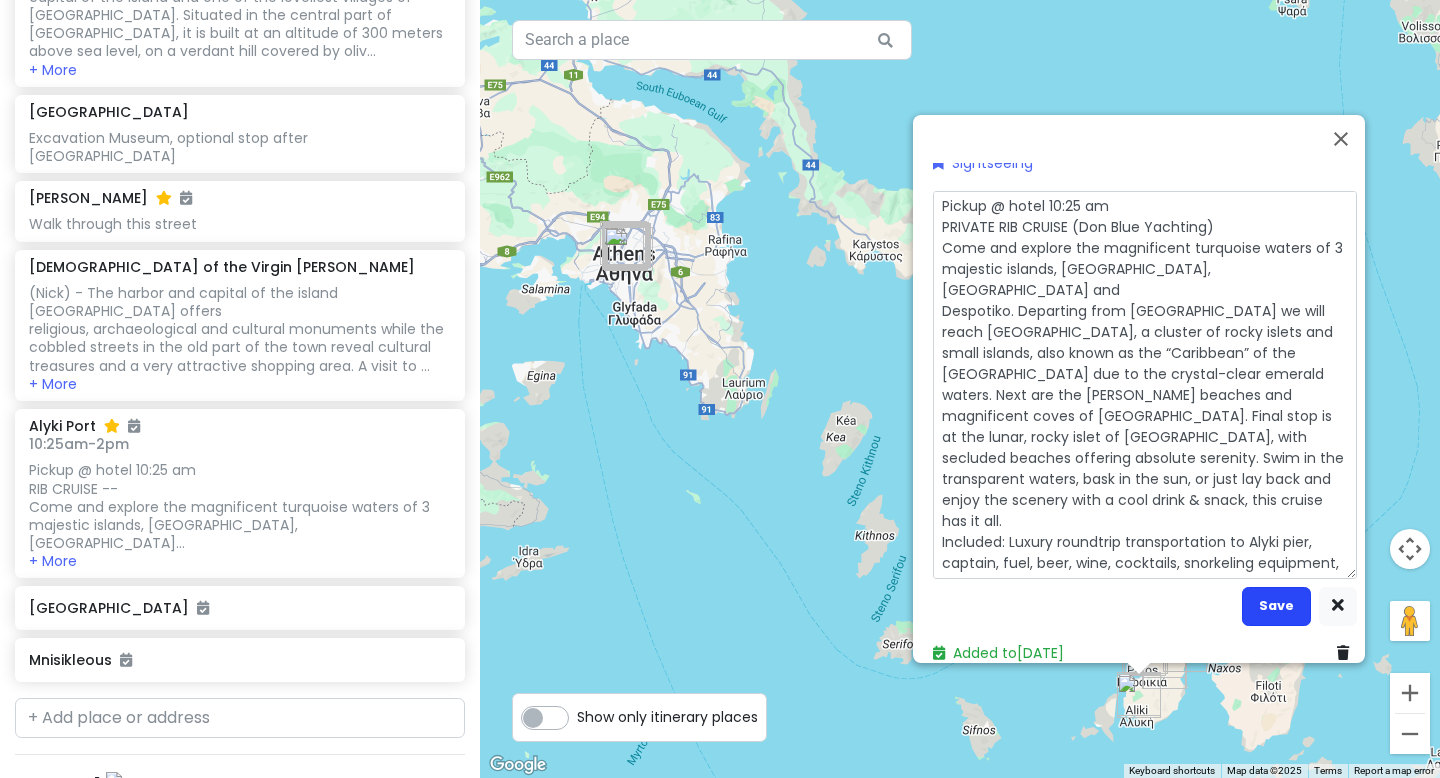 type on "Pickup @ hotel 10:25 am
PRIVATE RIB CRUISE (Don Blue Yachting)
Come and explore the magnificent turquoise waters of 3 majestic islands, [GEOGRAPHIC_DATA], [GEOGRAPHIC_DATA] and
Despotiko. Departing from [GEOGRAPHIC_DATA] we will reach [GEOGRAPHIC_DATA], a cluster of rocky islets and small islands, also known as the “Caribbean” of the [GEOGRAPHIC_DATA] due to the crystal-clear emerald waters. Next are the [PERSON_NAME] beaches and magnificent coves of [GEOGRAPHIC_DATA]. Final stop is at the lunar, rocky islet of [GEOGRAPHIC_DATA], with secluded beaches offering absolute serenity. Swim in the transparent waters, bask in the sun, or just lay back and enjoy the scenery with a cool drink & snack, this cruise has it all.
Included: Luxury roundtrip transportation to Alyki pier, captain, fuel, beer, wine, cocktails, snorkeling equipment, towels, refreshments.
Excluded: Snacks, fruits, water toys." 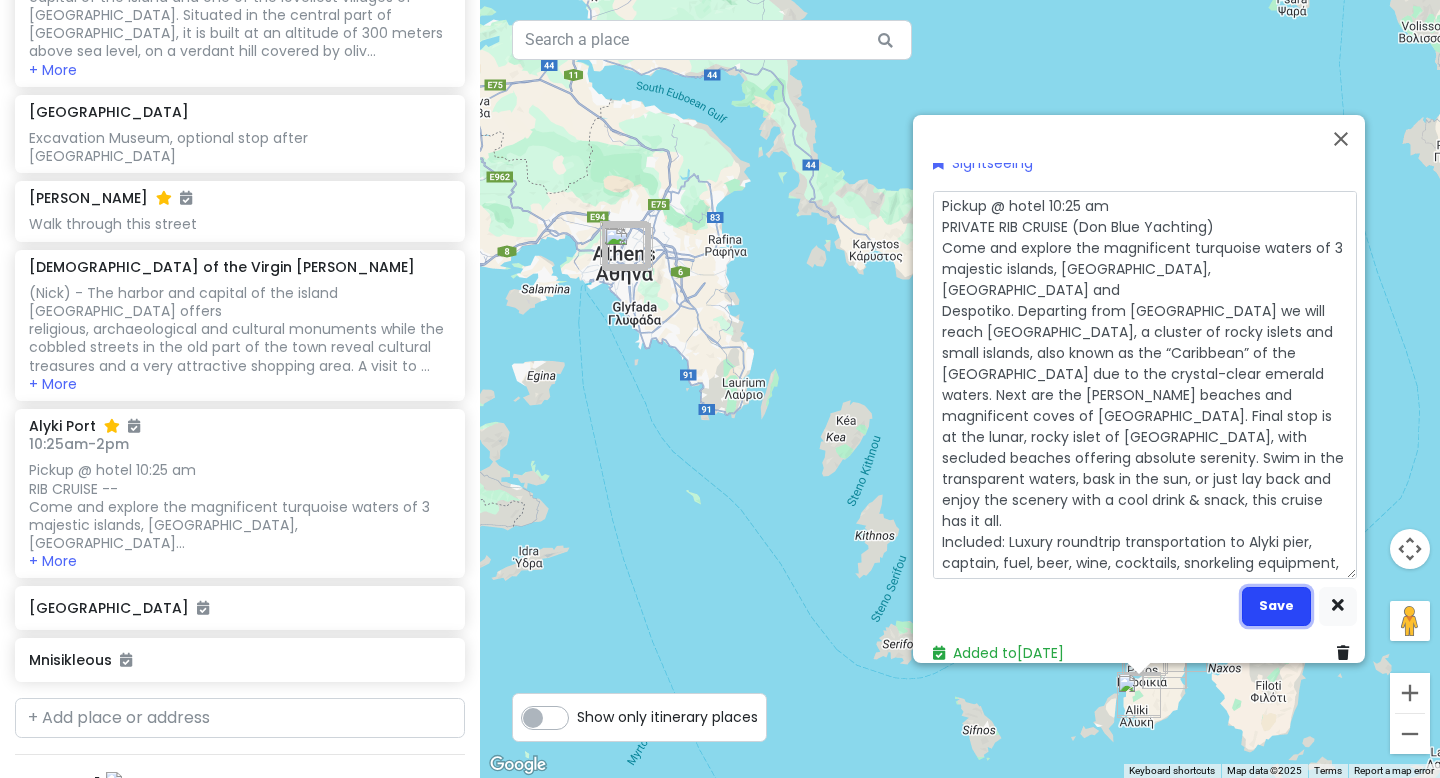 click on "Save" at bounding box center (1276, 606) 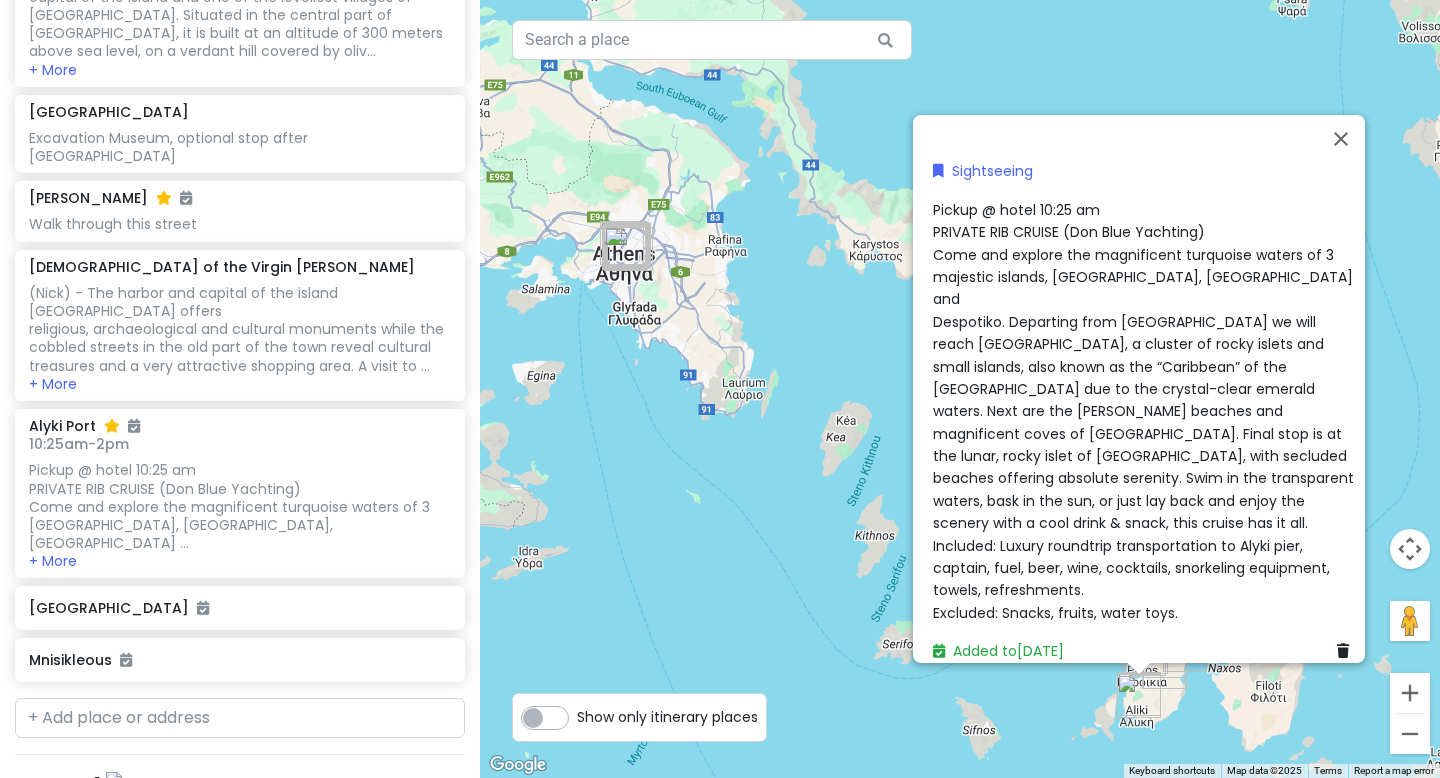 scroll, scrollTop: 47, scrollLeft: 0, axis: vertical 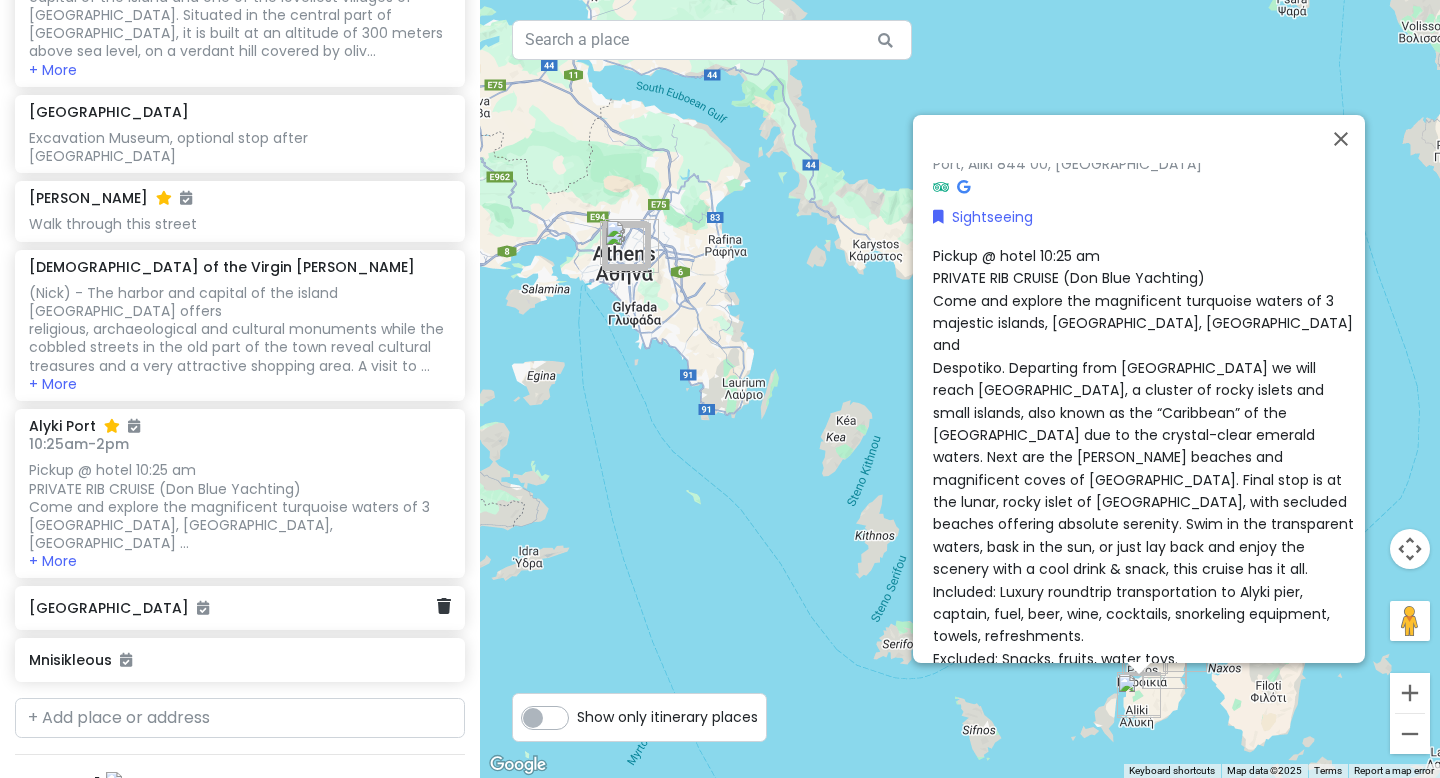 click on "[GEOGRAPHIC_DATA]" 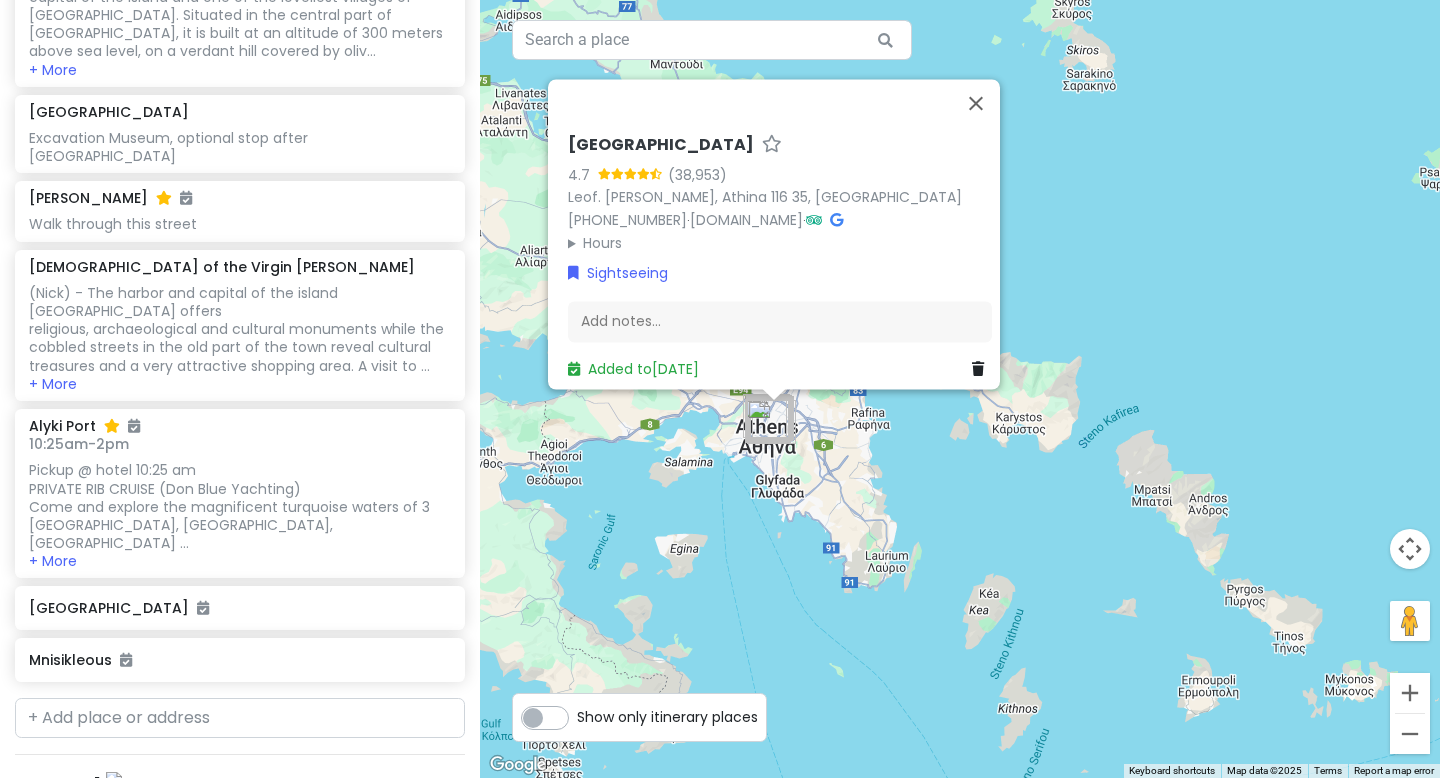 click at bounding box center (772, 144) 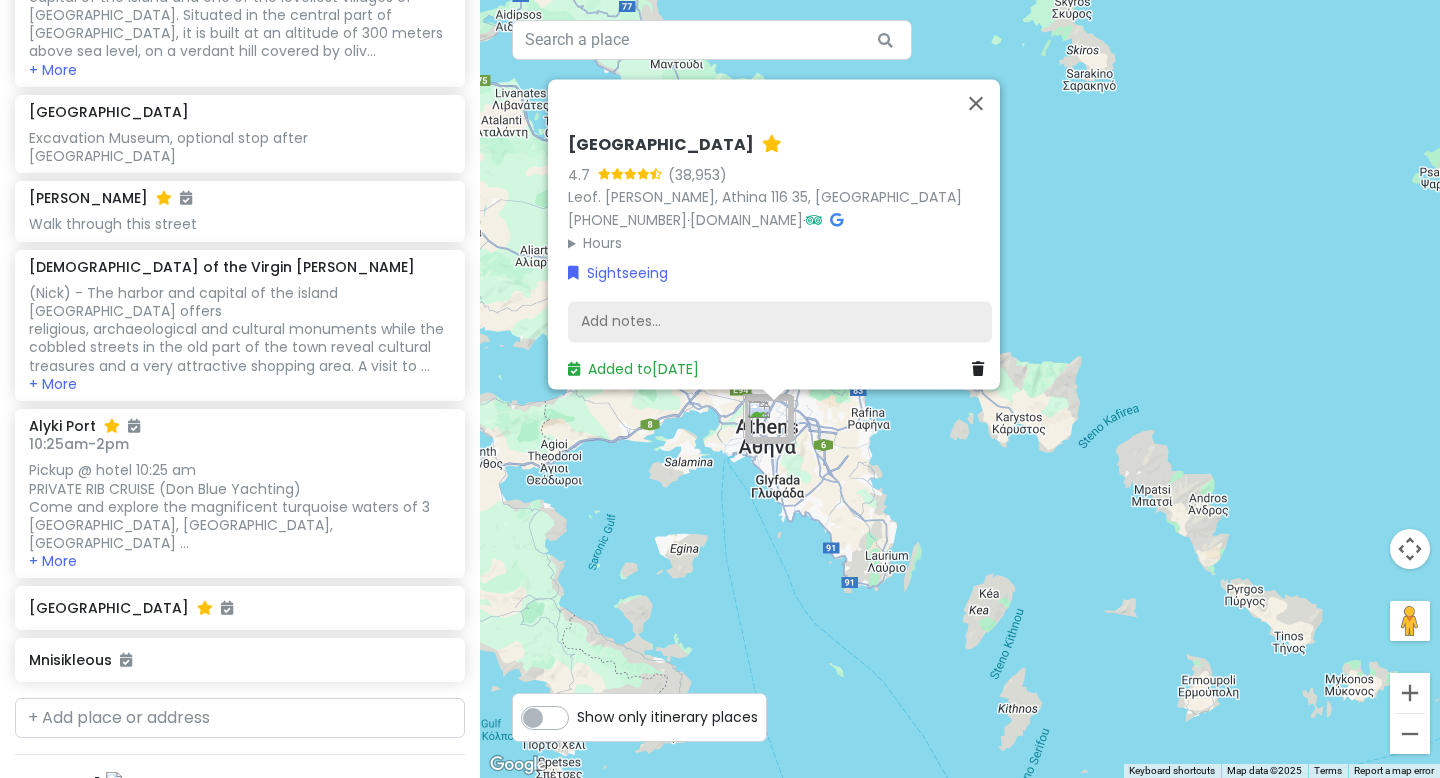 click on "Add notes..." at bounding box center (780, 322) 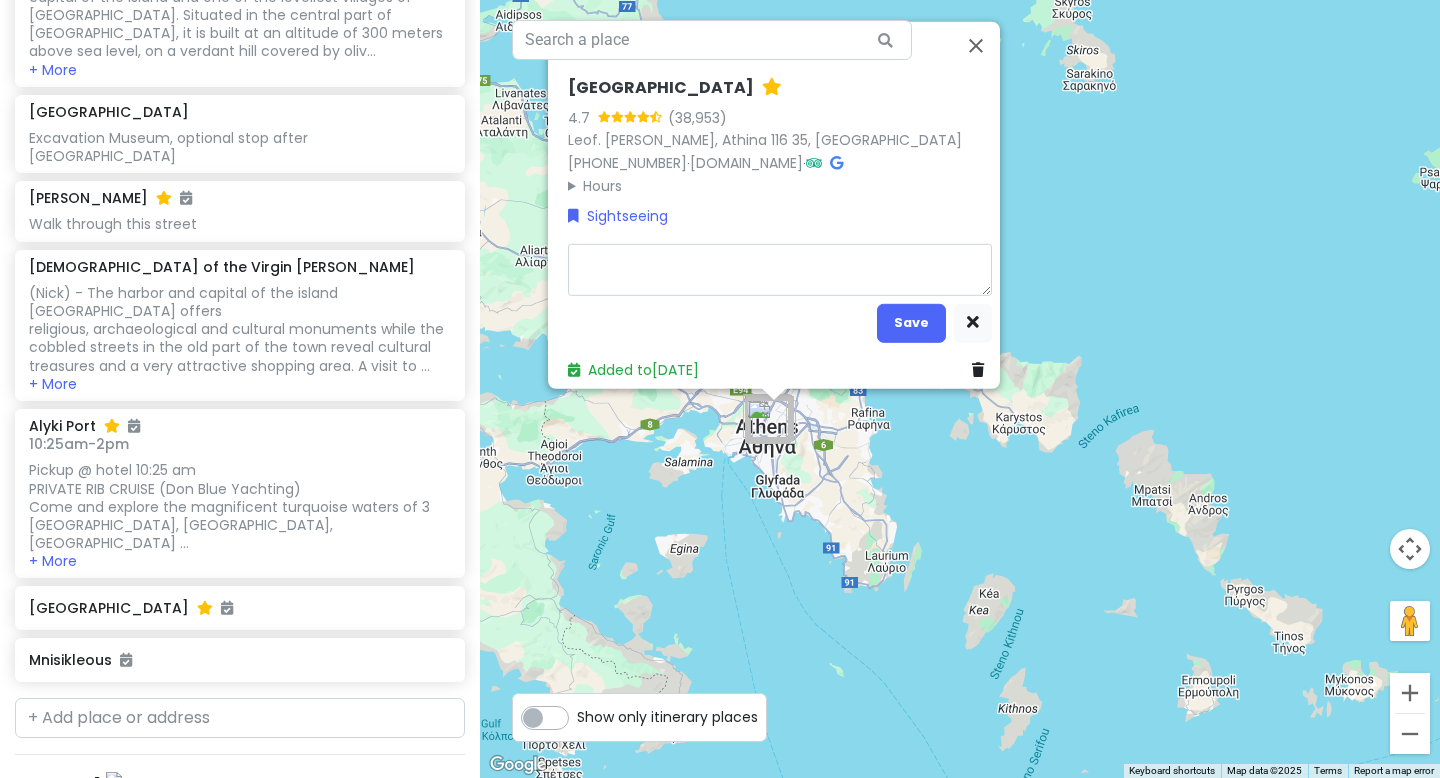 type on "x" 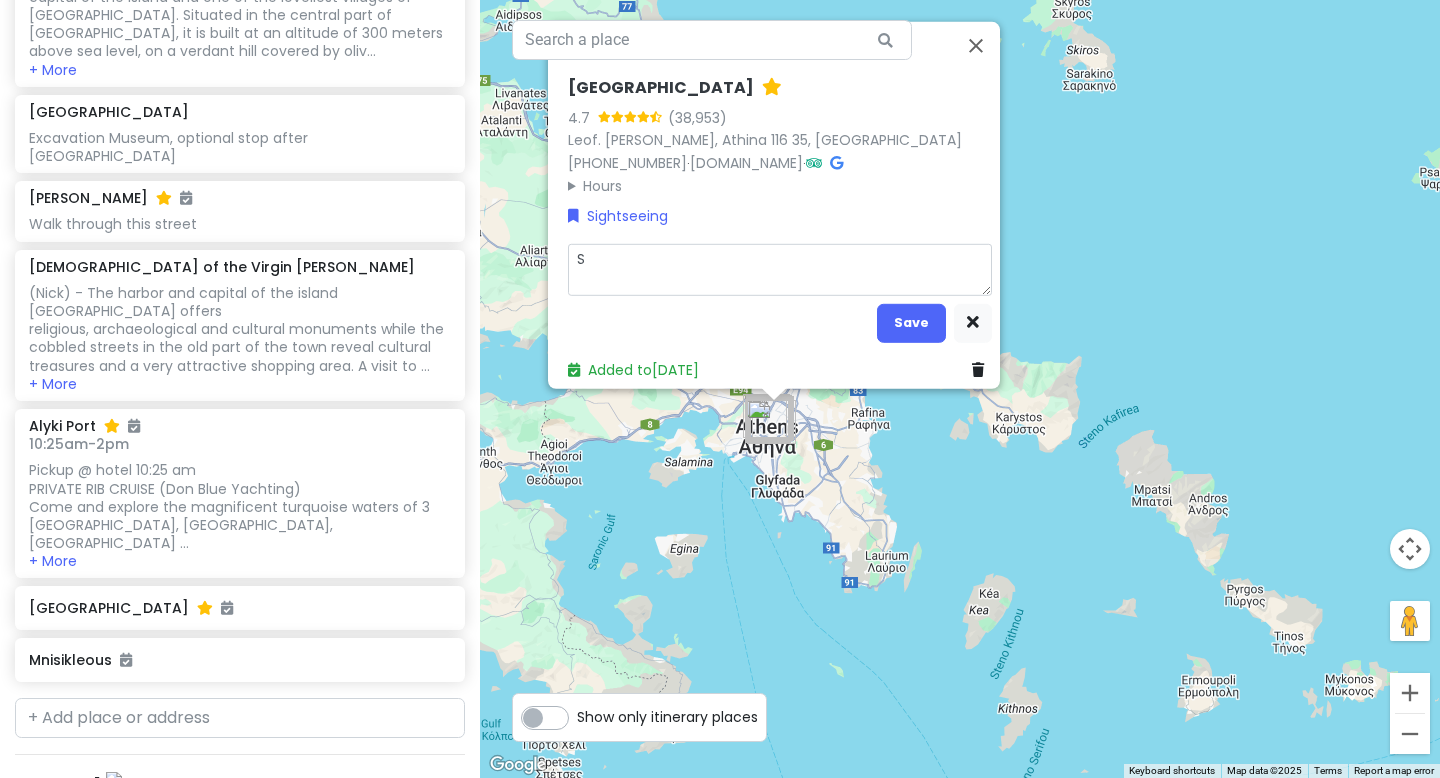 type on "x" 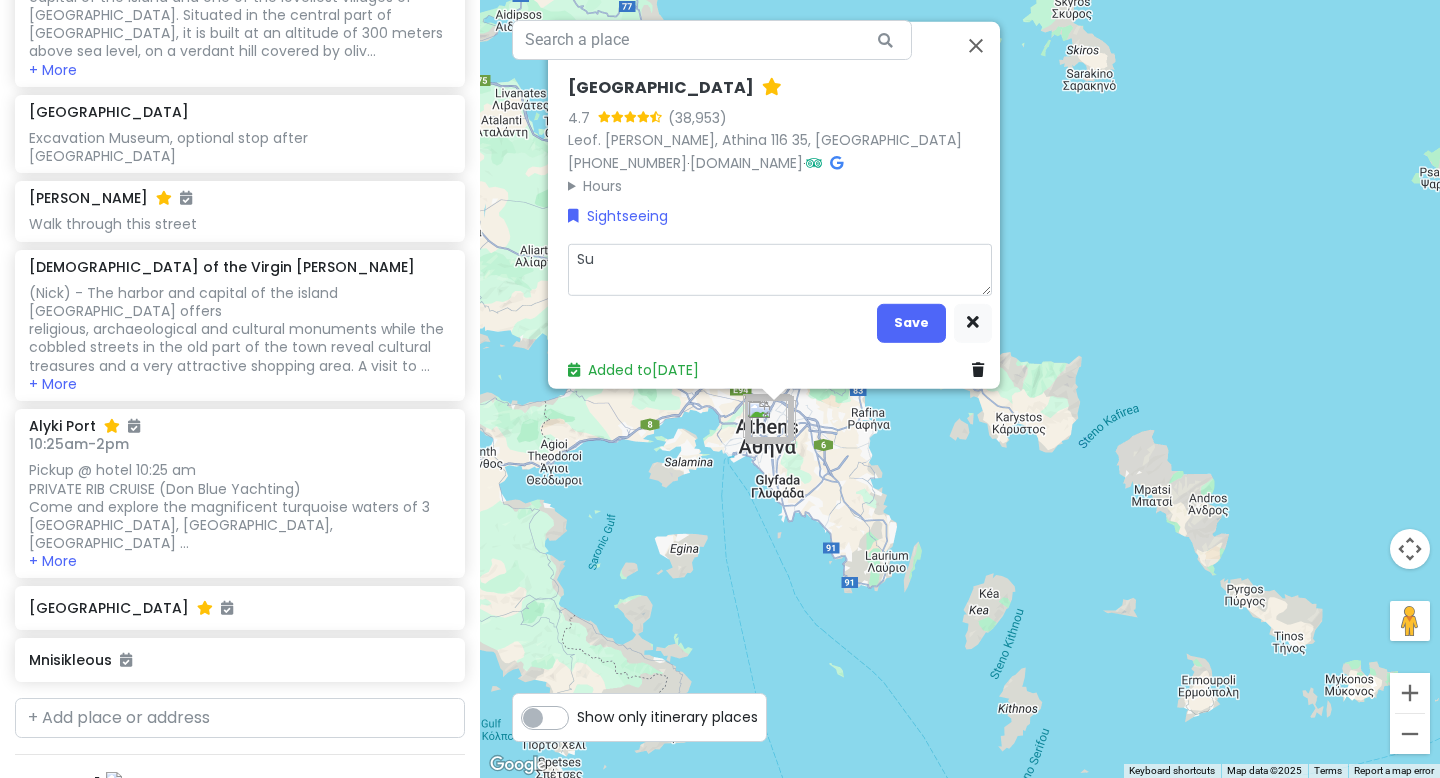 type on "x" 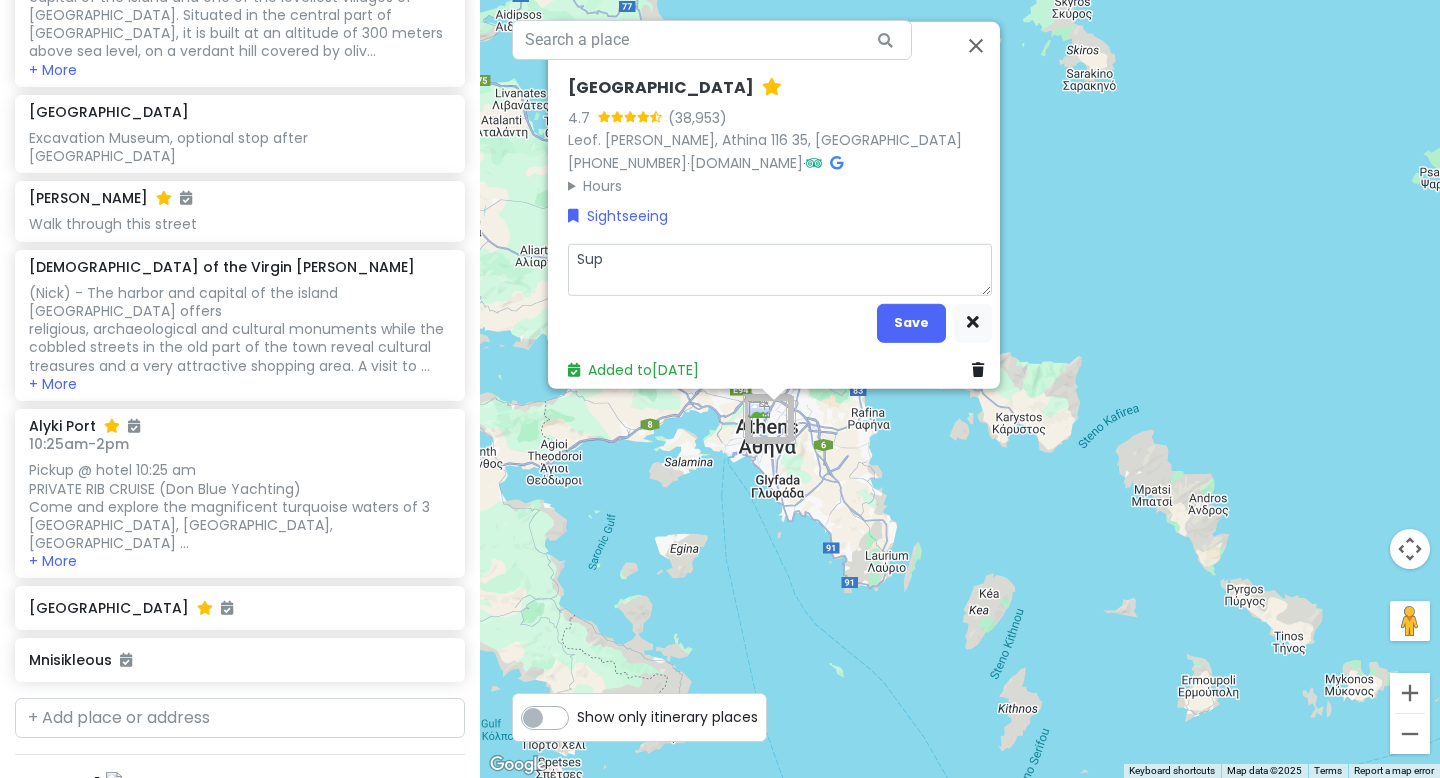 type on "x" 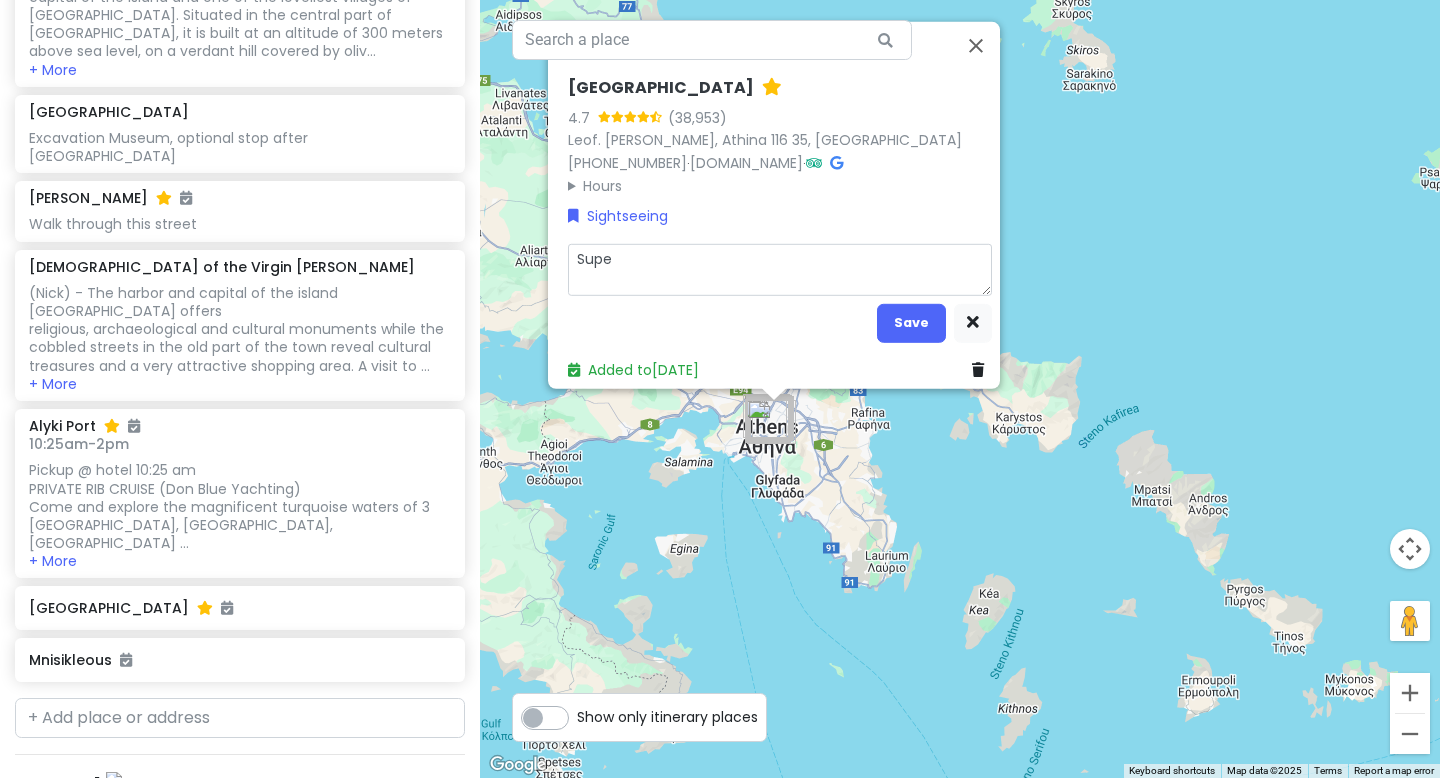 type on "x" 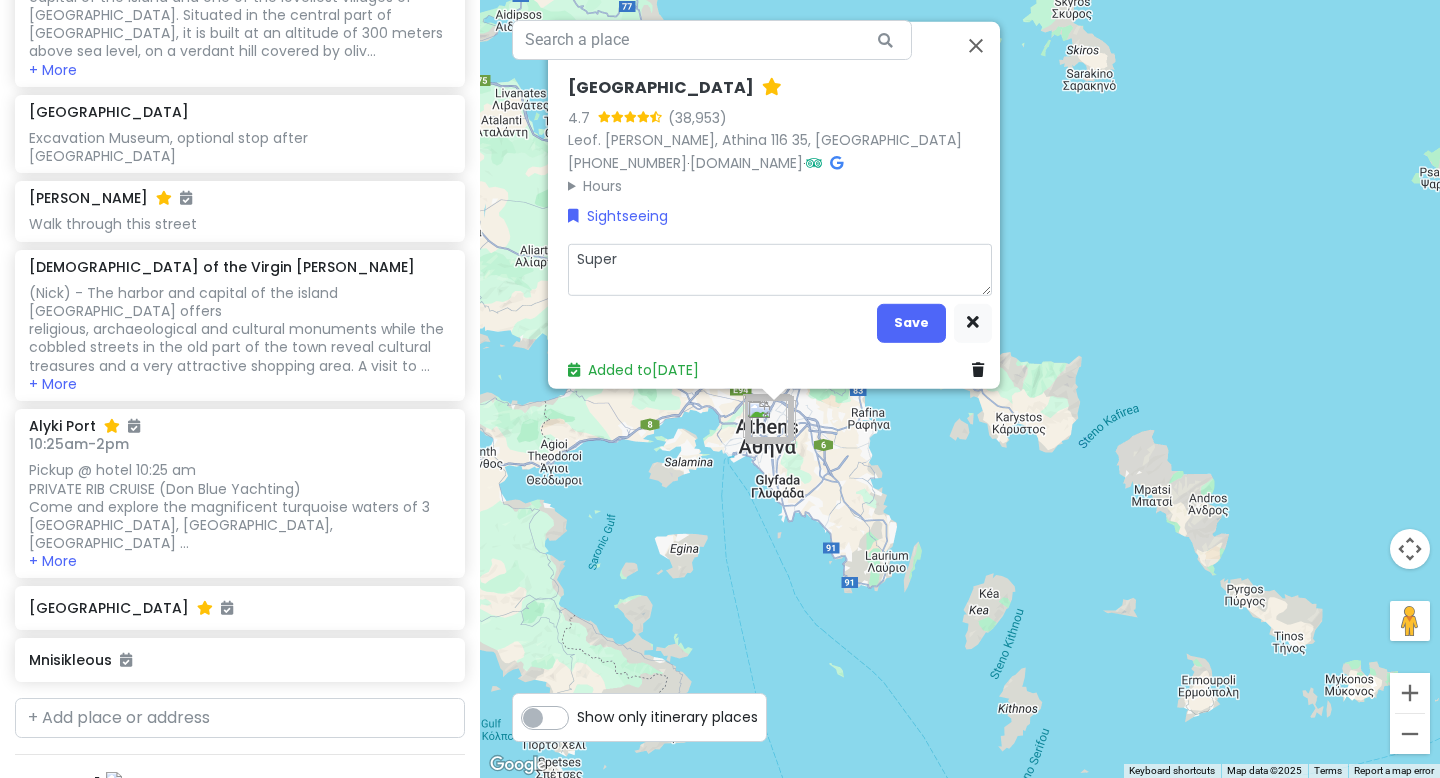 type on "x" 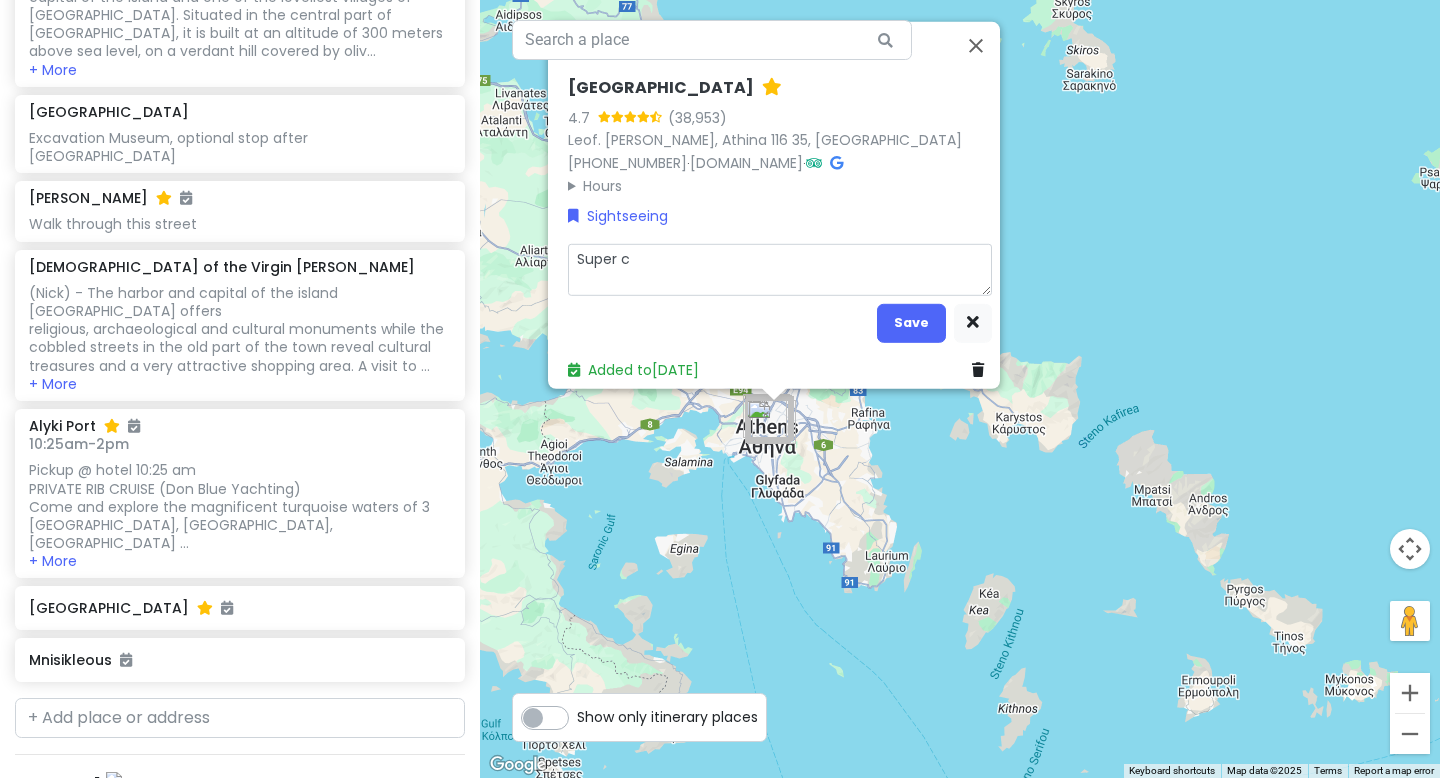 type on "Super co" 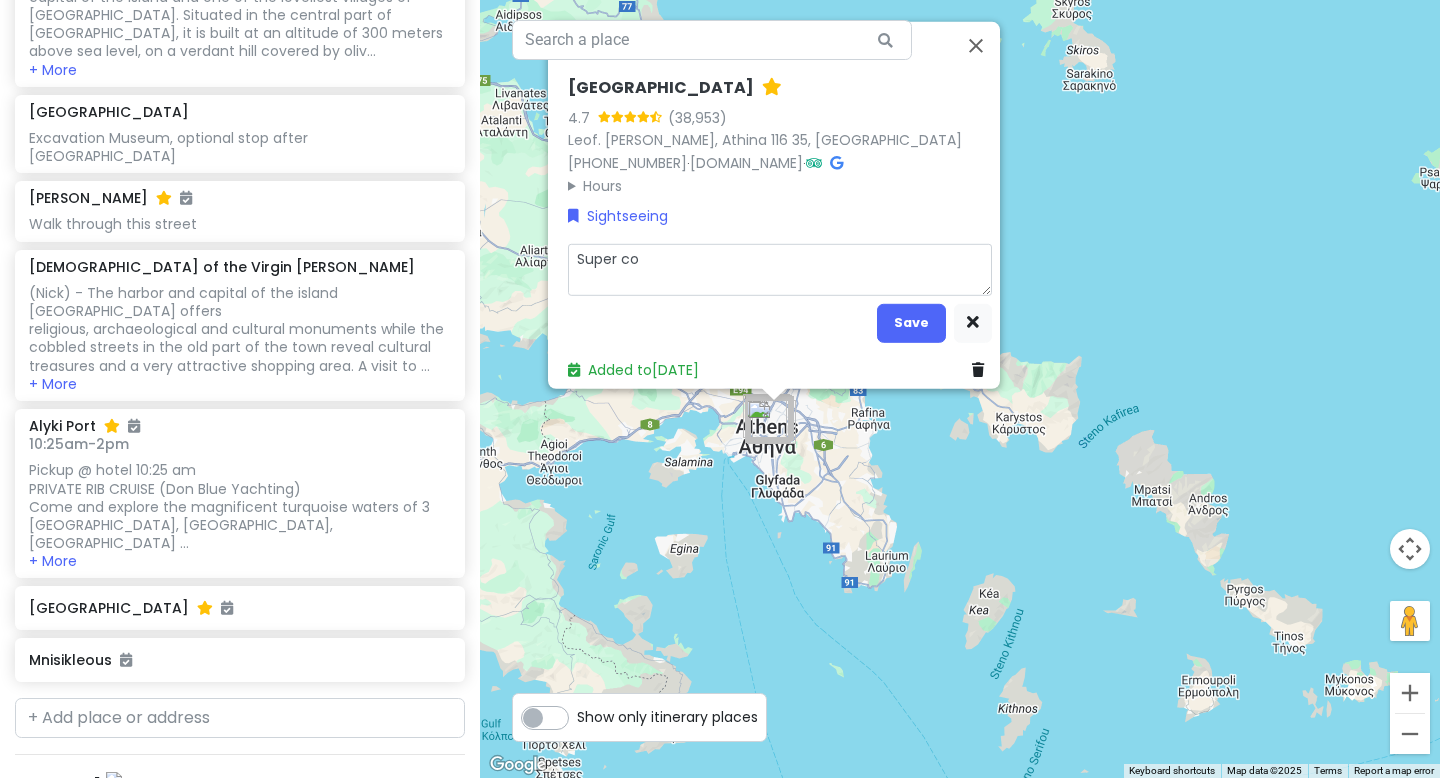 type on "x" 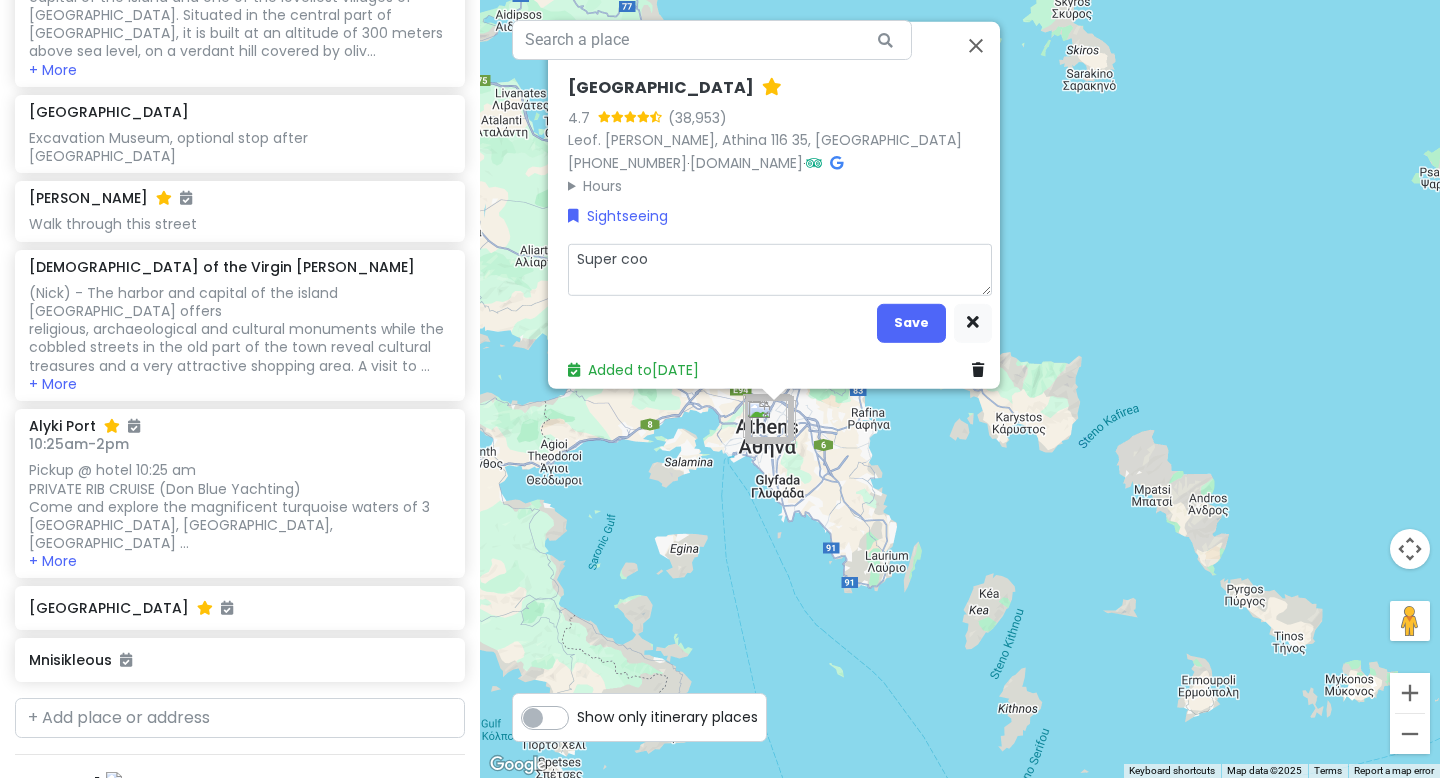 type on "x" 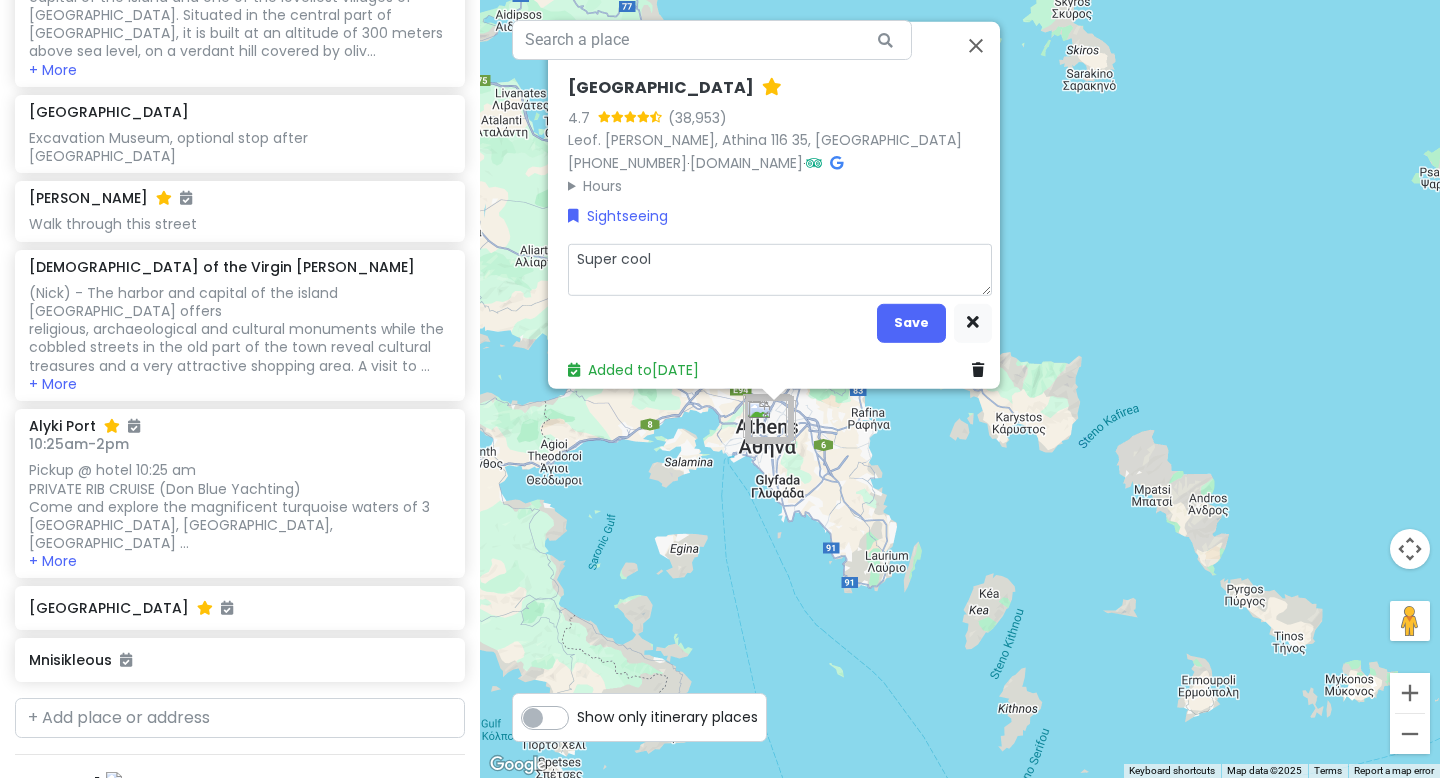 type on "x" 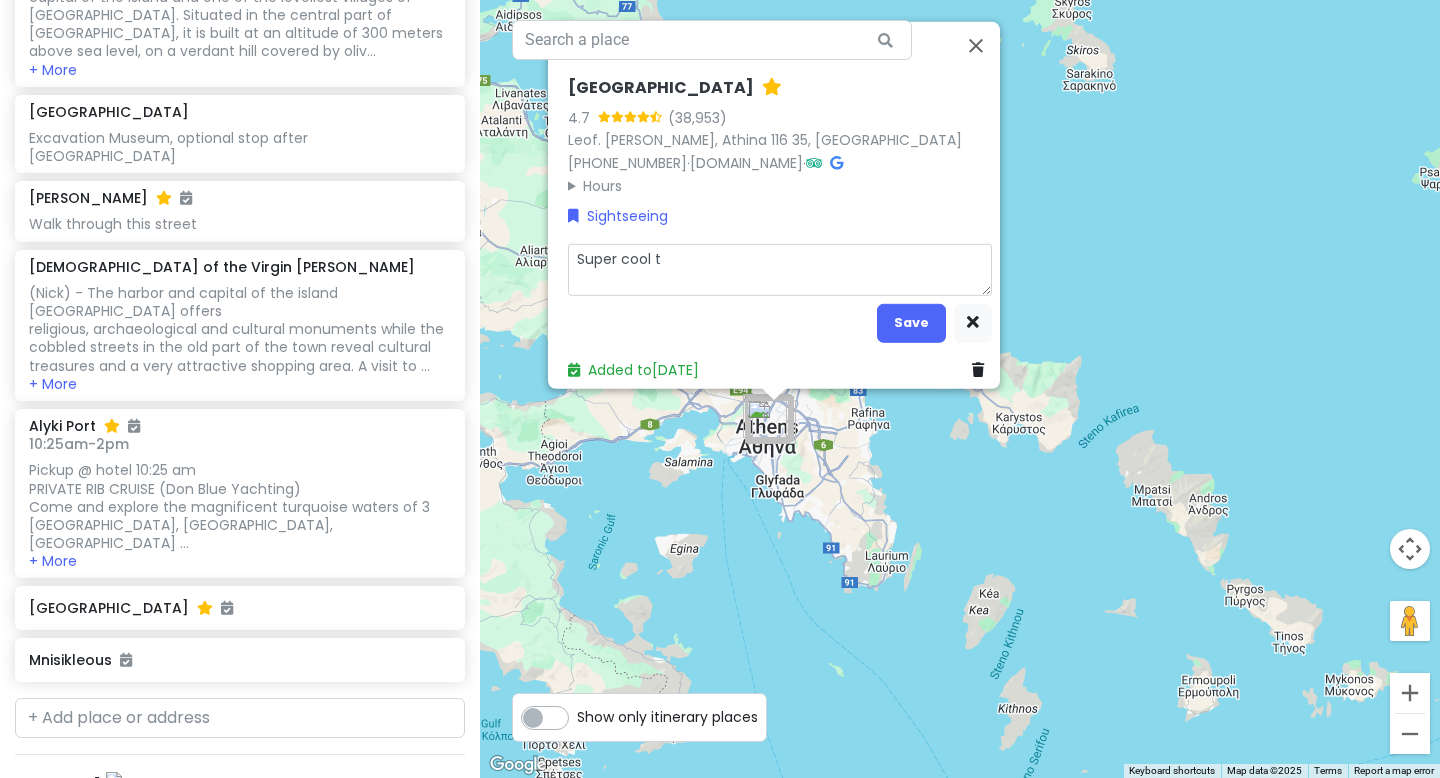 type on "Super cool to" 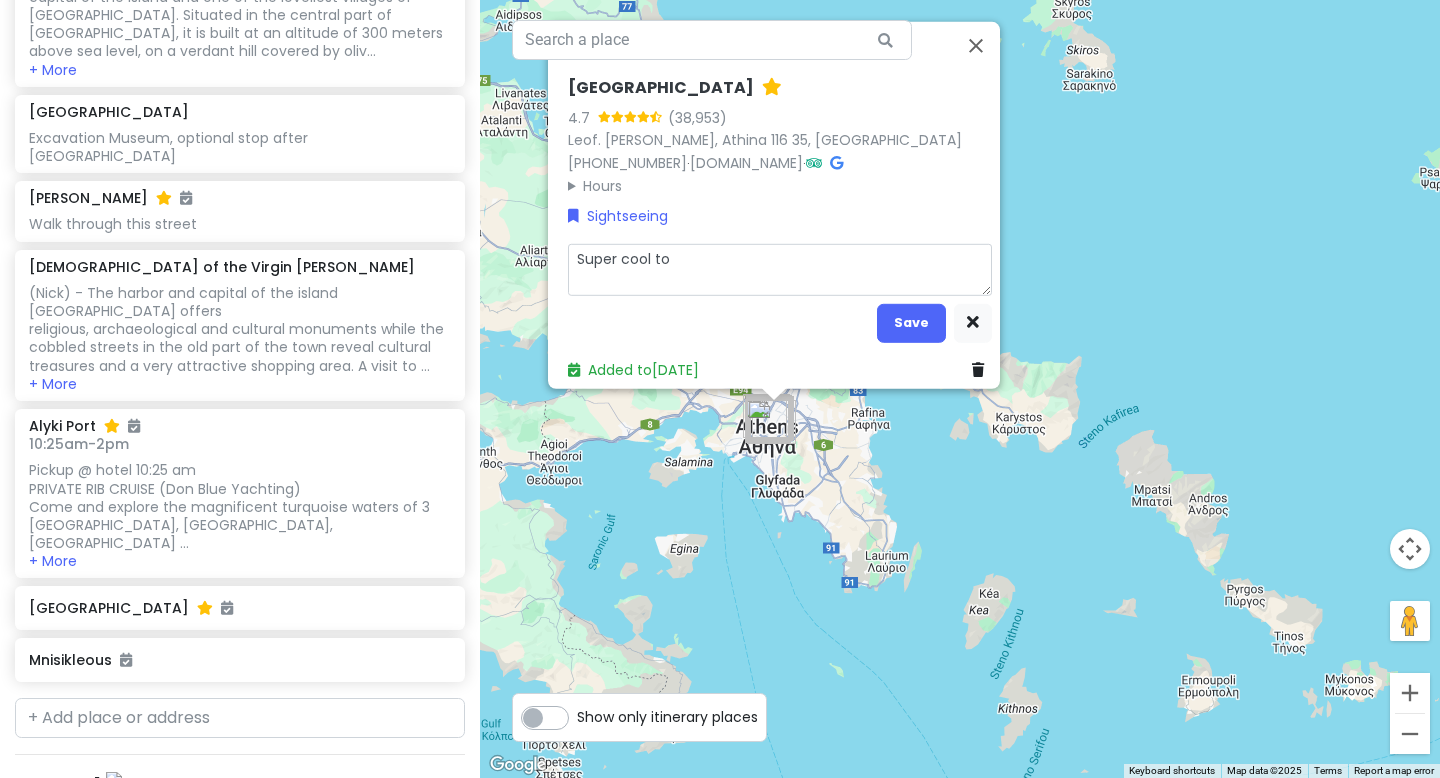 type on "x" 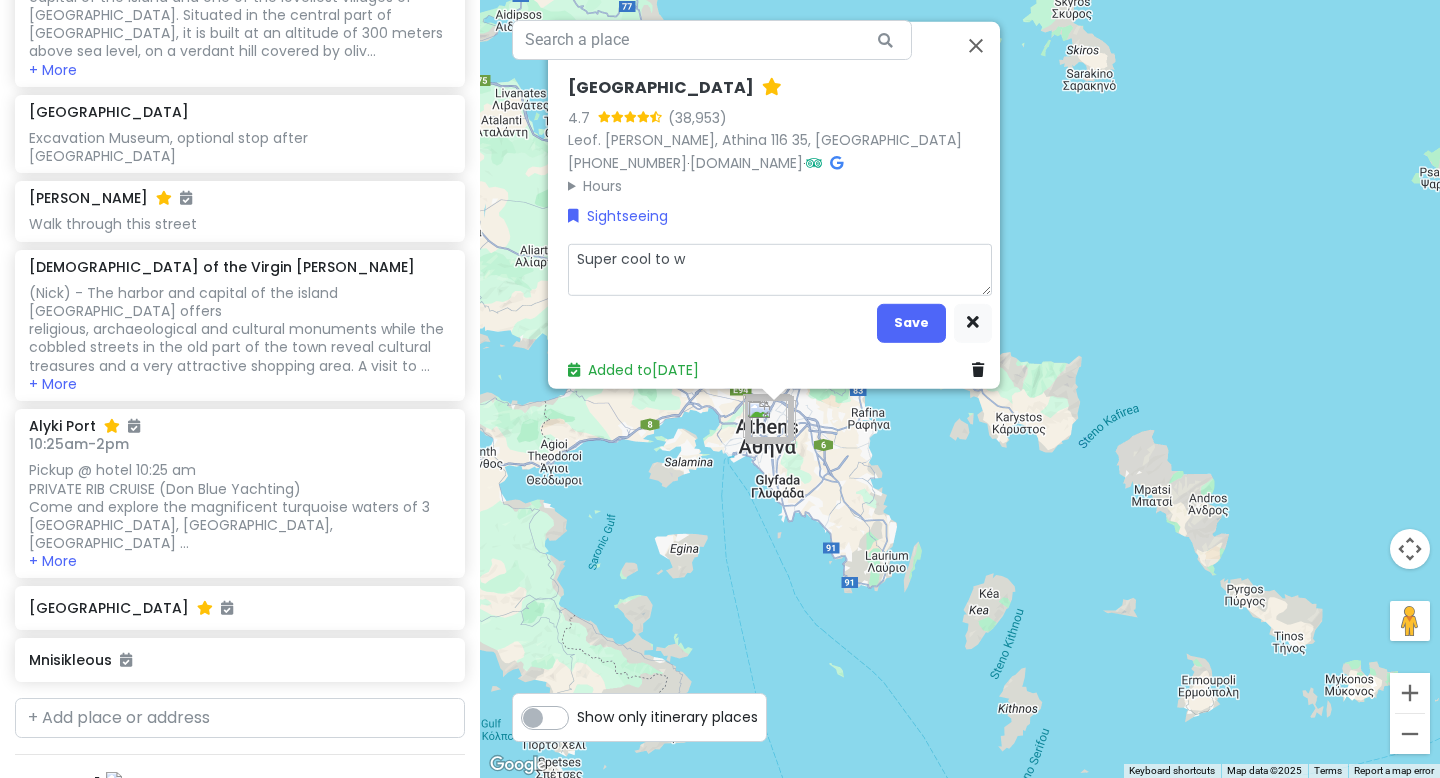 type on "x" 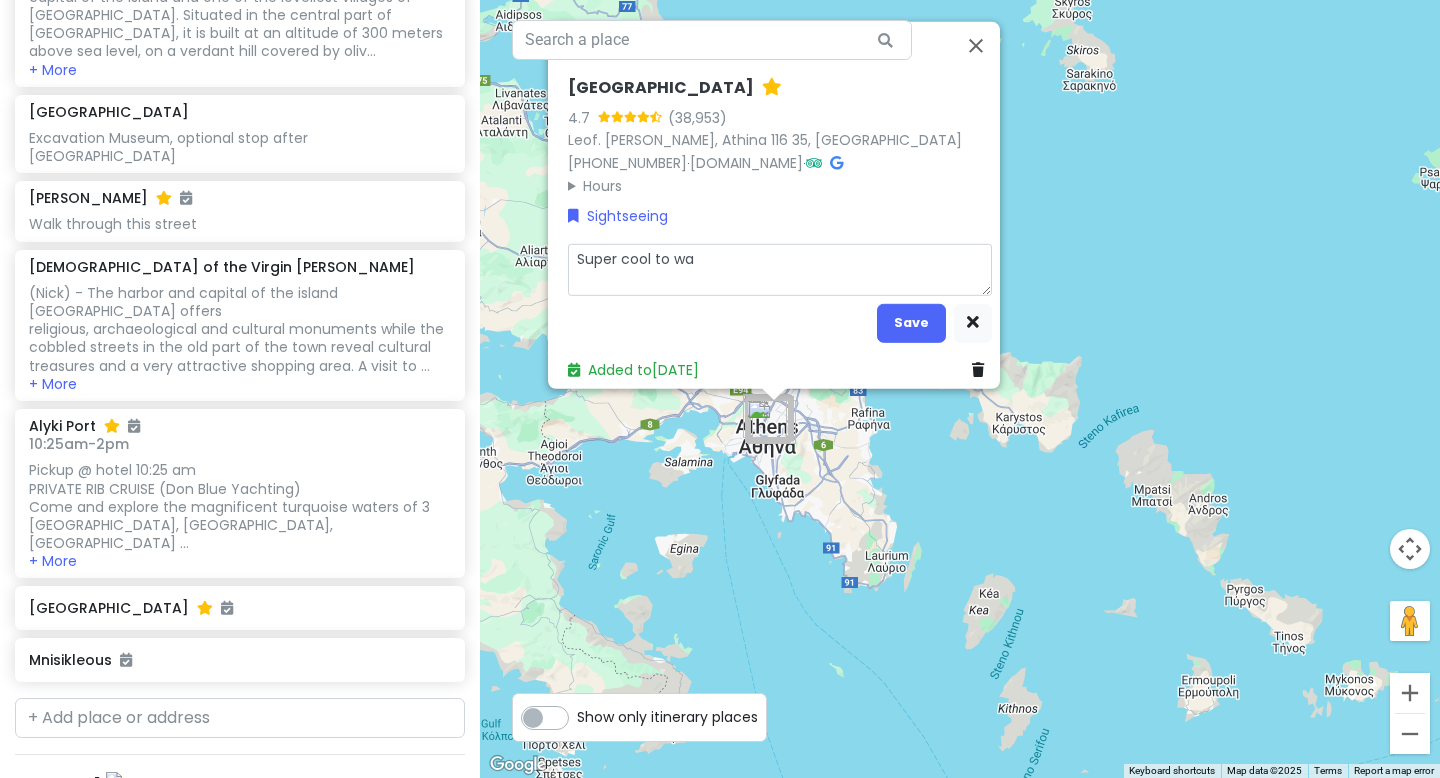 type on "x" 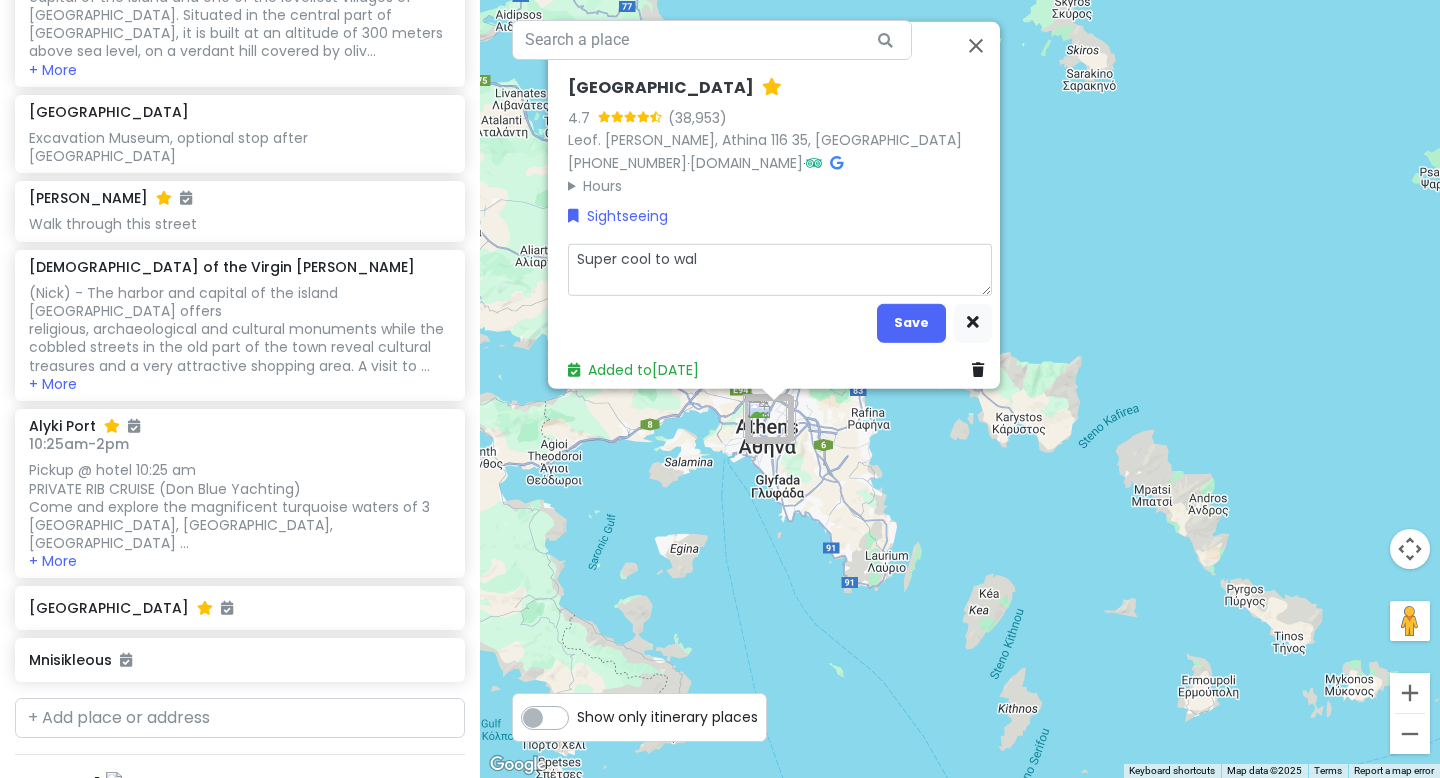 type on "x" 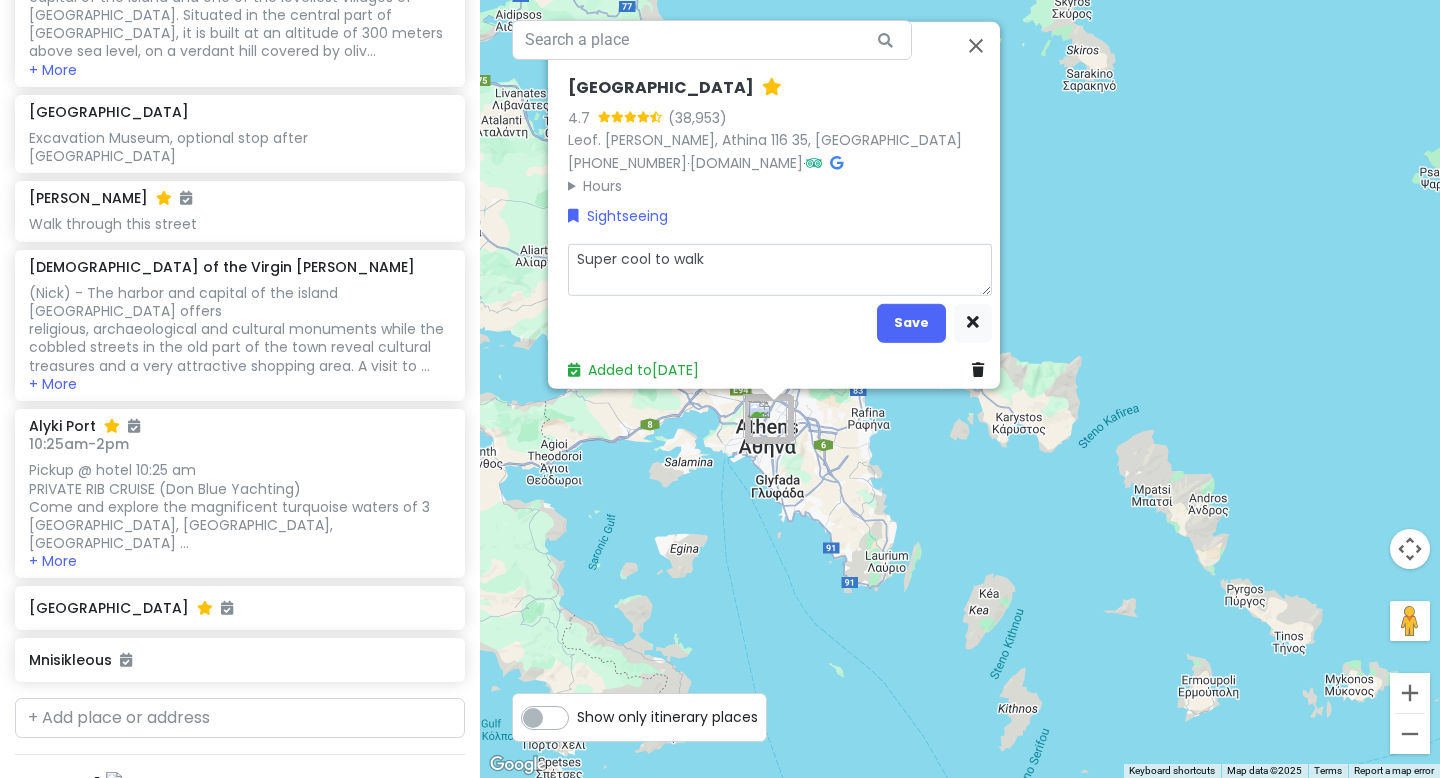 type on "x" 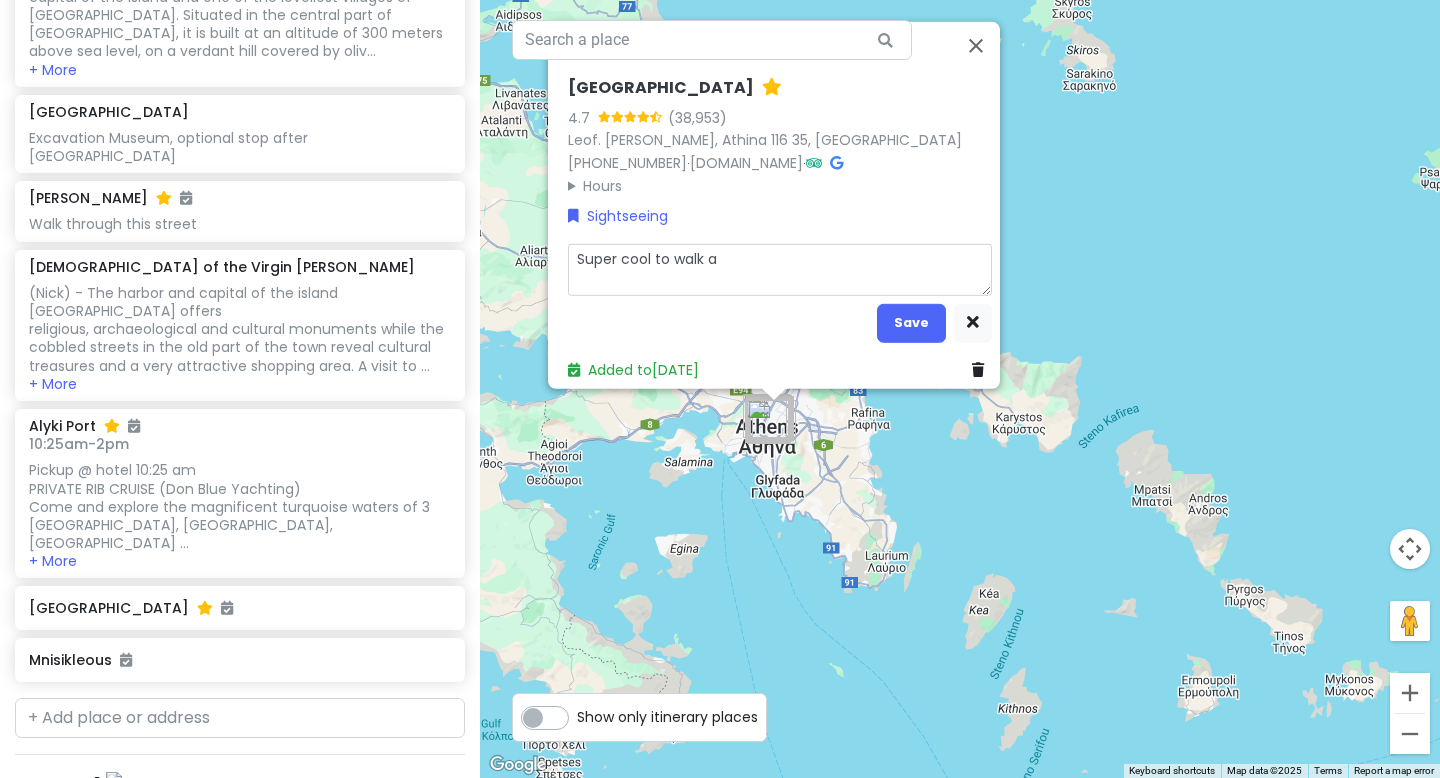 type on "Super cool to walk ar" 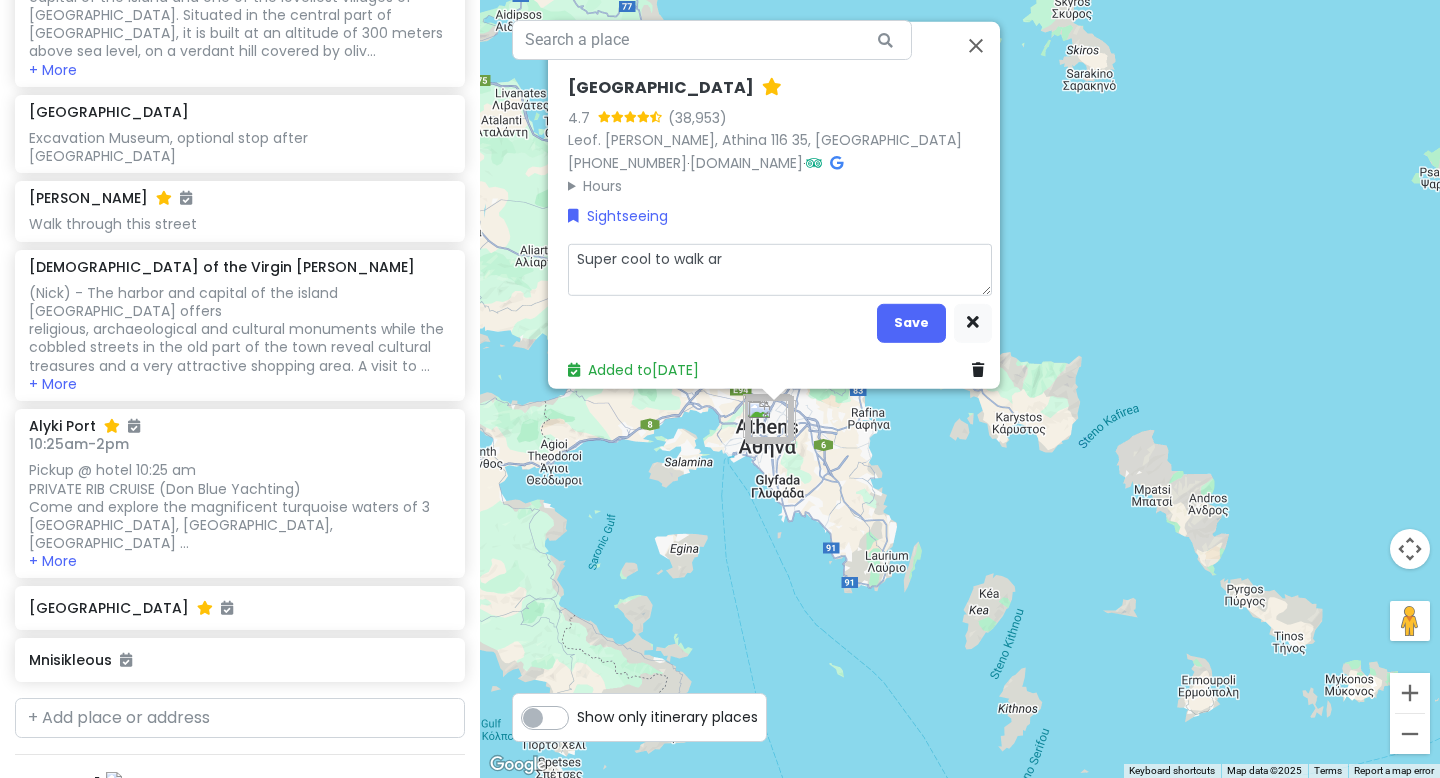 type on "x" 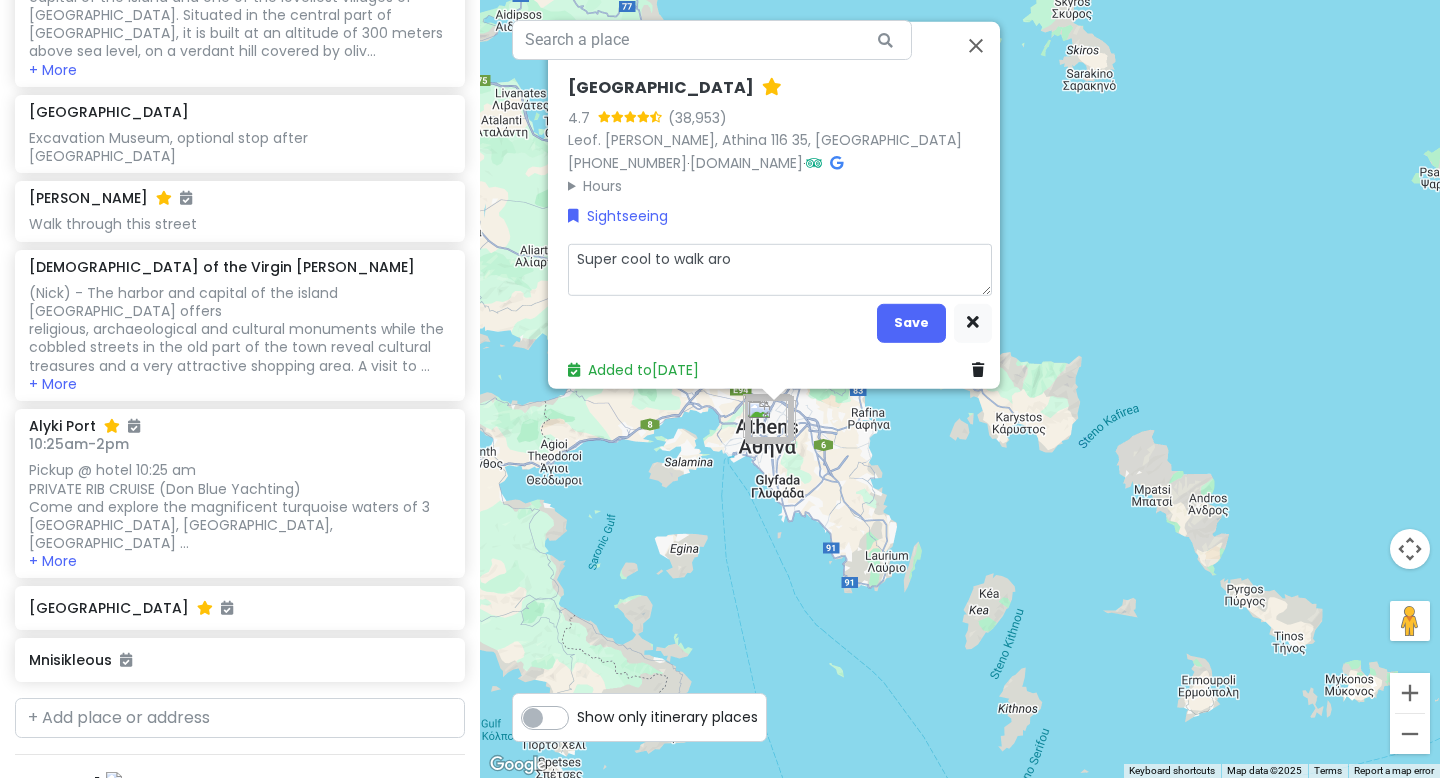 type on "x" 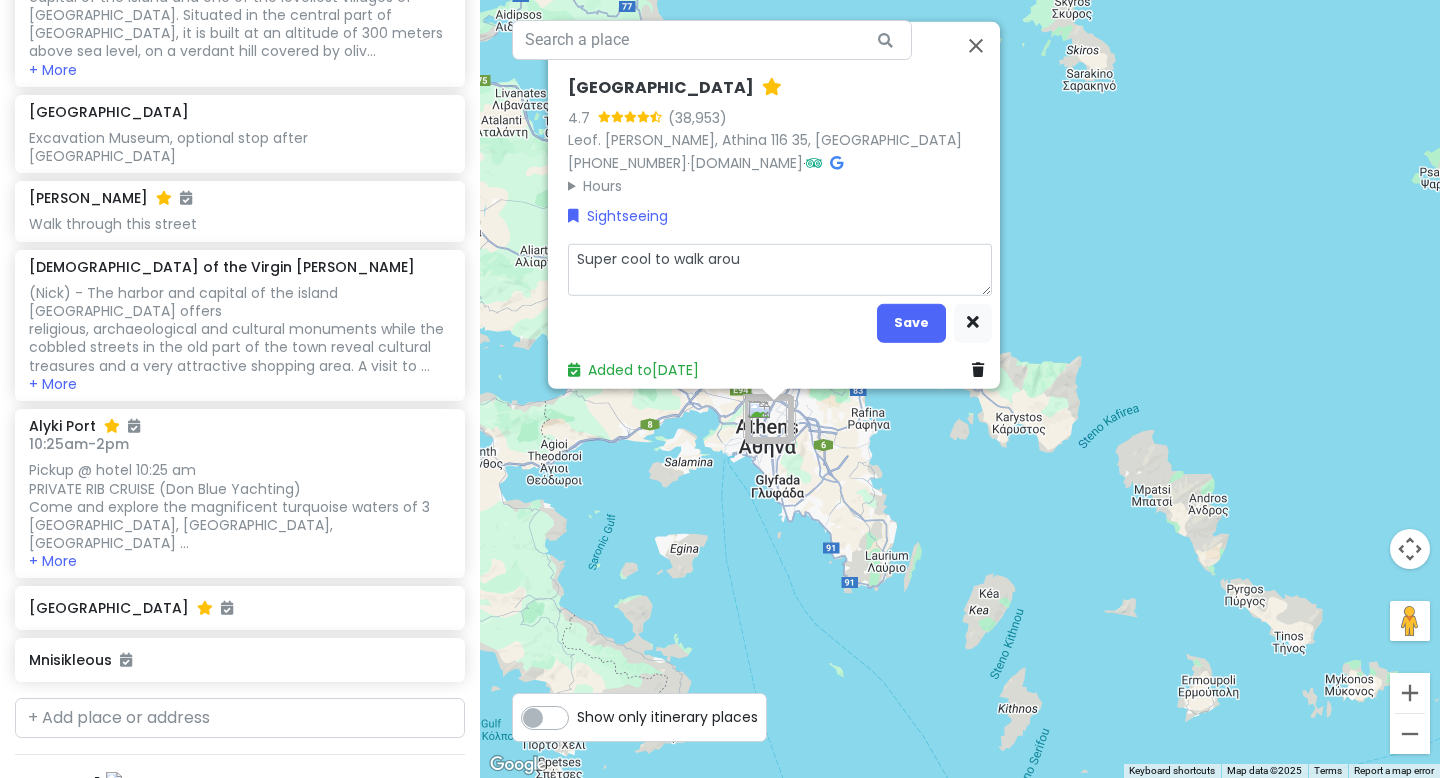 type on "x" 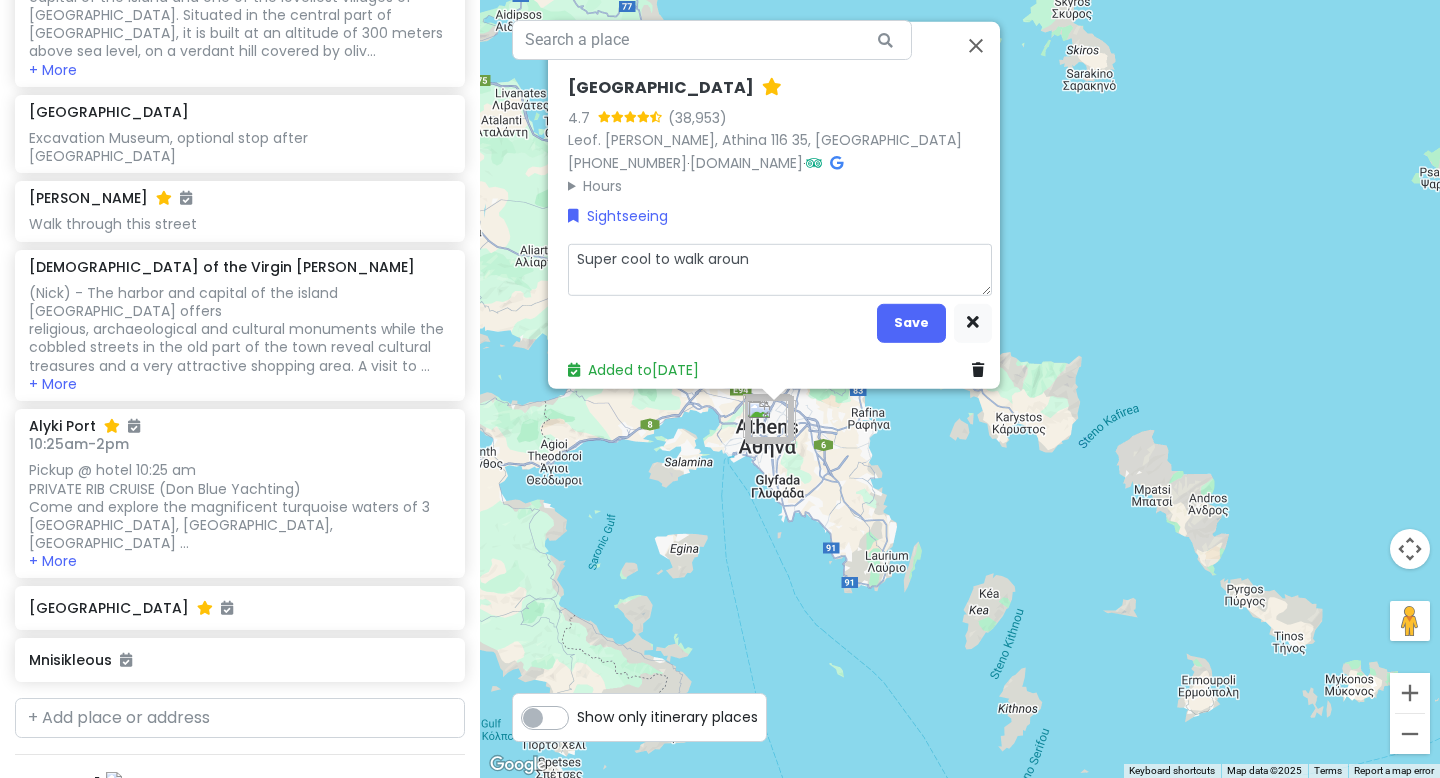 type on "x" 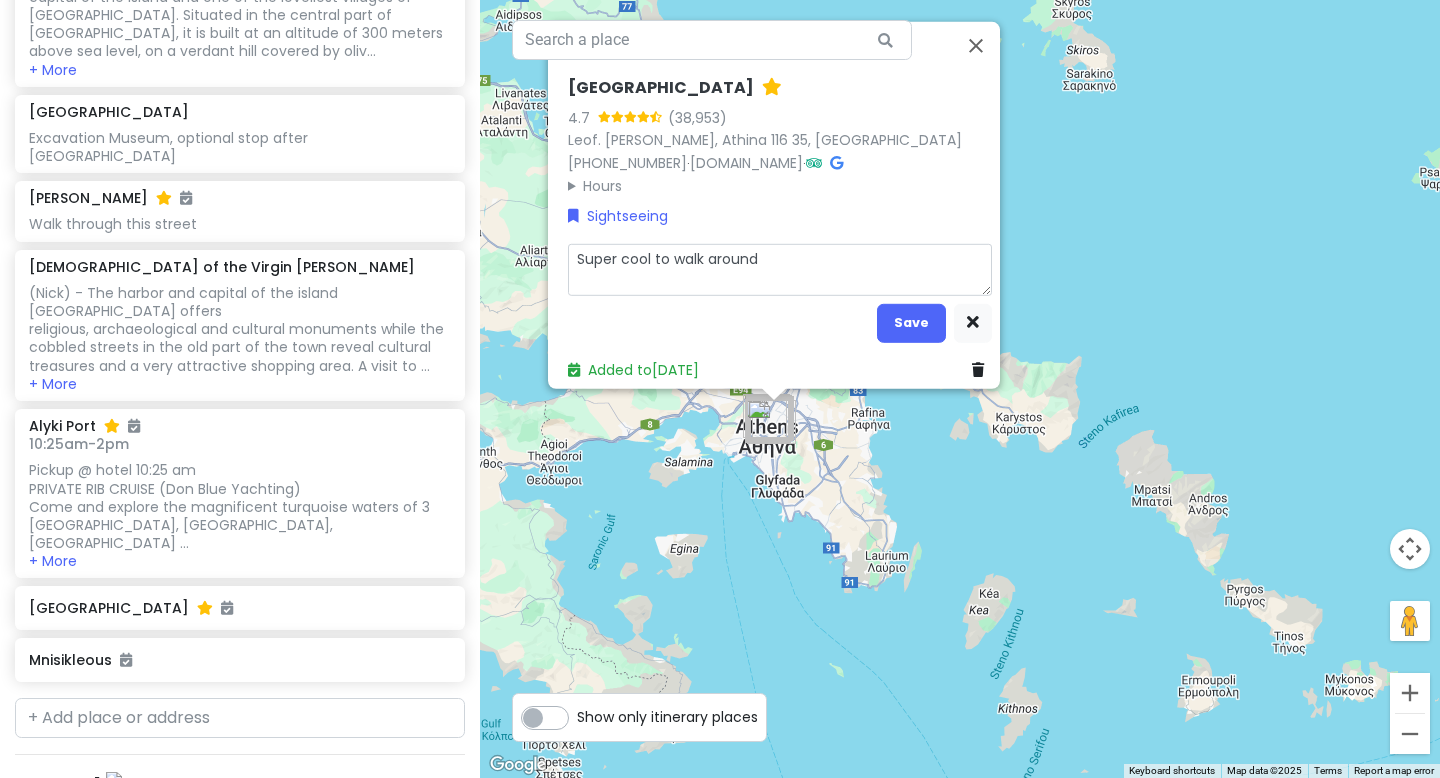 type on "x" 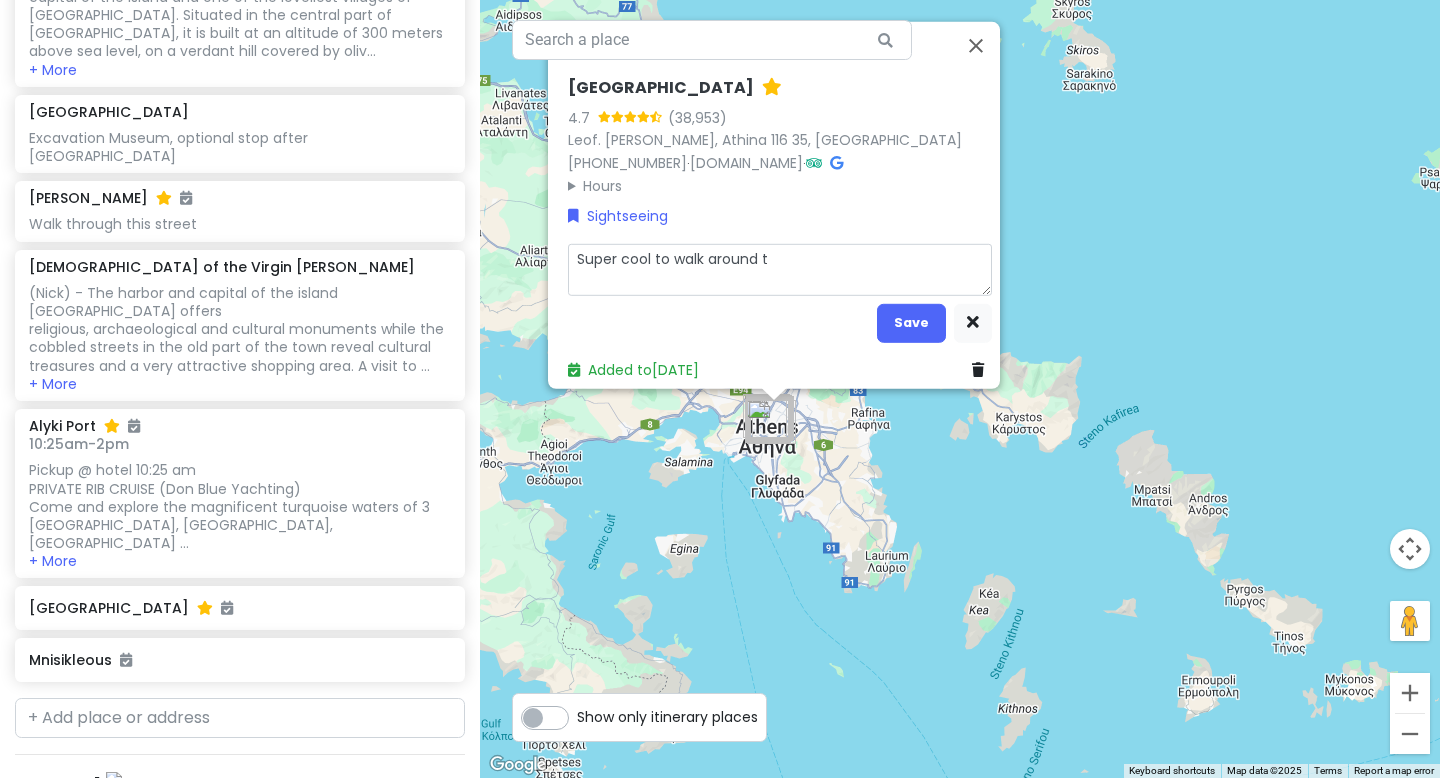 type on "Super cool to walk around th" 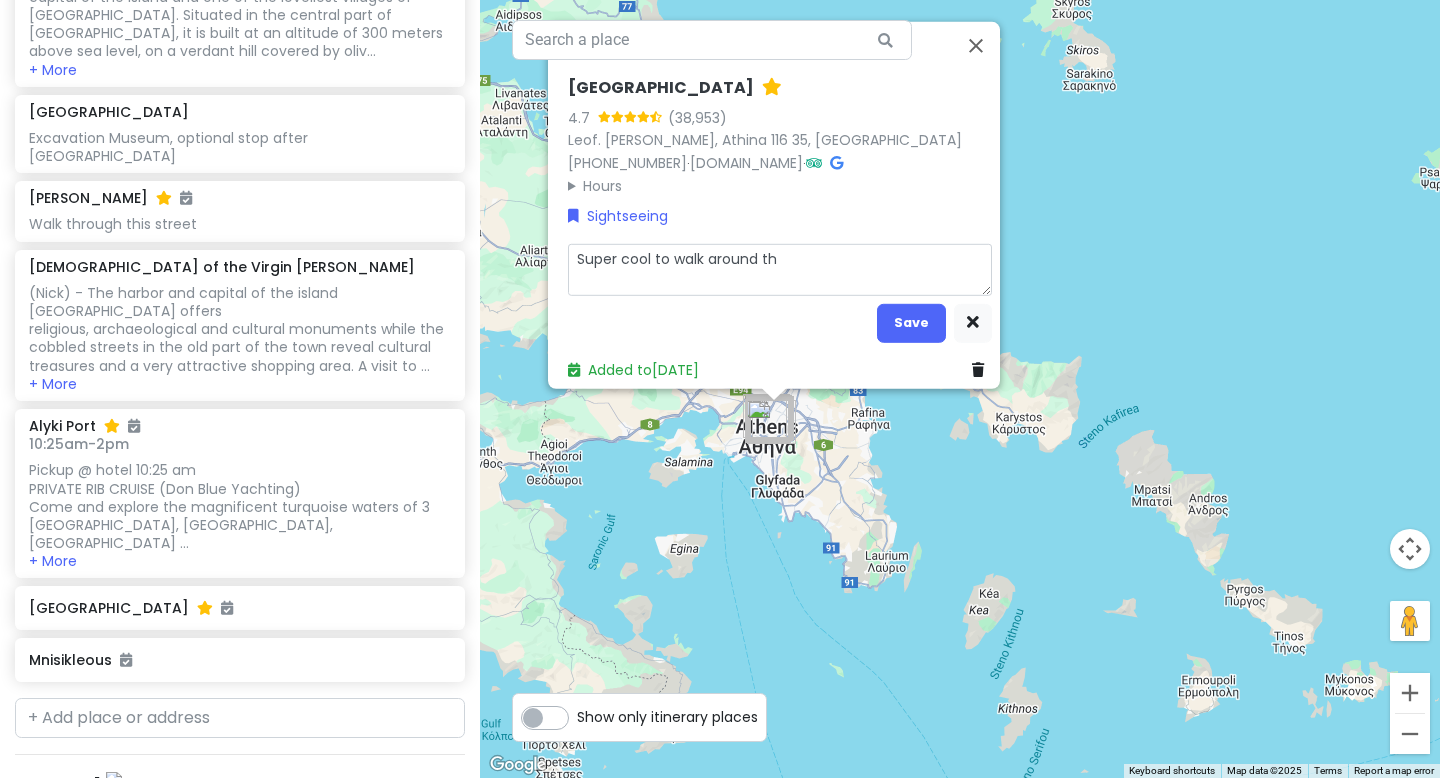 type on "x" 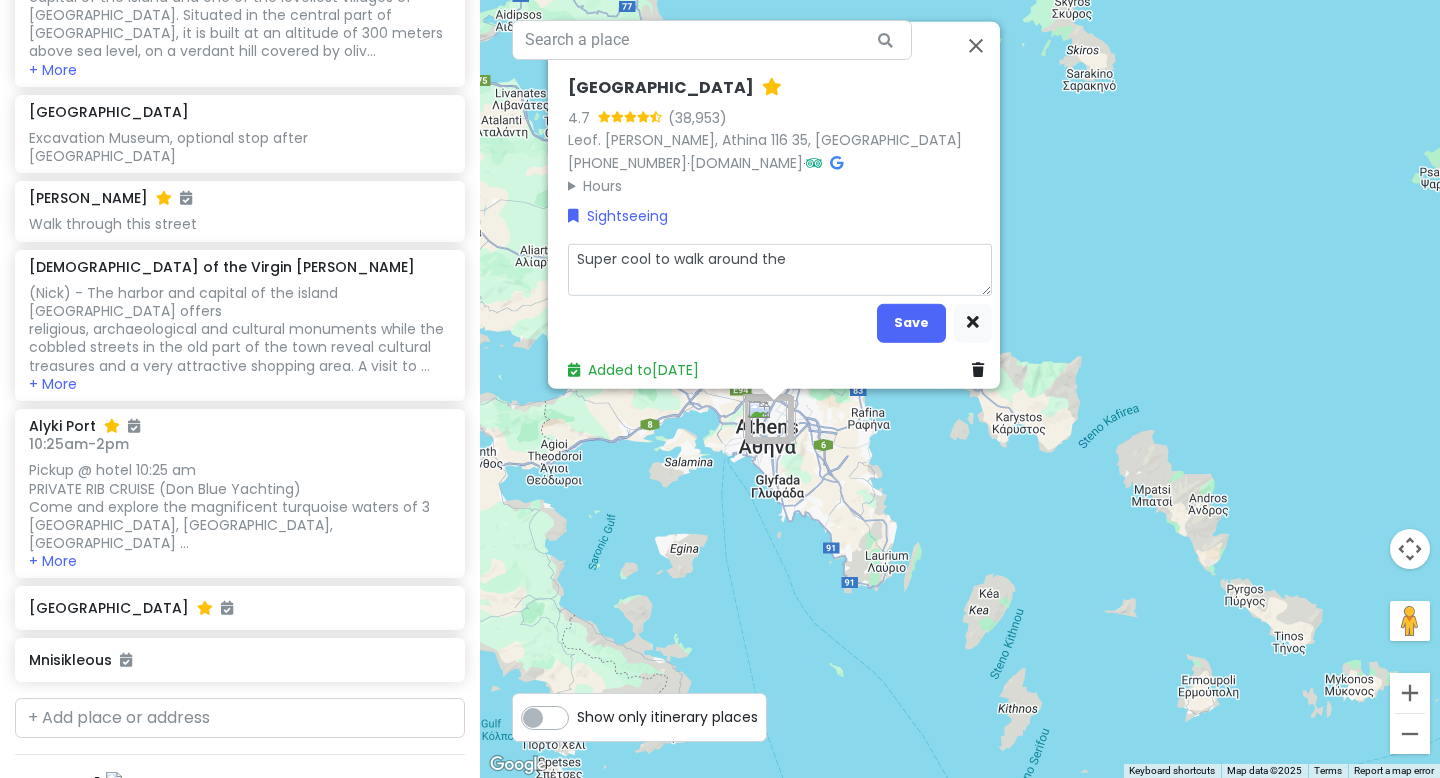 type on "x" 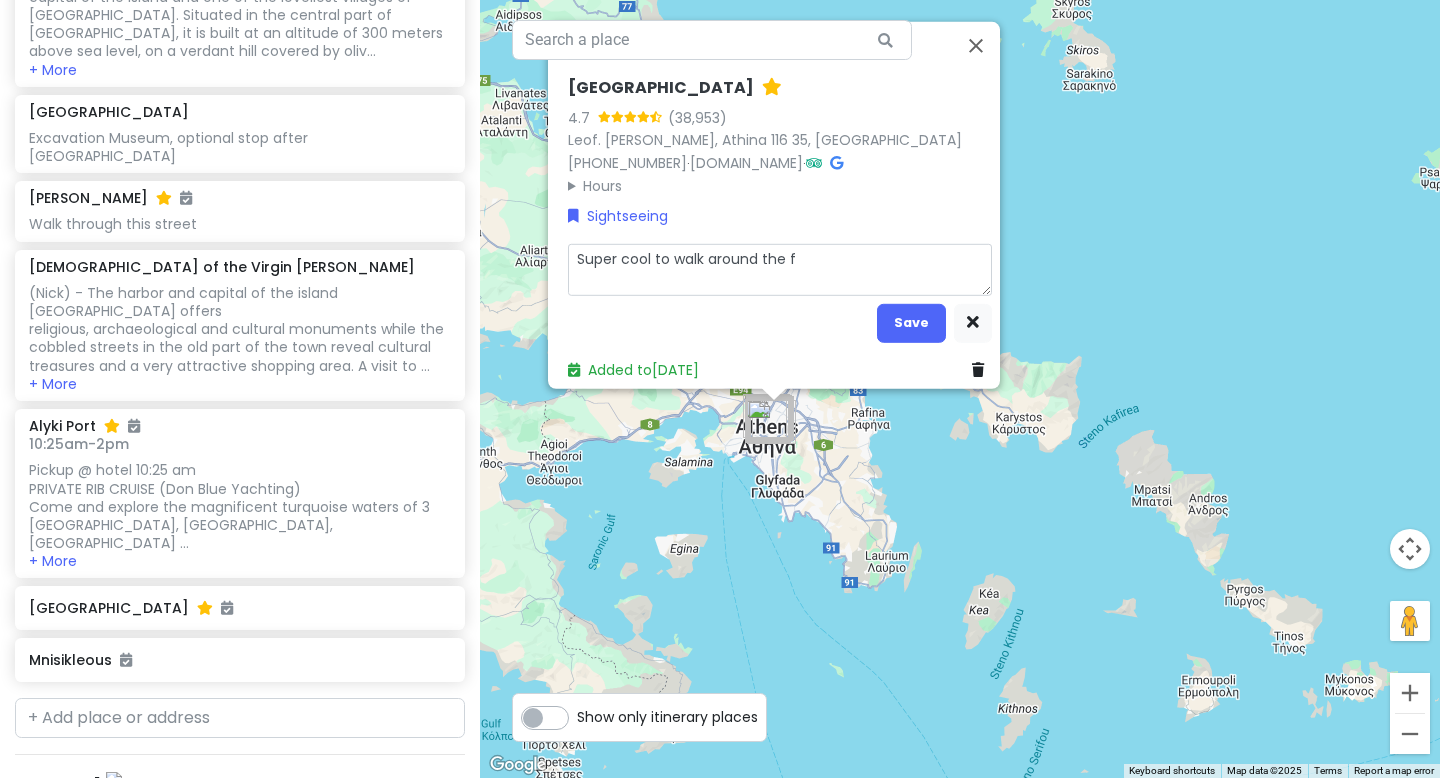 type on "x" 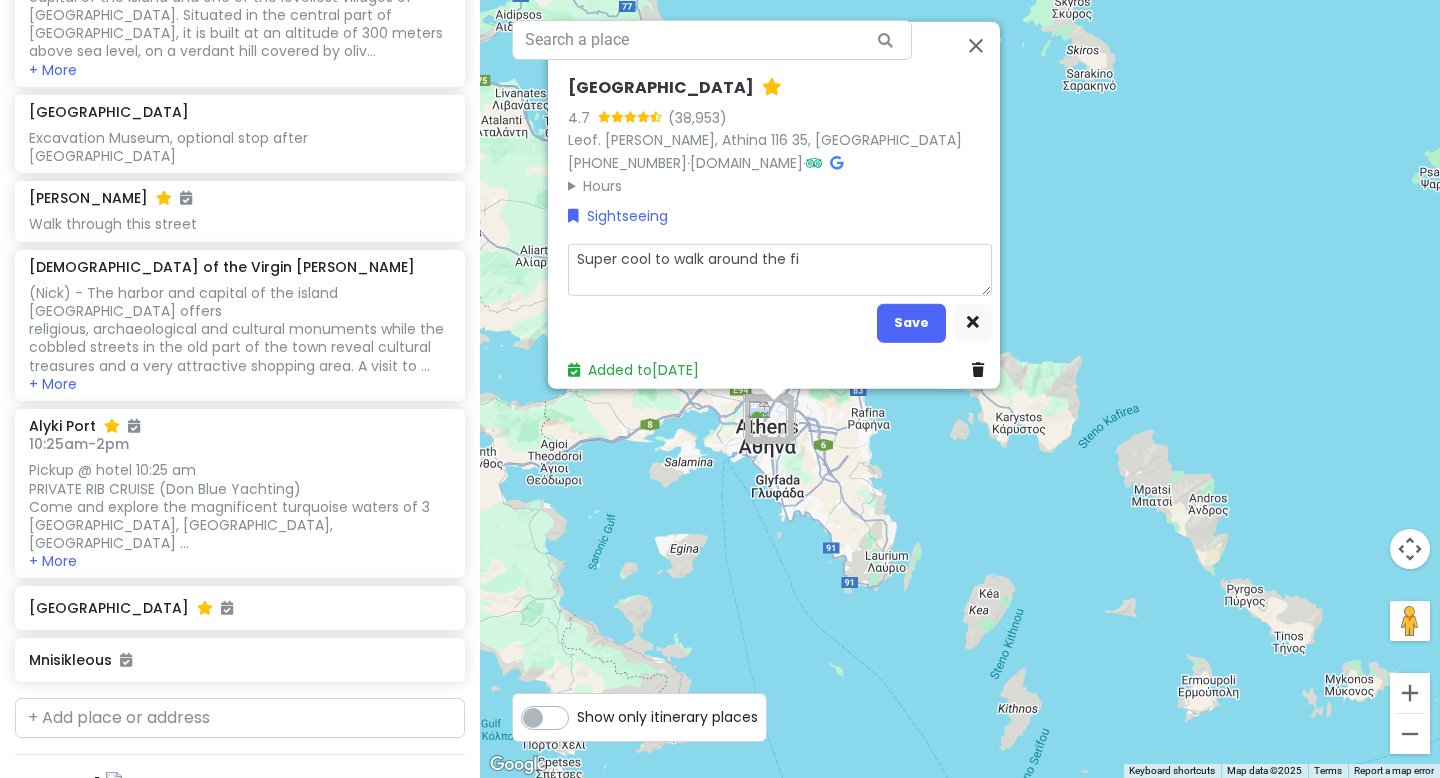 type on "x" 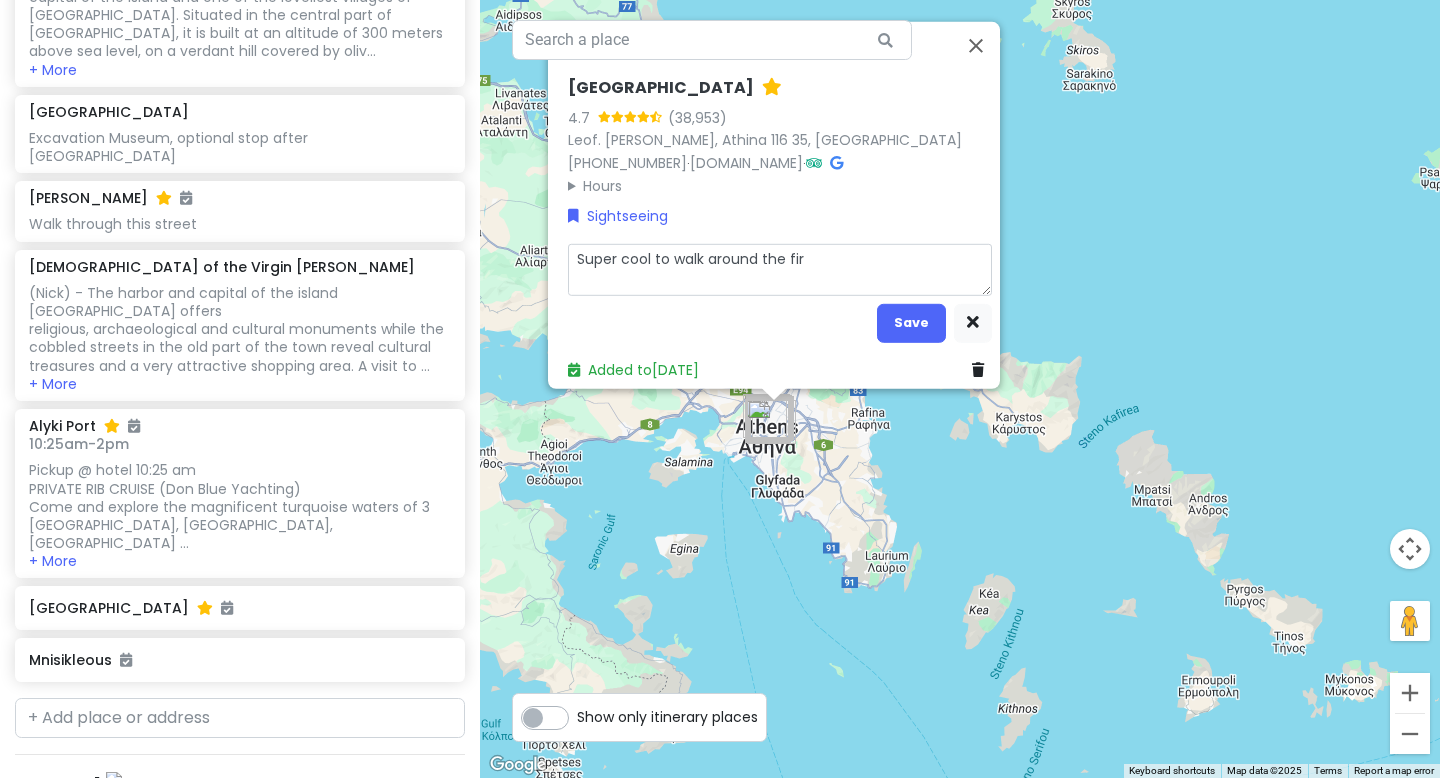 type on "x" 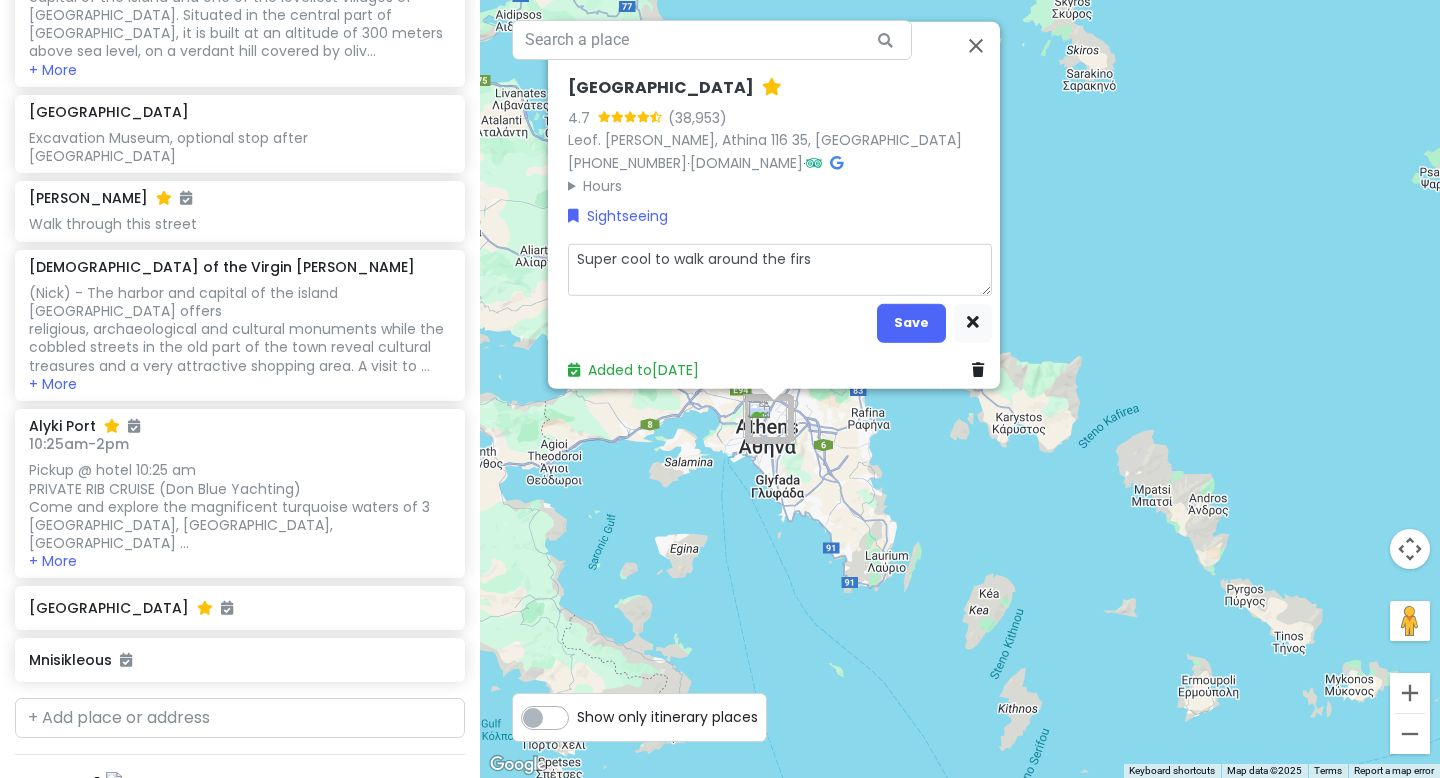 type on "x" 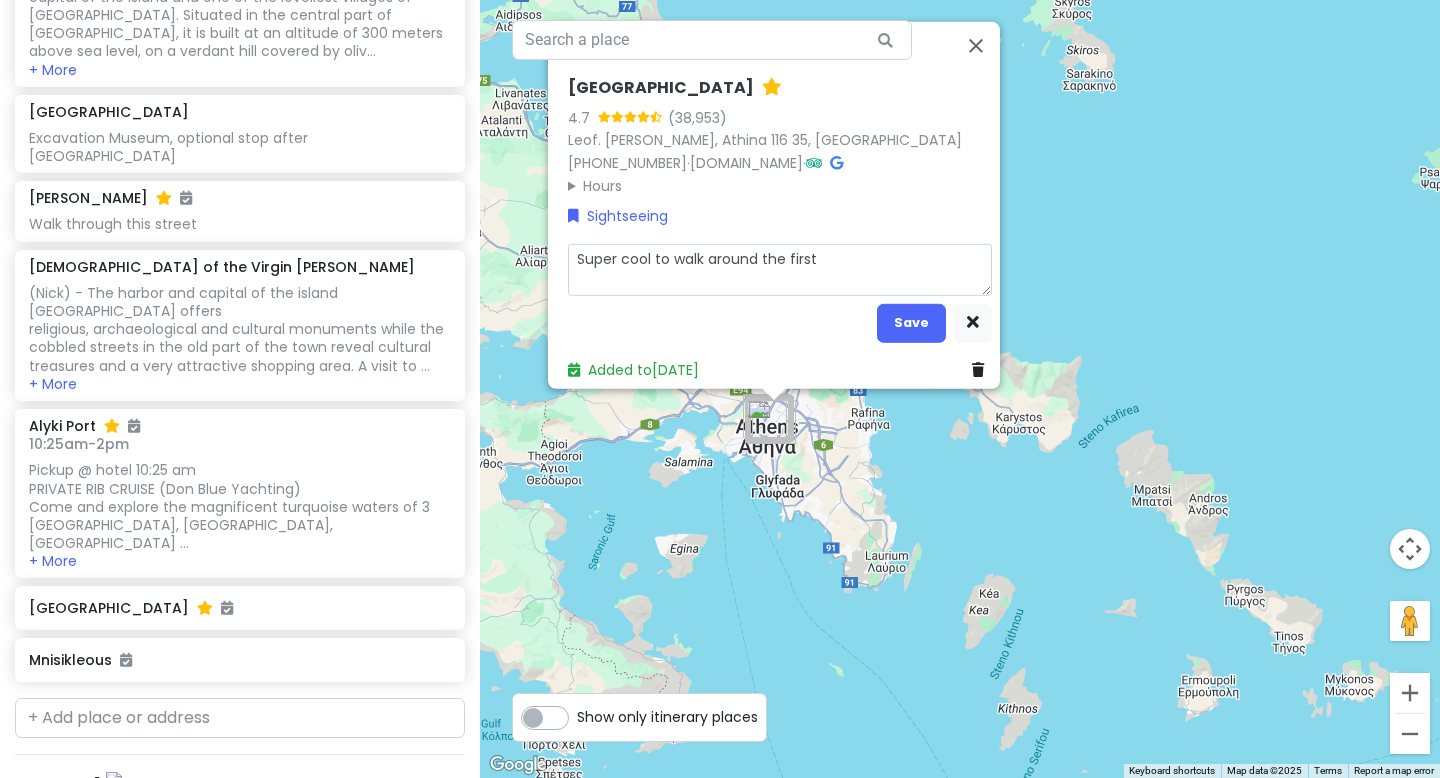 type on "x" 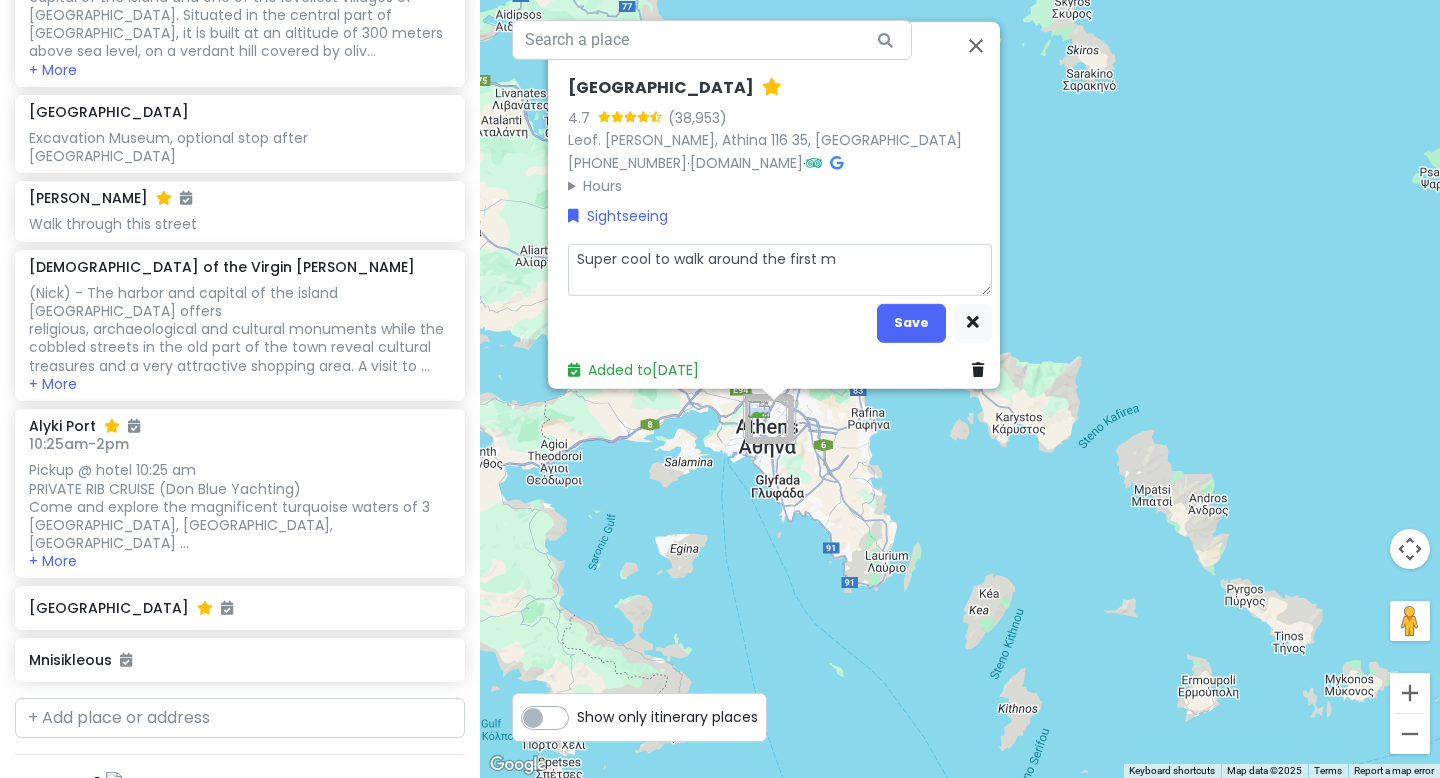 type on "x" 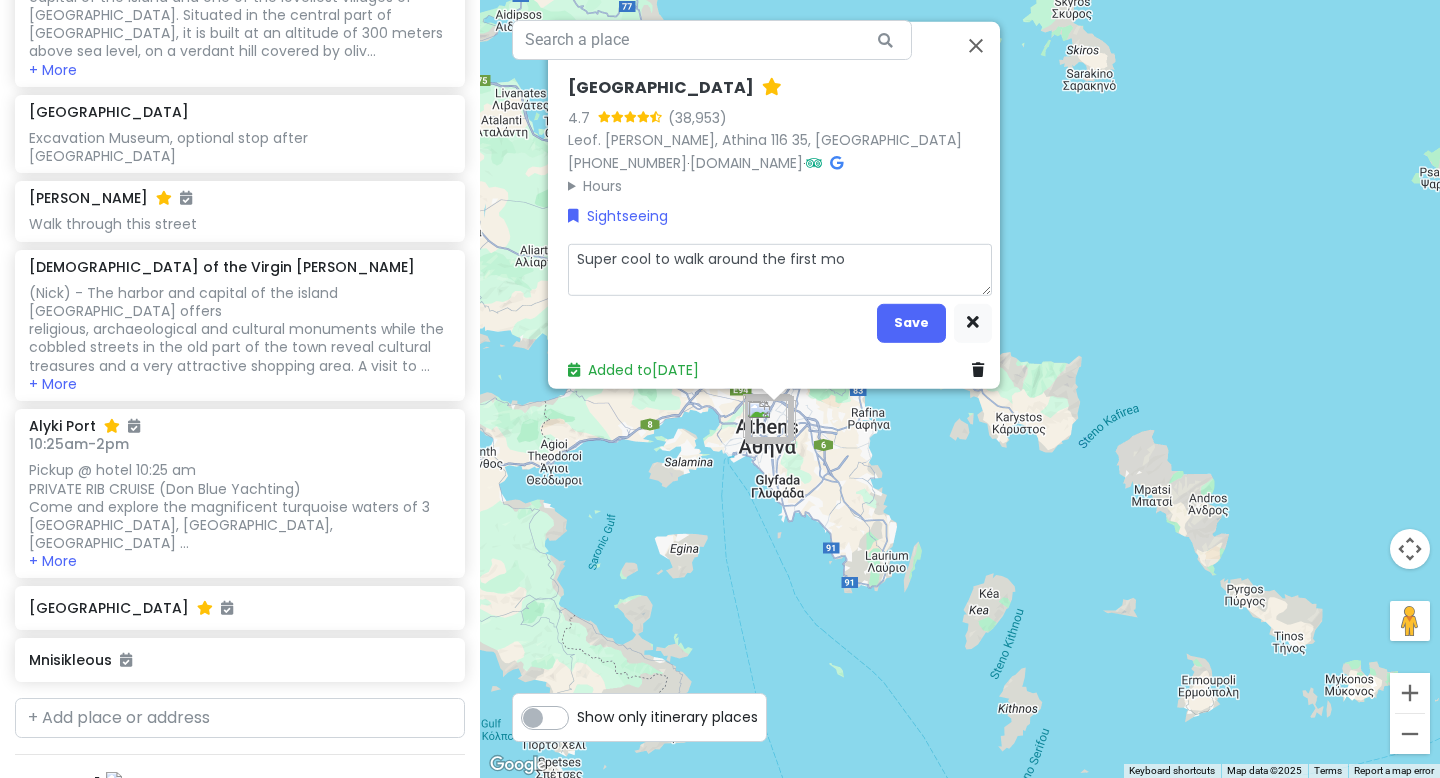 type on "x" 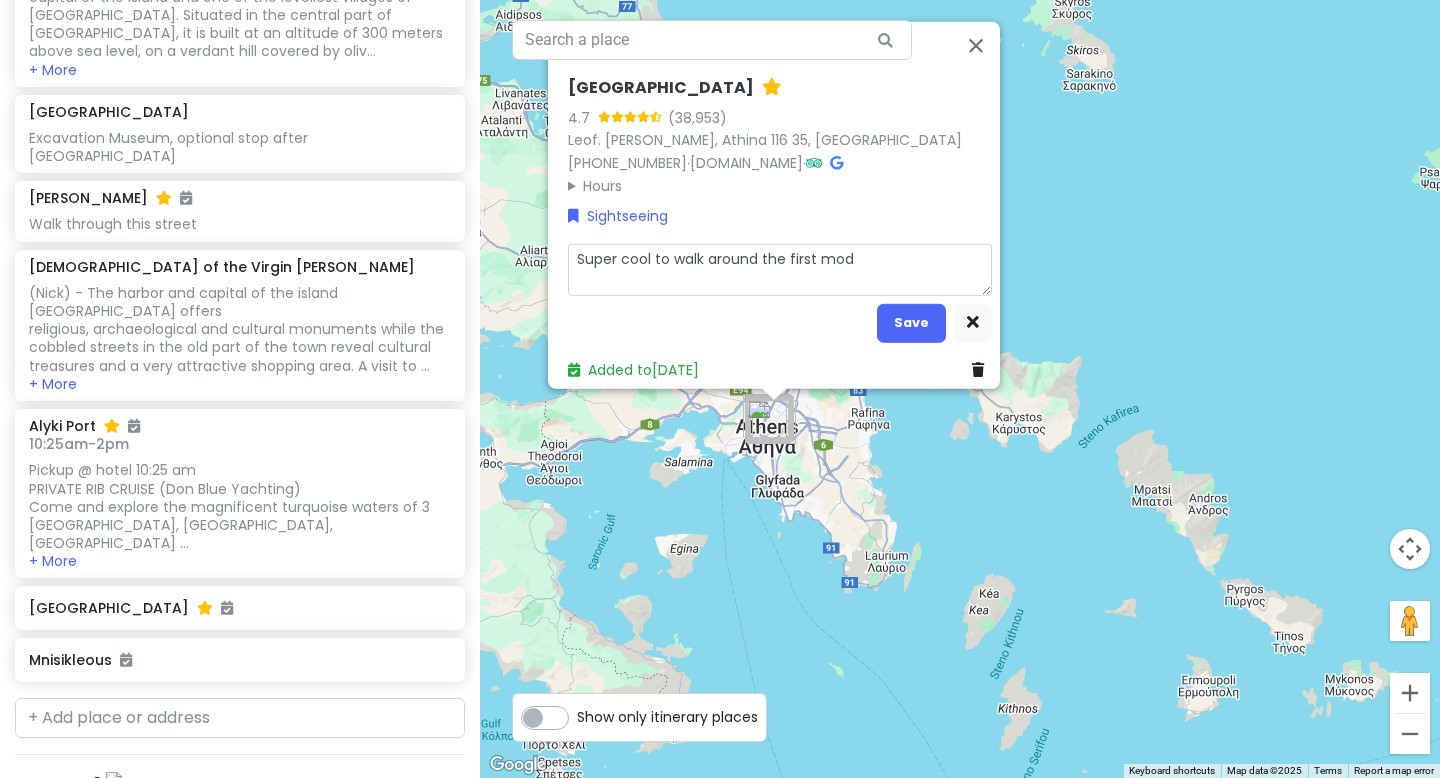 type on "x" 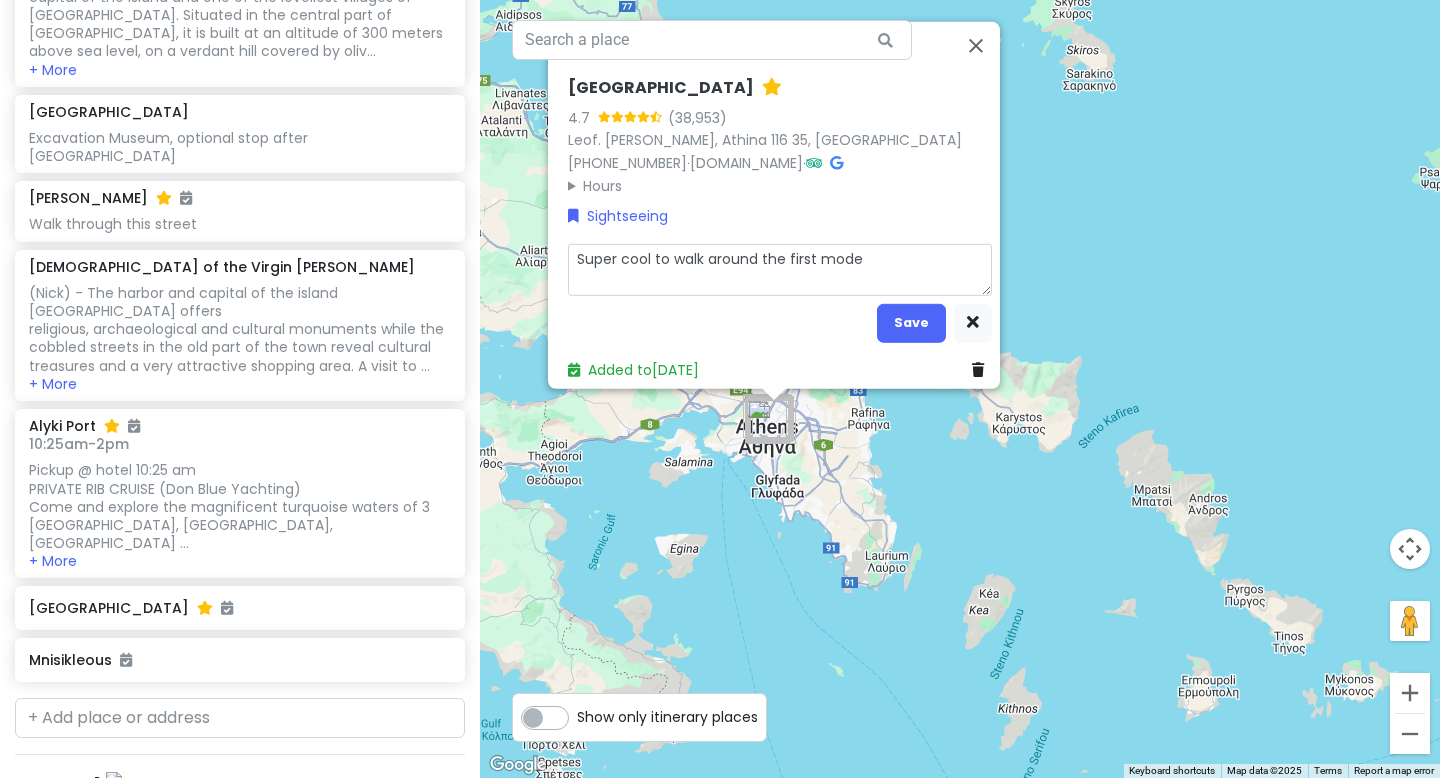 type on "x" 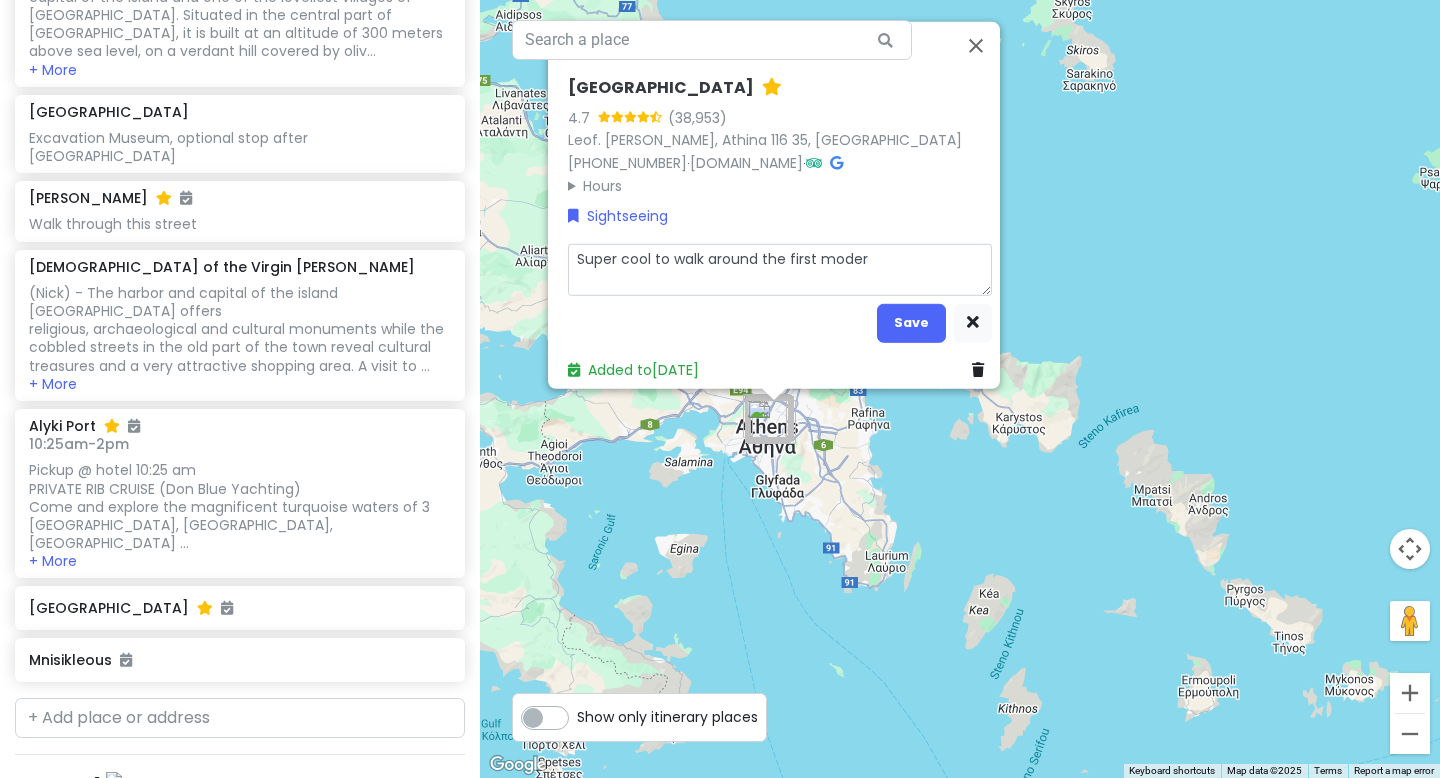 type on "Super cool to walk around the first modern" 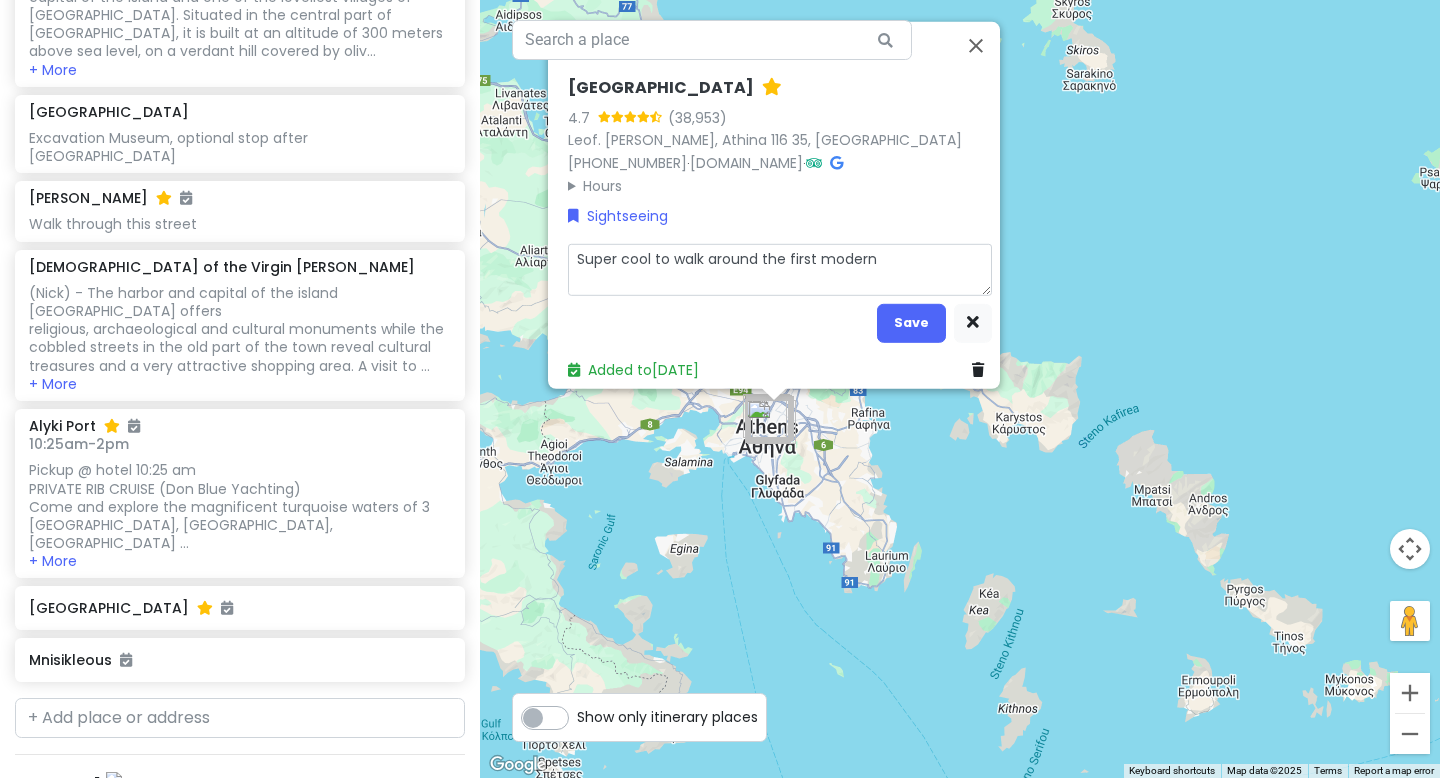 type on "x" 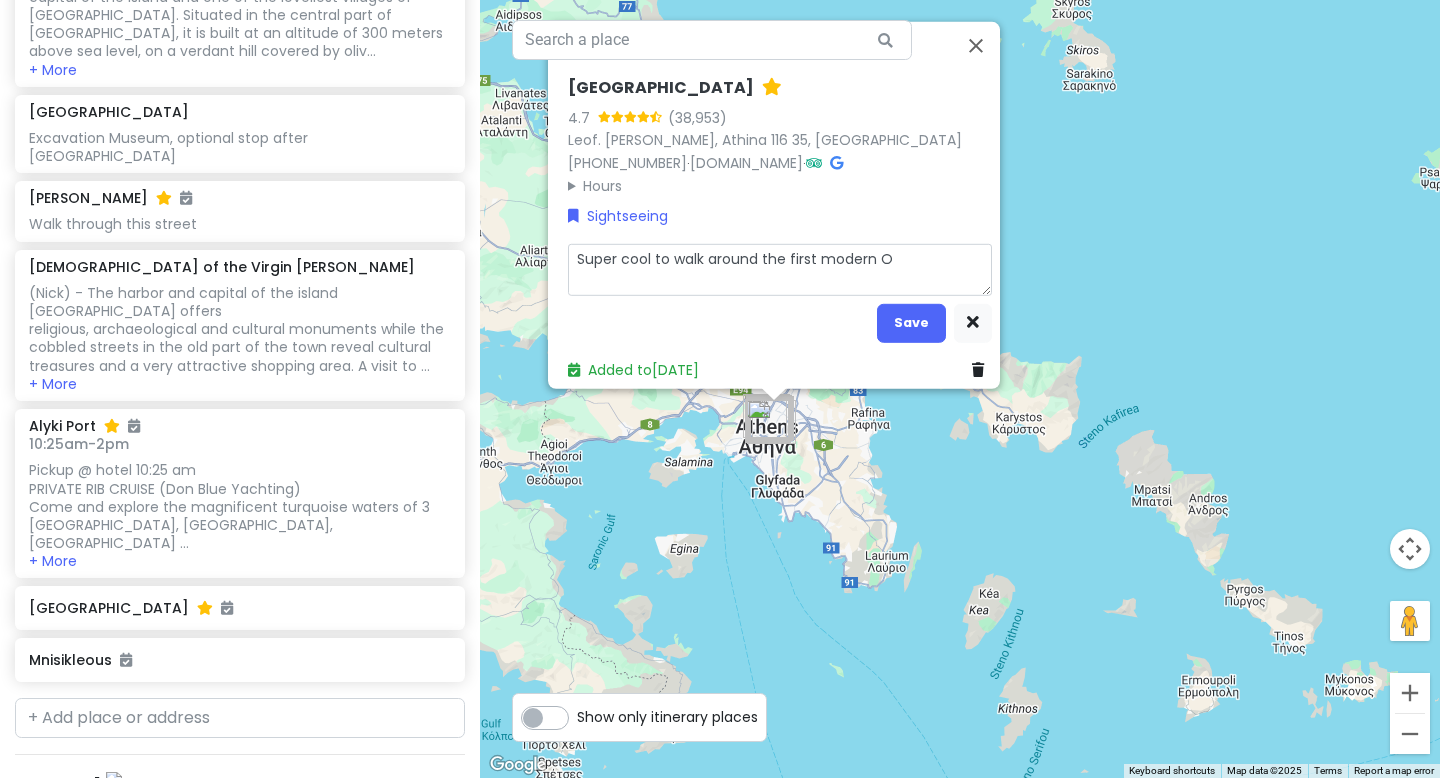 type on "x" 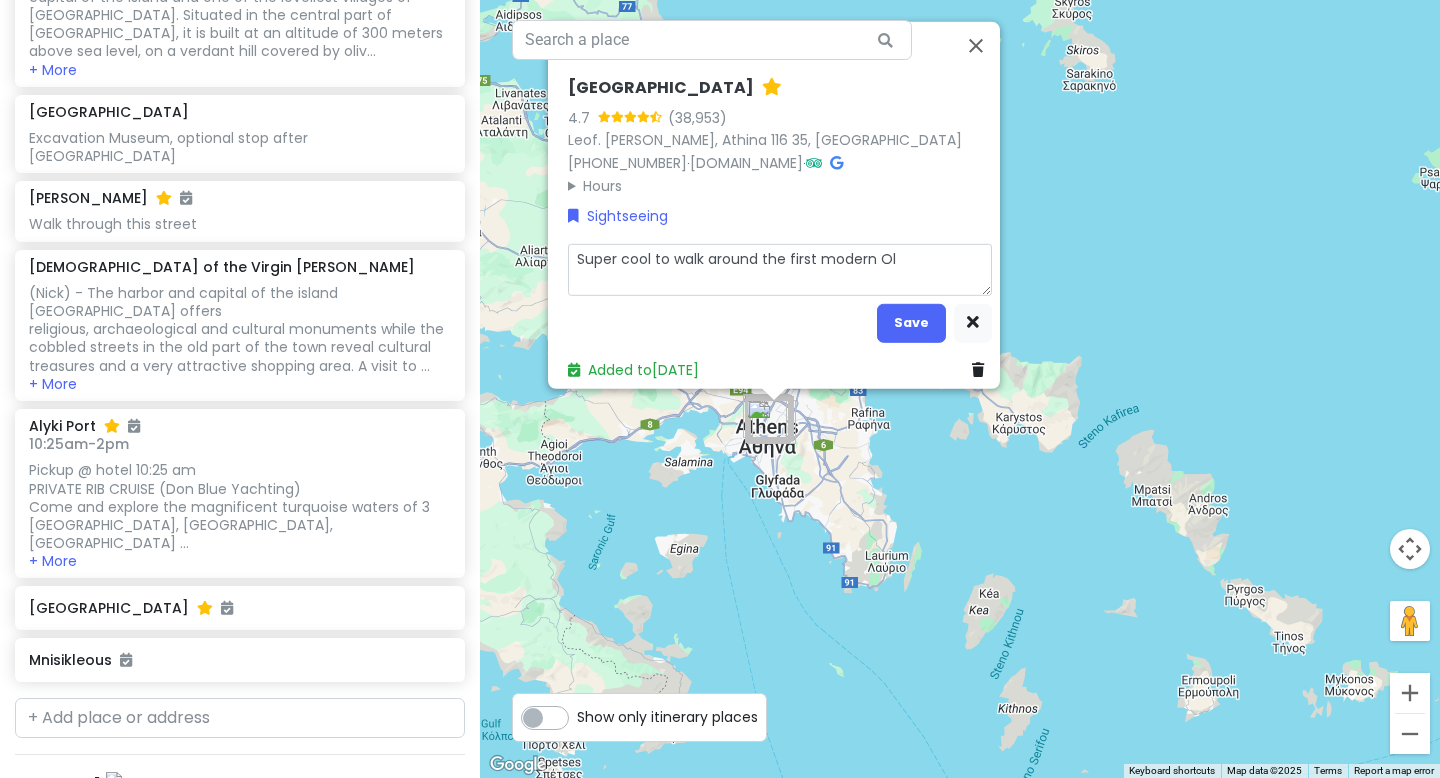 type on "x" 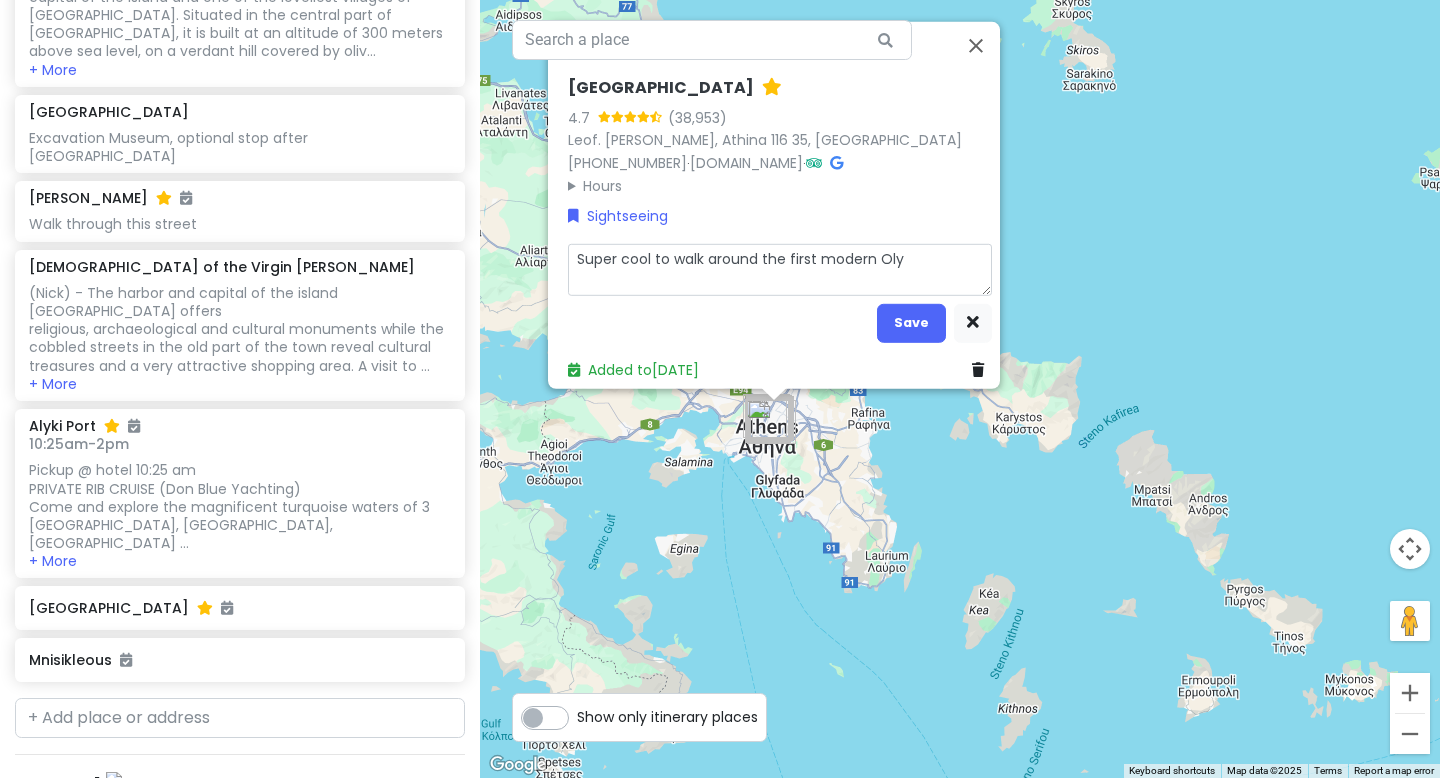 type on "x" 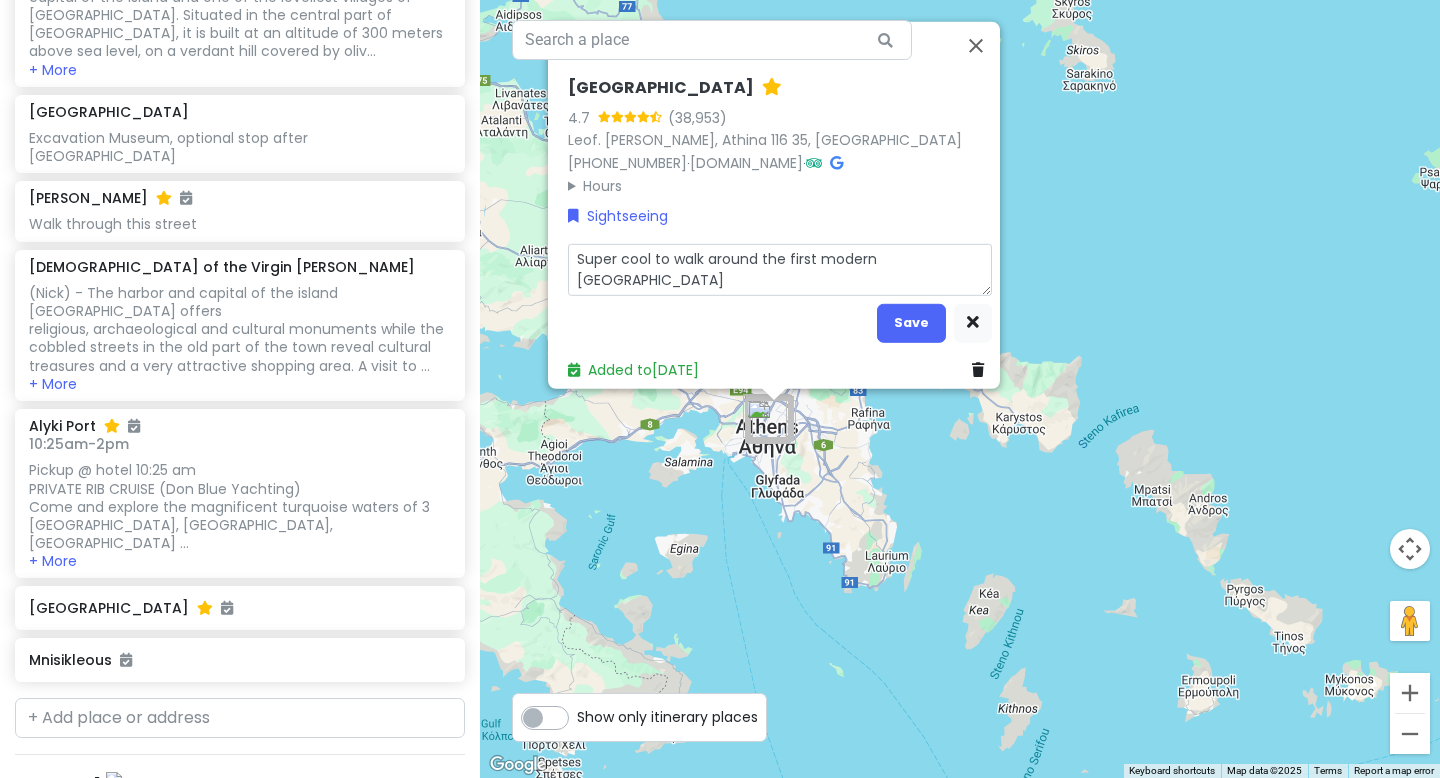 type on "x" 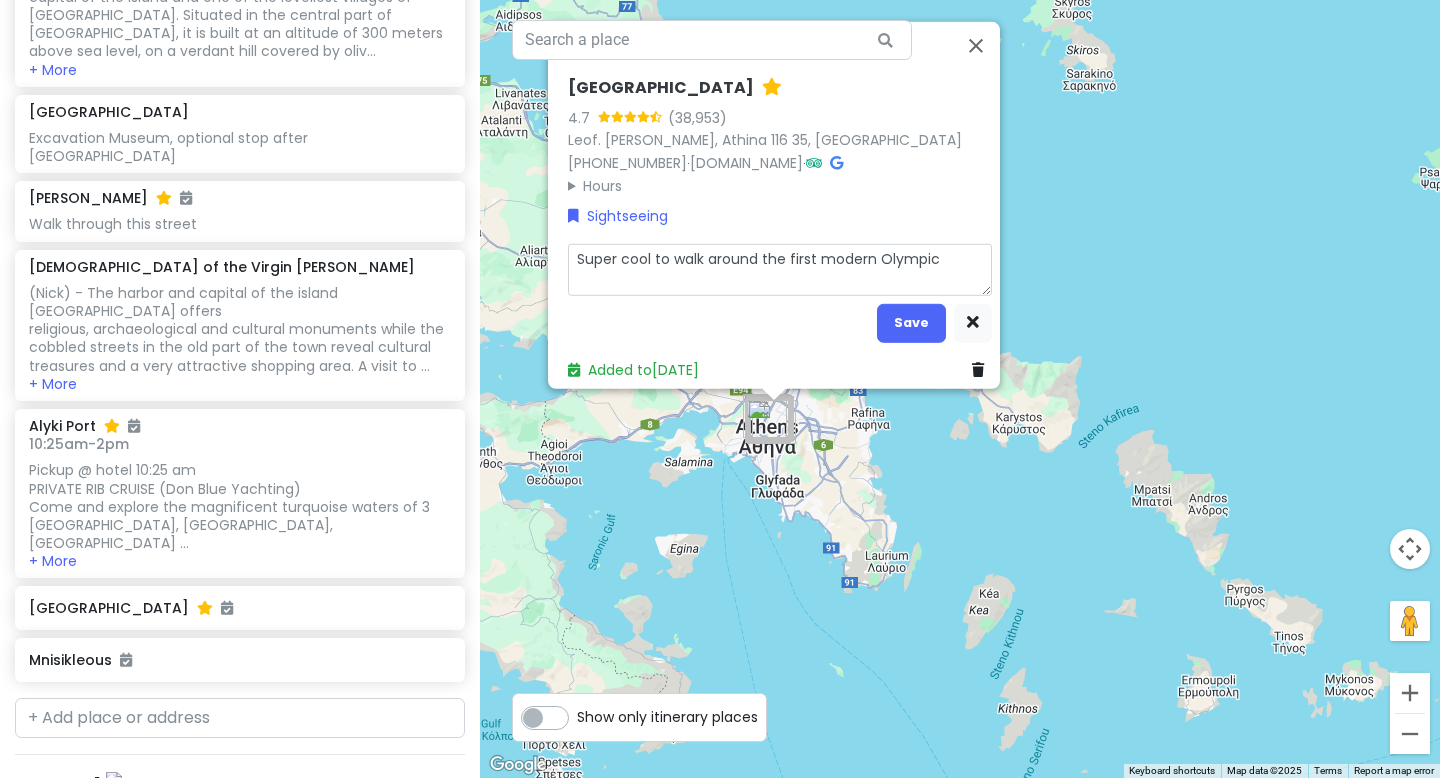 type on "x" 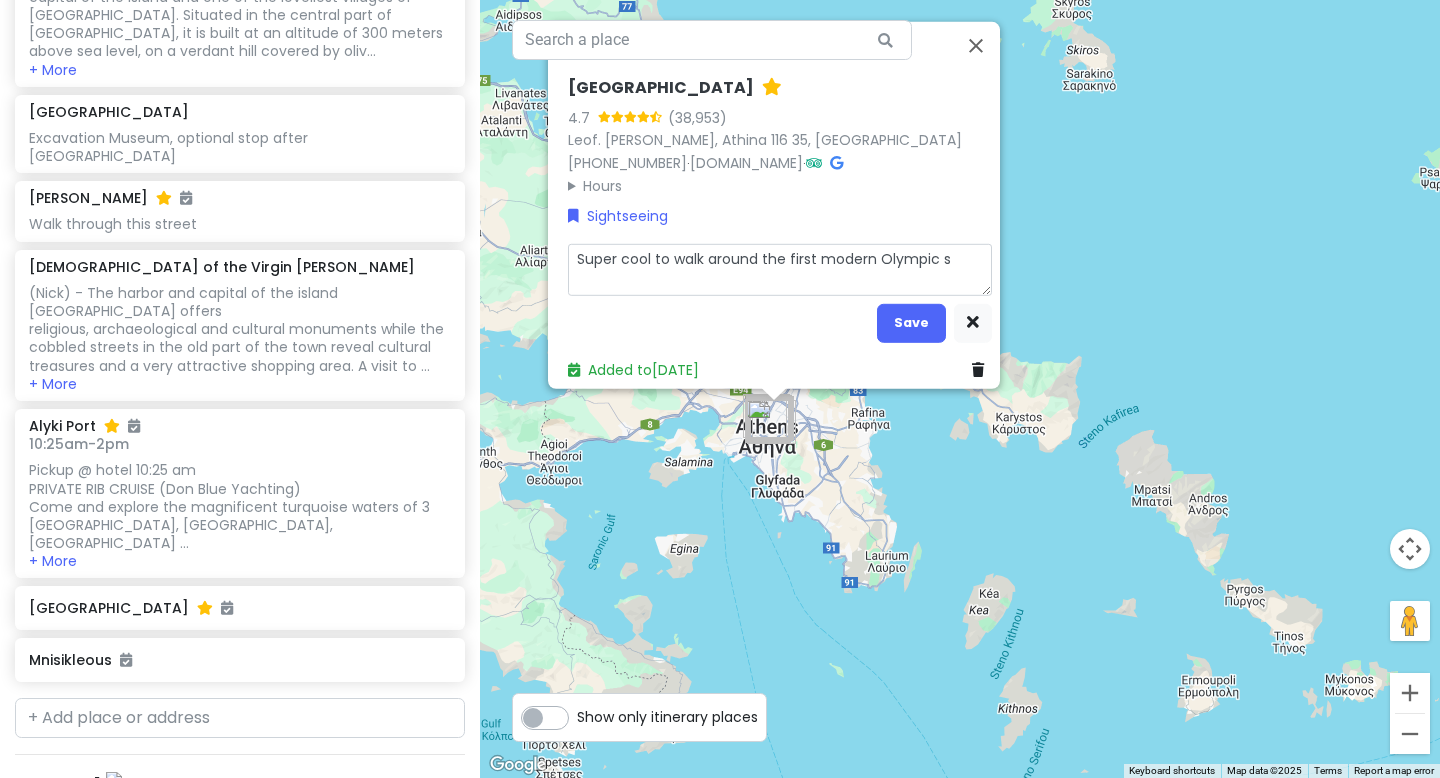 type on "x" 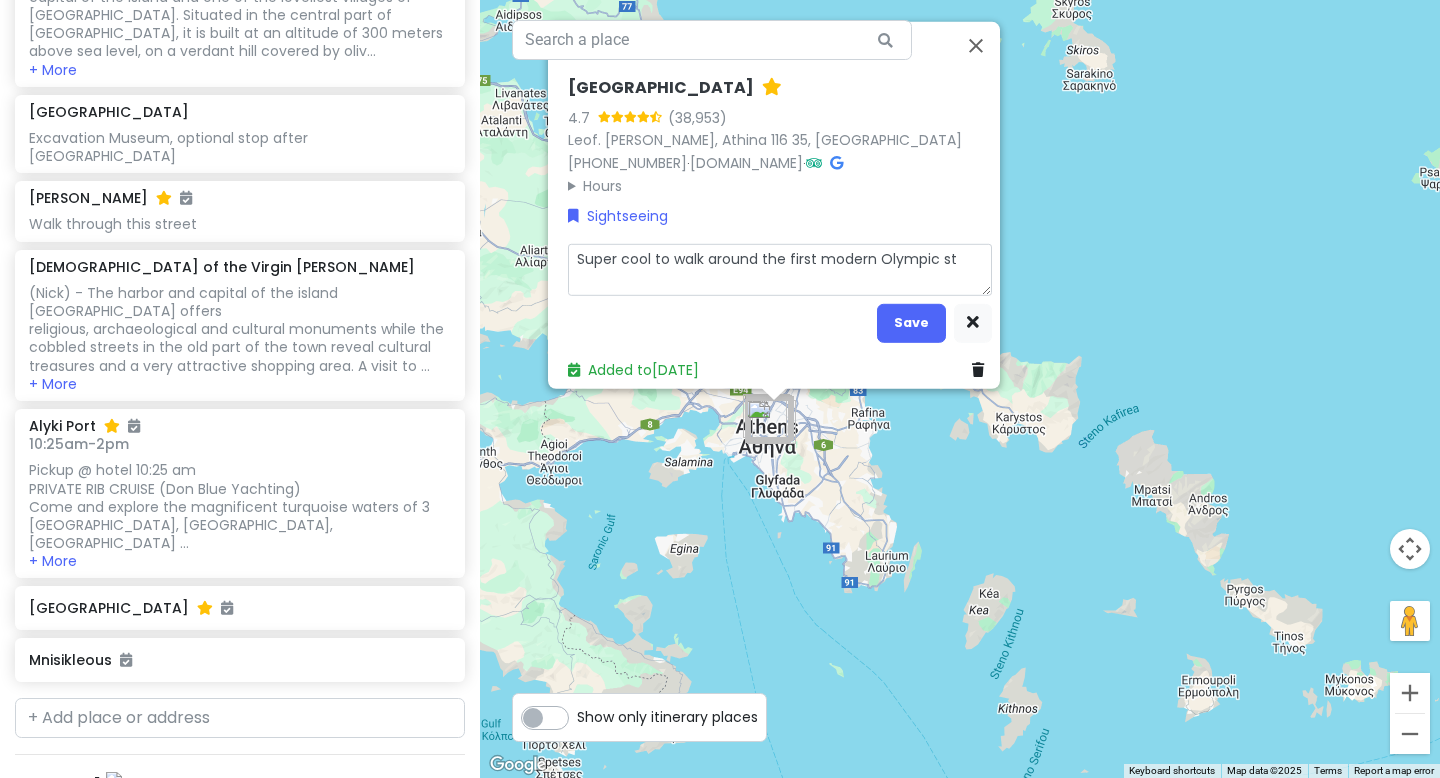 type on "x" 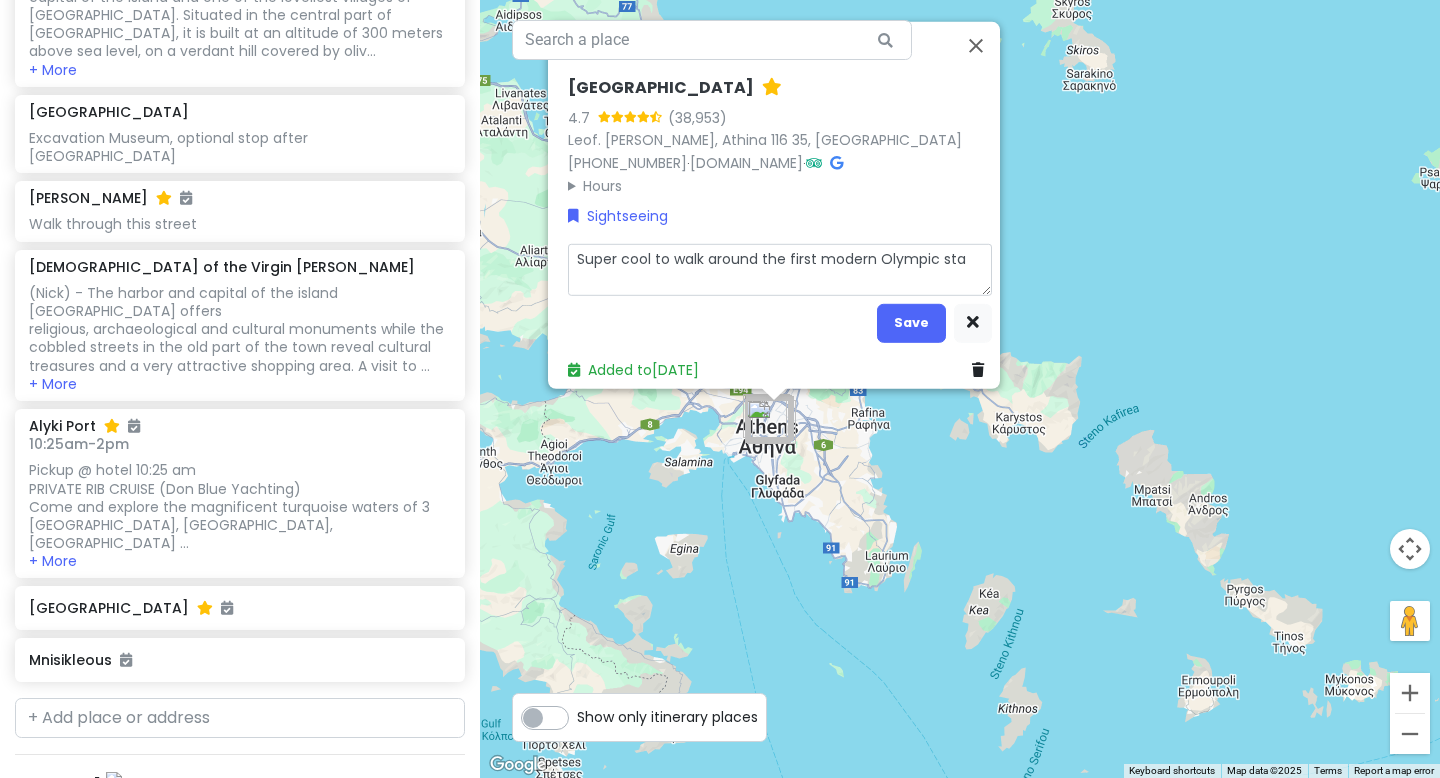 type on "x" 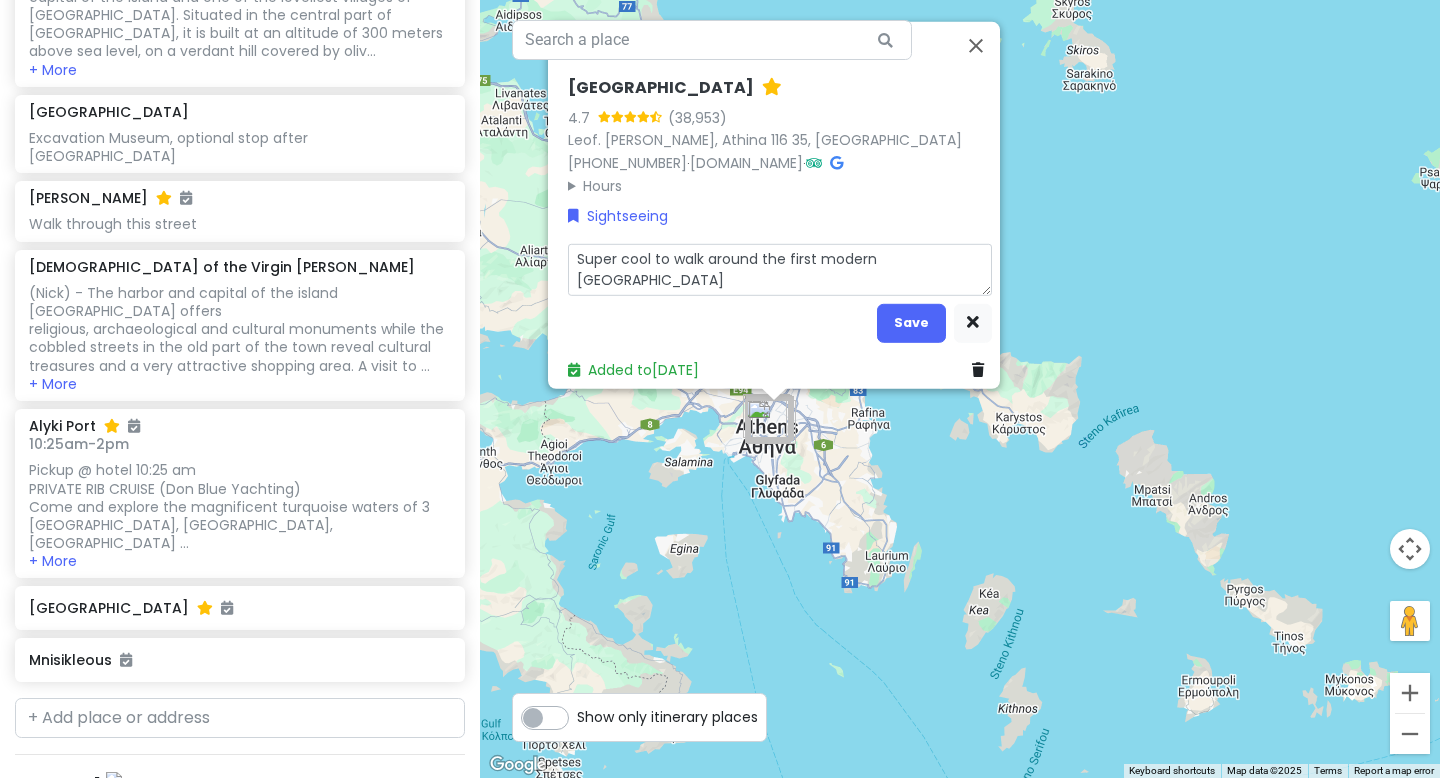 type on "x" 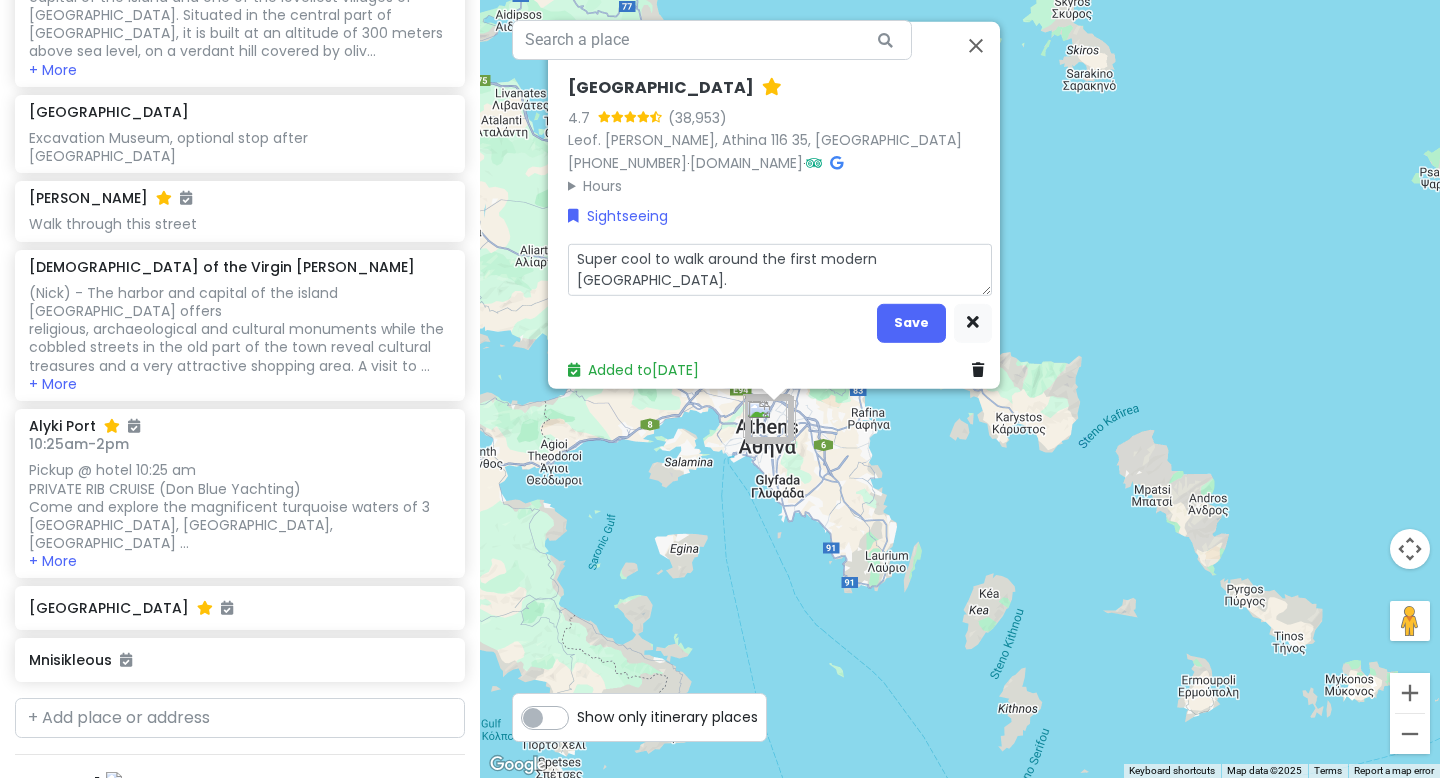 type on "x" 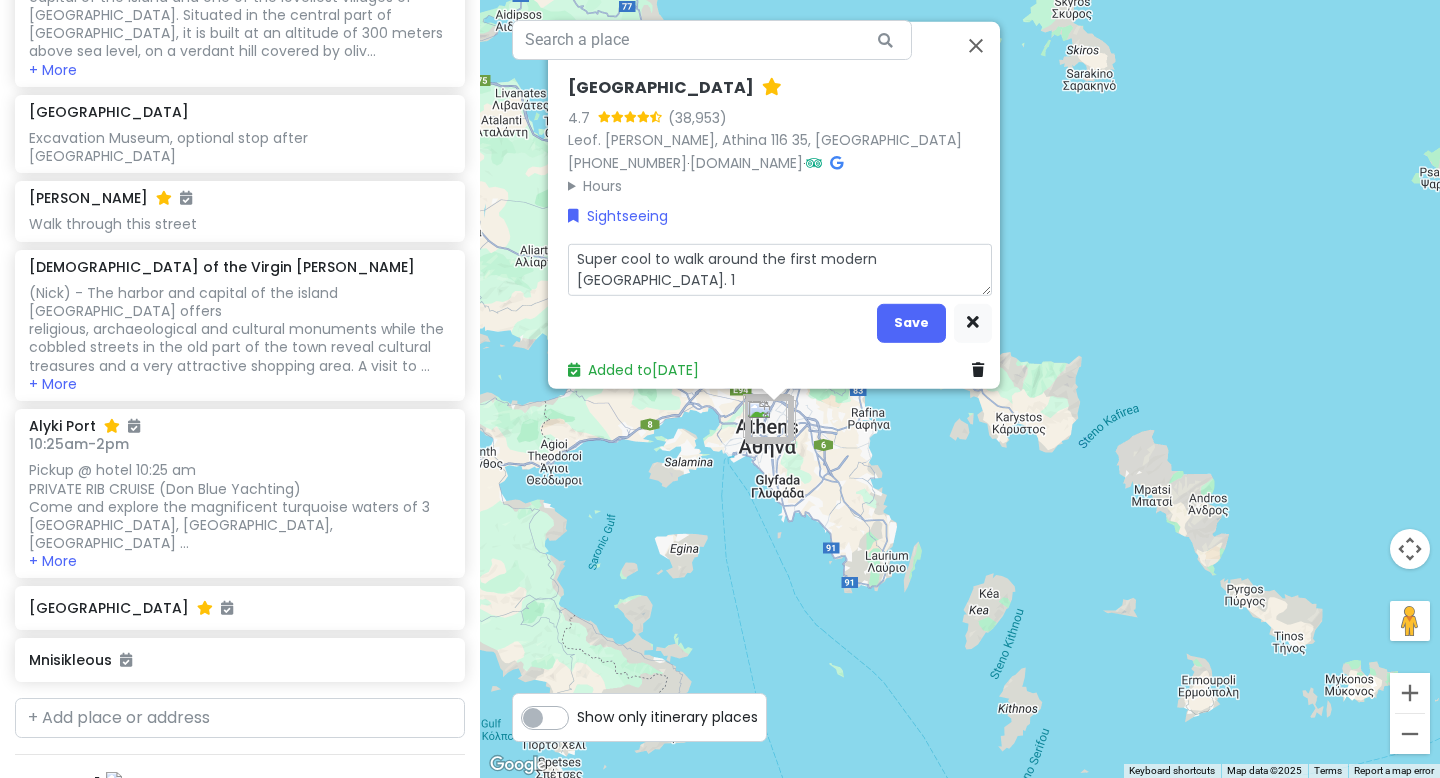 type on "x" 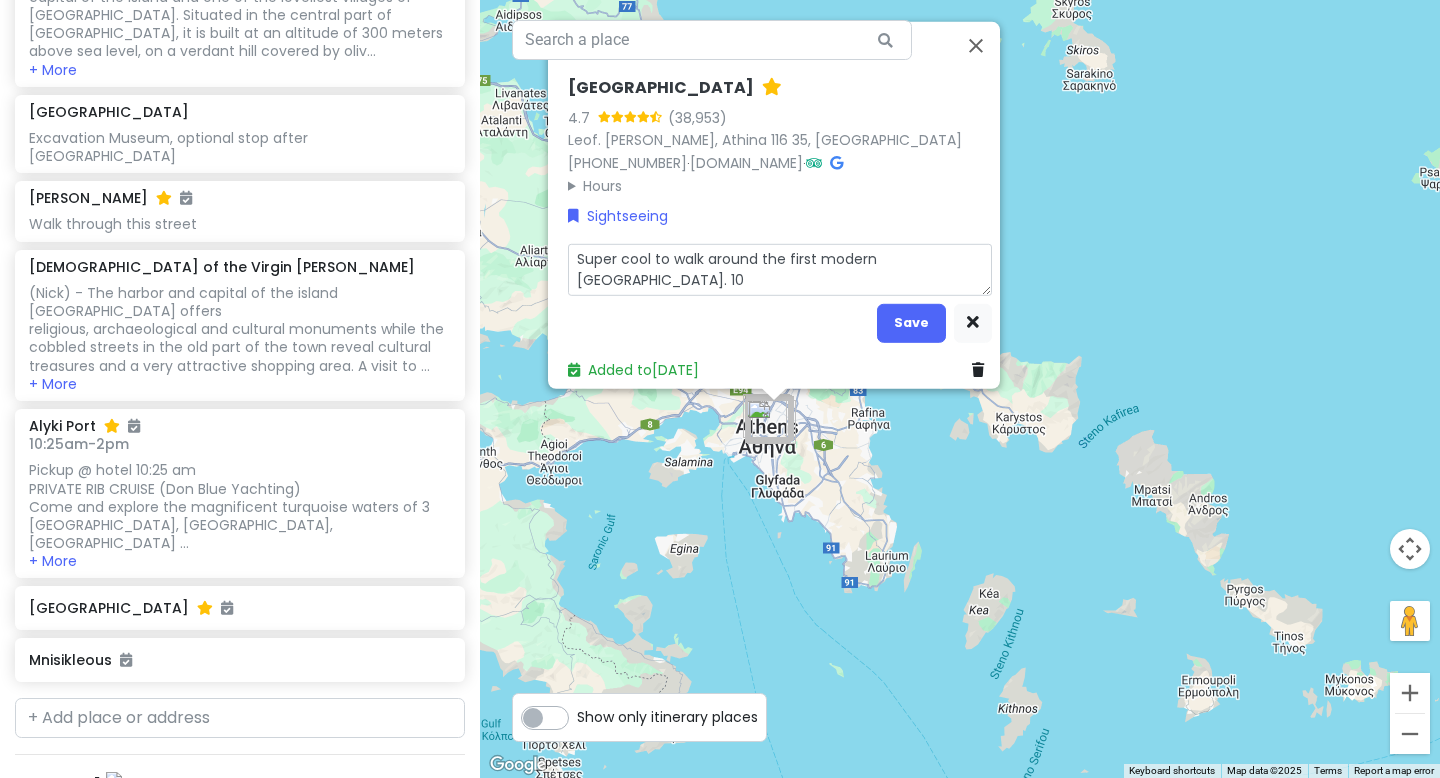 type on "x" 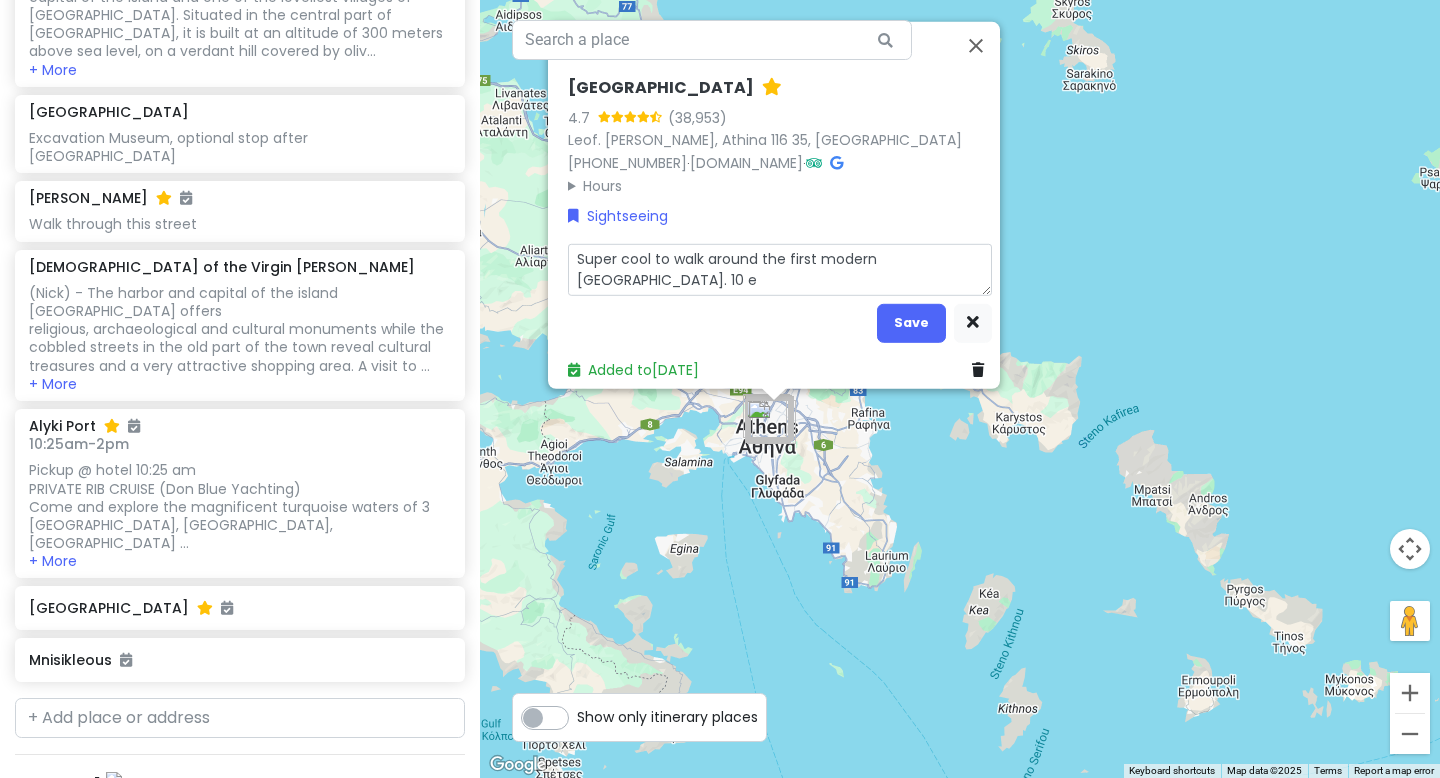 type on "Super cool to walk around the first modern [GEOGRAPHIC_DATA]. 10 eu" 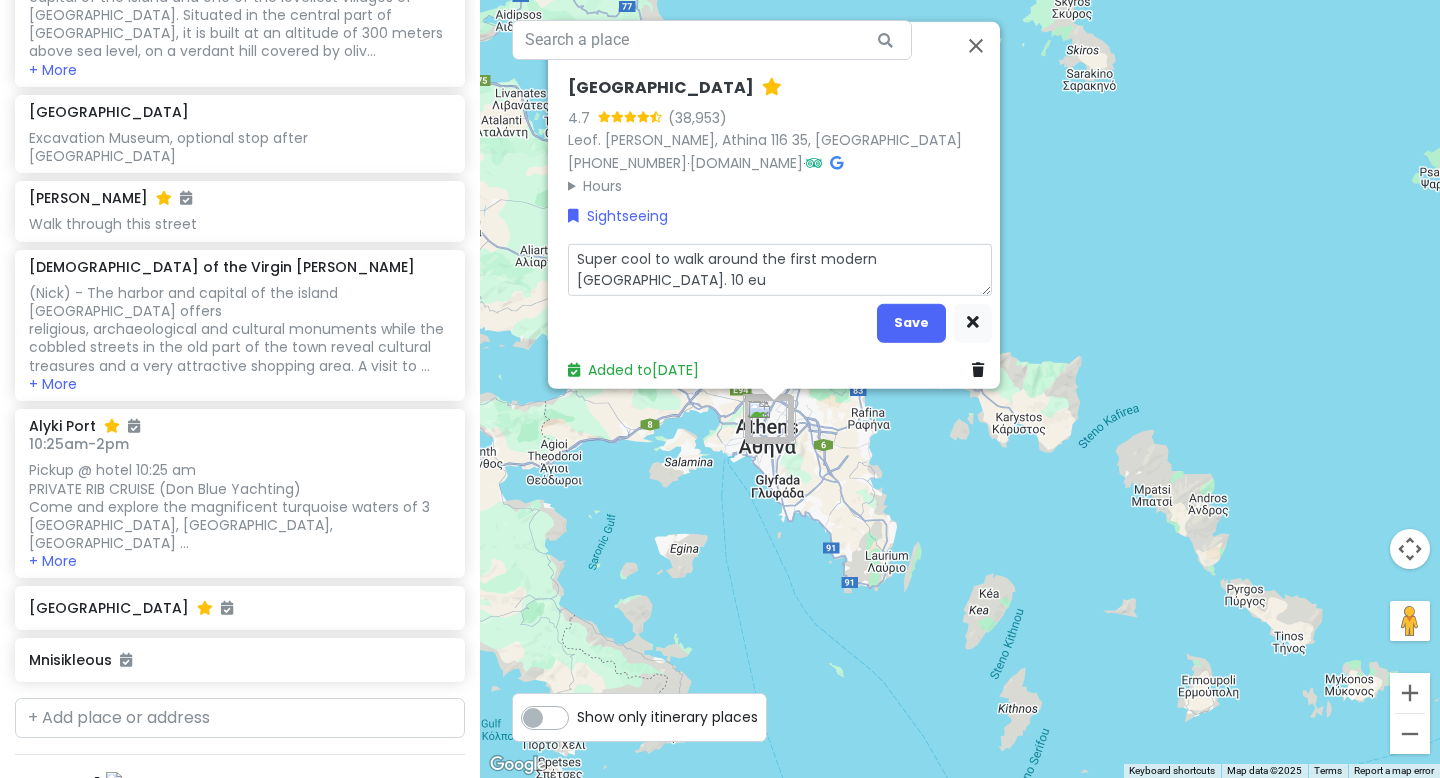 type on "x" 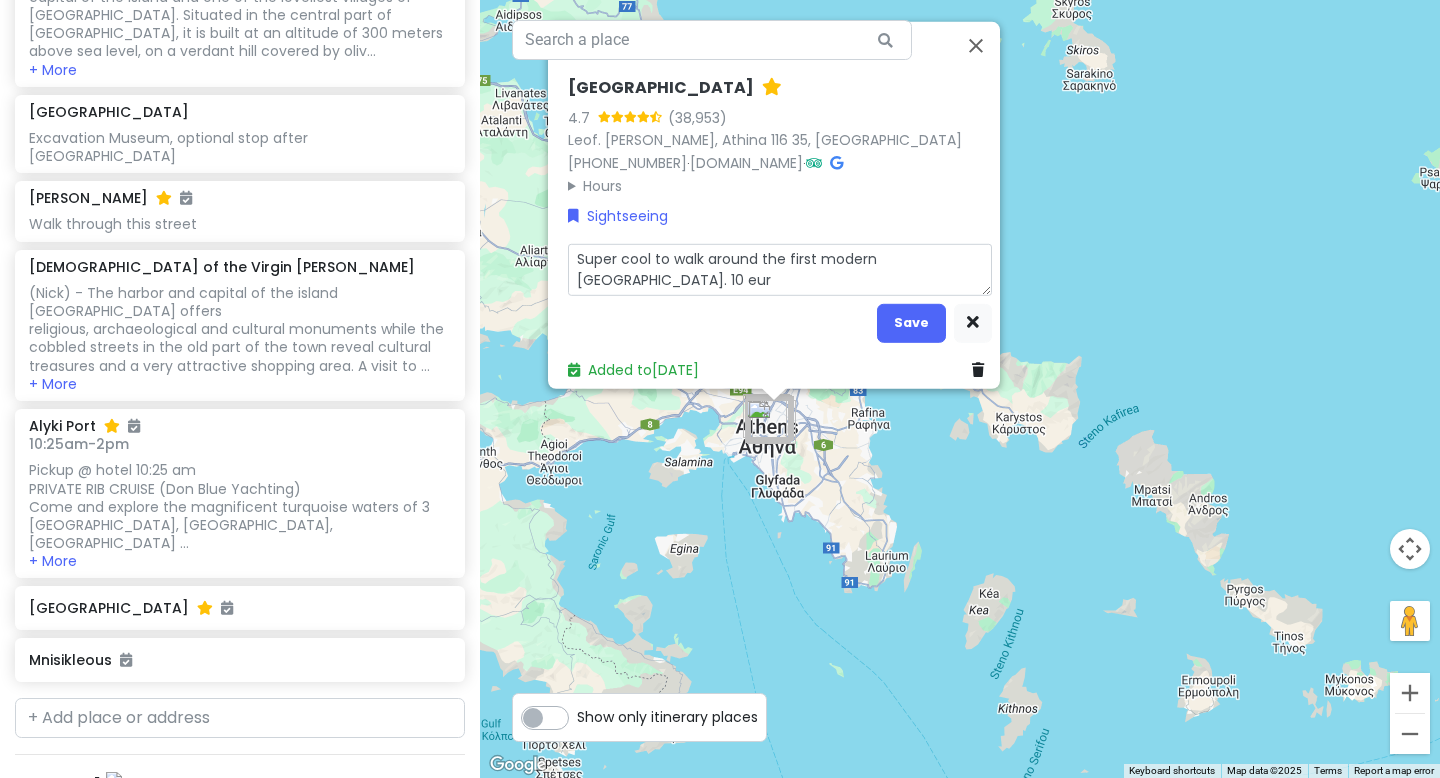 type on "Super cool to walk around the first modern [GEOGRAPHIC_DATA]. 10 euro" 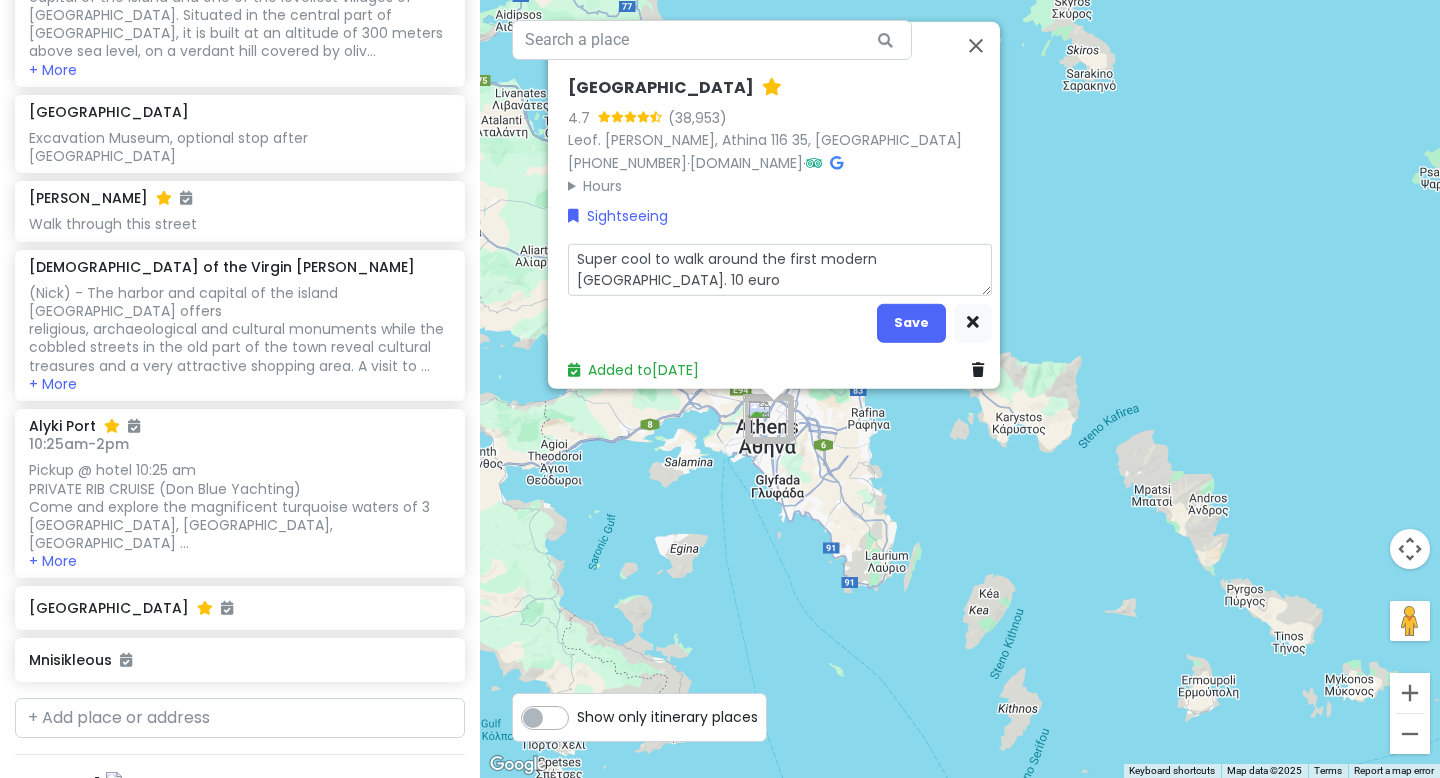 type on "x" 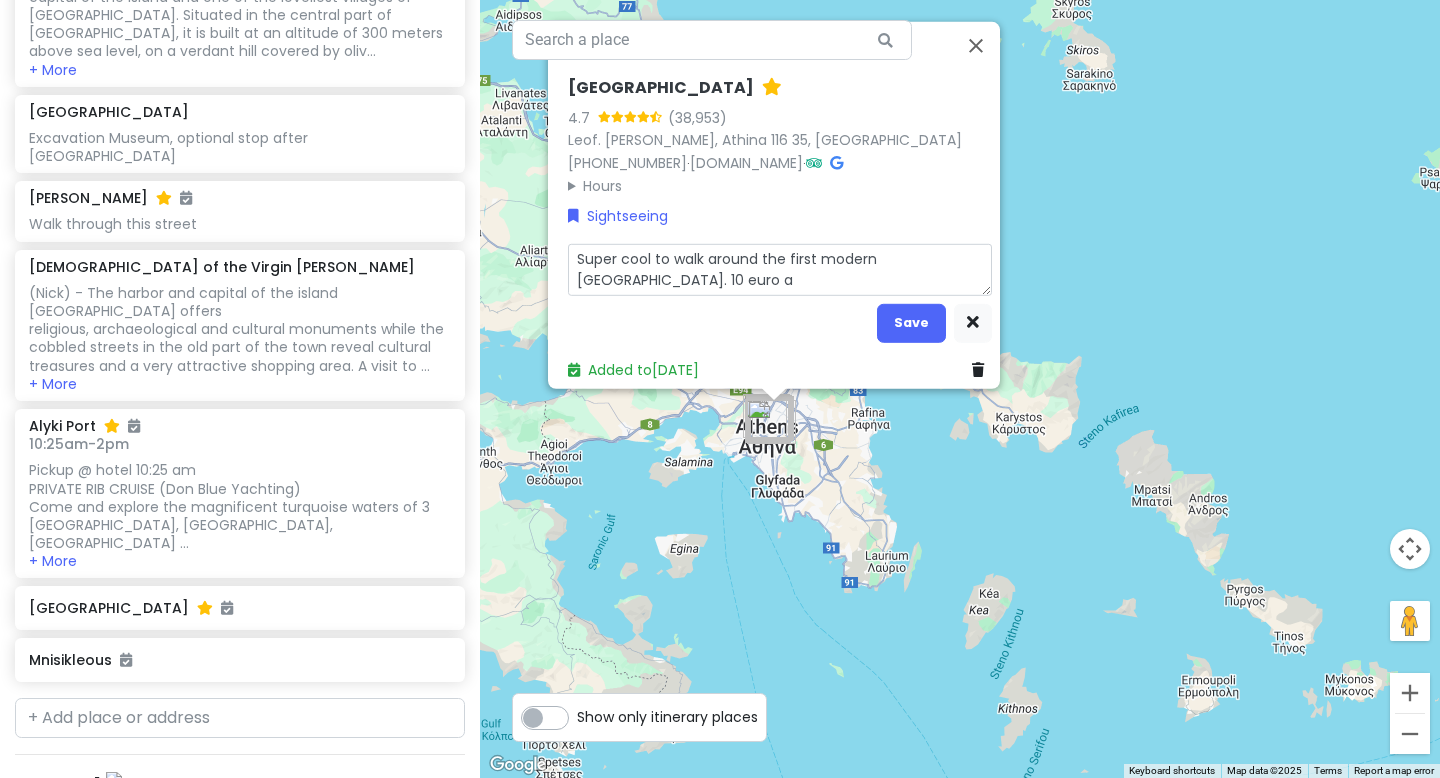 type on "x" 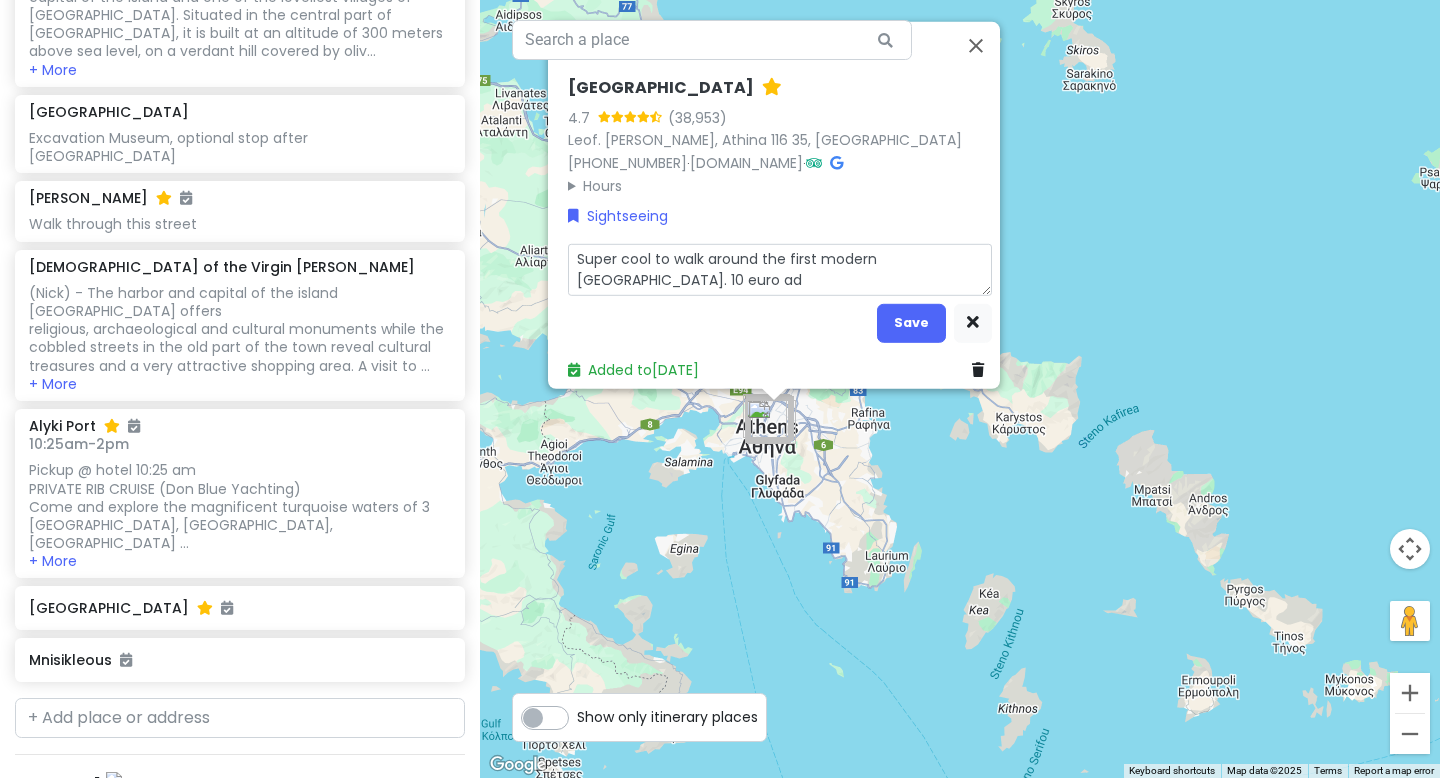 type on "x" 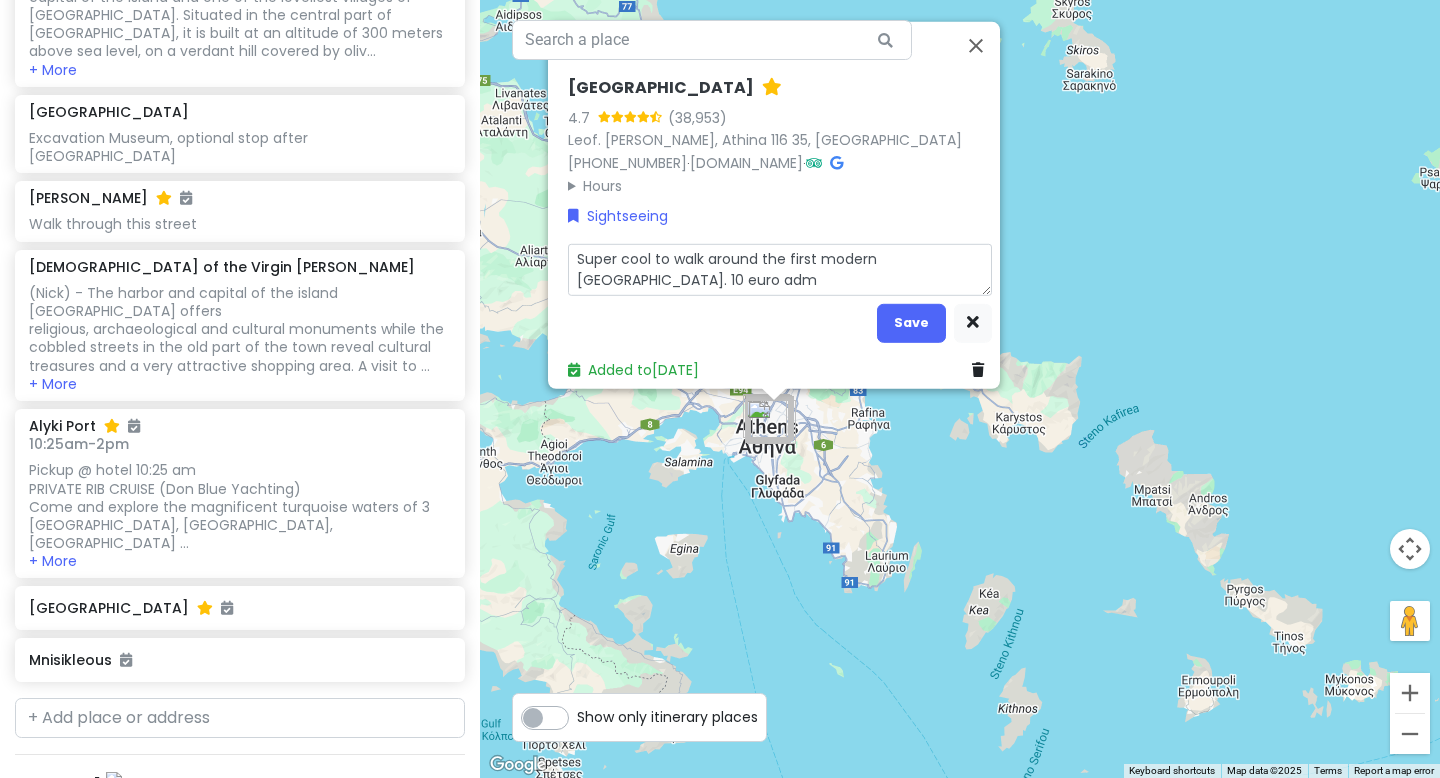 type on "x" 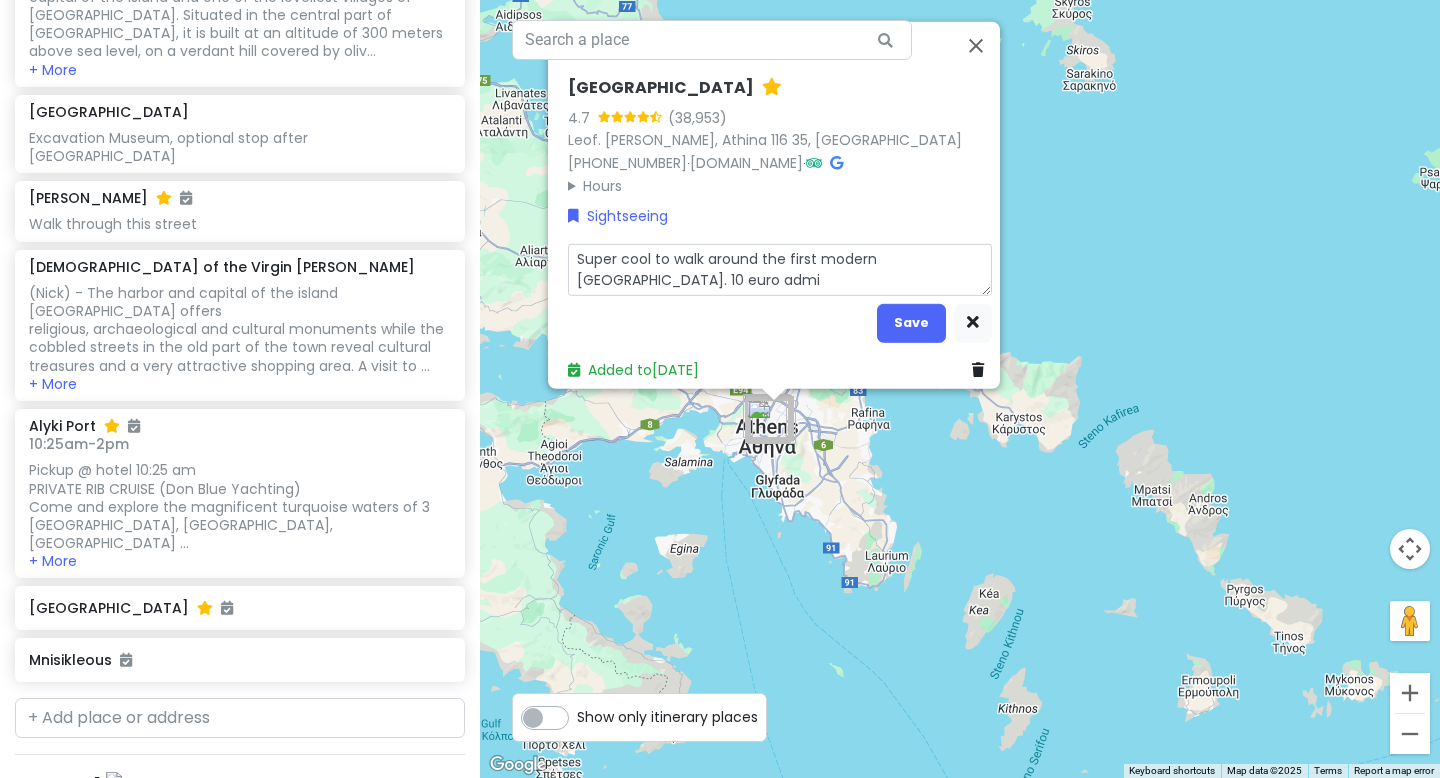 type on "x" 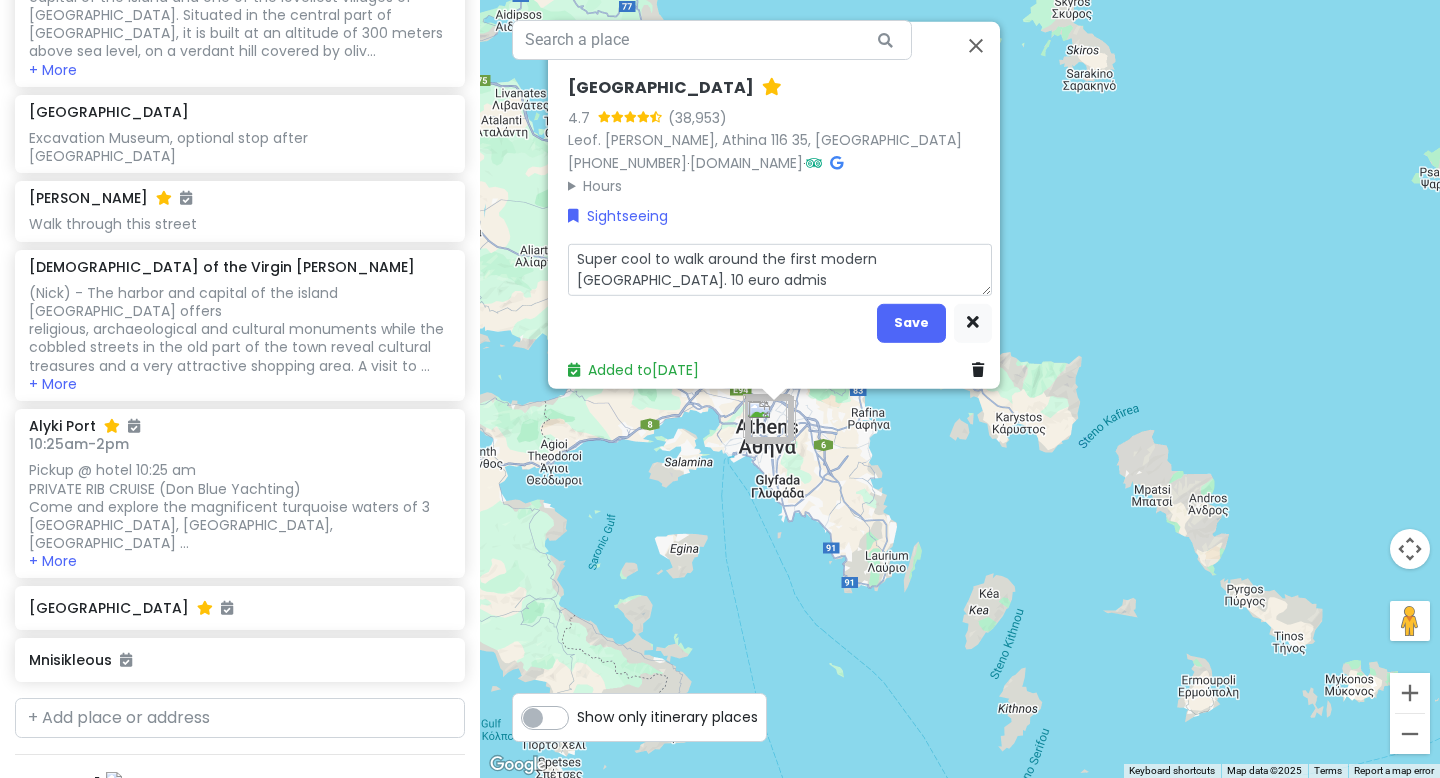 type on "x" 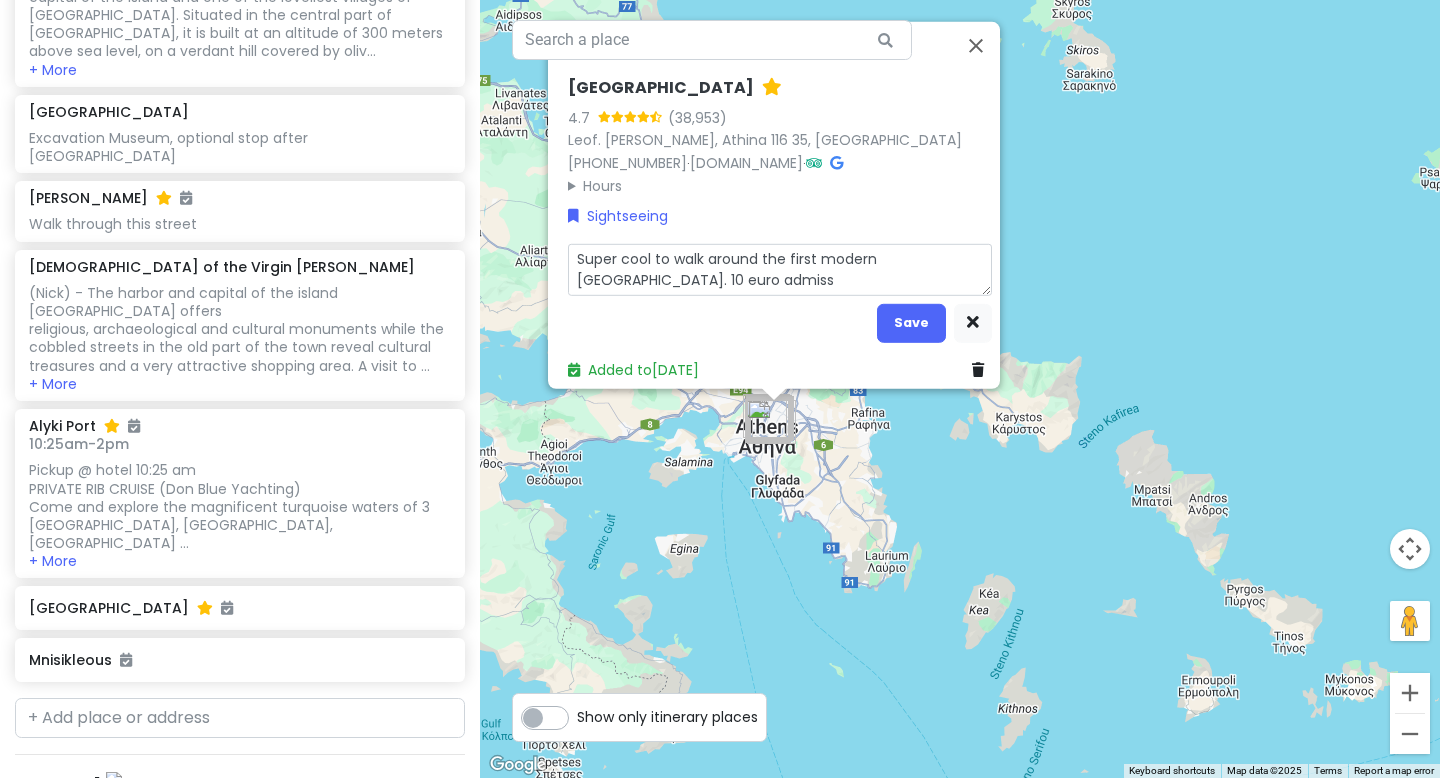type on "x" 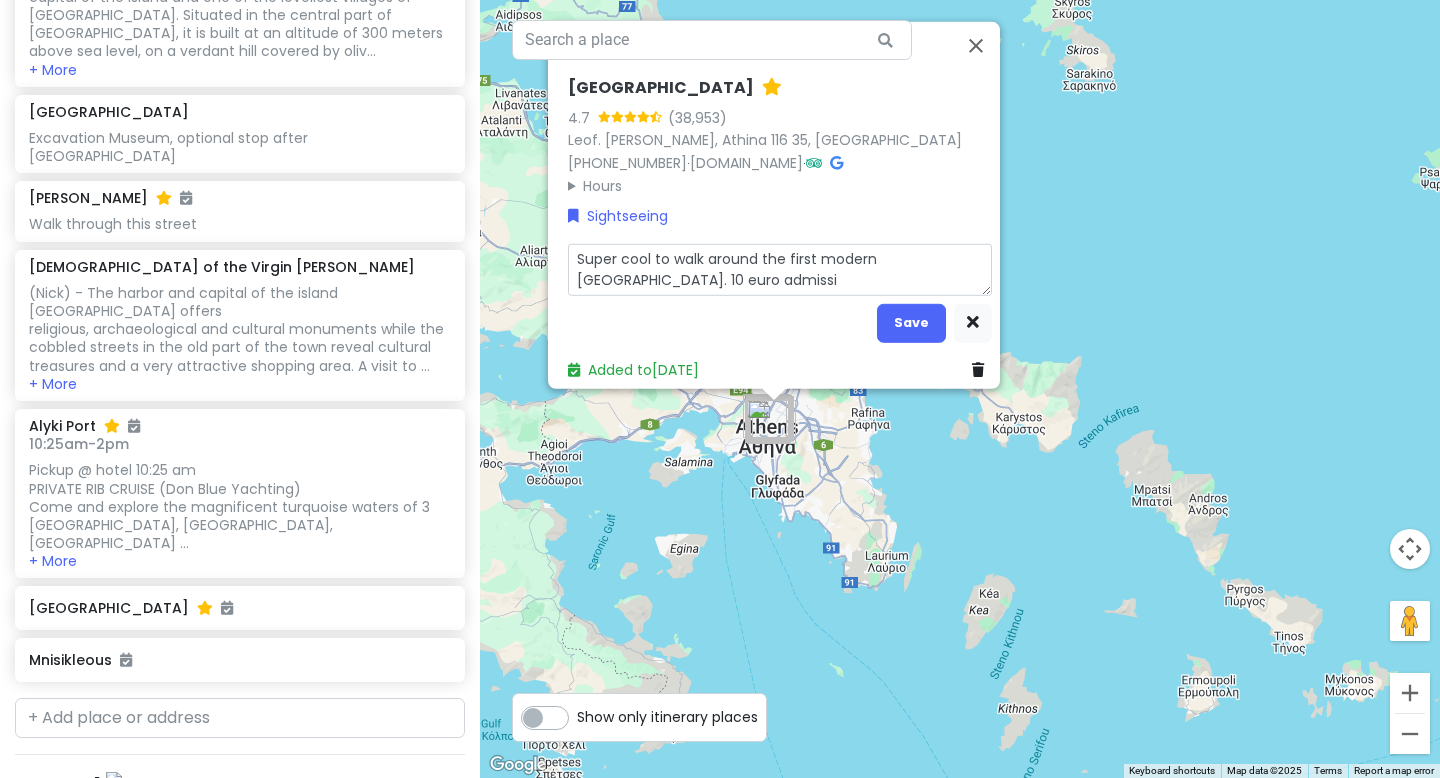 type on "x" 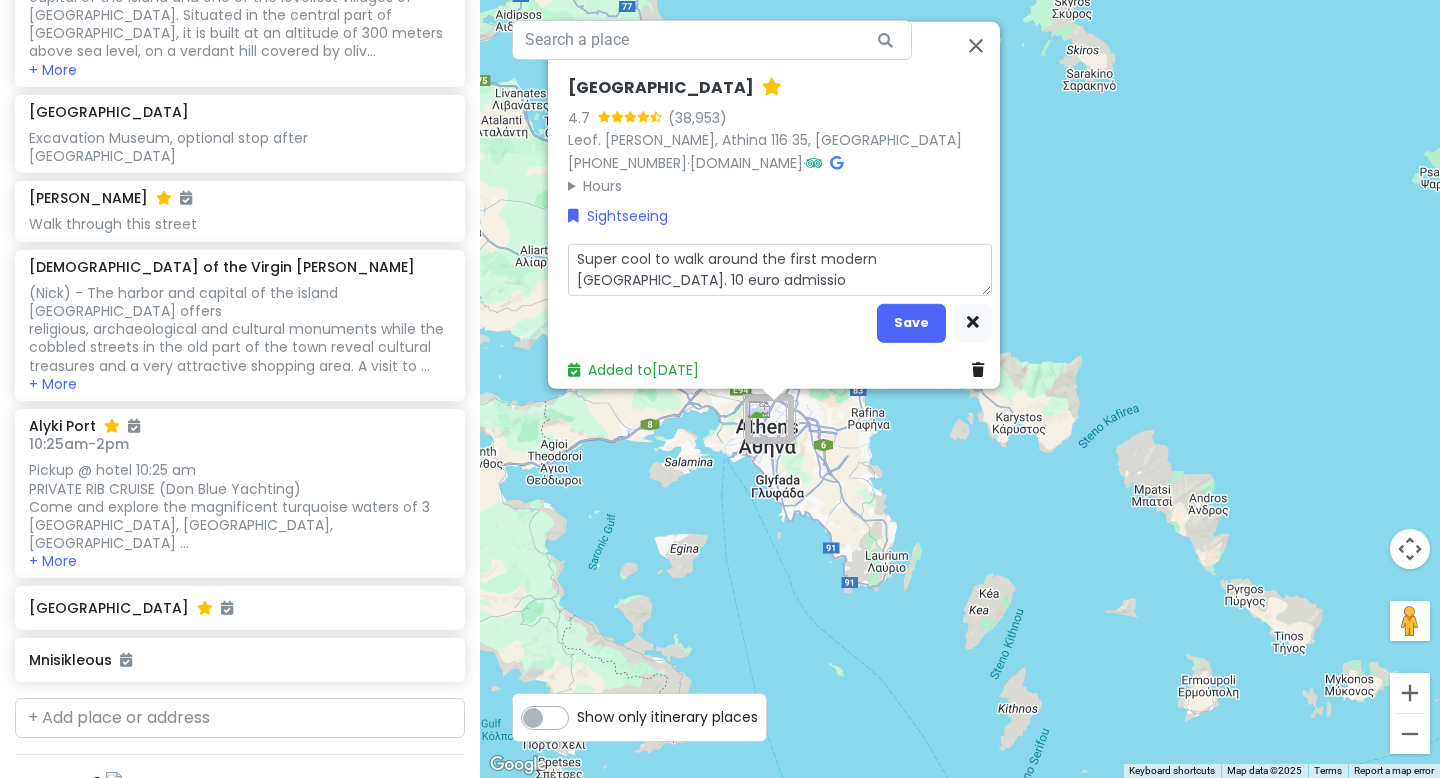 type on "x" 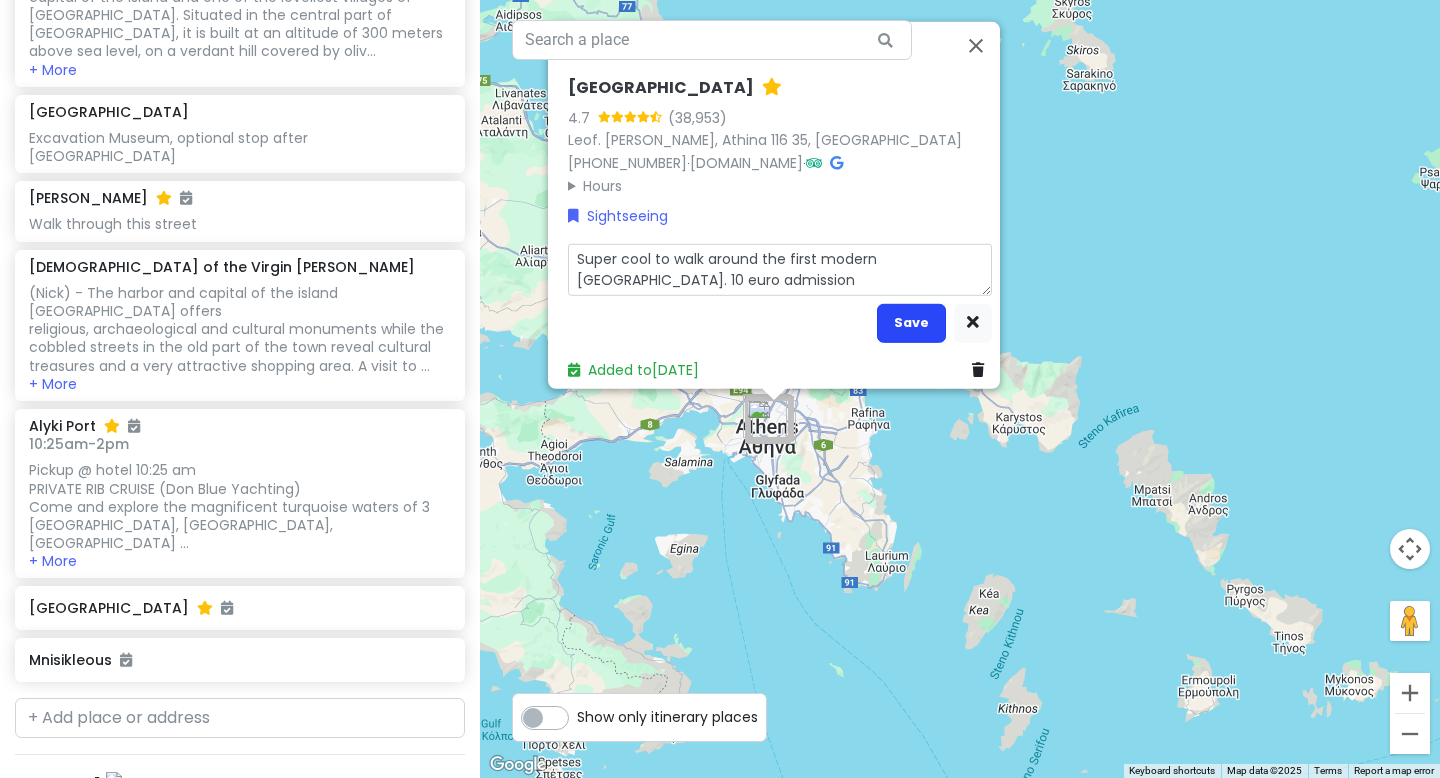 type on "Super cool to walk around the first modern [GEOGRAPHIC_DATA]. 10 euro admission" 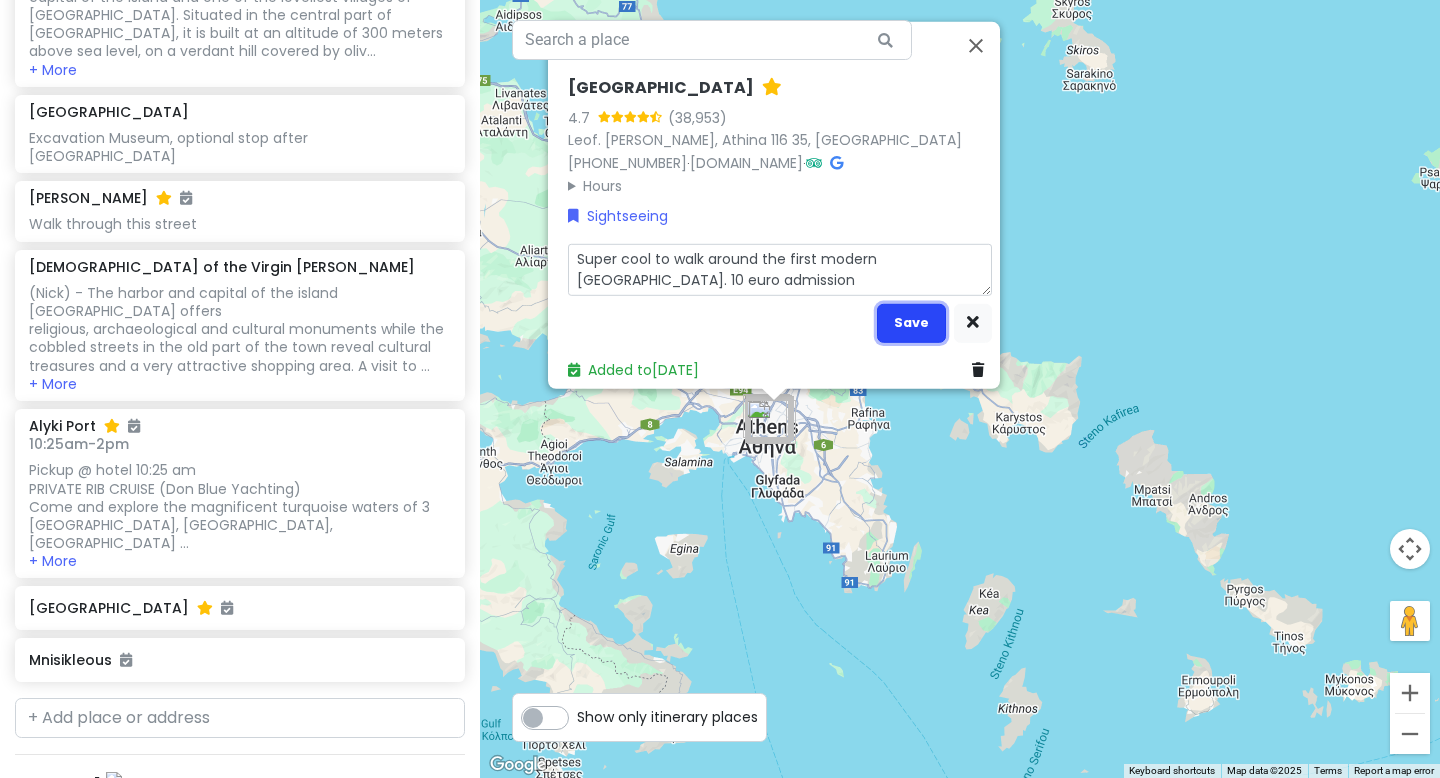 click on "Save" at bounding box center (911, 322) 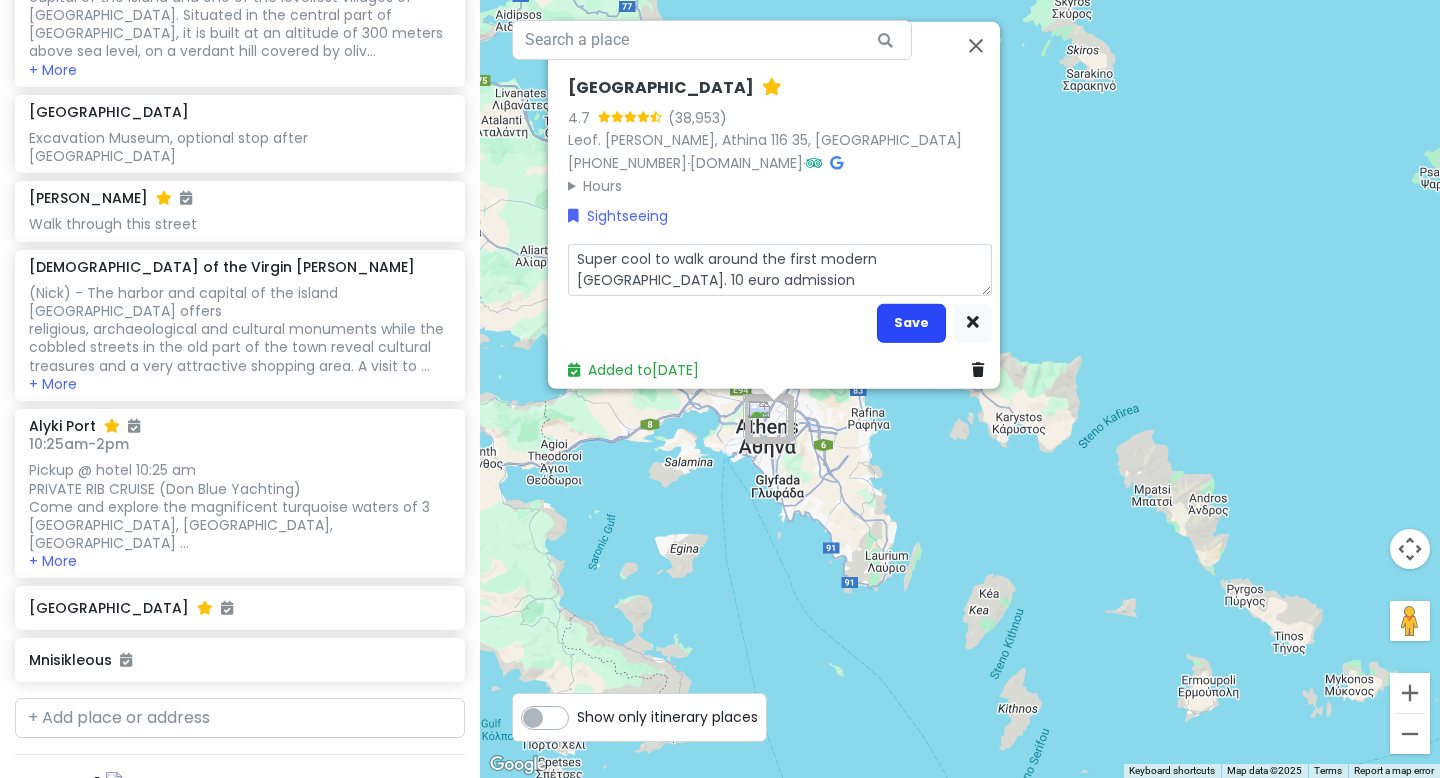 scroll, scrollTop: 589, scrollLeft: 0, axis: vertical 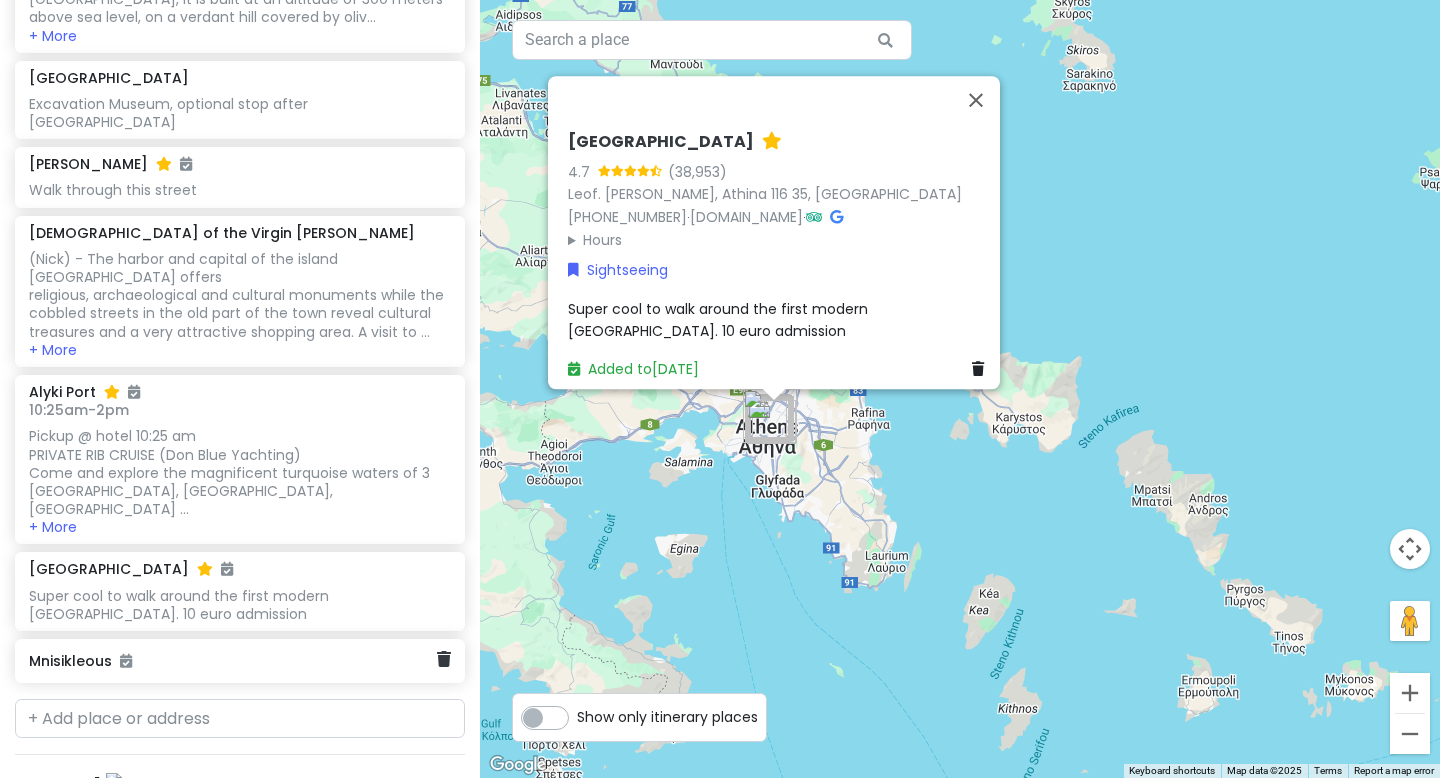 click on "Mnisikleous" at bounding box center (232, 661) 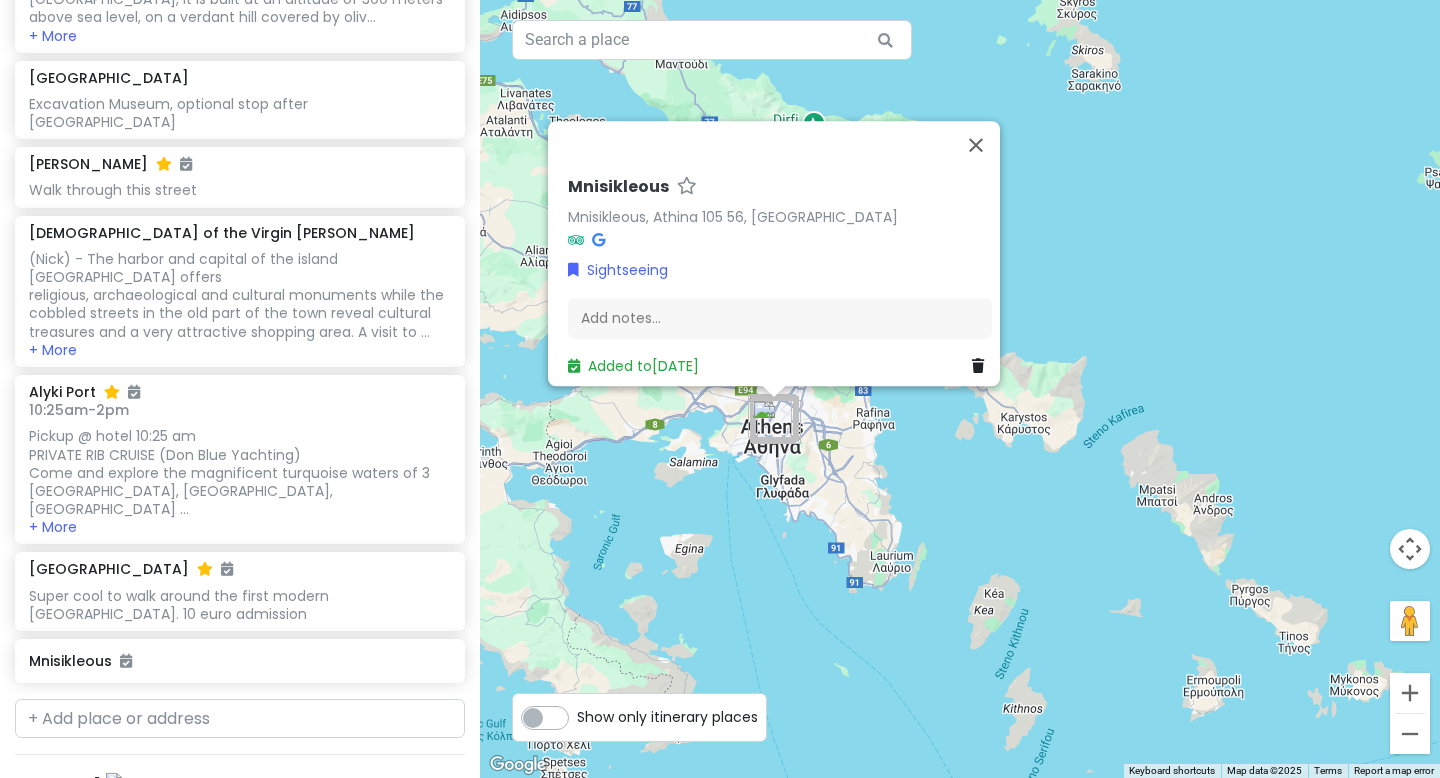 click at bounding box center [576, 240] 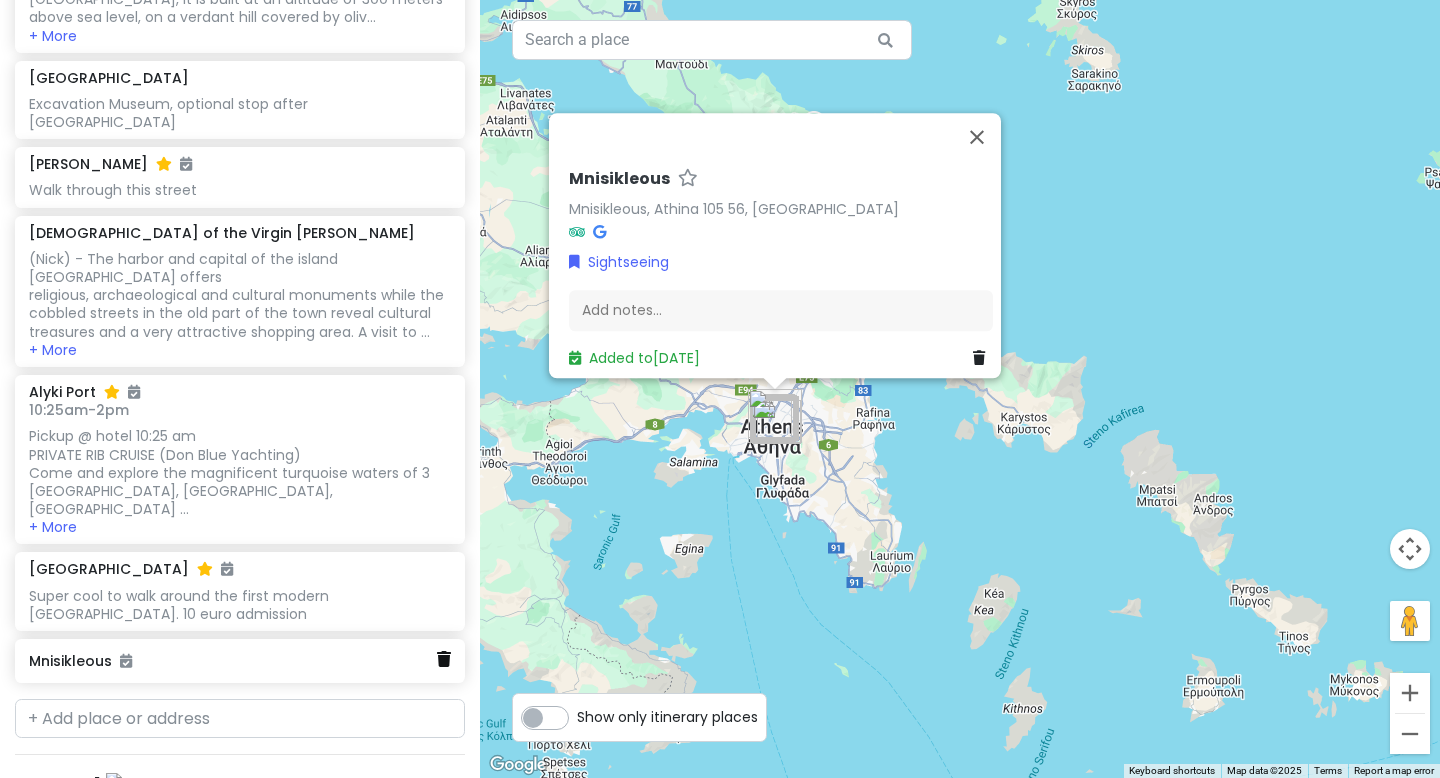 click at bounding box center [444, 659] 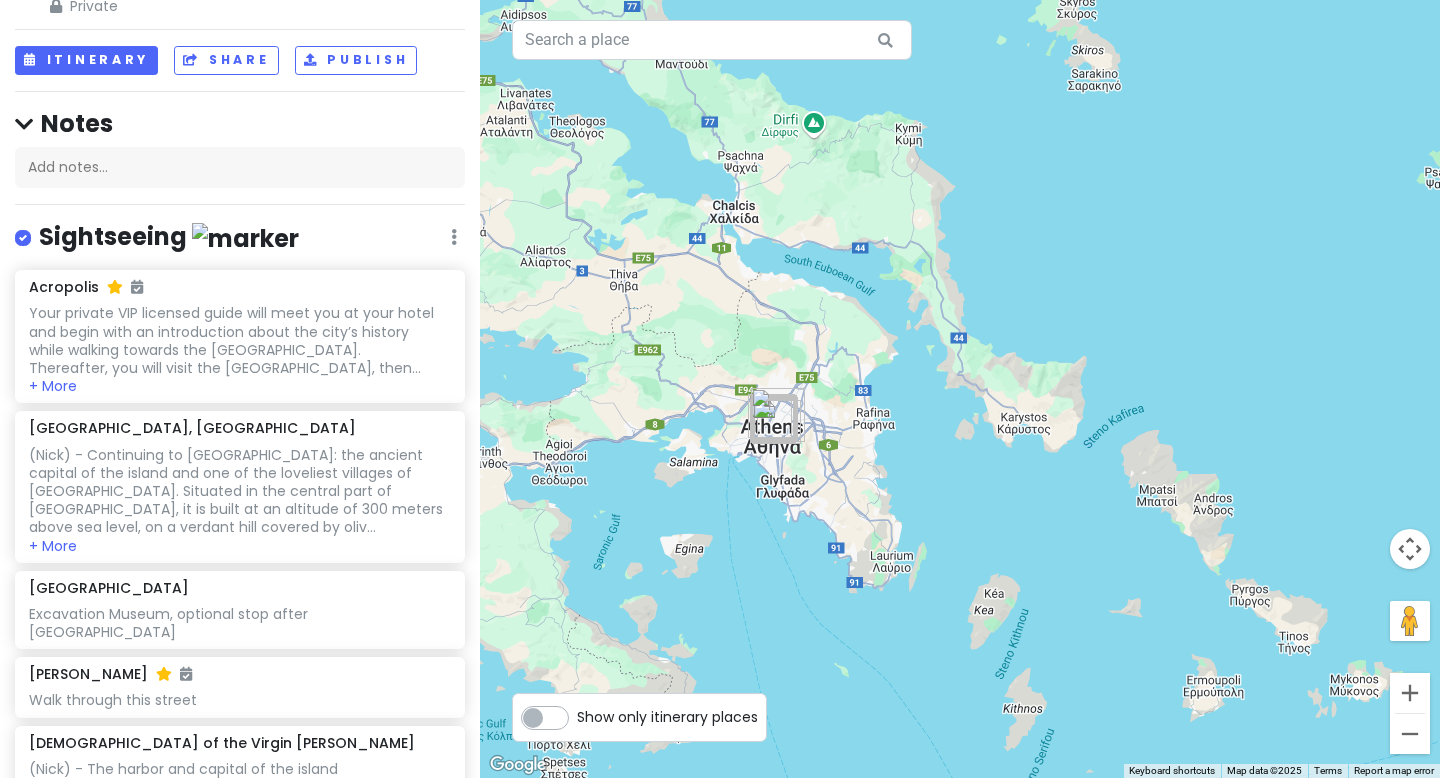 scroll, scrollTop: 0, scrollLeft: 0, axis: both 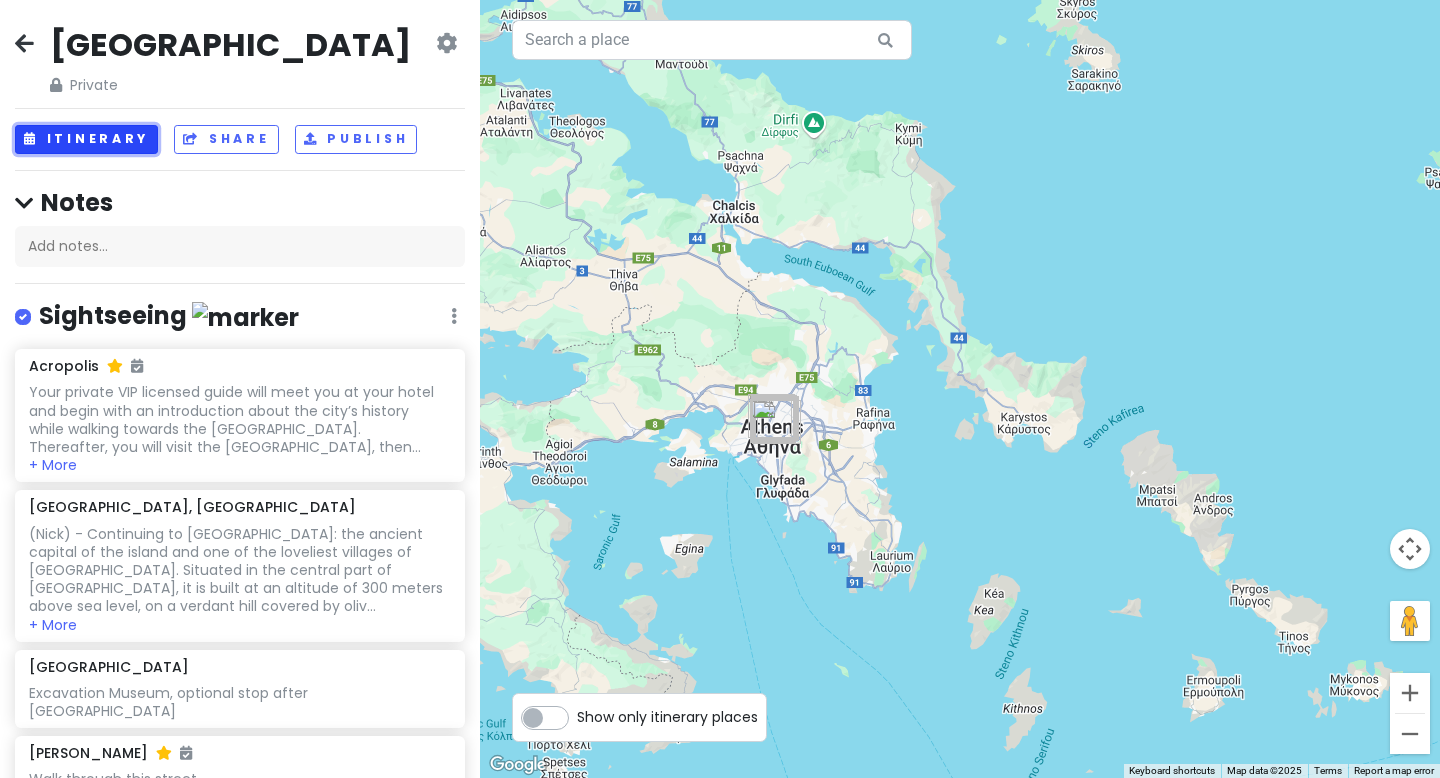 click on "Itinerary" at bounding box center [86, 139] 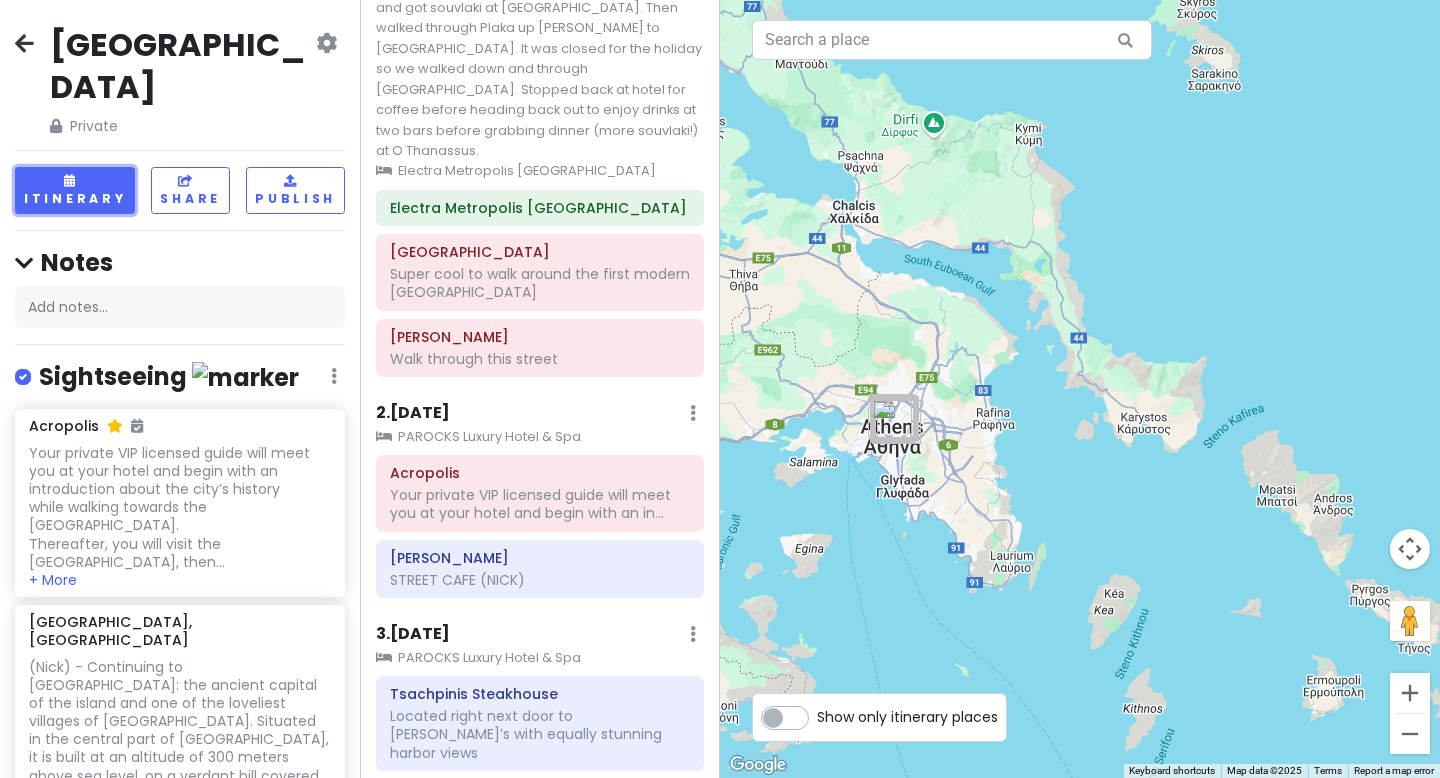scroll, scrollTop: 149, scrollLeft: 0, axis: vertical 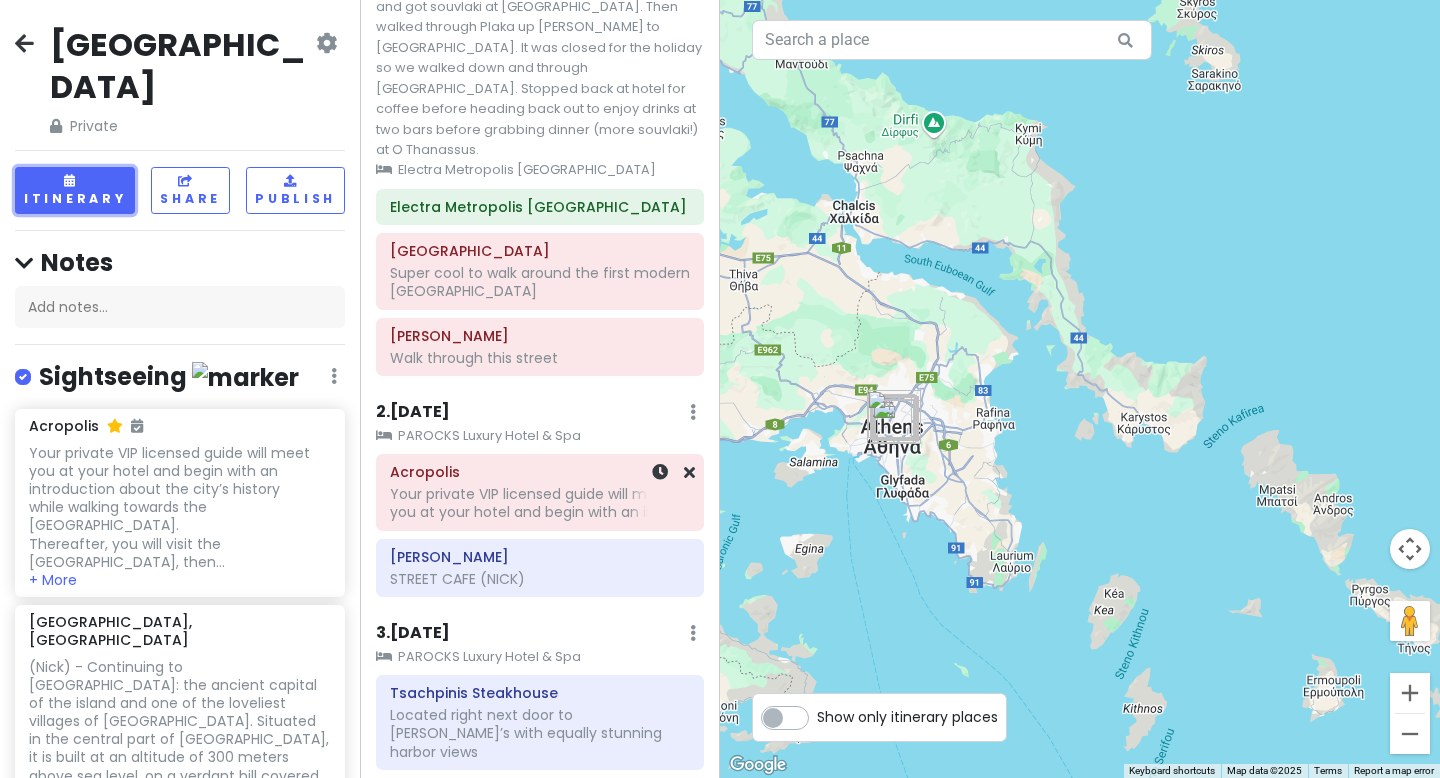 click on "Your private VIP licensed guide will meet you at your hotel and begin with an in..." at bounding box center [540, 282] 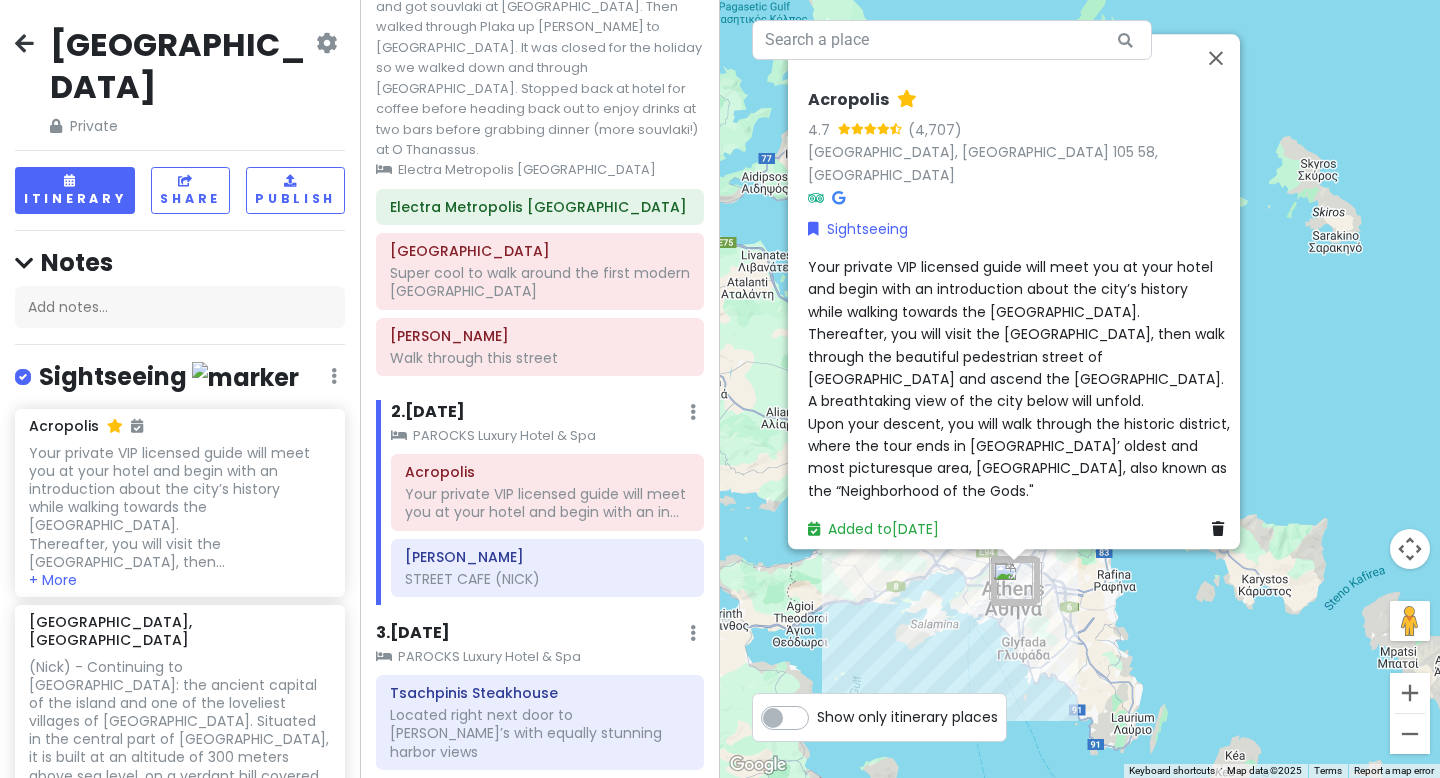 click on "Your private VIP licensed guide will meet you at your hotel and begin with an introduction about the city’s history
while walking towards the [GEOGRAPHIC_DATA].
Thereafter, you will visit the [GEOGRAPHIC_DATA], then walk through the beautiful pedestrian street of [GEOGRAPHIC_DATA] and ascend the [GEOGRAPHIC_DATA]. A breathtaking view of the city below will unfold.
Upon your descent, you will walk through the historic district, where the tour ends in [GEOGRAPHIC_DATA]’ oldest and most picturesque area, [GEOGRAPHIC_DATA], also known as the “Neighborhood of the Gods."" at bounding box center [1021, 379] 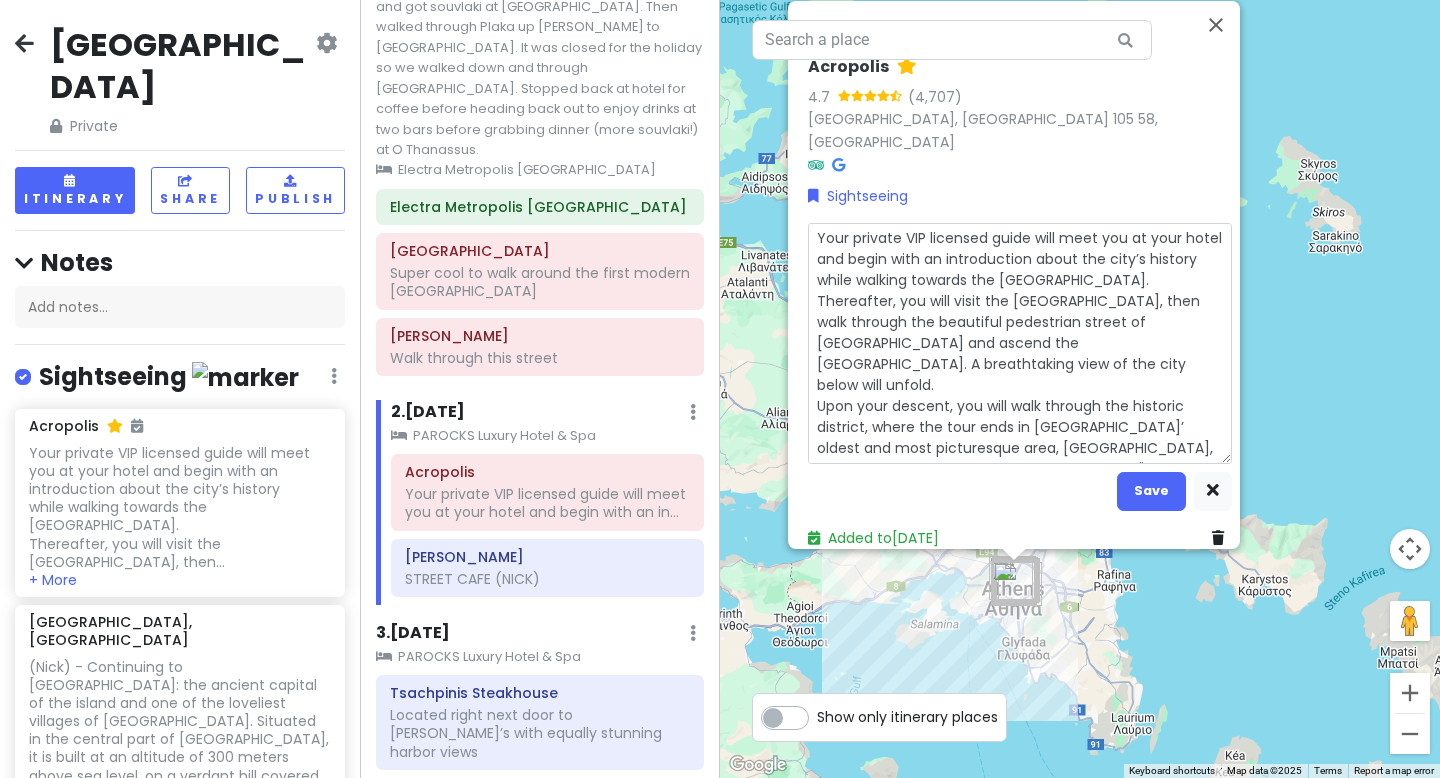 click on "Your private VIP licensed guide will meet you at your hotel and begin with an introduction about the city’s history
while walking towards the [GEOGRAPHIC_DATA].
Thereafter, you will visit the [GEOGRAPHIC_DATA], then walk through the beautiful pedestrian street of [GEOGRAPHIC_DATA] and ascend the [GEOGRAPHIC_DATA]. A breathtaking view of the city below will unfold.
Upon your descent, you will walk through the historic district, where the tour ends in [GEOGRAPHIC_DATA]’ oldest and most picturesque area, [GEOGRAPHIC_DATA], also known as the “Neighborhood of the Gods."" at bounding box center [1020, 343] 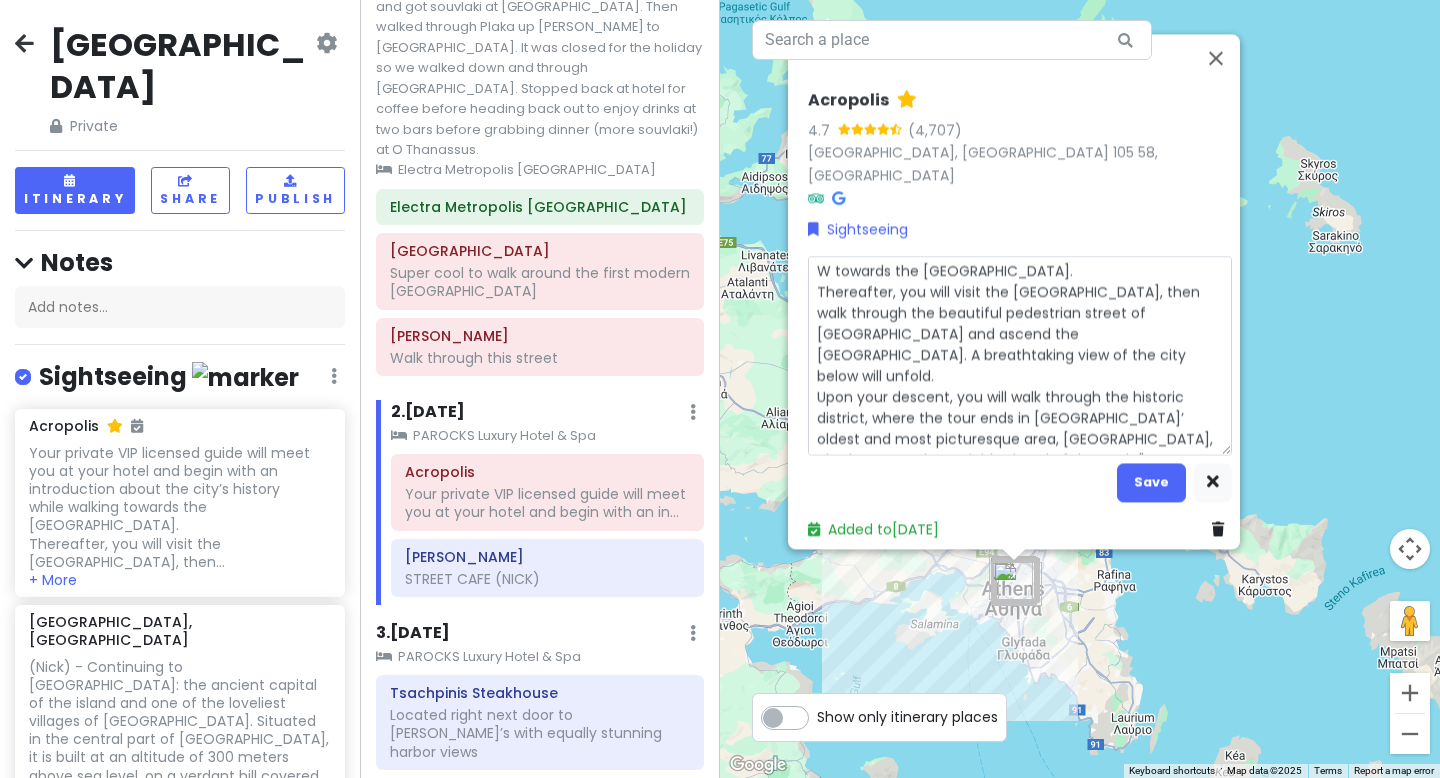 type on "x" 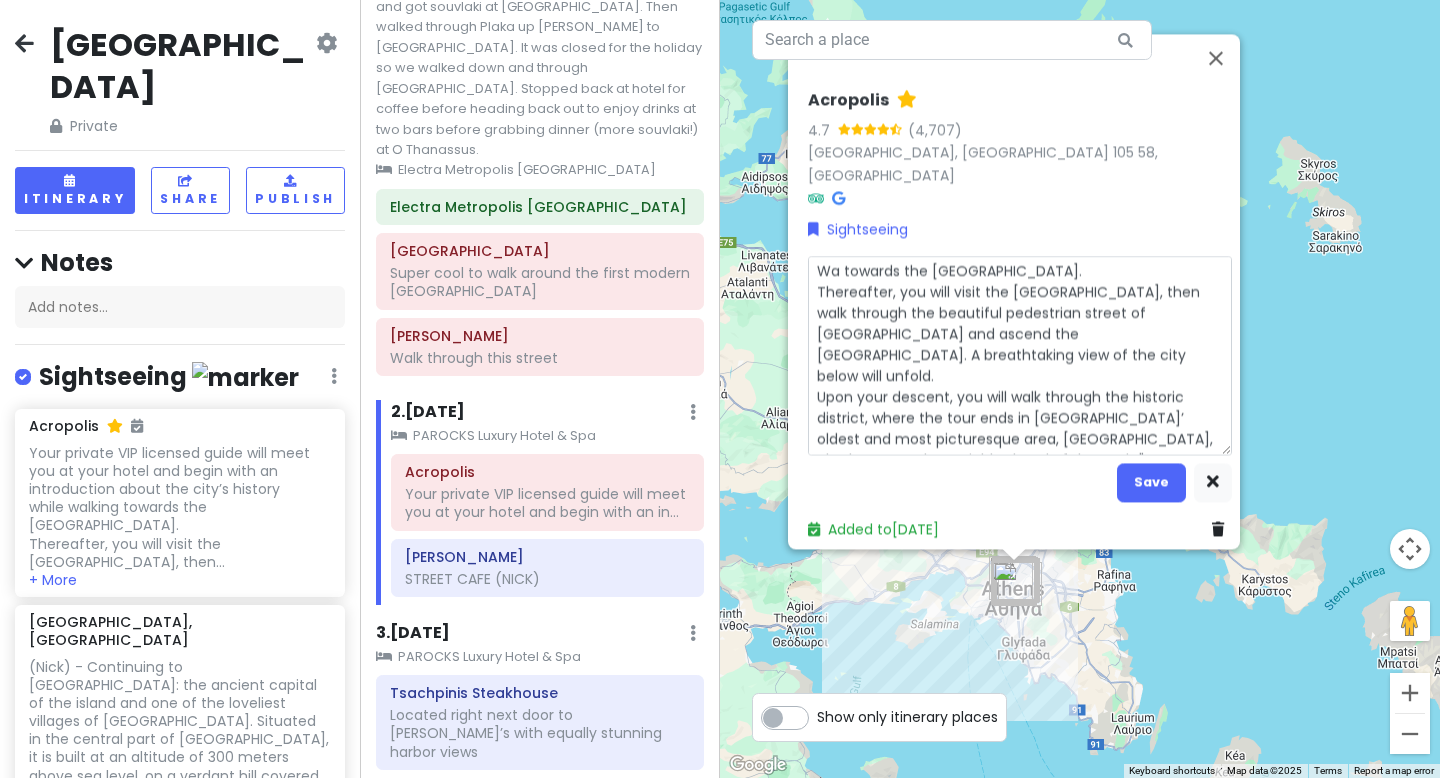 type on "x" 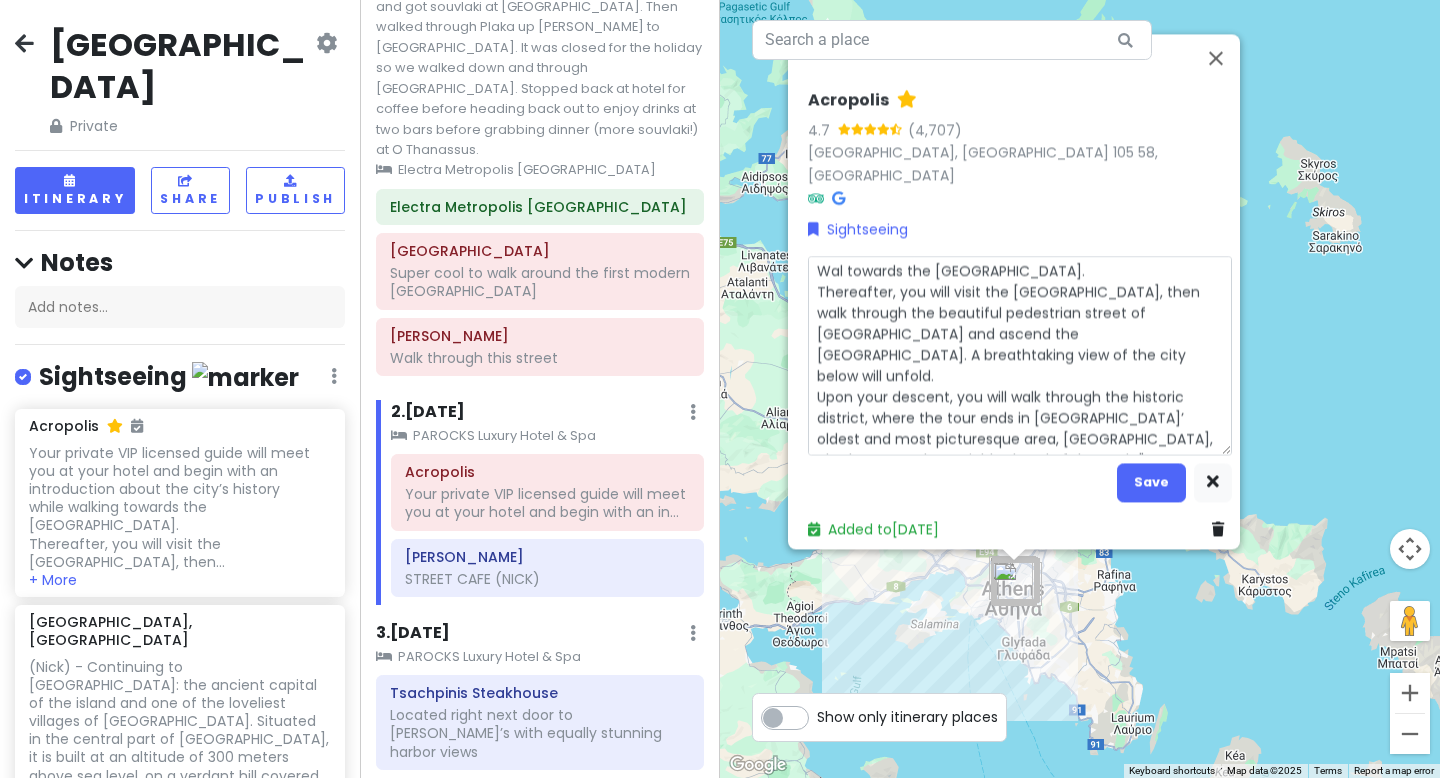 type 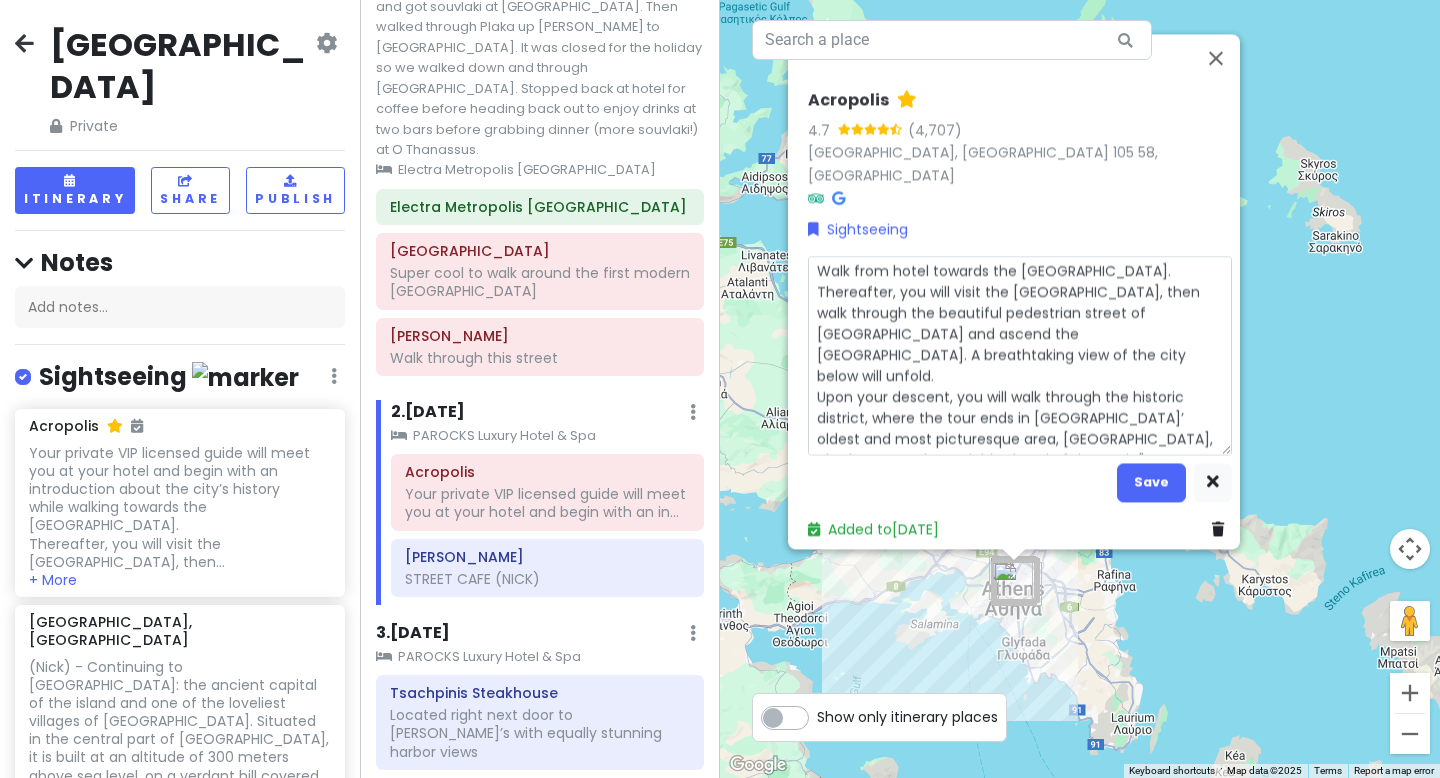 click on "Walk from hotel towards the [GEOGRAPHIC_DATA].
Thereafter, you will visit the [GEOGRAPHIC_DATA], then walk through the beautiful pedestrian street of [GEOGRAPHIC_DATA] and ascend the [GEOGRAPHIC_DATA]. A breathtaking view of the city below will unfold.
Upon your descent, you will walk through the historic district, where the tour ends in [GEOGRAPHIC_DATA]’ oldest and most picturesque area, [GEOGRAPHIC_DATA], also known as the “Neighborhood of the Gods."" at bounding box center [1020, 355] 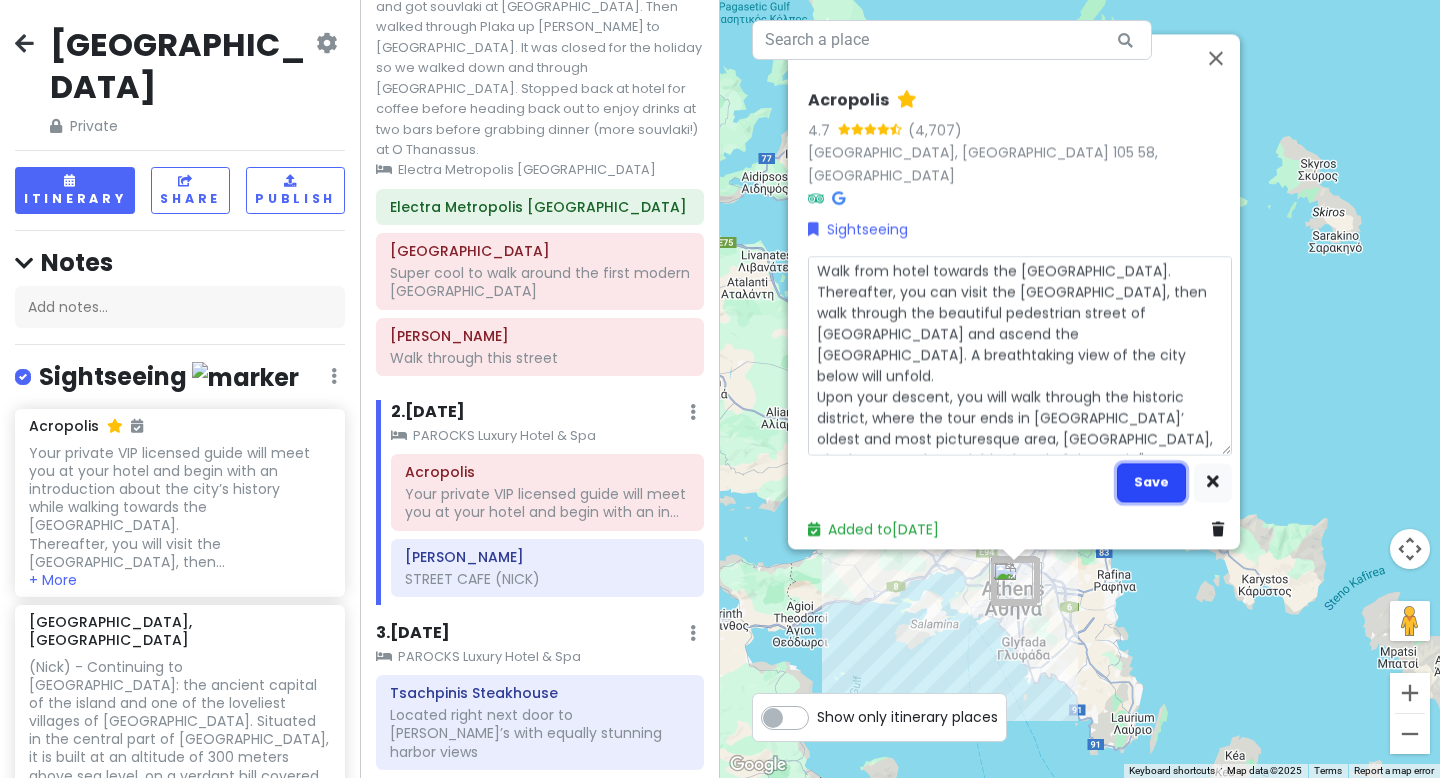 click on "Save" at bounding box center [1151, 482] 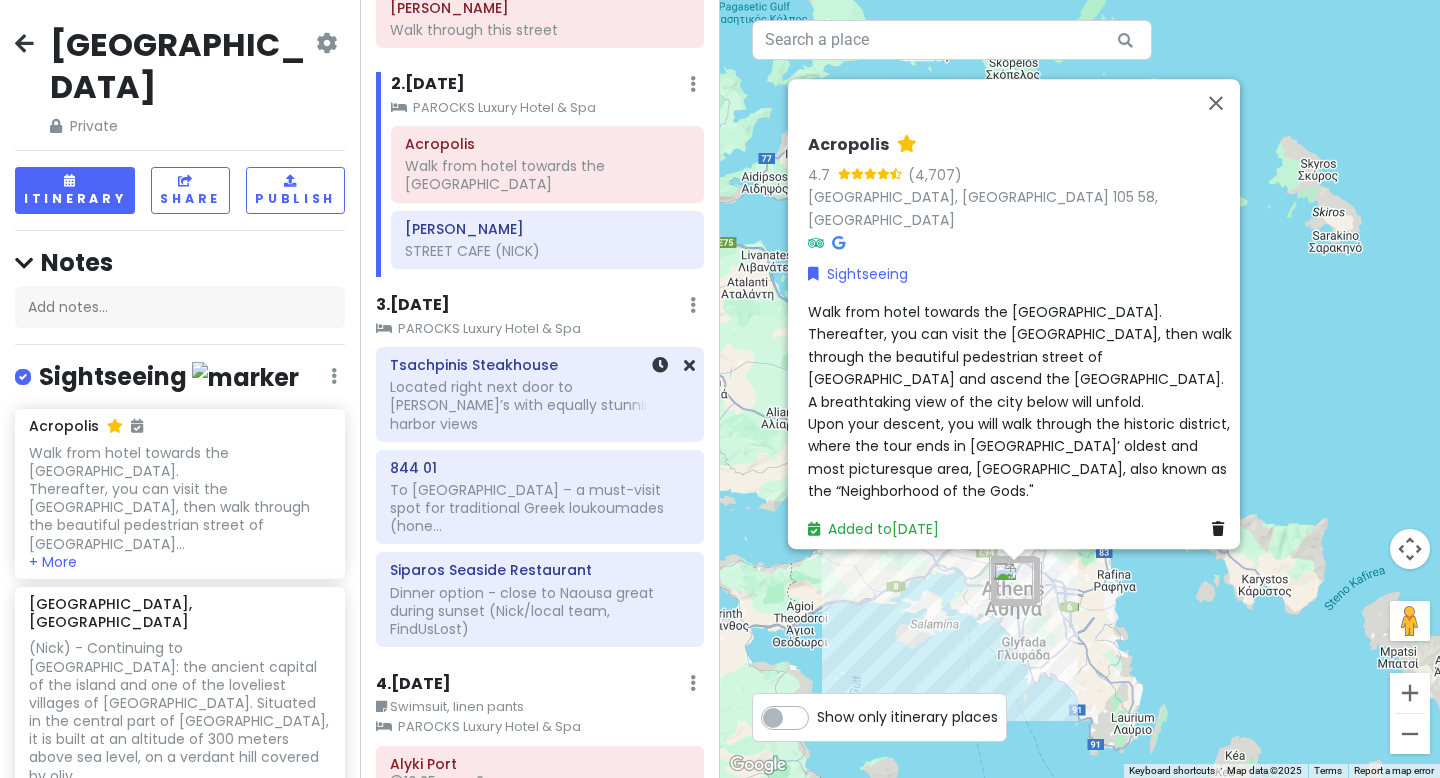 scroll, scrollTop: 503, scrollLeft: 0, axis: vertical 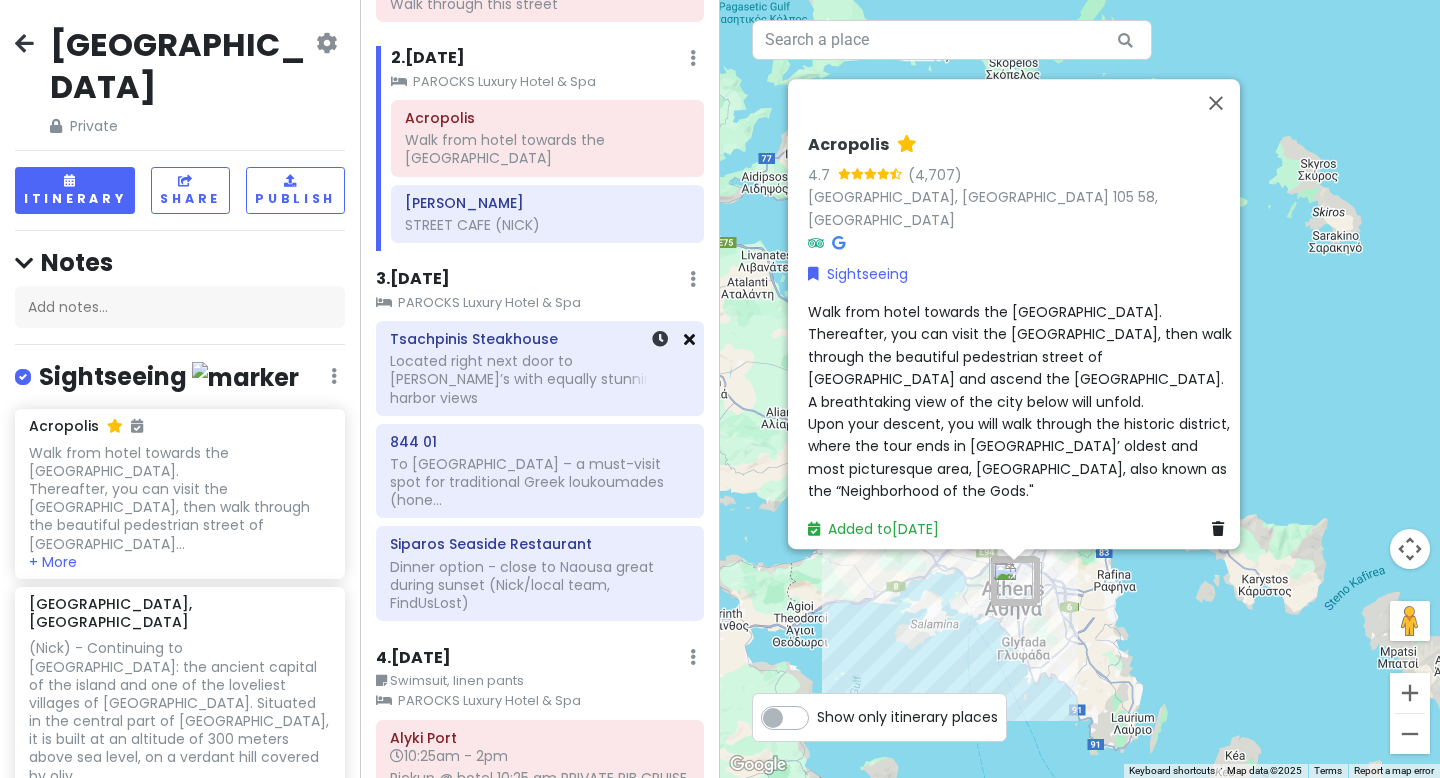 click at bounding box center [689, 339] 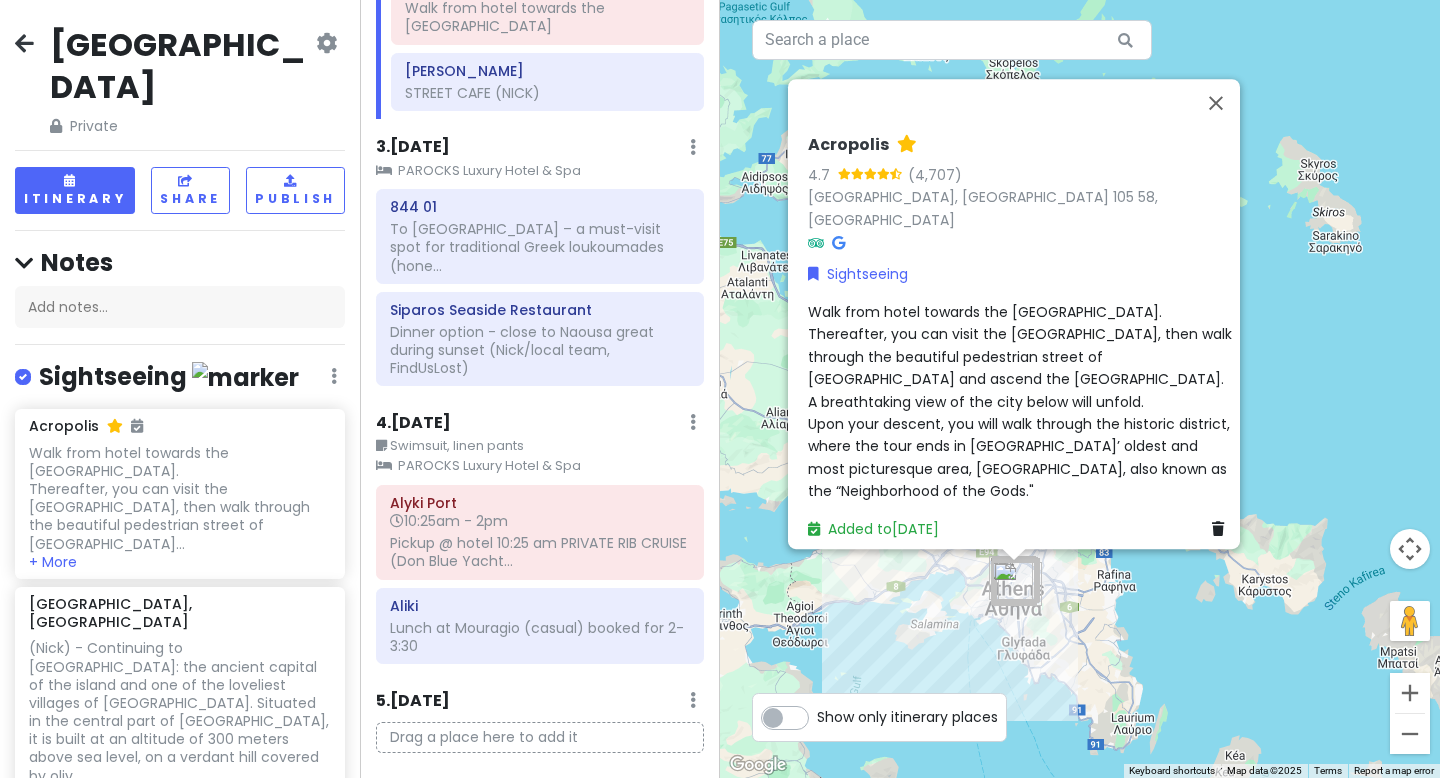 scroll, scrollTop: 653, scrollLeft: 0, axis: vertical 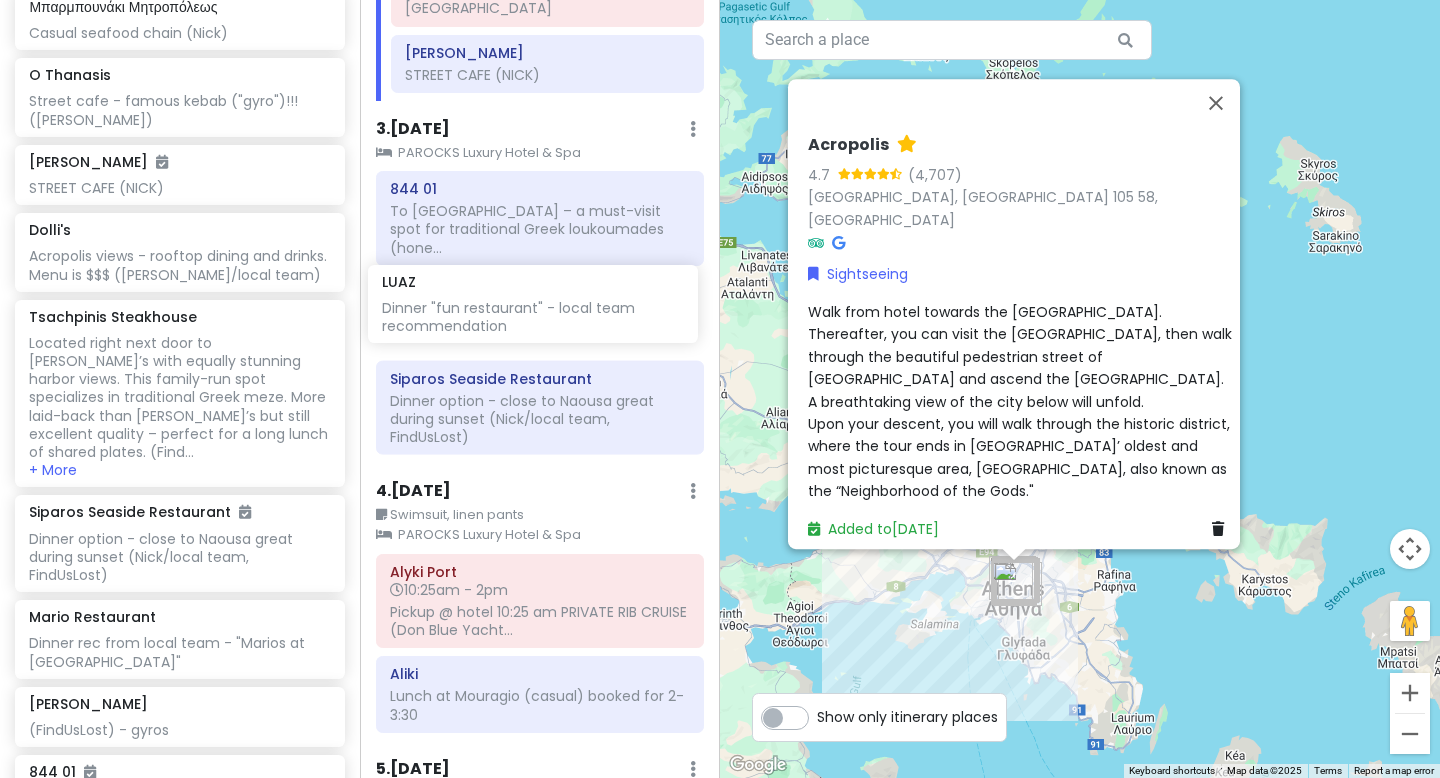 drag, startPoint x: 174, startPoint y: 521, endPoint x: 526, endPoint y: 305, distance: 412.9891 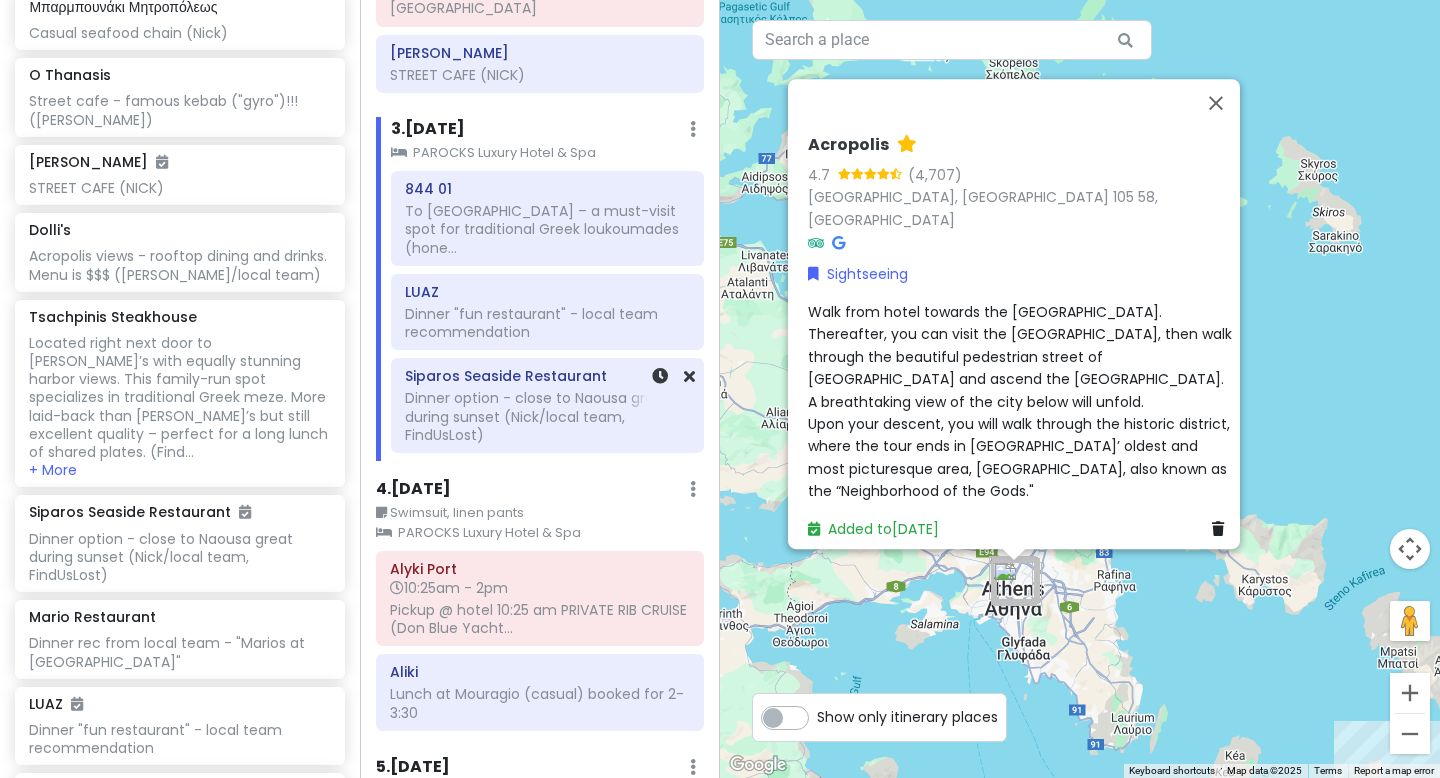 scroll, scrollTop: 634, scrollLeft: 0, axis: vertical 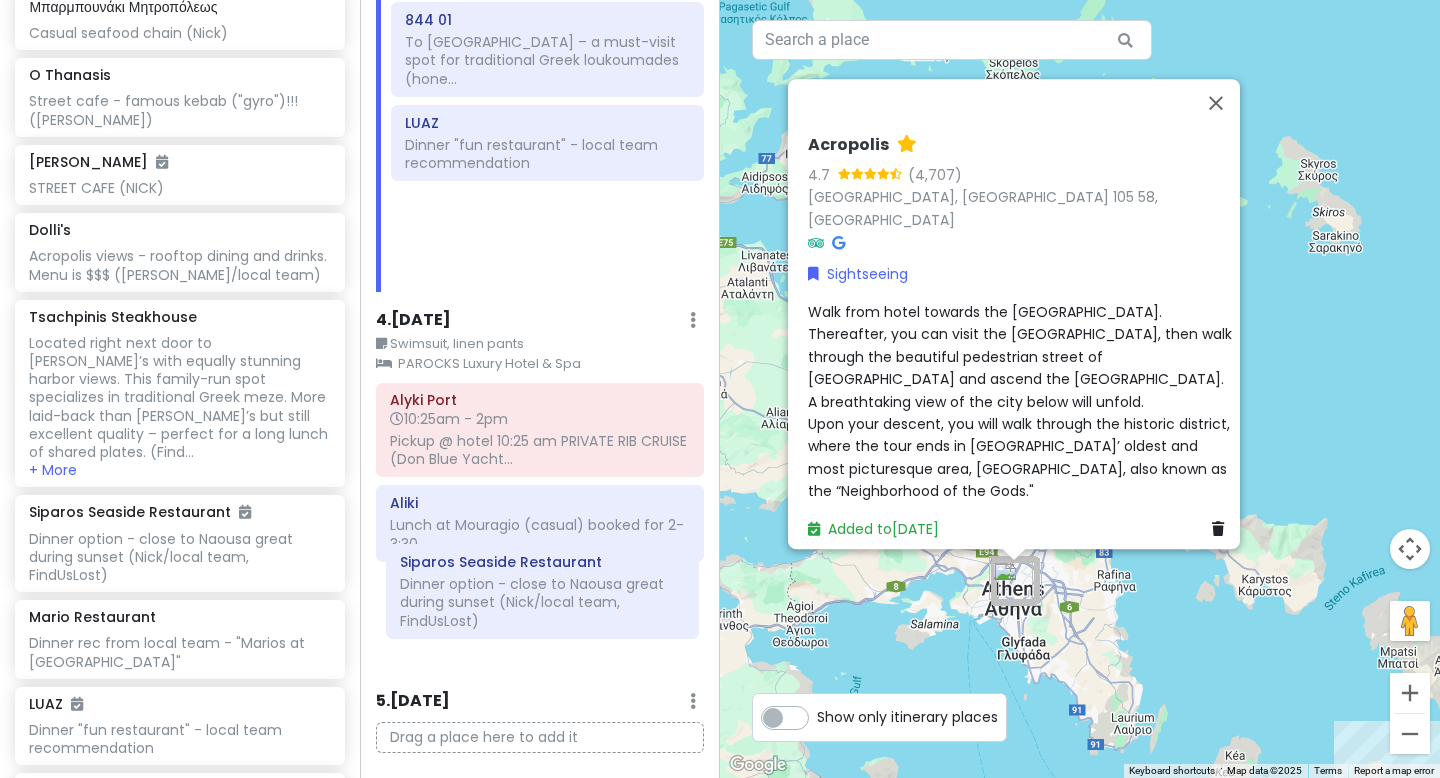 drag, startPoint x: 546, startPoint y: 367, endPoint x: 541, endPoint y: 581, distance: 214.05841 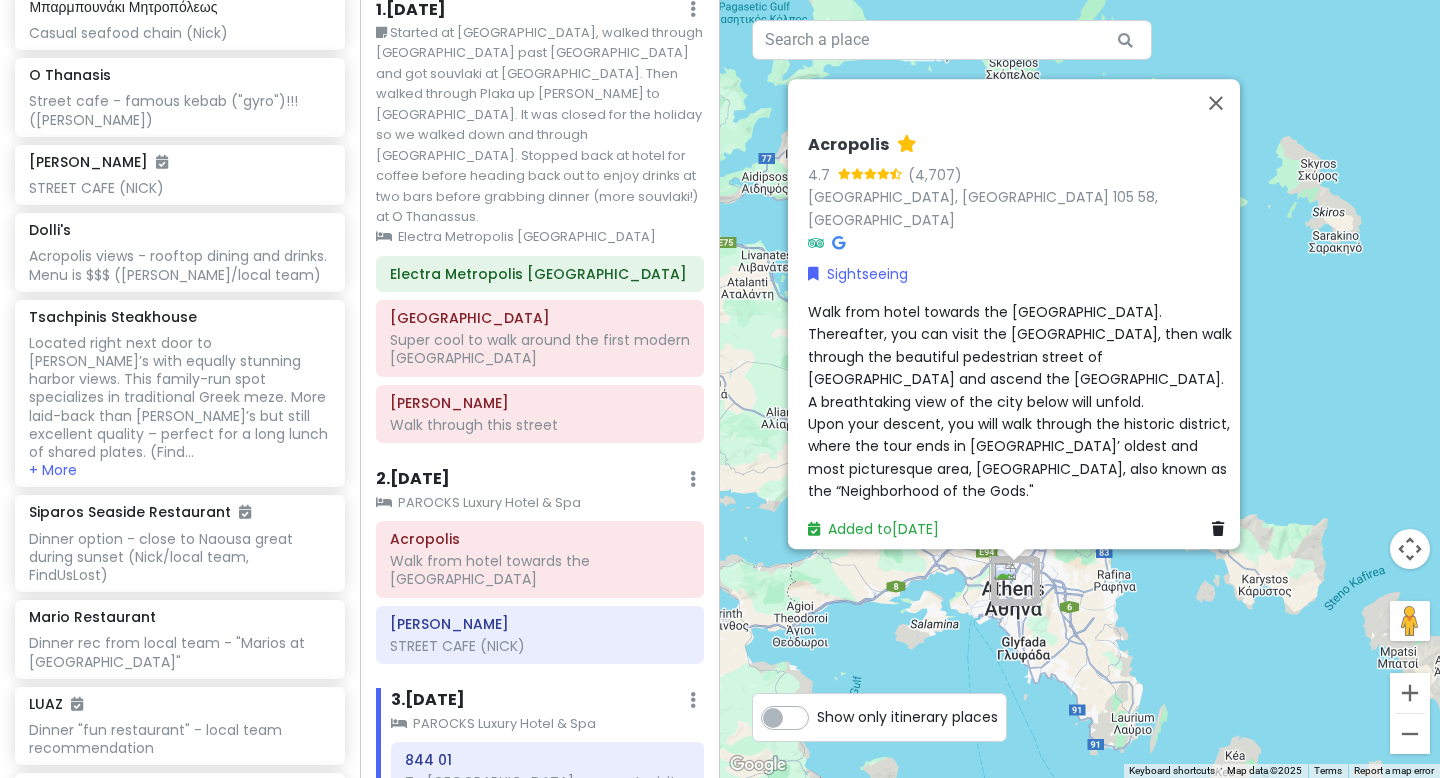 scroll, scrollTop: 81, scrollLeft: 0, axis: vertical 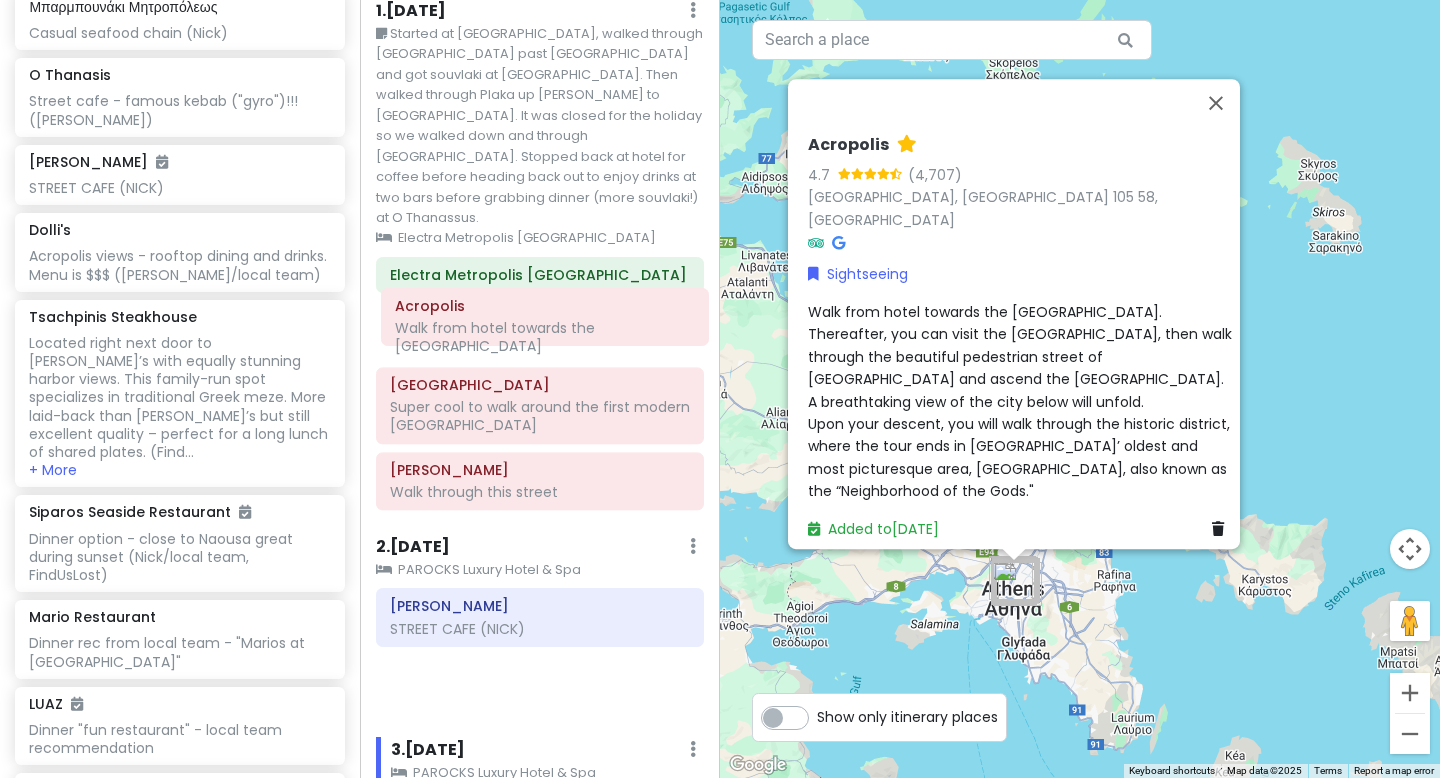 drag, startPoint x: 471, startPoint y: 517, endPoint x: 476, endPoint y: 303, distance: 214.05841 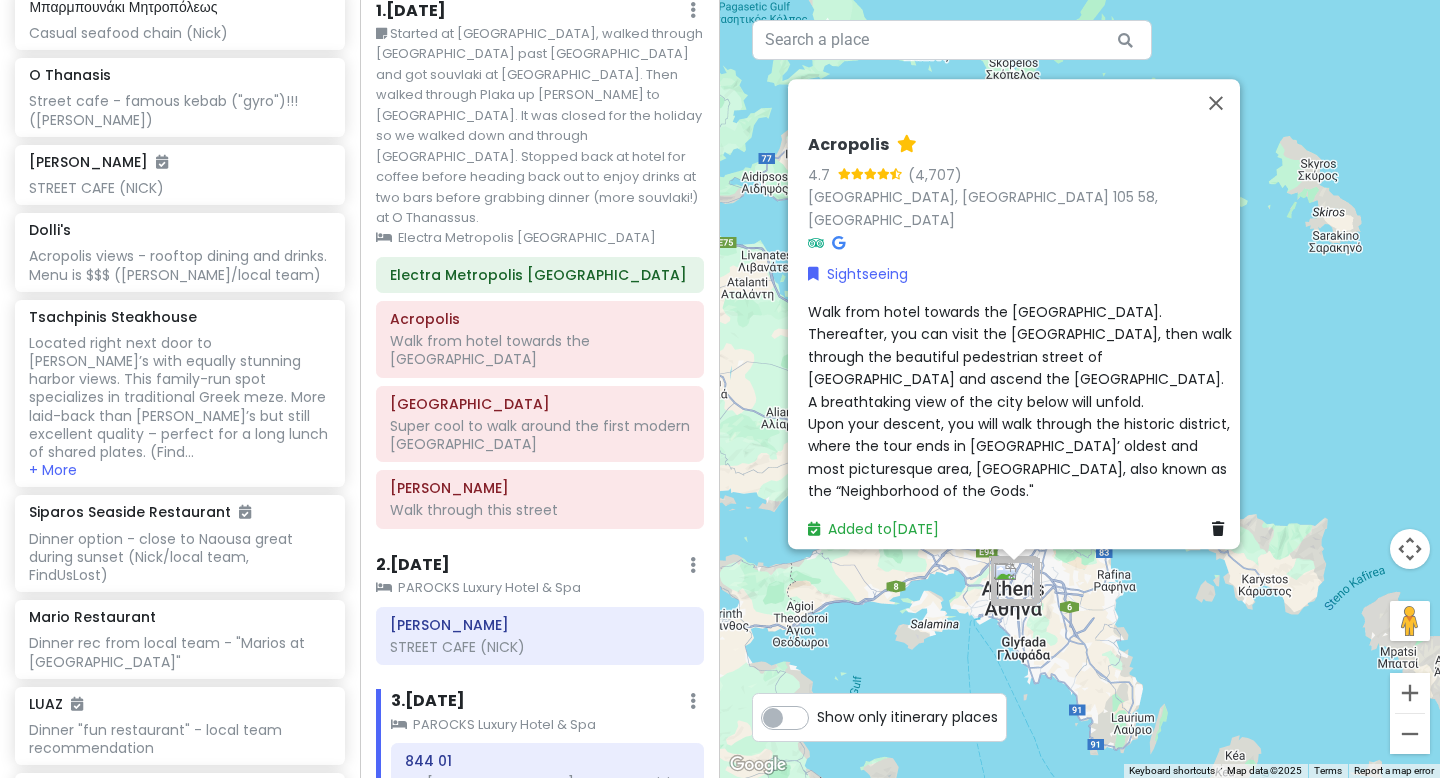 click on "2 .  [DATE] Add Day Notes Clear Lodging Delete Day" at bounding box center (540, 570) 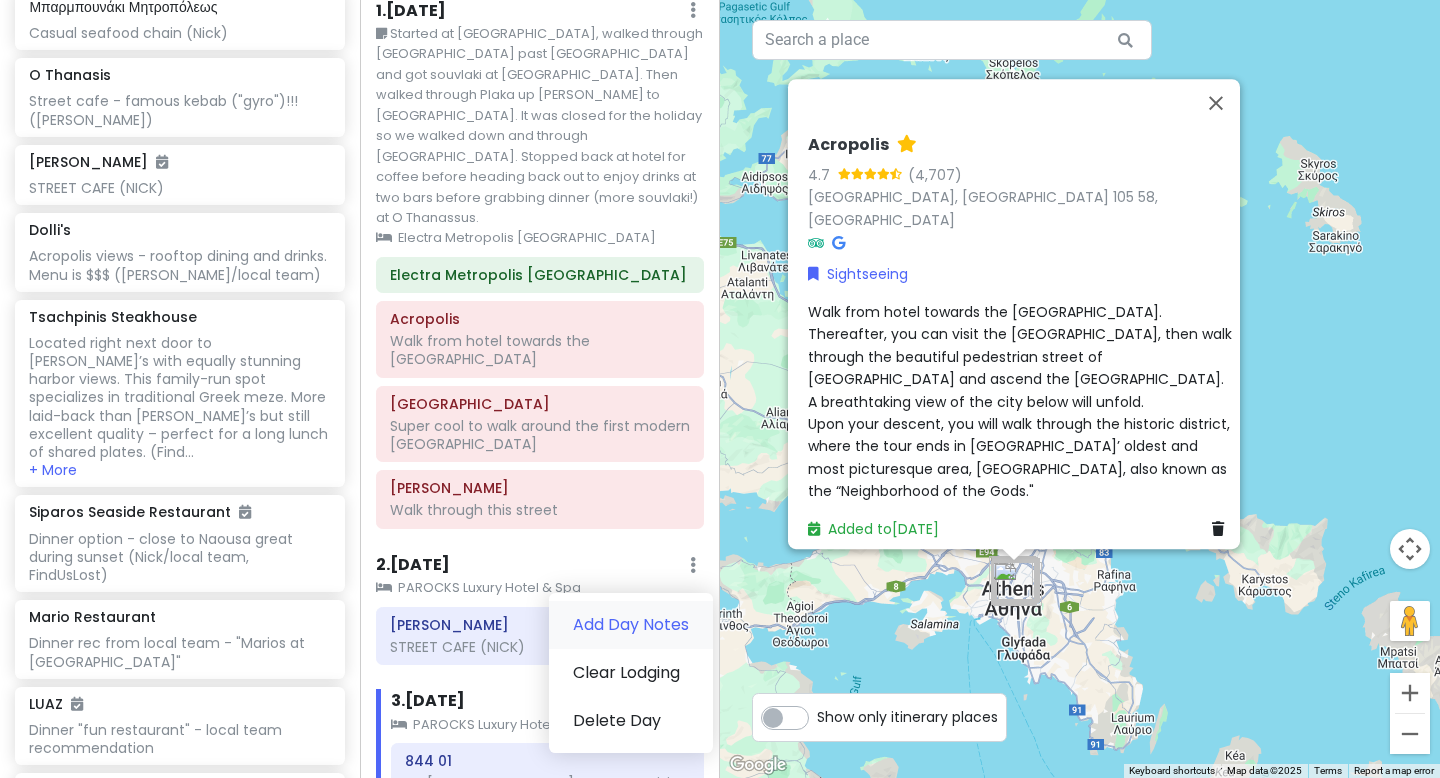 click on "Add Day Notes" at bounding box center [631, 625] 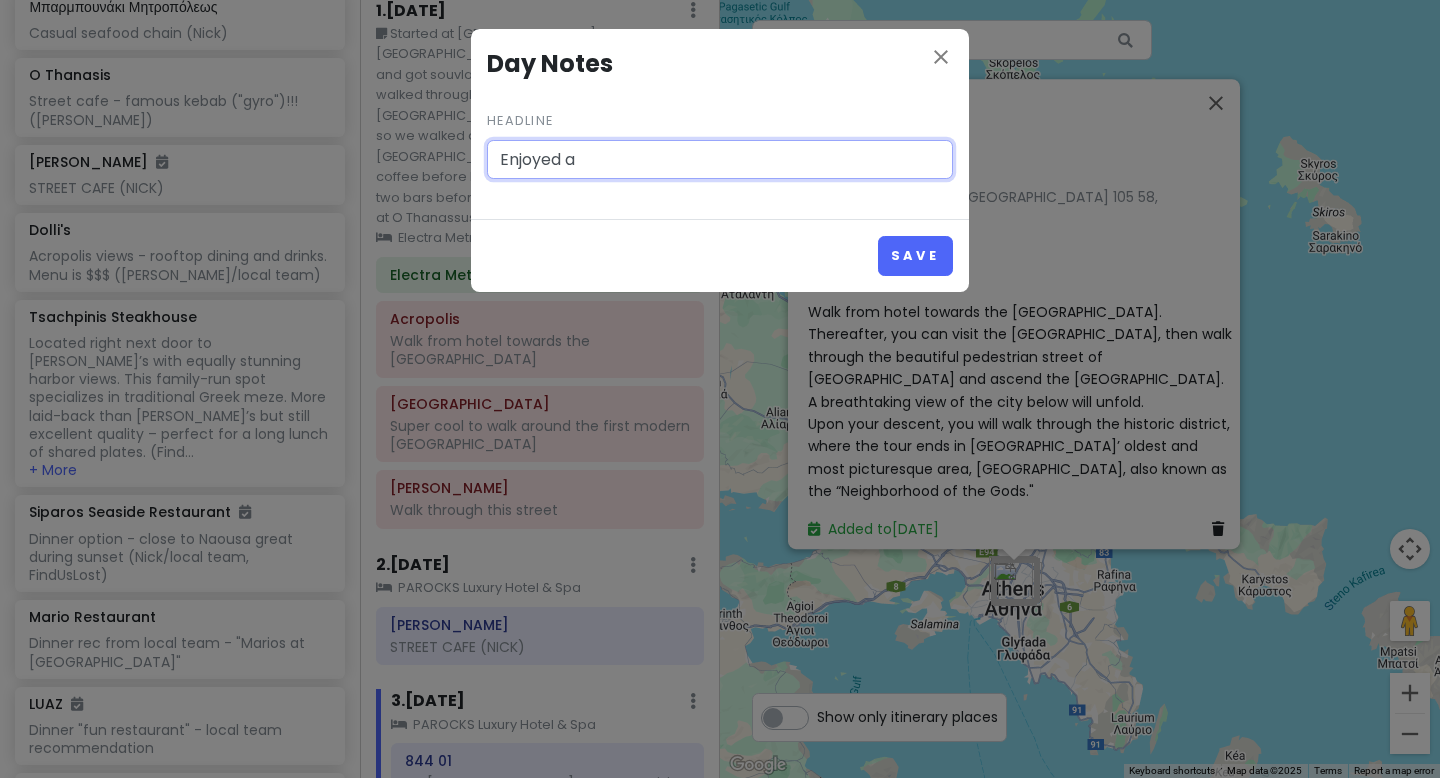drag, startPoint x: 608, startPoint y: 150, endPoint x: 450, endPoint y: 150, distance: 158 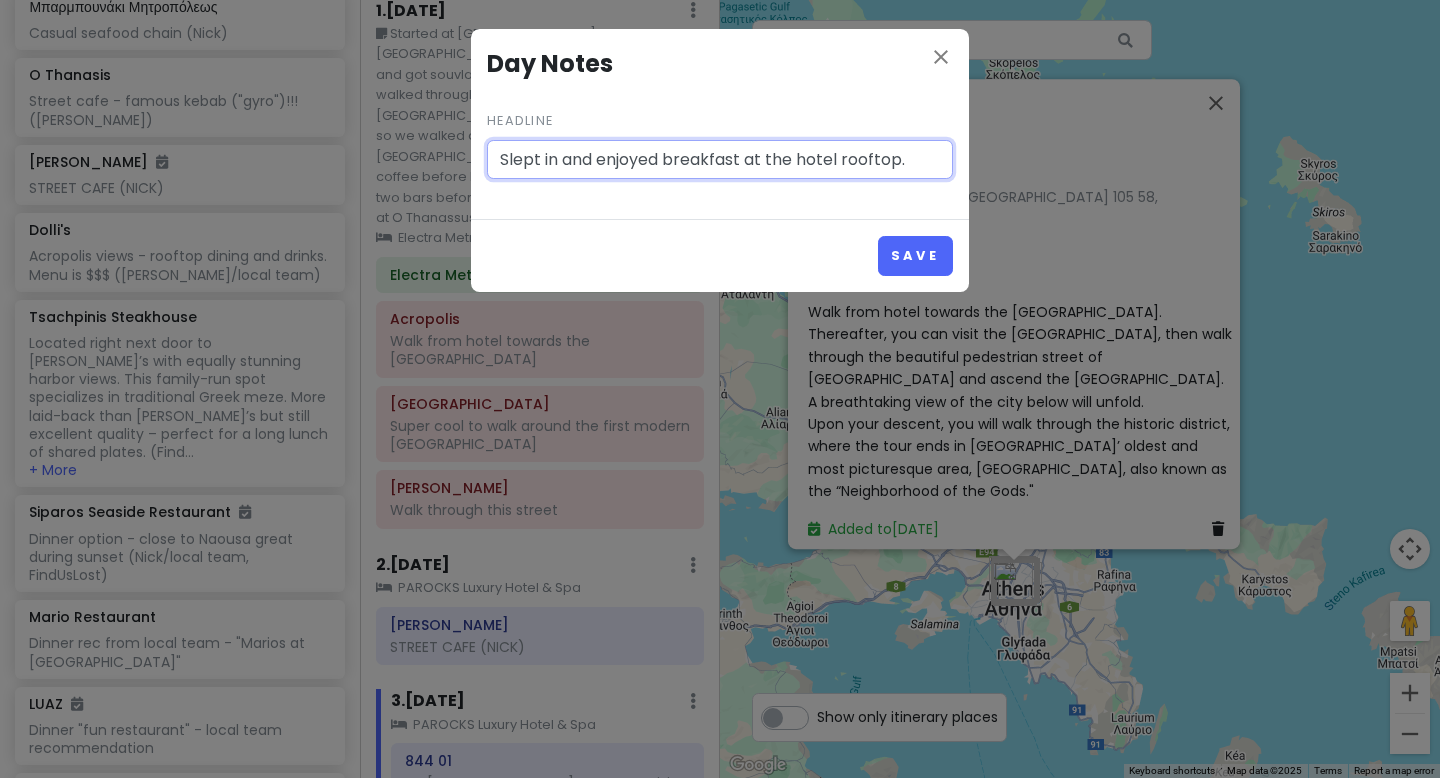 click on "Slept in and enjoyed breakfast at the hotel rooftop." at bounding box center [720, 160] 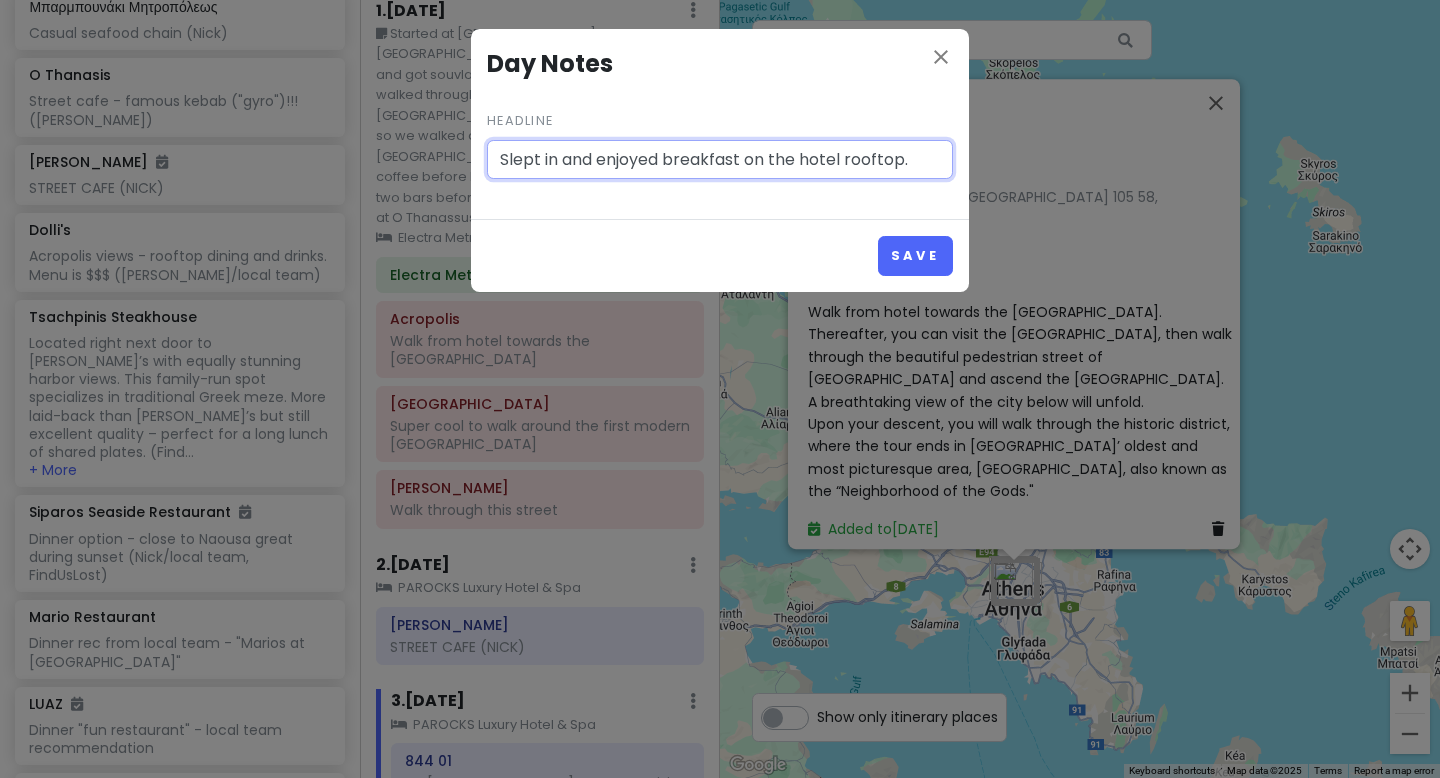 click on "Slept in and enjoyed breakfast on the hotel rooftop." at bounding box center (720, 160) 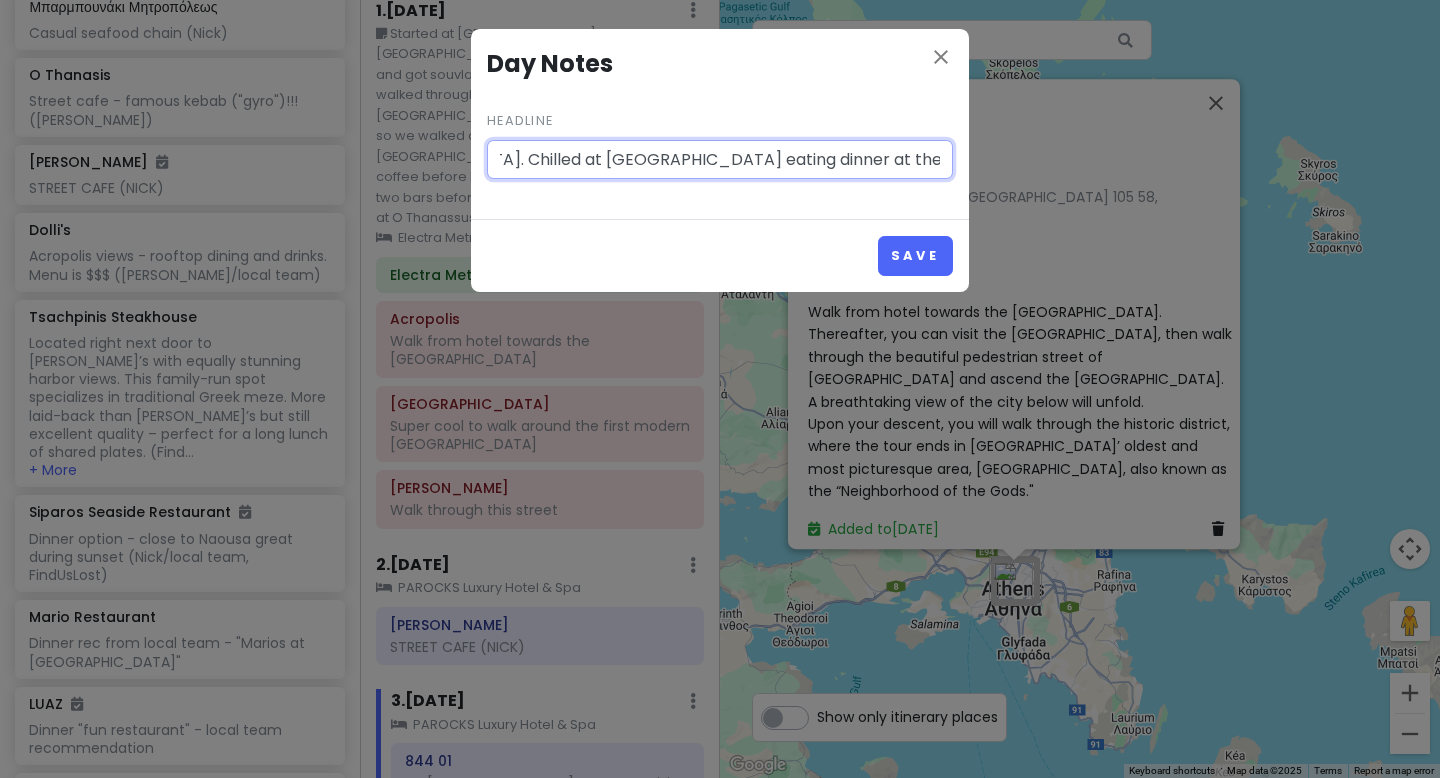 scroll, scrollTop: 0, scrollLeft: 1463, axis: horizontal 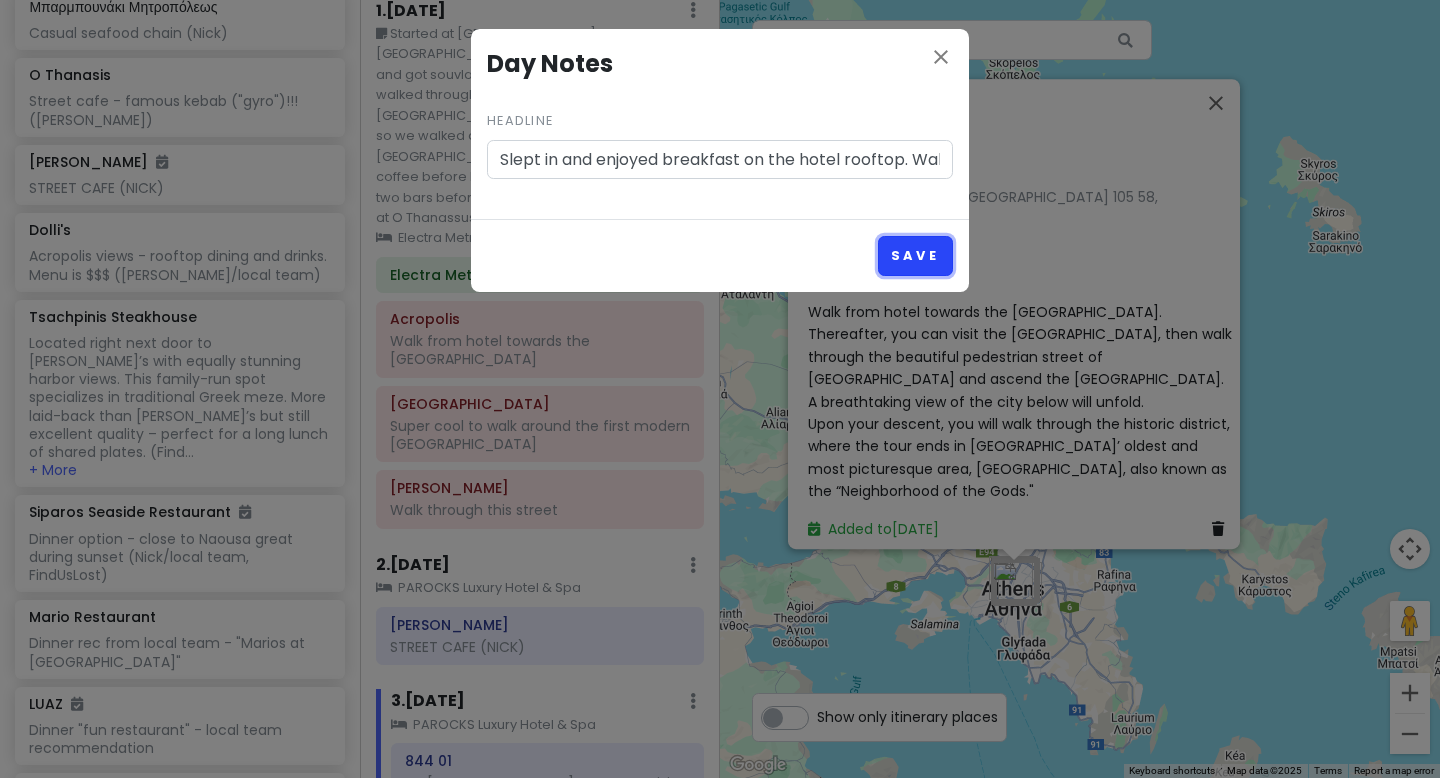 click on "Save" at bounding box center [915, 255] 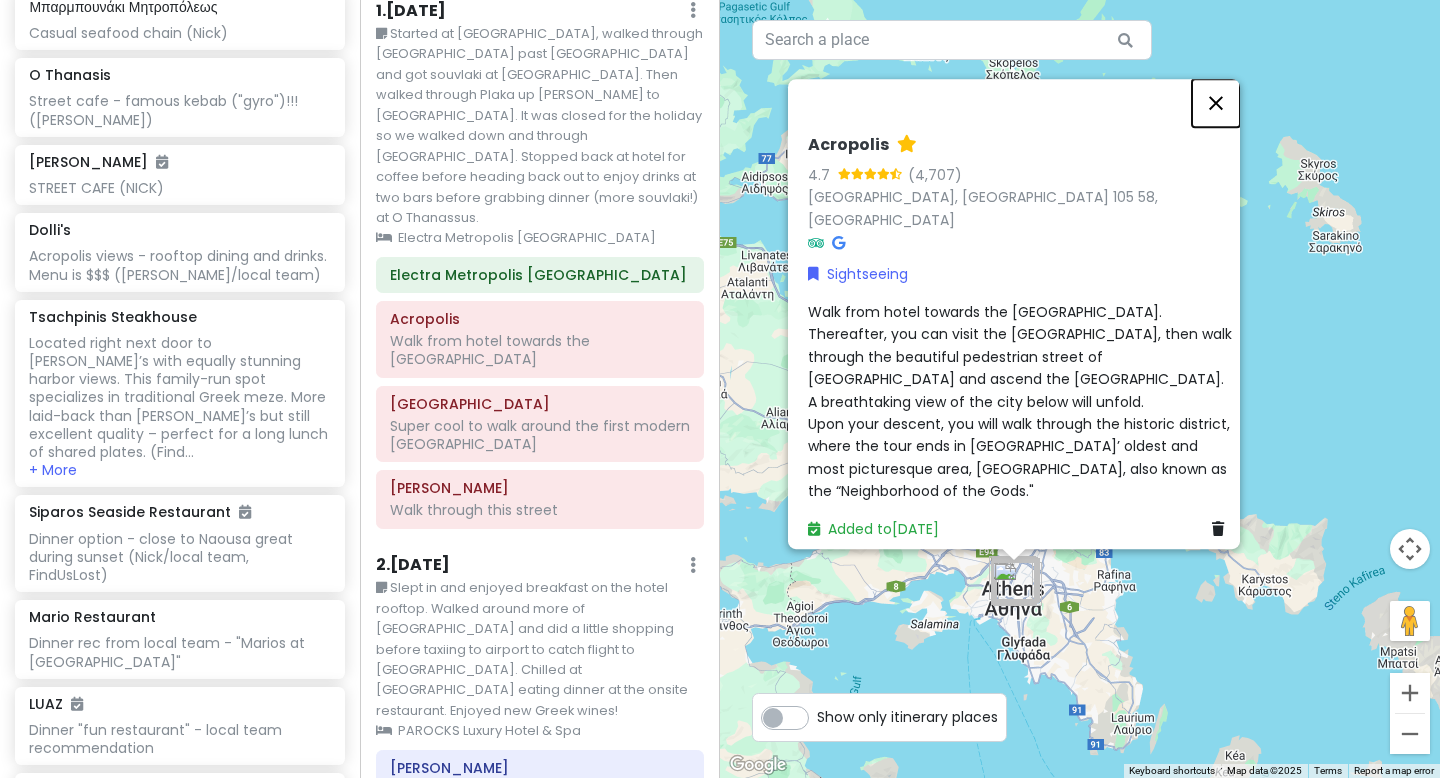 click at bounding box center (1216, 103) 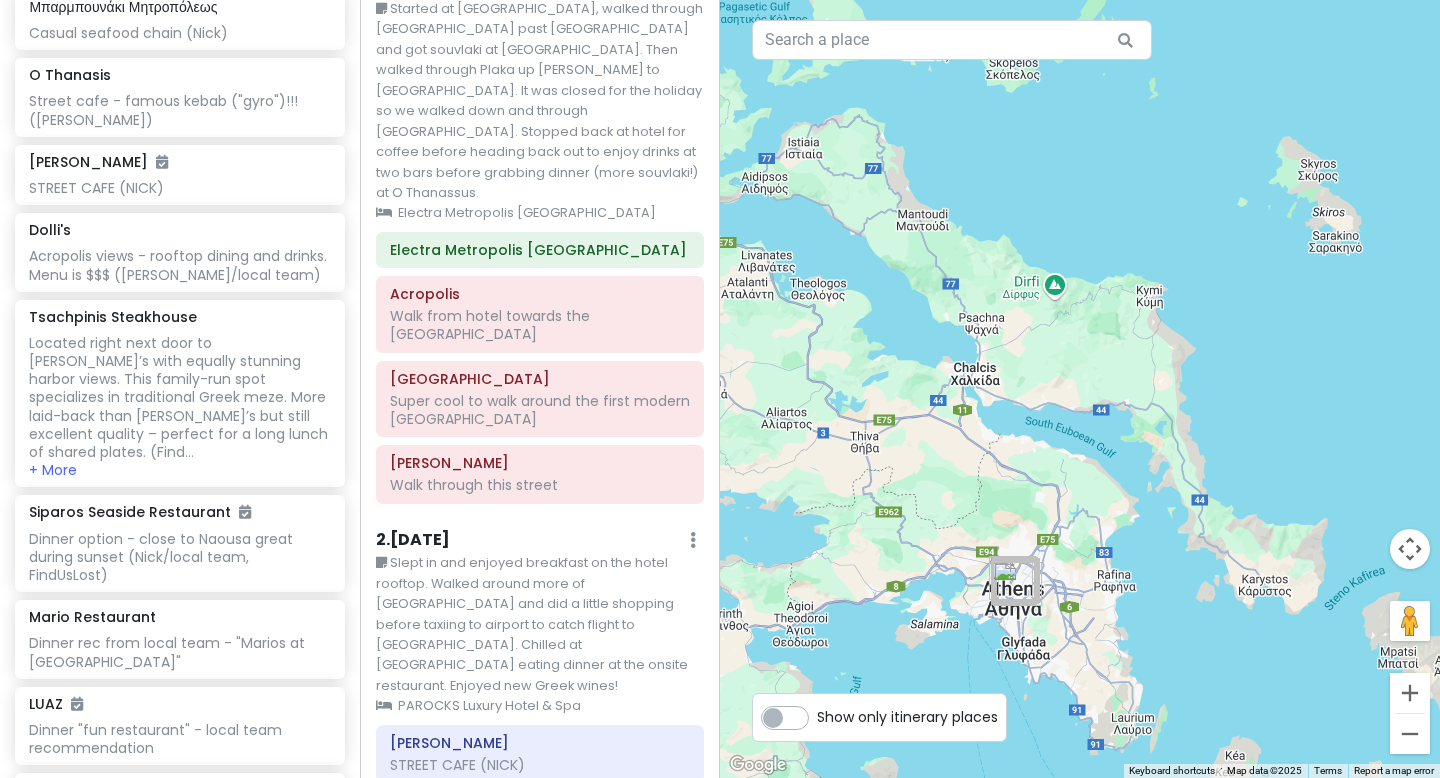 scroll, scrollTop: 115, scrollLeft: 0, axis: vertical 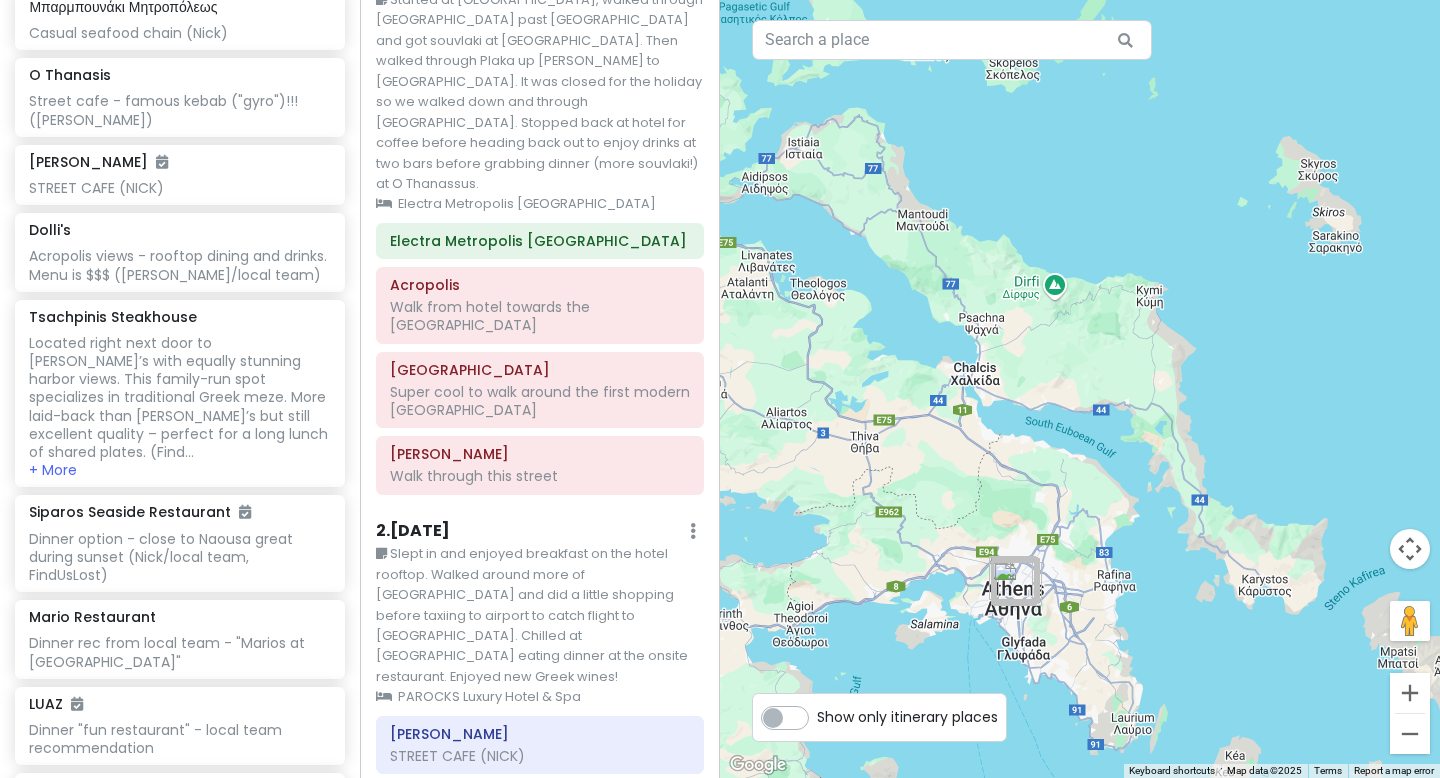 click on "Slept in and enjoyed breakfast on the hotel rooftop. Walked around more of [GEOGRAPHIC_DATA] and did a little shopping before taxiing to airport to catch flight to [GEOGRAPHIC_DATA]. Chilled at [GEOGRAPHIC_DATA] eating dinner at the onsite restaurant. Enjoyed new Greek wines!" at bounding box center [540, 615] 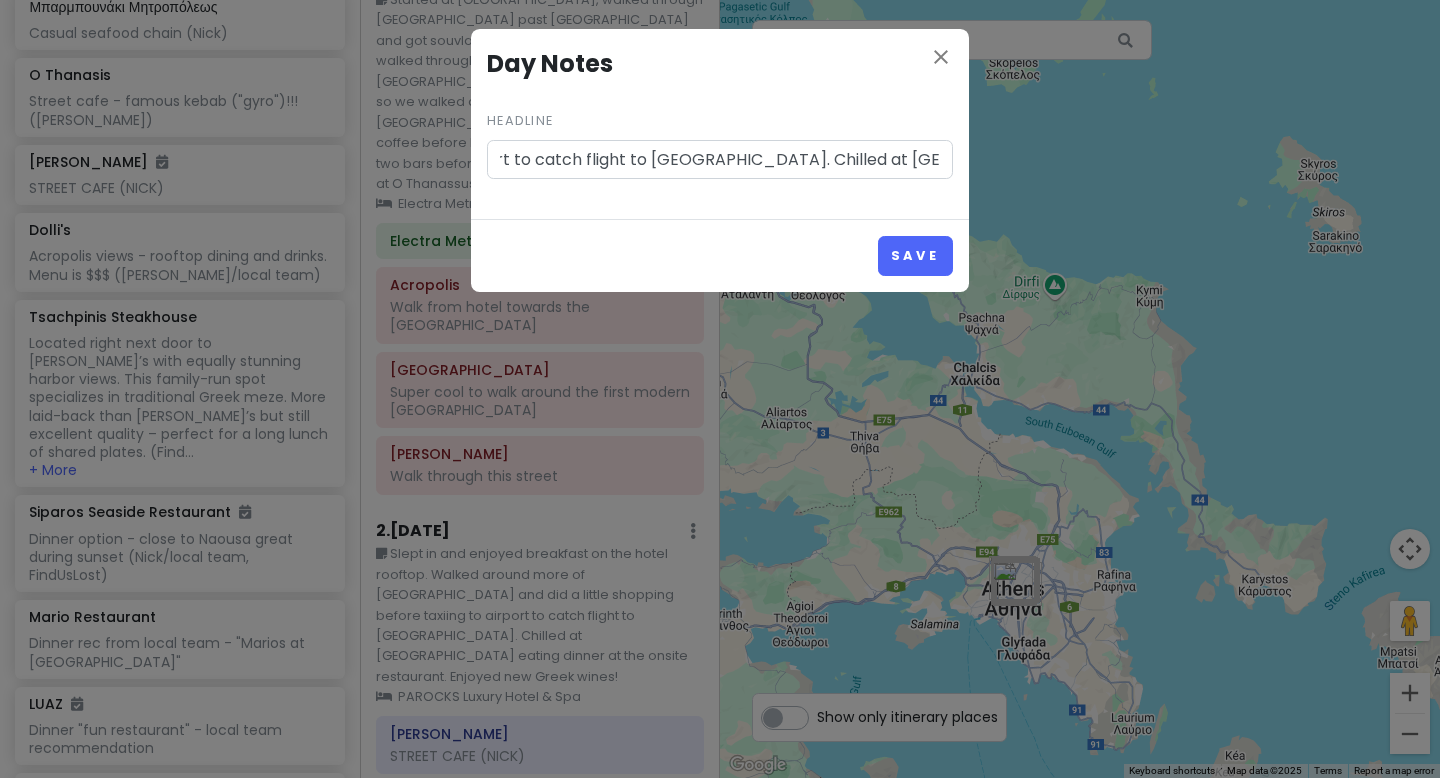scroll, scrollTop: 0, scrollLeft: 1157, axis: horizontal 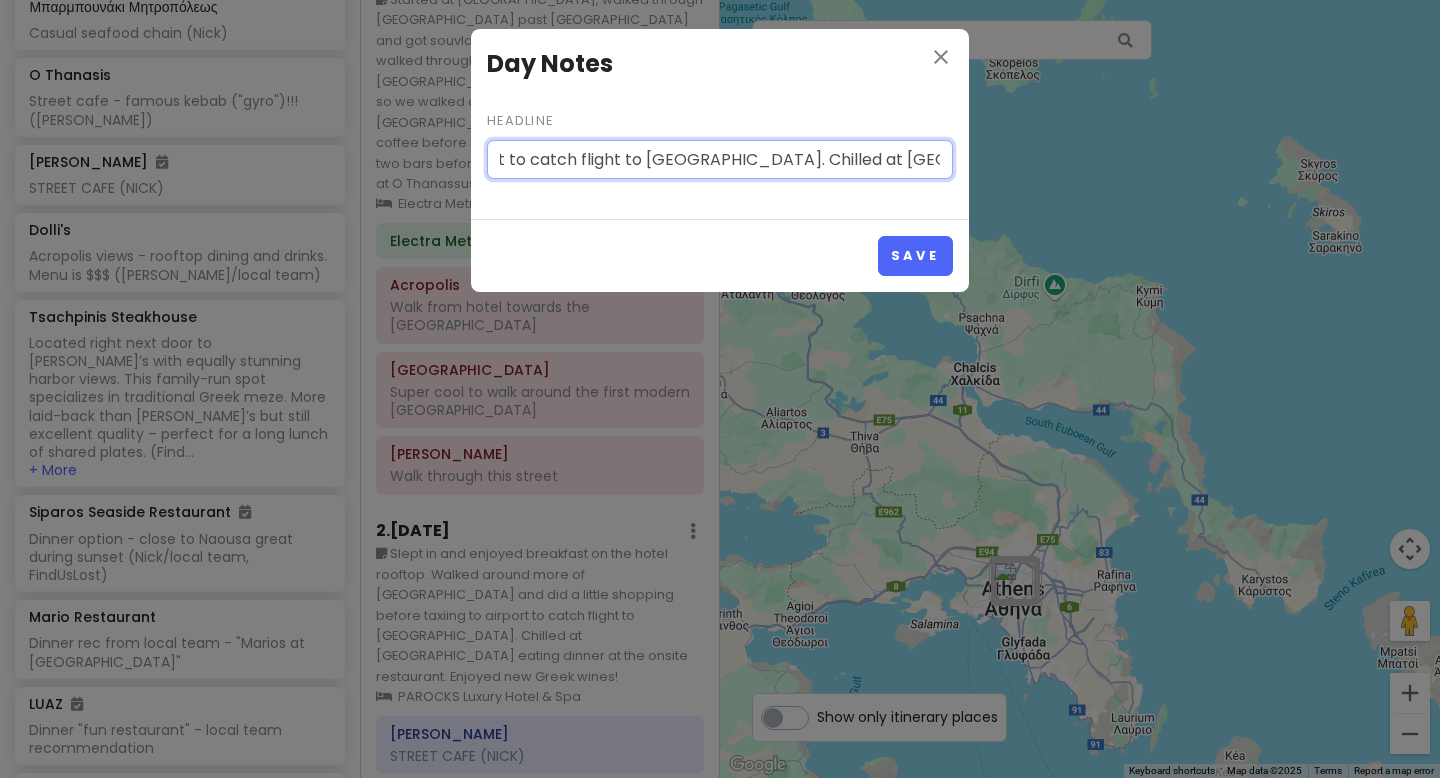 click on "Slept in and enjoyed breakfast on the hotel rooftop. Walked around more of [GEOGRAPHIC_DATA] and did a little shopping before taxiing to airport to catch flight to [GEOGRAPHIC_DATA]. Chilled at [GEOGRAPHIC_DATA] eating dinner at the onsite restaurant. Enjoyed new Greek wines!" at bounding box center [720, 160] 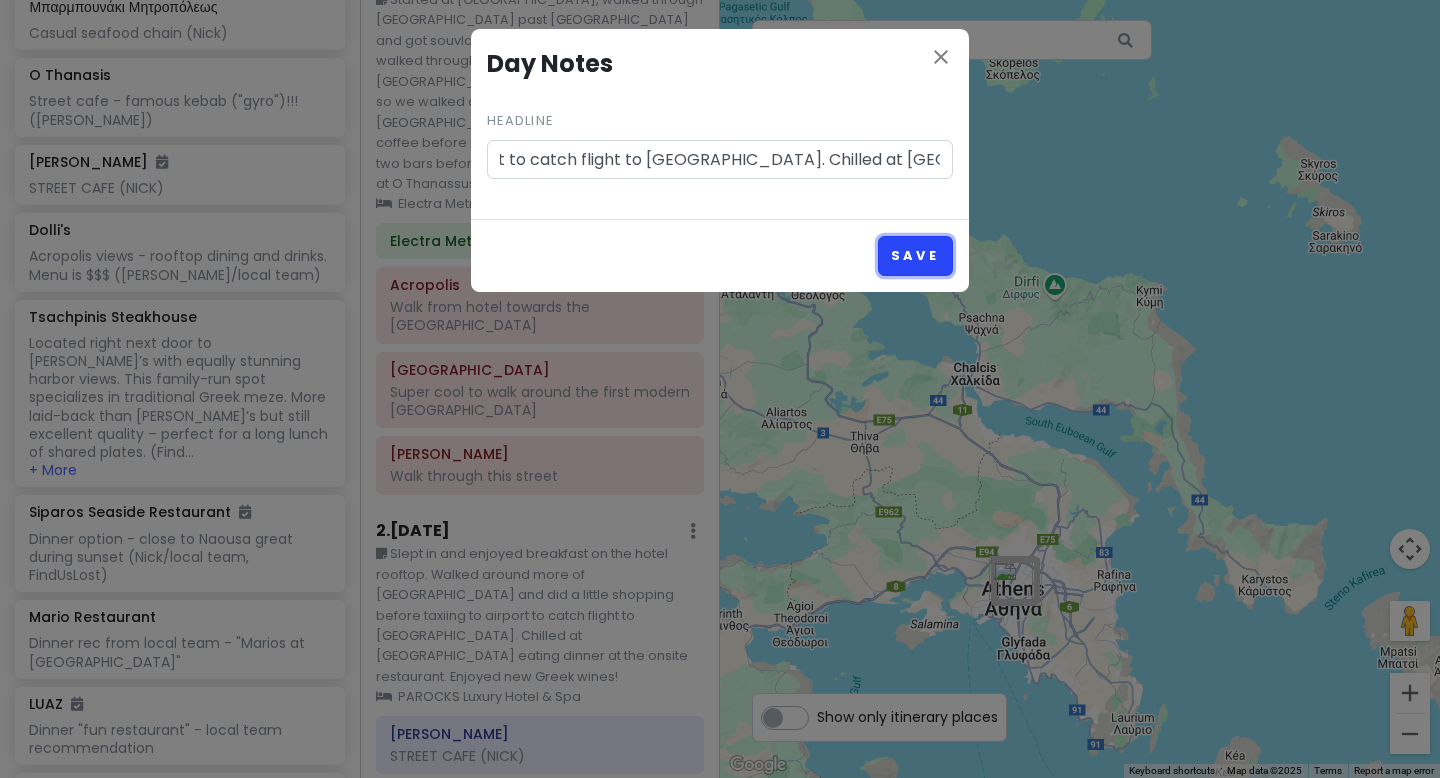 click on "Save" at bounding box center [915, 255] 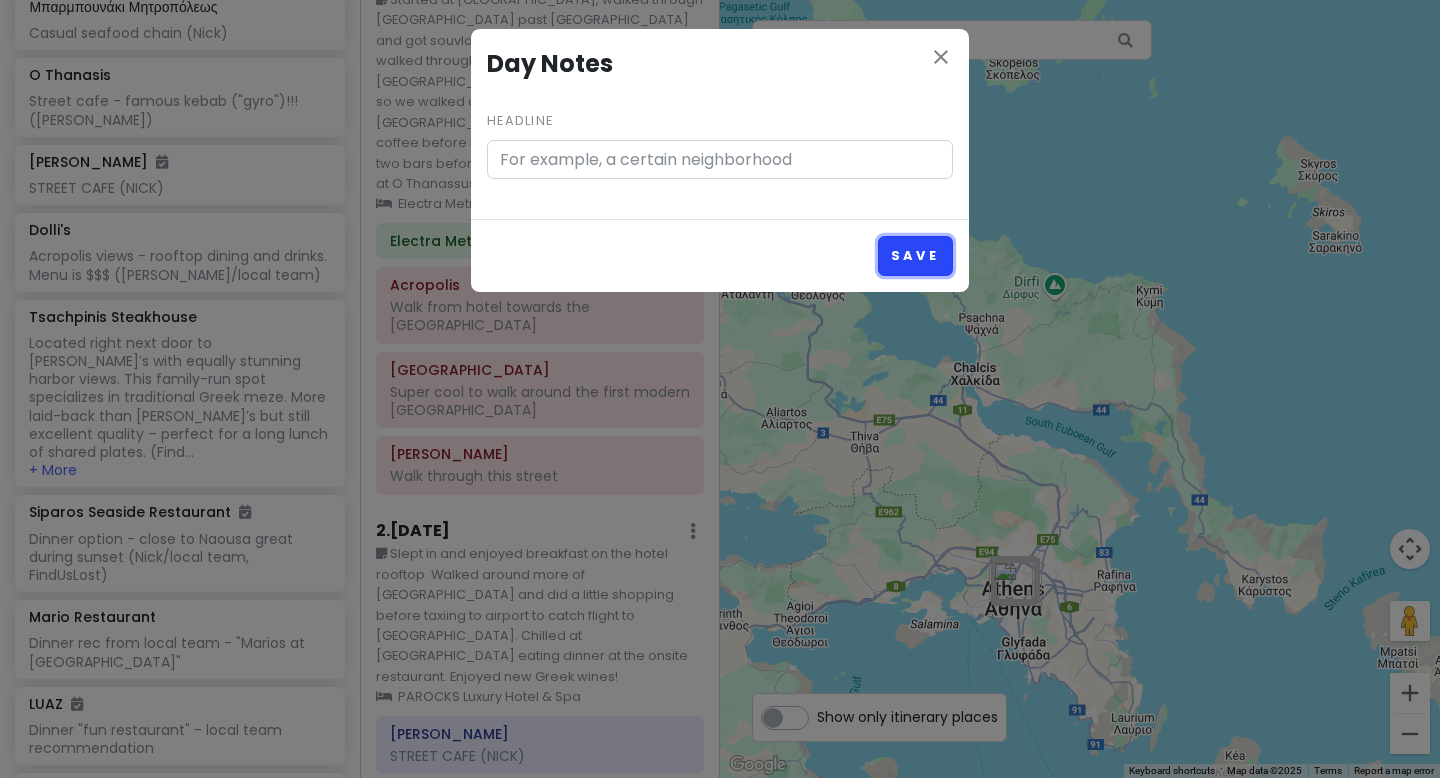 scroll, scrollTop: 0, scrollLeft: 0, axis: both 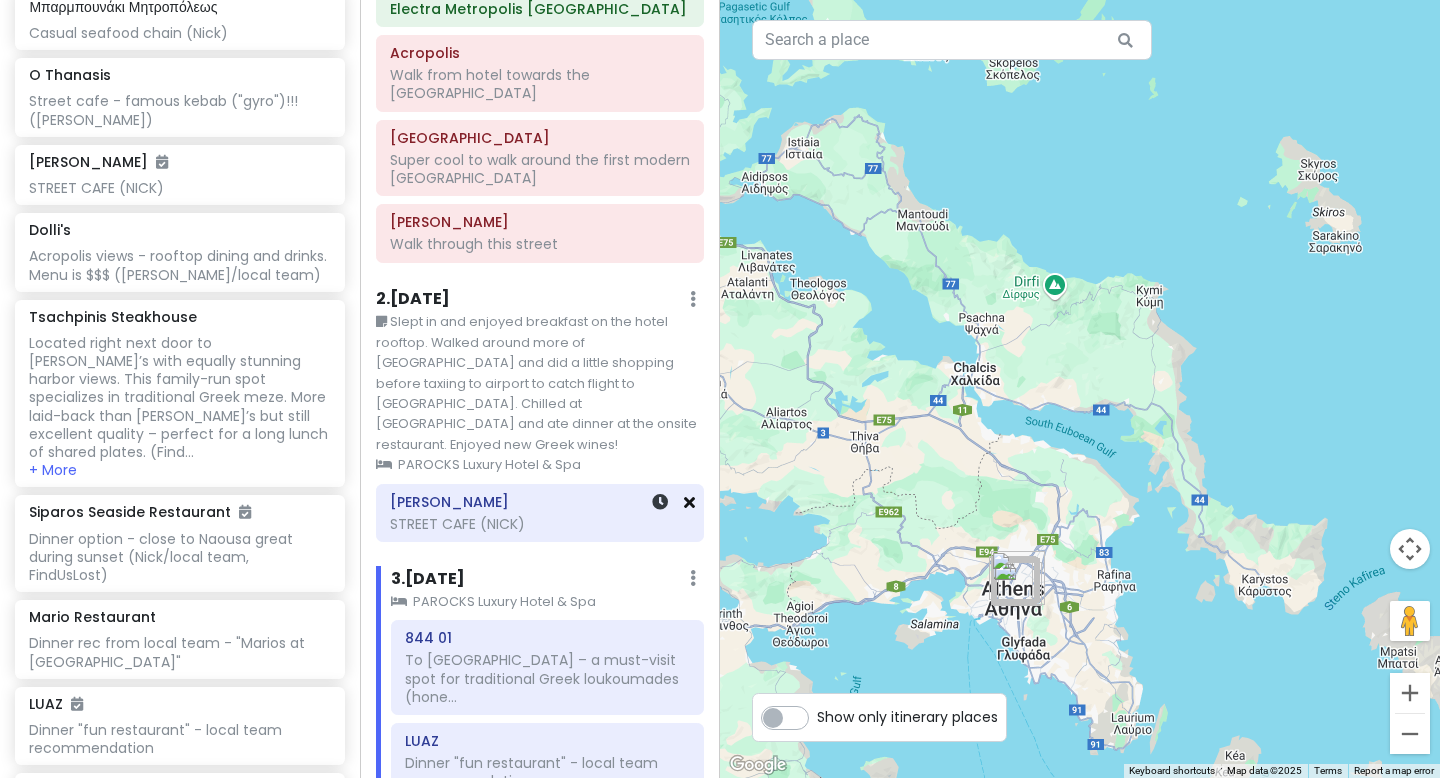 click at bounding box center (689, 502) 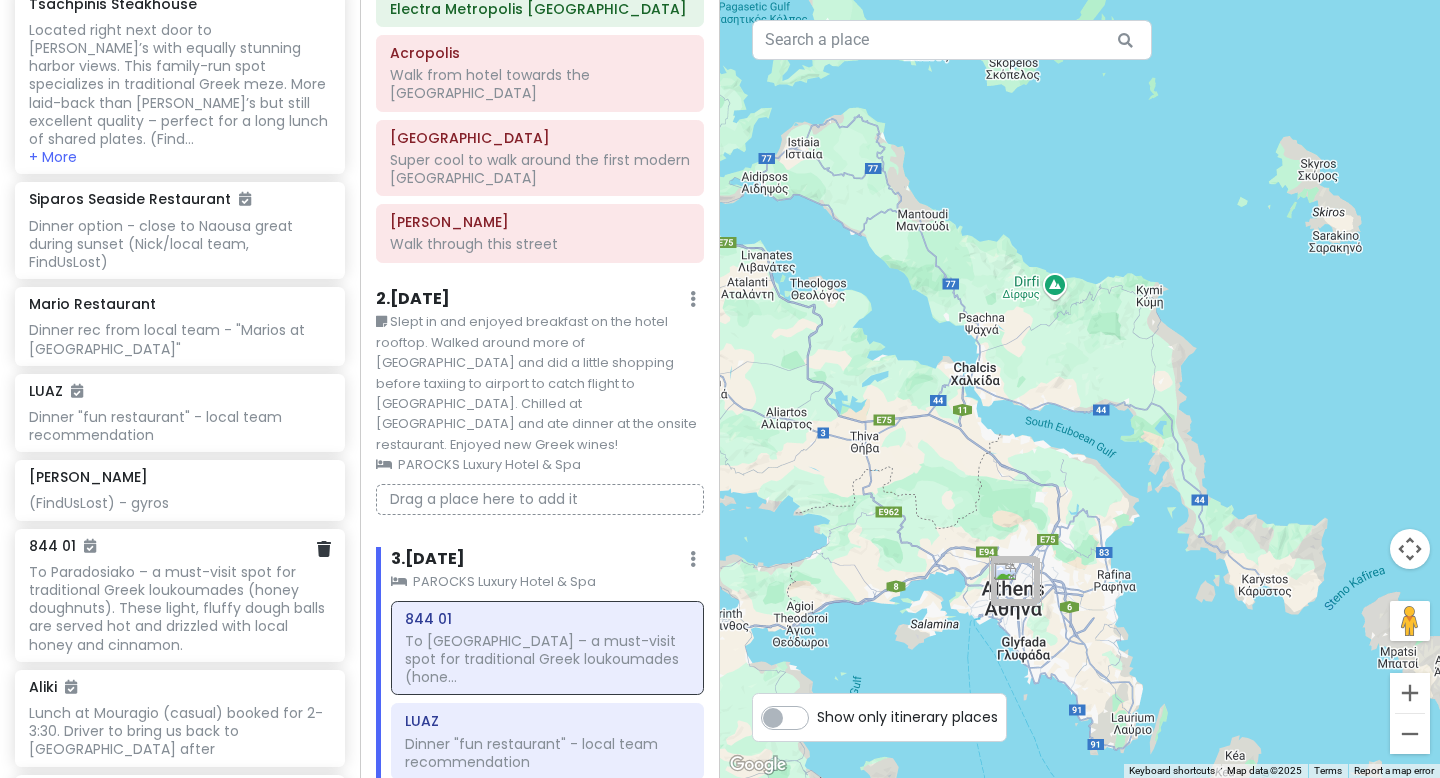 scroll, scrollTop: 2631, scrollLeft: 0, axis: vertical 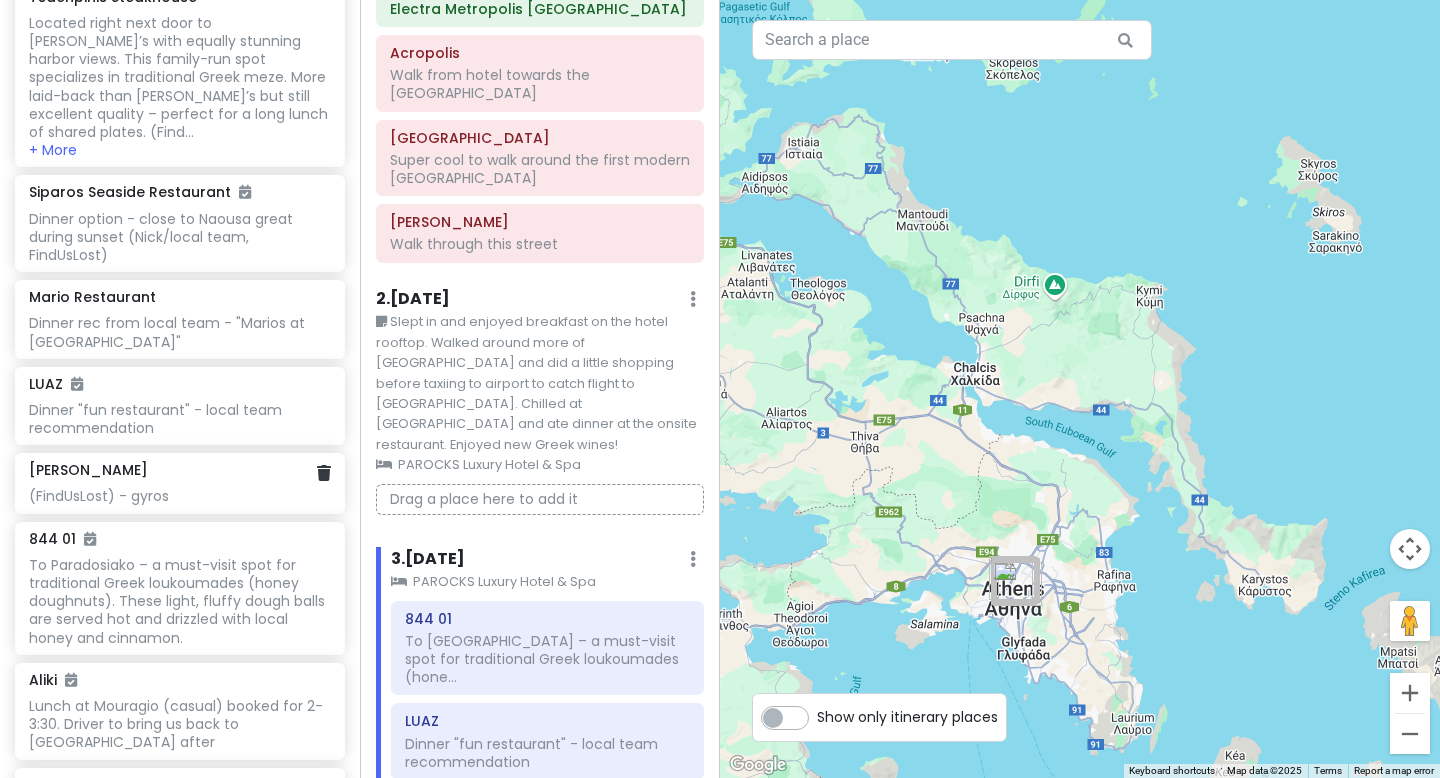 click on "[PERSON_NAME] (FindUsLost) - gyros" 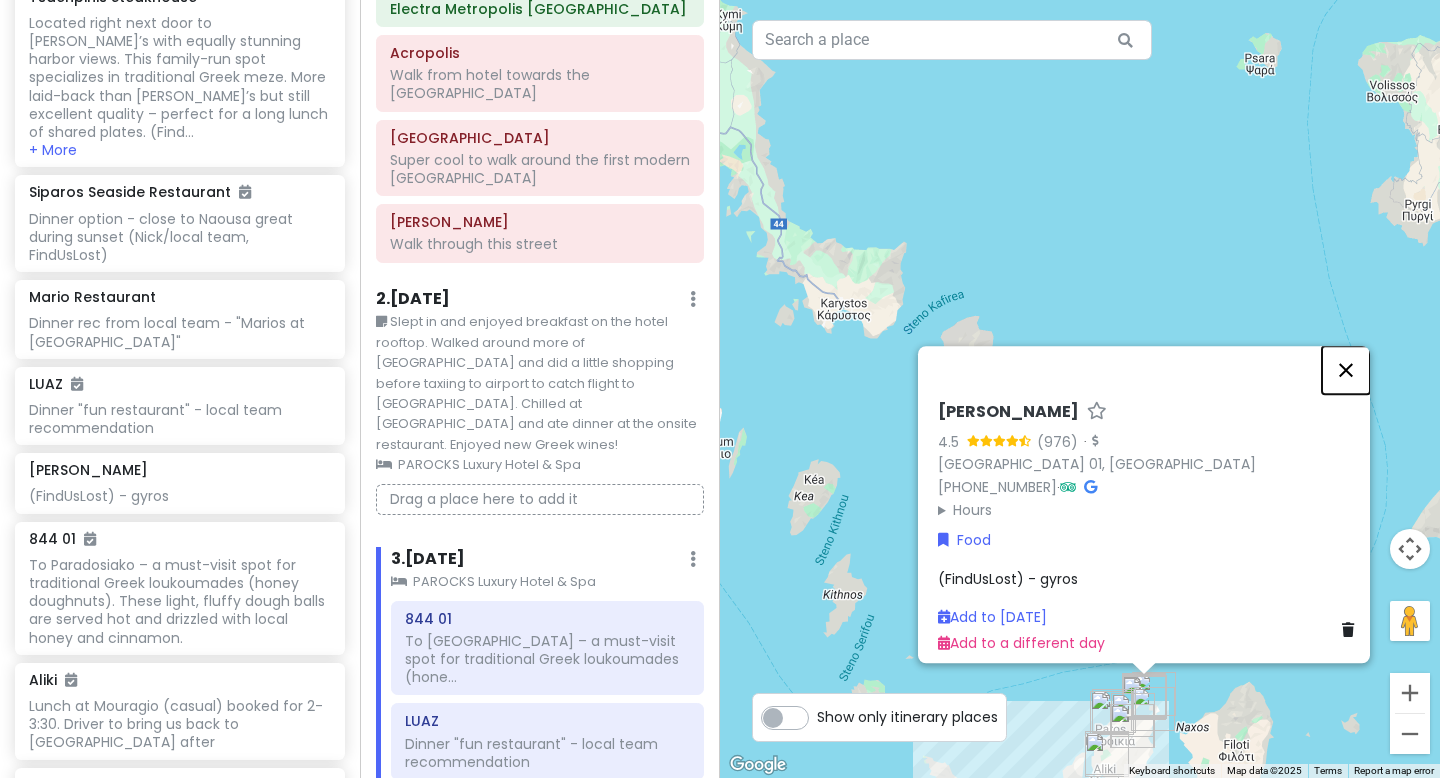 click at bounding box center [1346, 370] 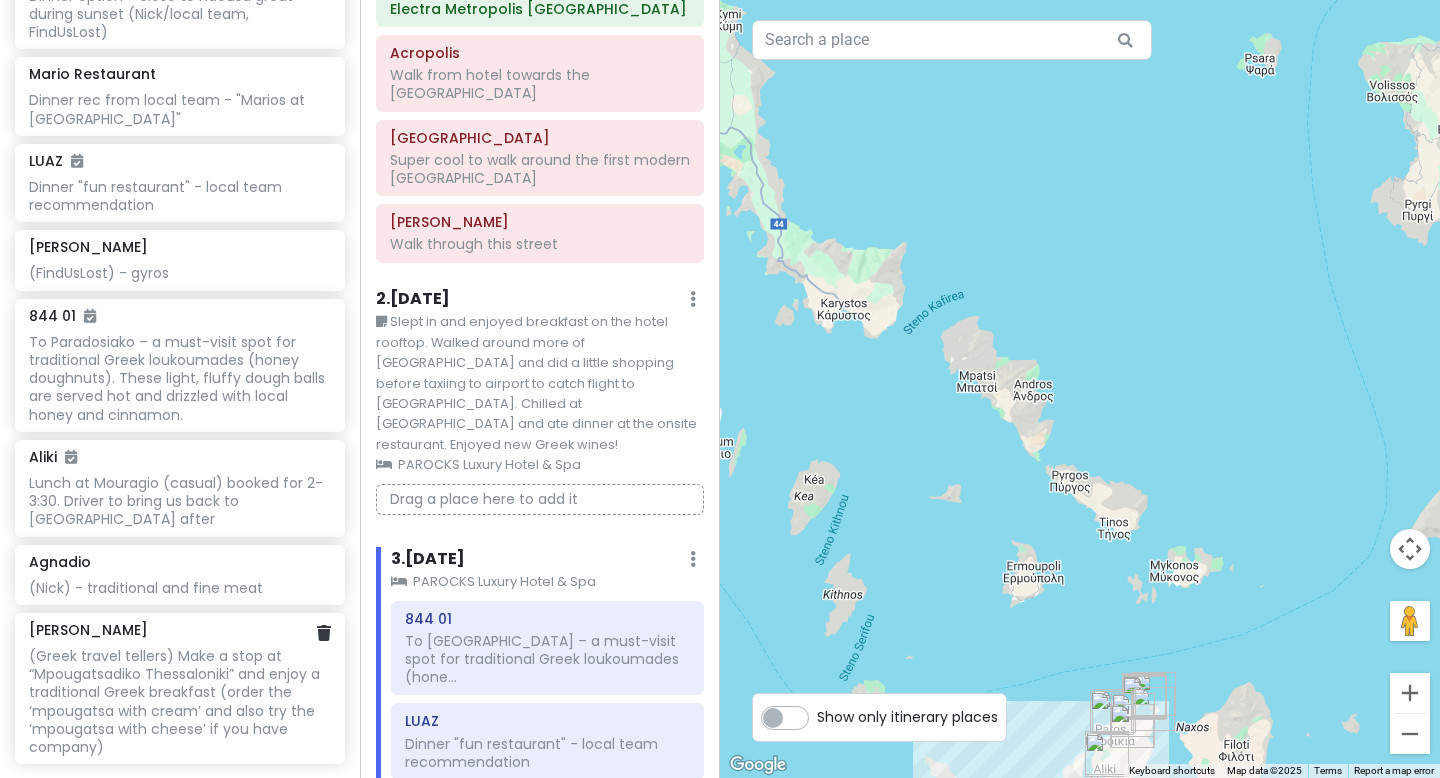 scroll, scrollTop: 2862, scrollLeft: 0, axis: vertical 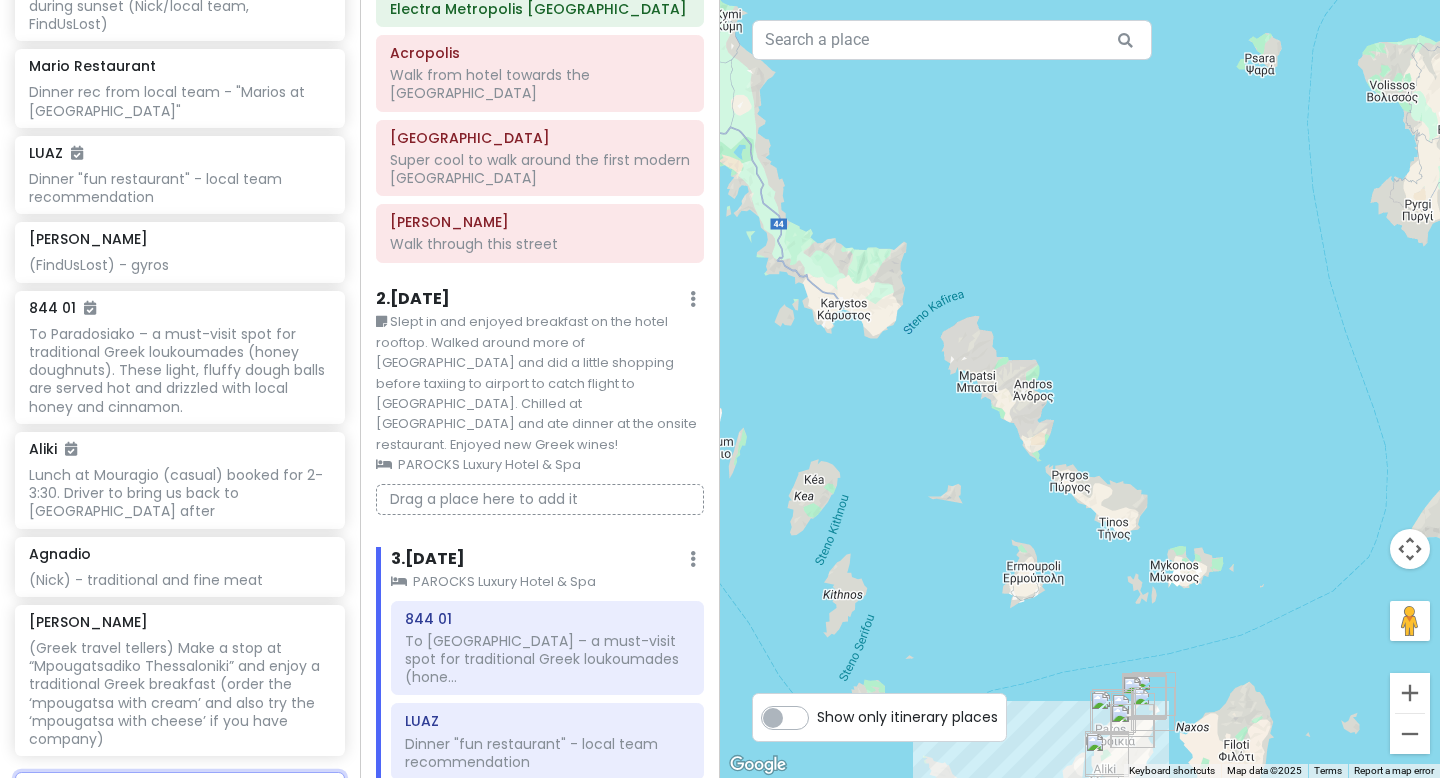 click at bounding box center [180, 792] 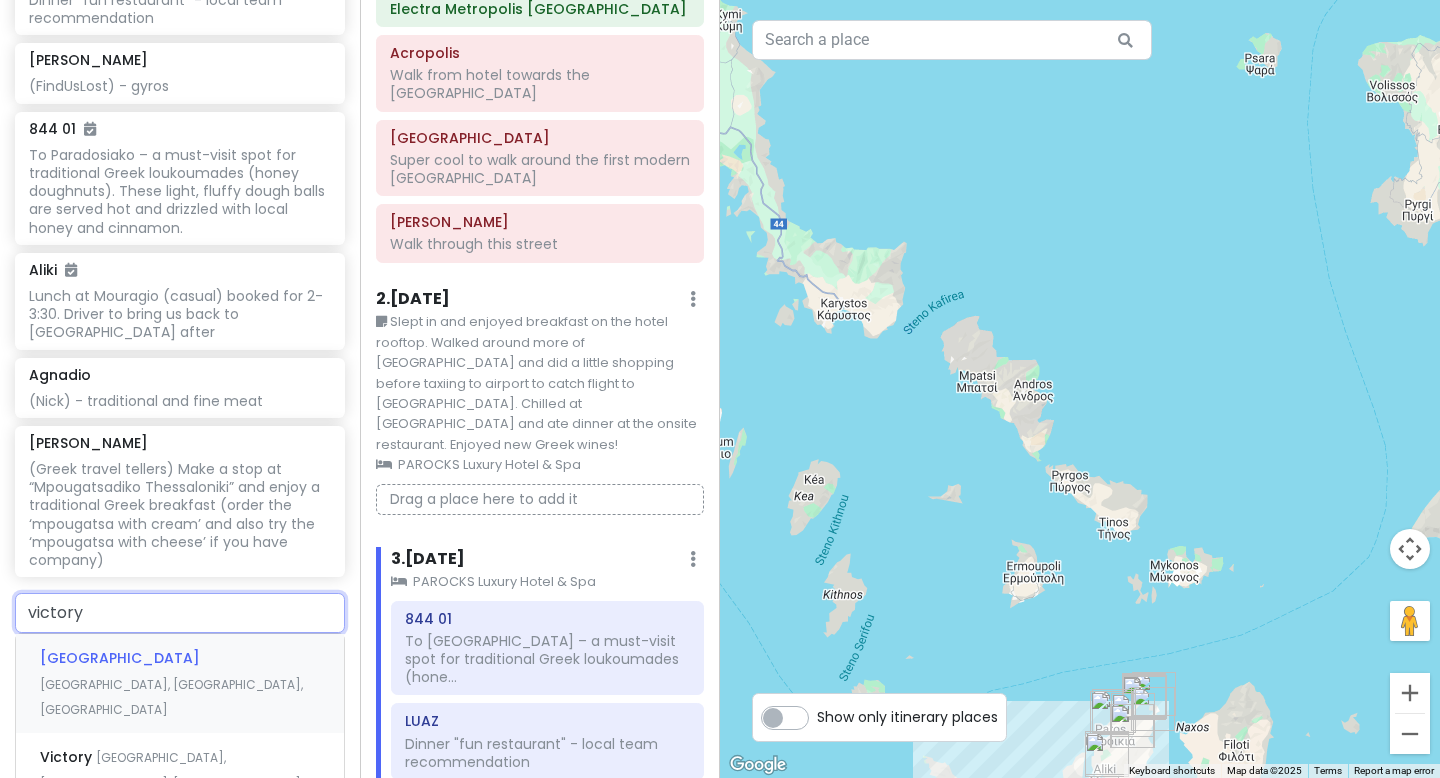 scroll, scrollTop: 3049, scrollLeft: 0, axis: vertical 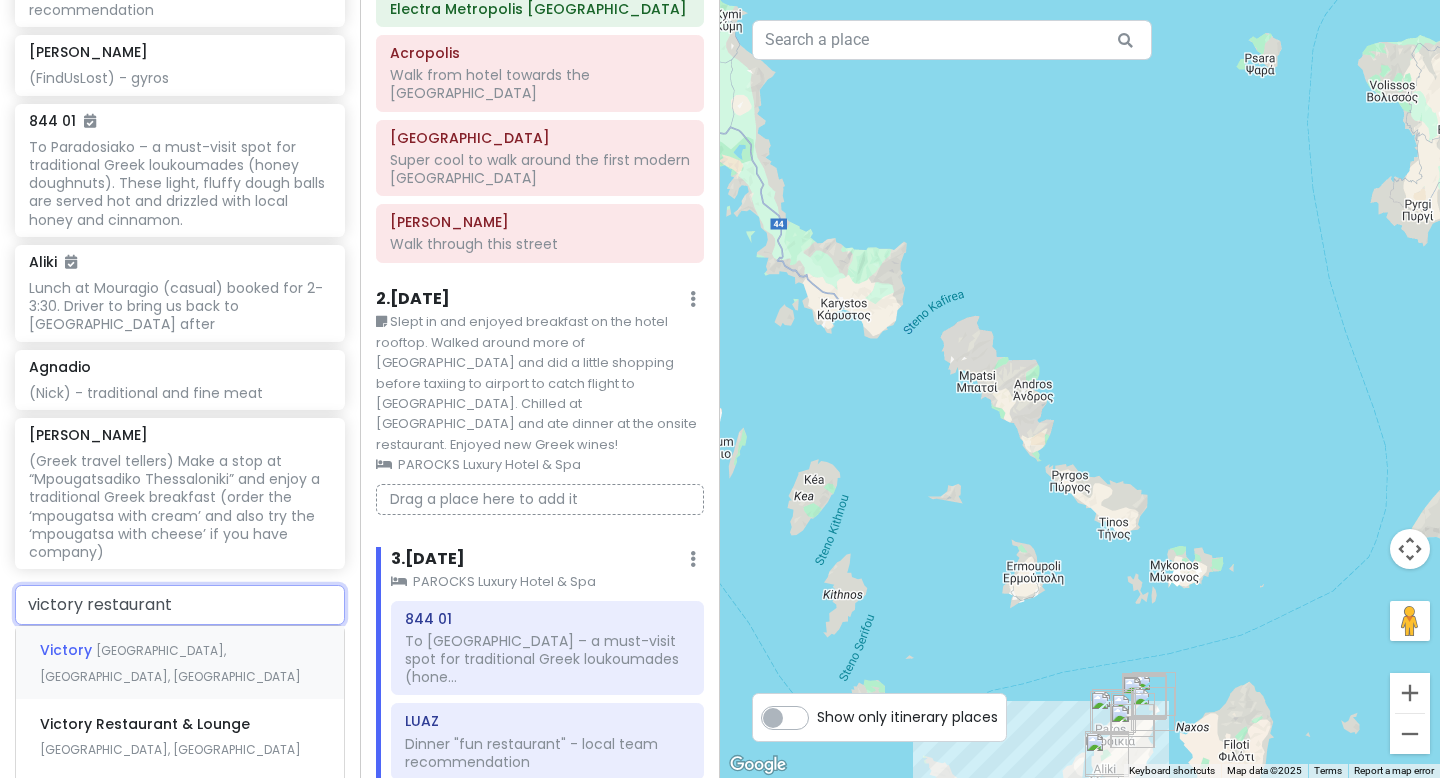 click on "[GEOGRAPHIC_DATA], [GEOGRAPHIC_DATA], [GEOGRAPHIC_DATA]" at bounding box center [170, 663] 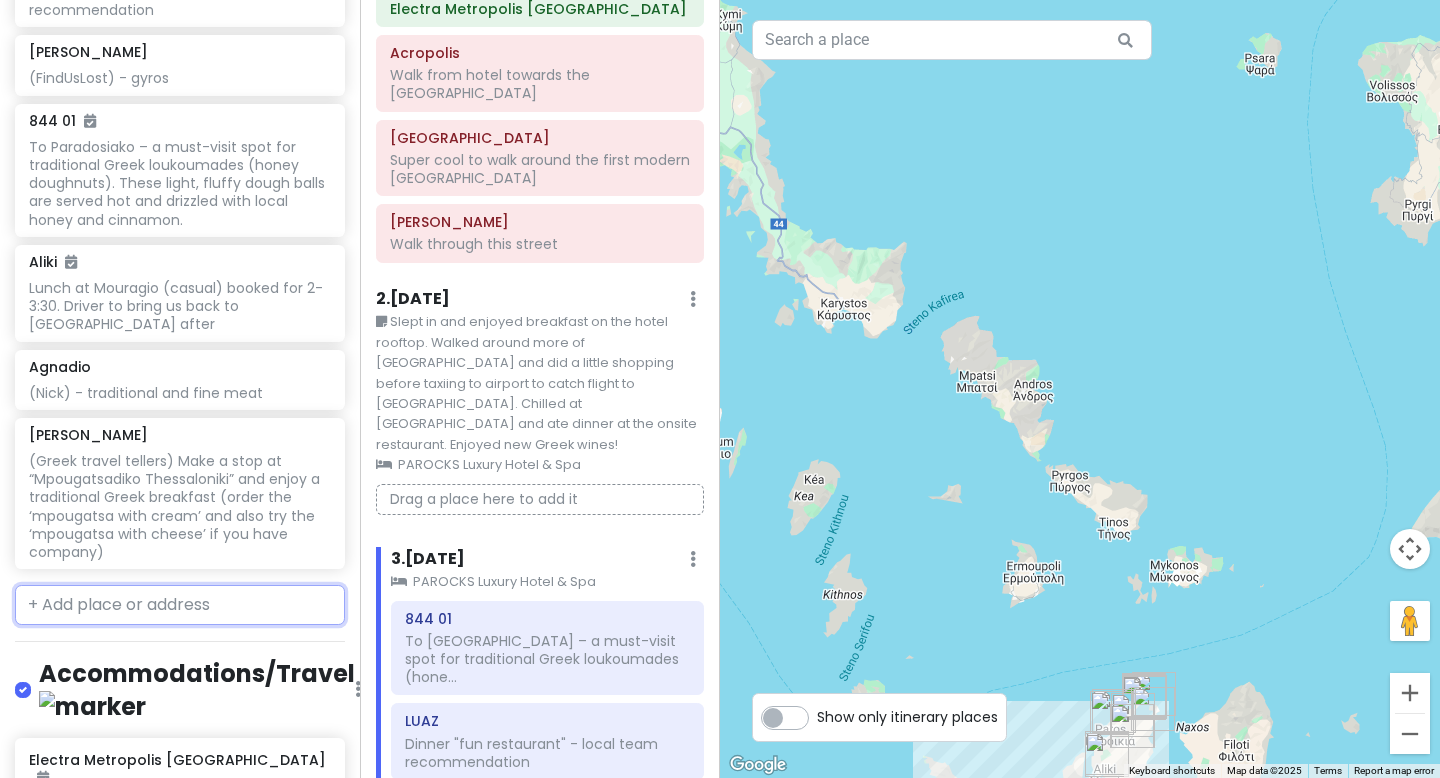 scroll, scrollTop: 3100, scrollLeft: 0, axis: vertical 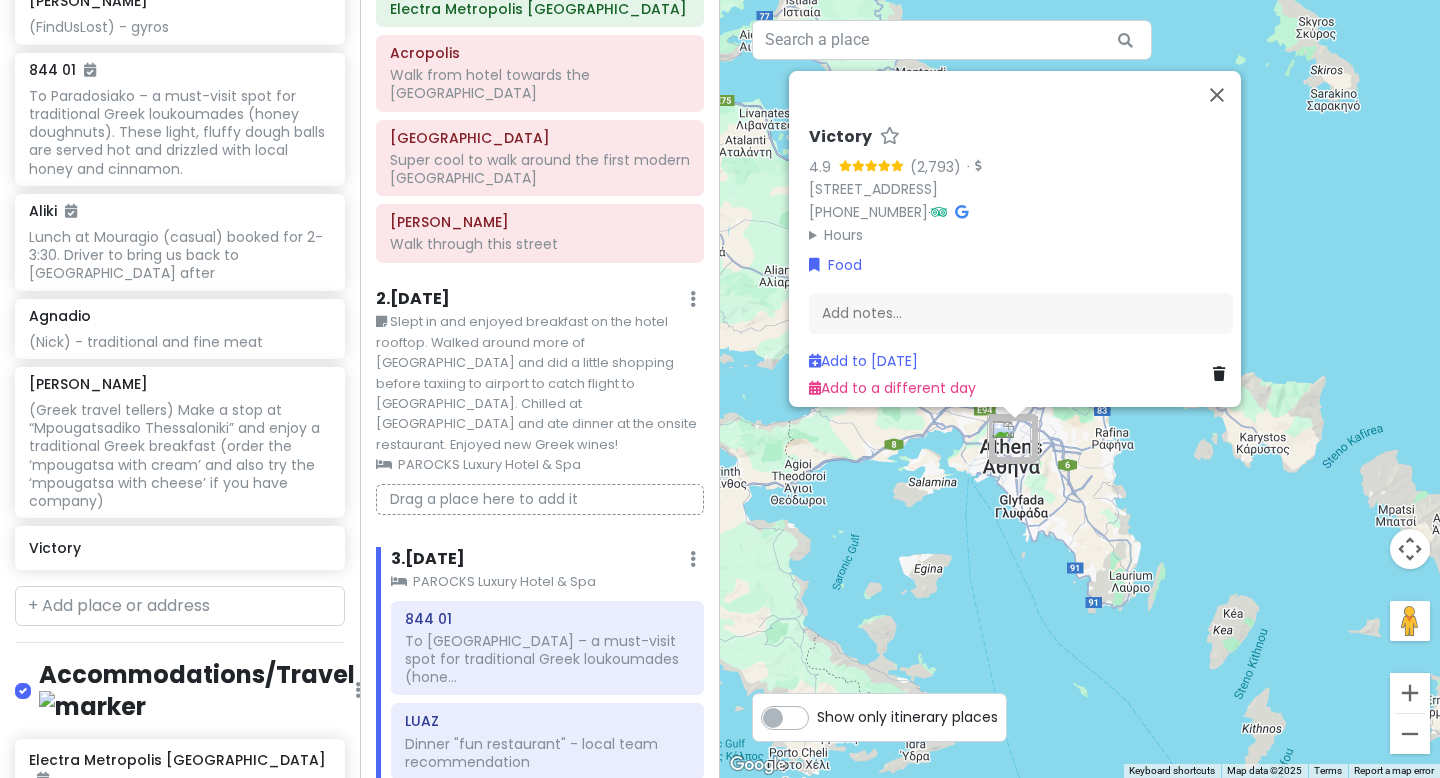 click at bounding box center [890, 135] 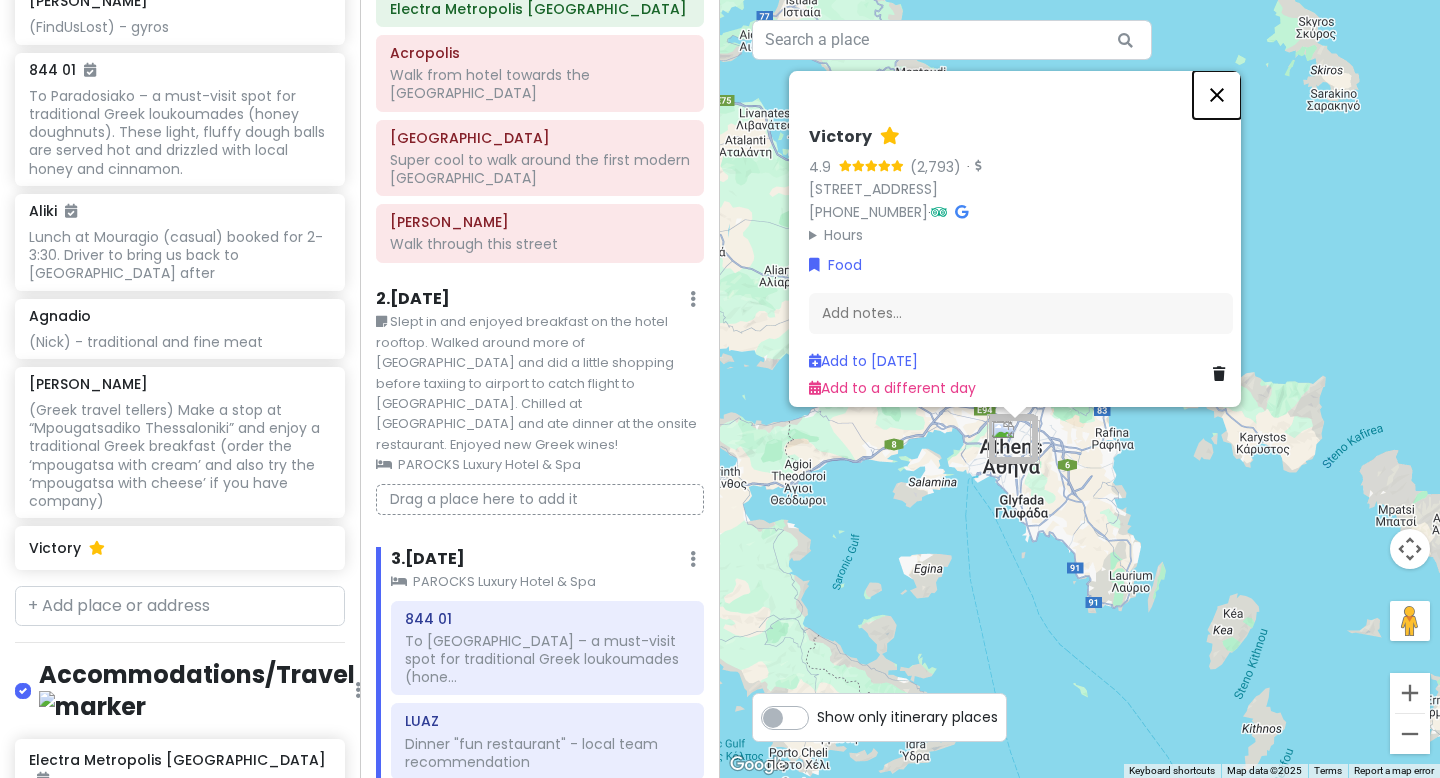 click at bounding box center (1217, 95) 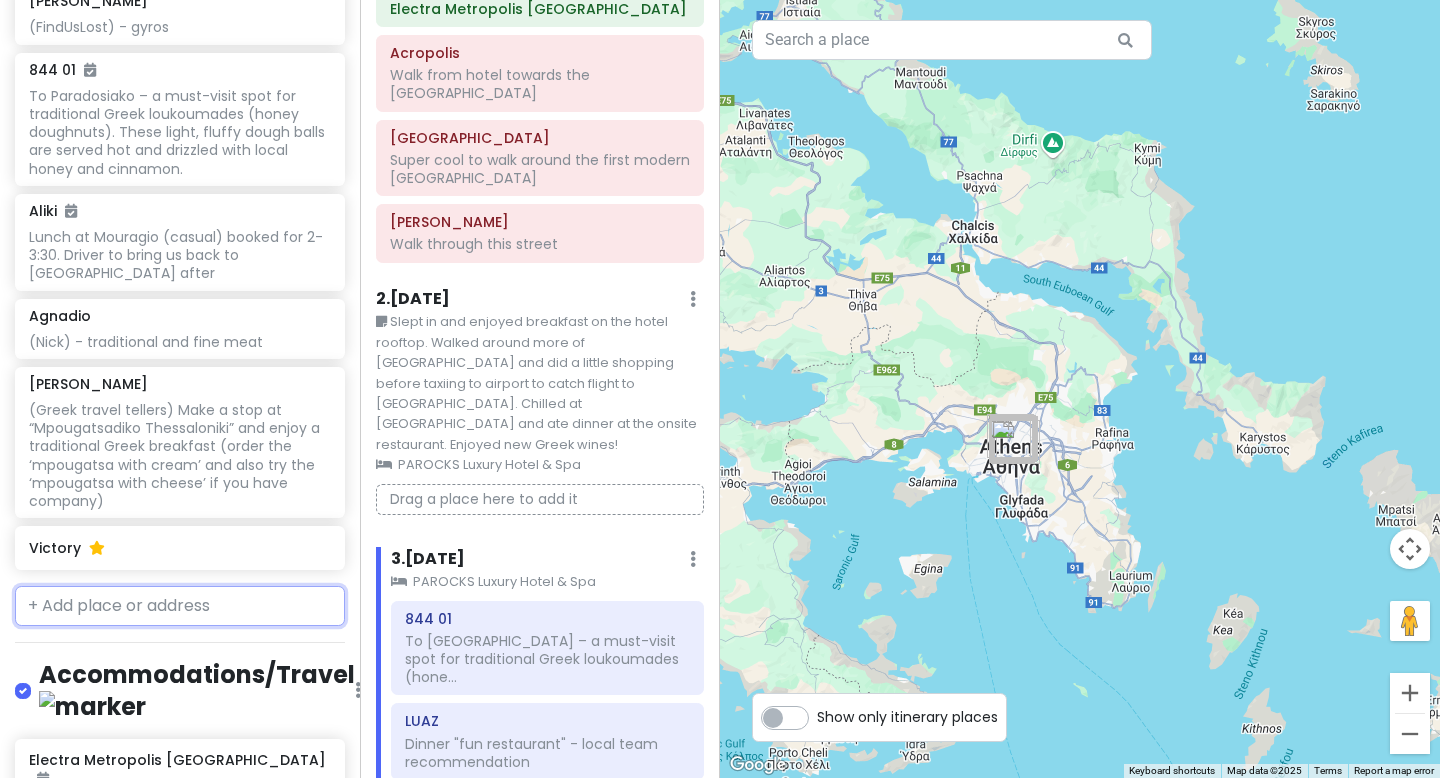 scroll, scrollTop: 321, scrollLeft: 0, axis: vertical 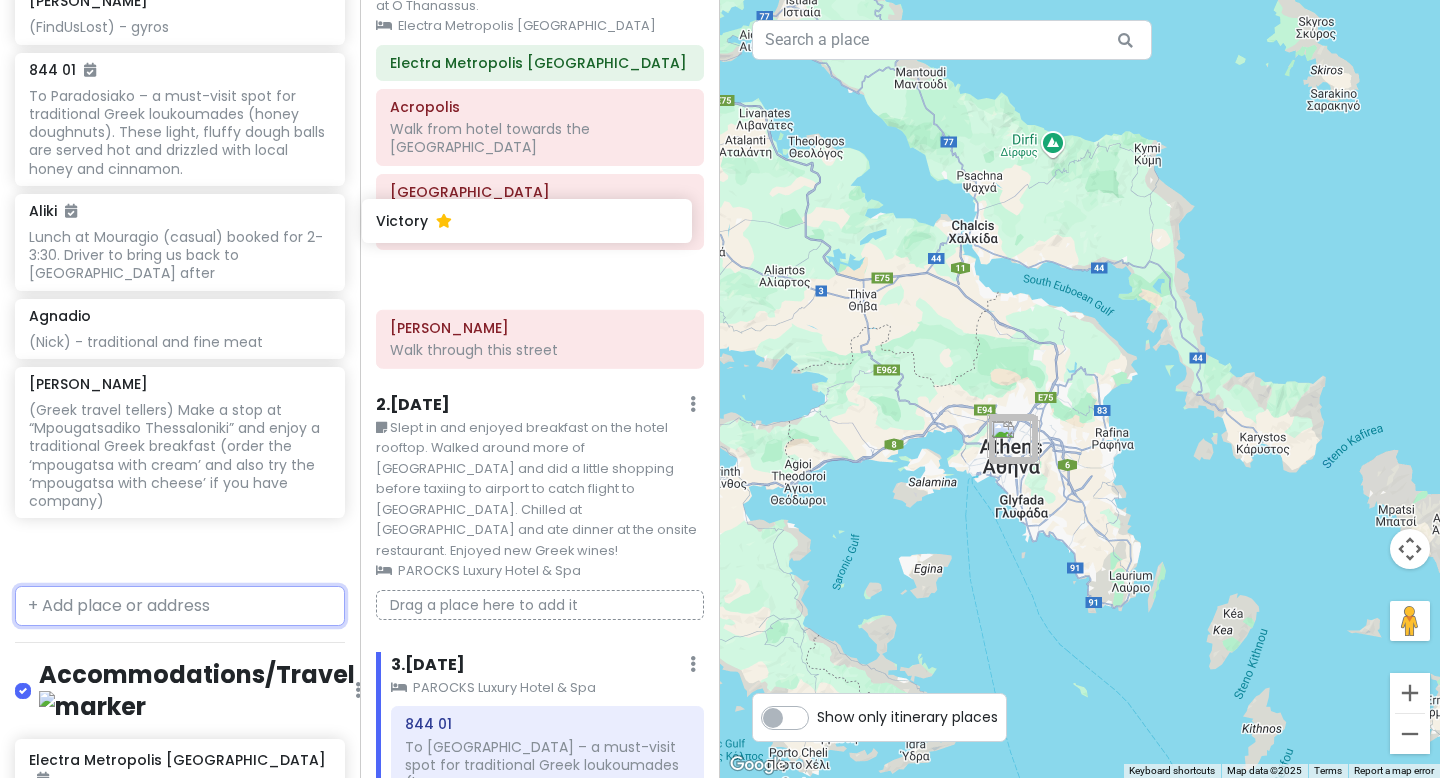 drag, startPoint x: 185, startPoint y: 341, endPoint x: 536, endPoint y: 225, distance: 369.67148 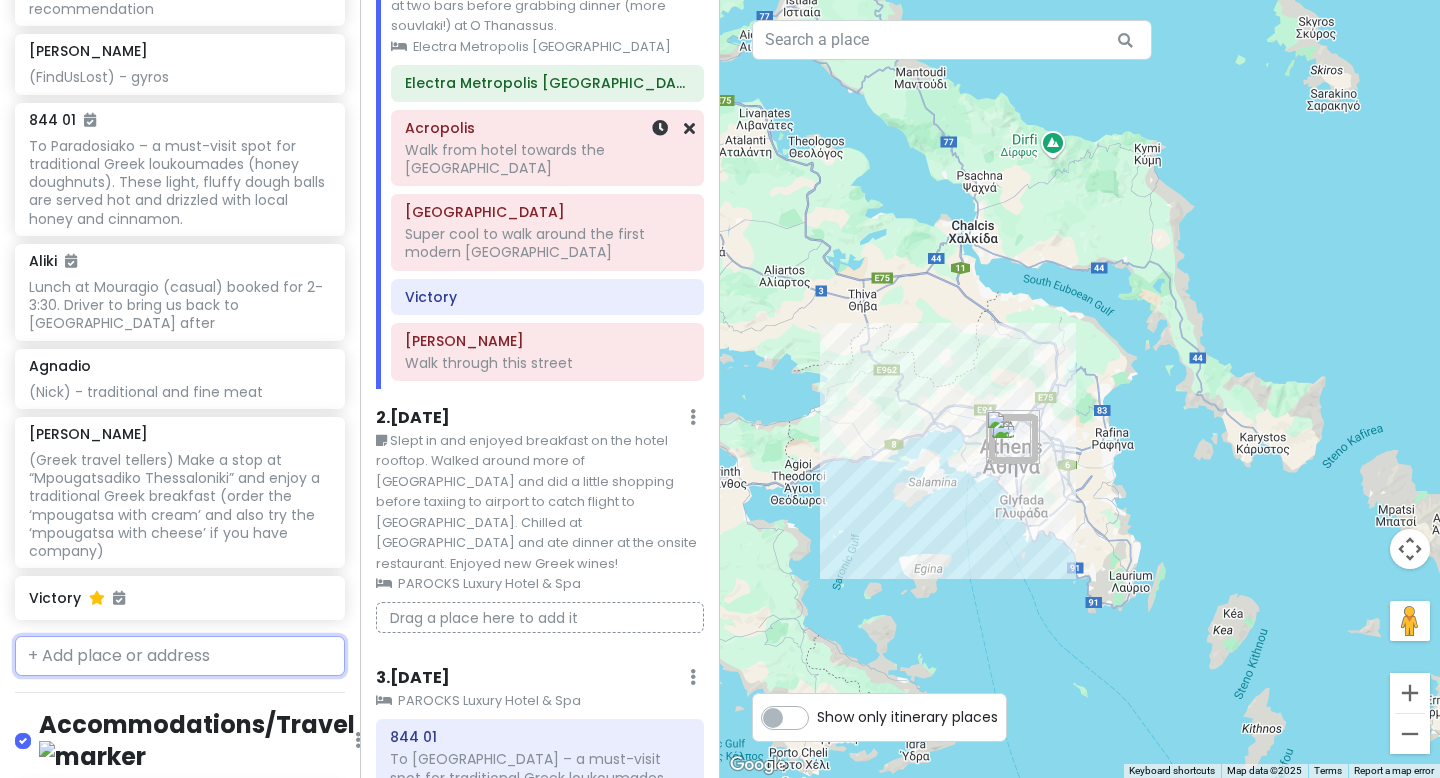 scroll, scrollTop: 3048, scrollLeft: 0, axis: vertical 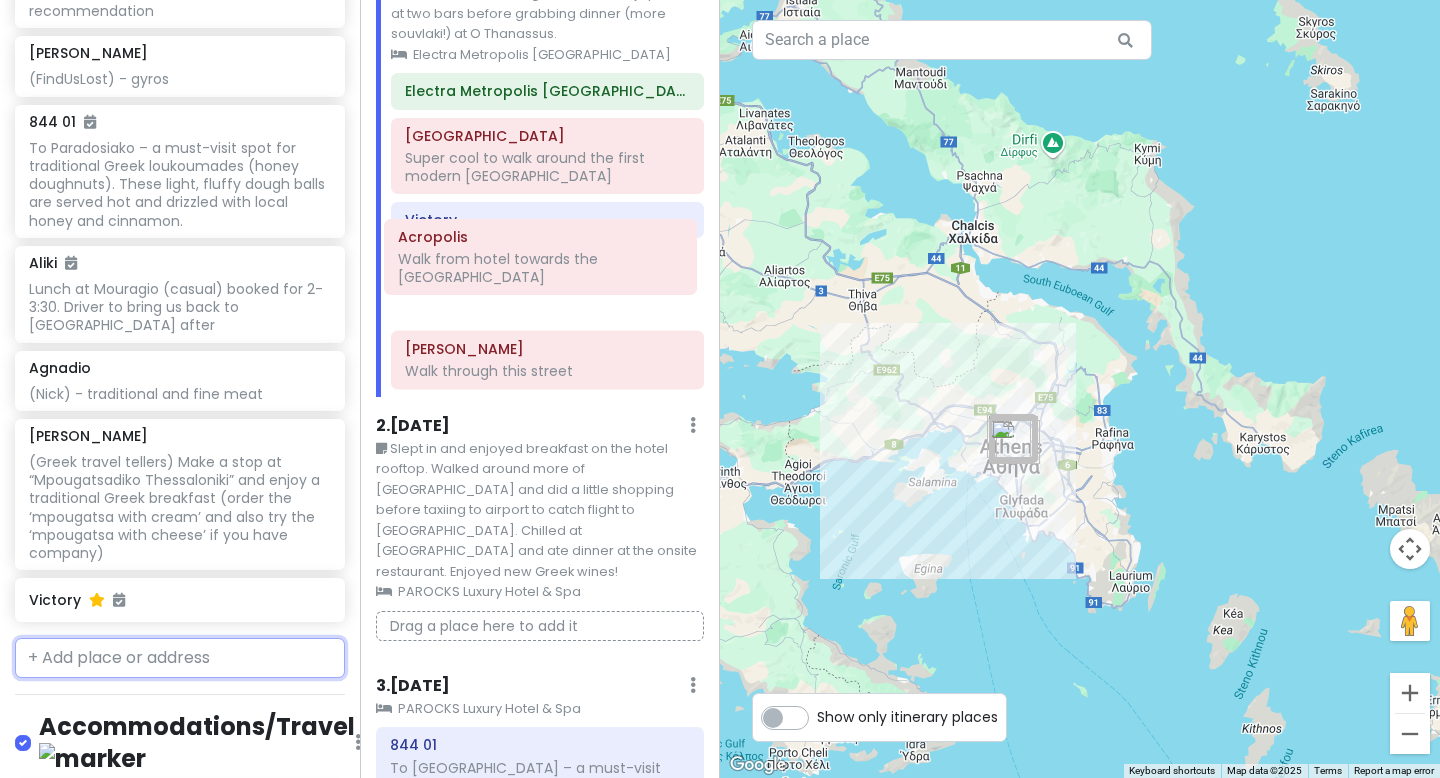 drag, startPoint x: 531, startPoint y: 109, endPoint x: 534, endPoint y: 242, distance: 133.03383 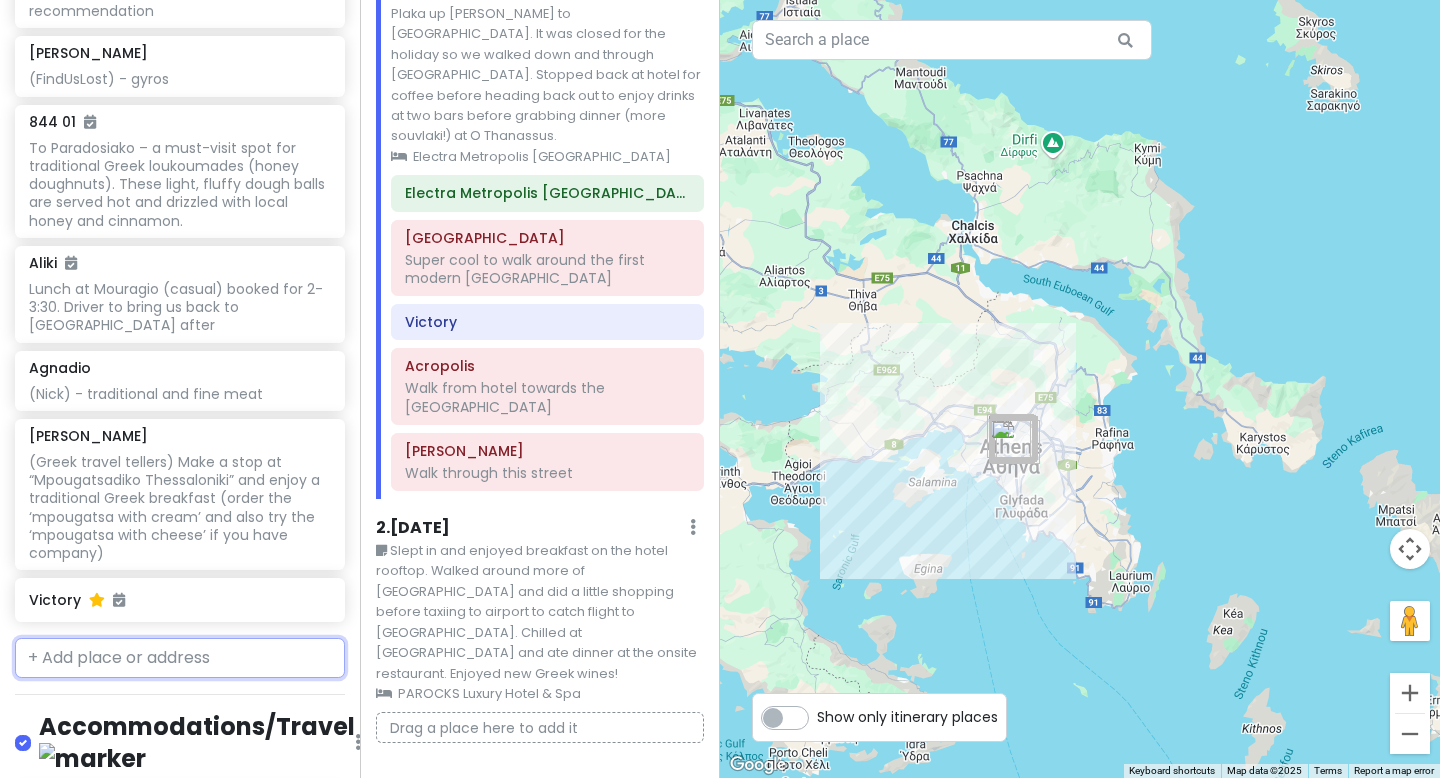 scroll, scrollTop: 175, scrollLeft: 0, axis: vertical 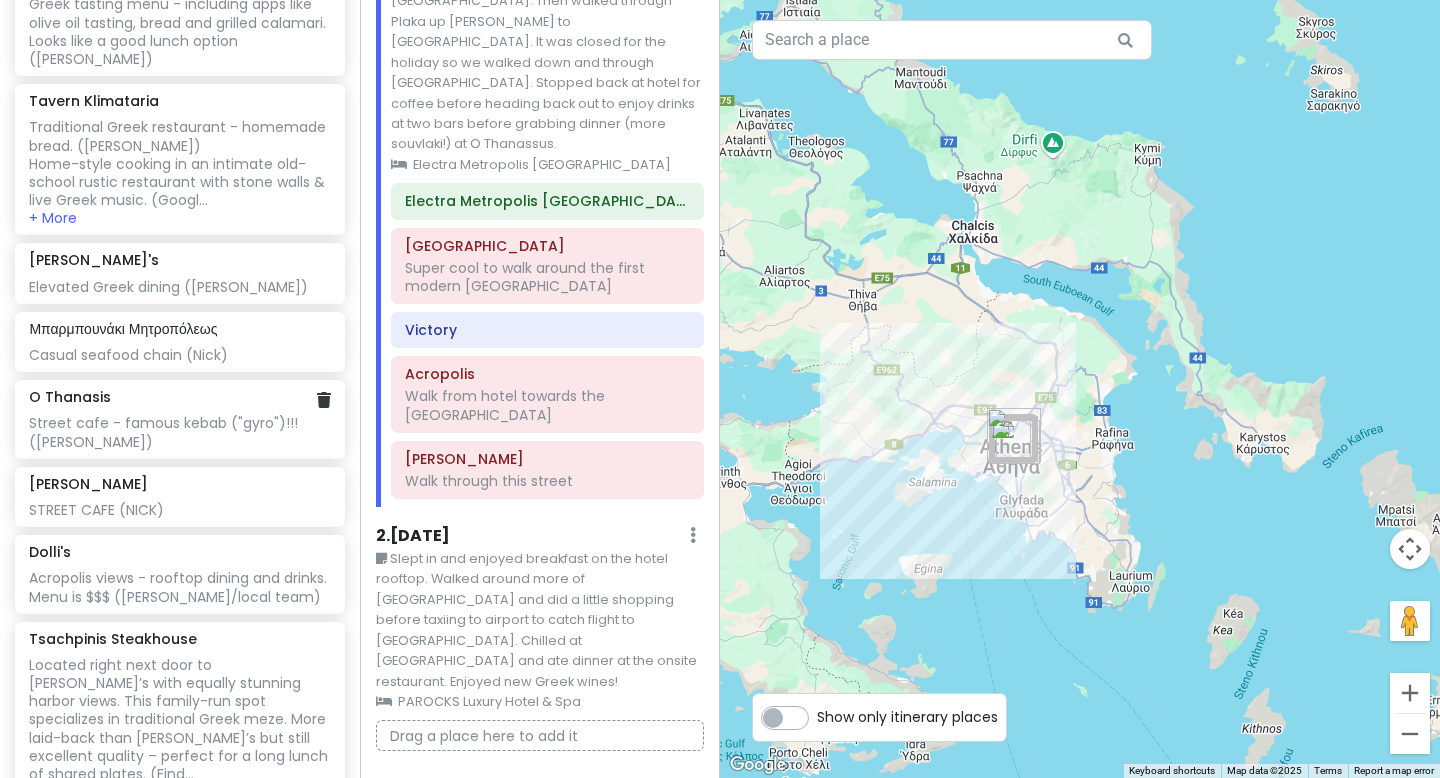 click on "Street cafe - famous kebab ("gyro")!!!
([PERSON_NAME])" at bounding box center (179, -1491) 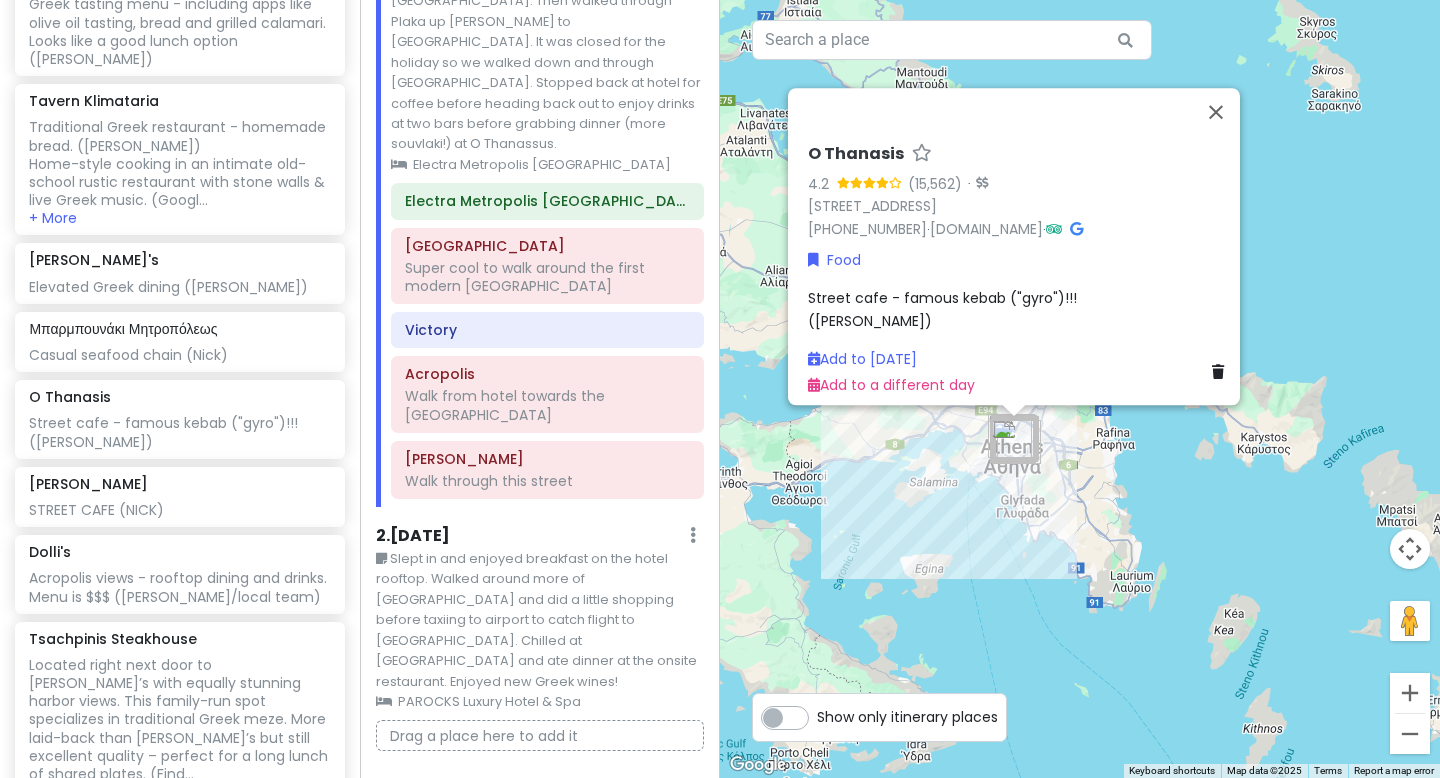 click at bounding box center [922, 152] 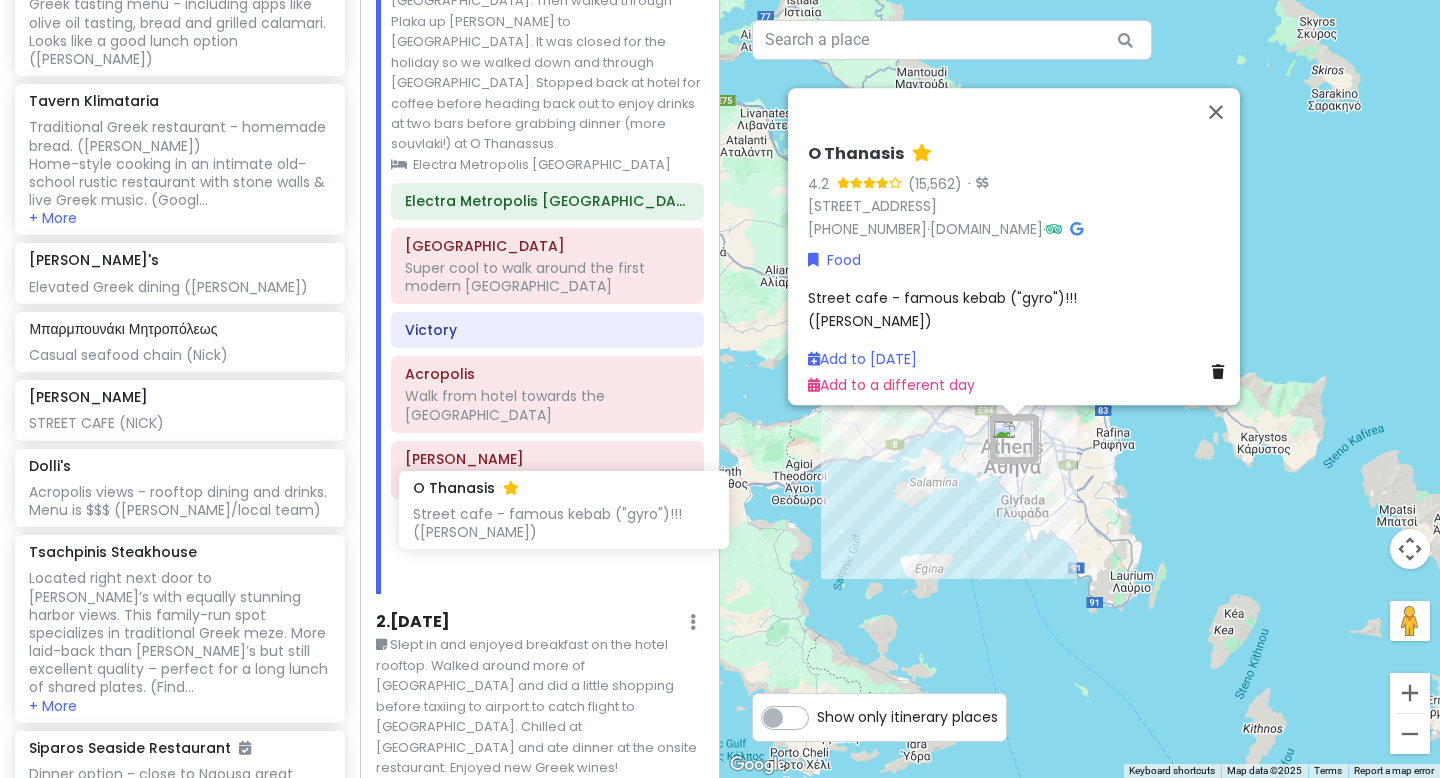 drag, startPoint x: 155, startPoint y: 236, endPoint x: 528, endPoint y: 501, distance: 457.5522 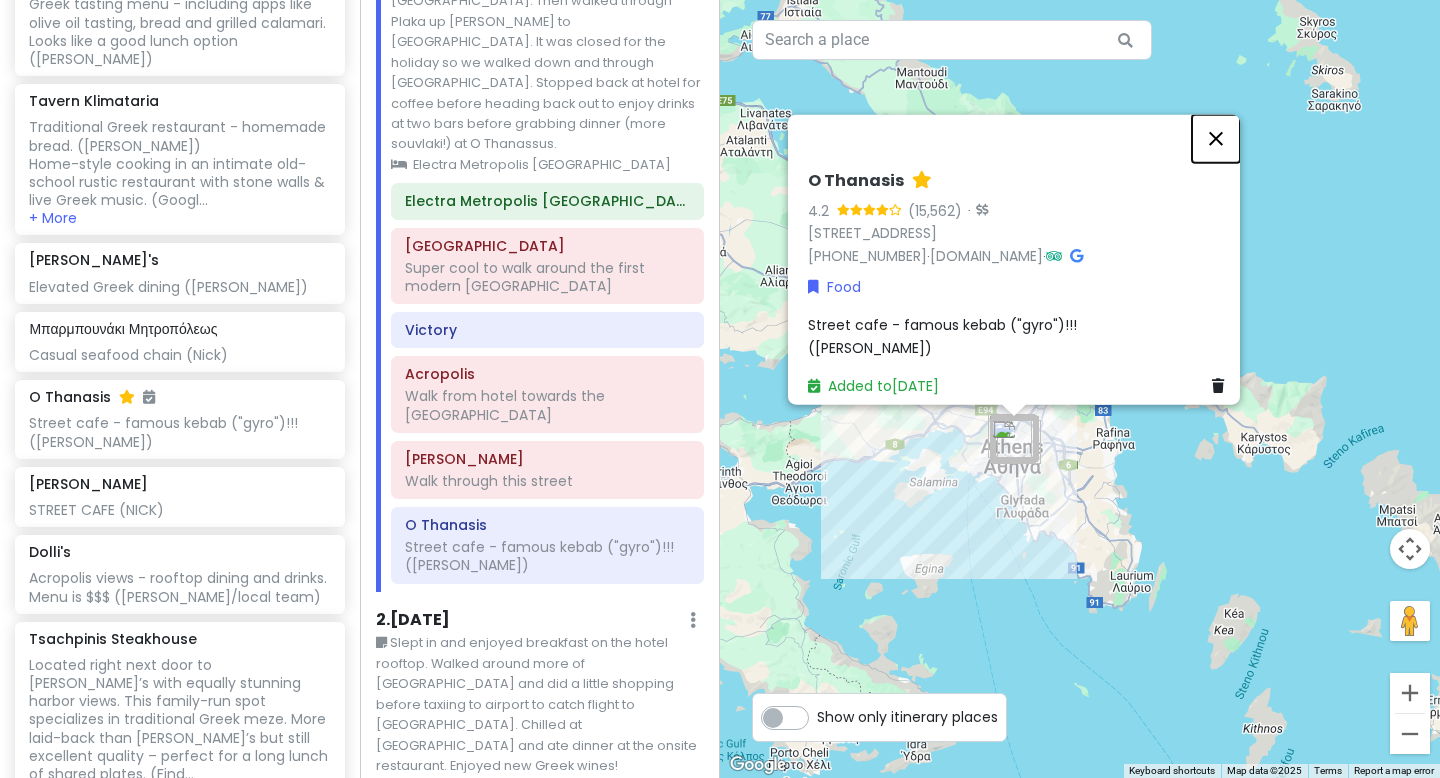 click at bounding box center (1216, 139) 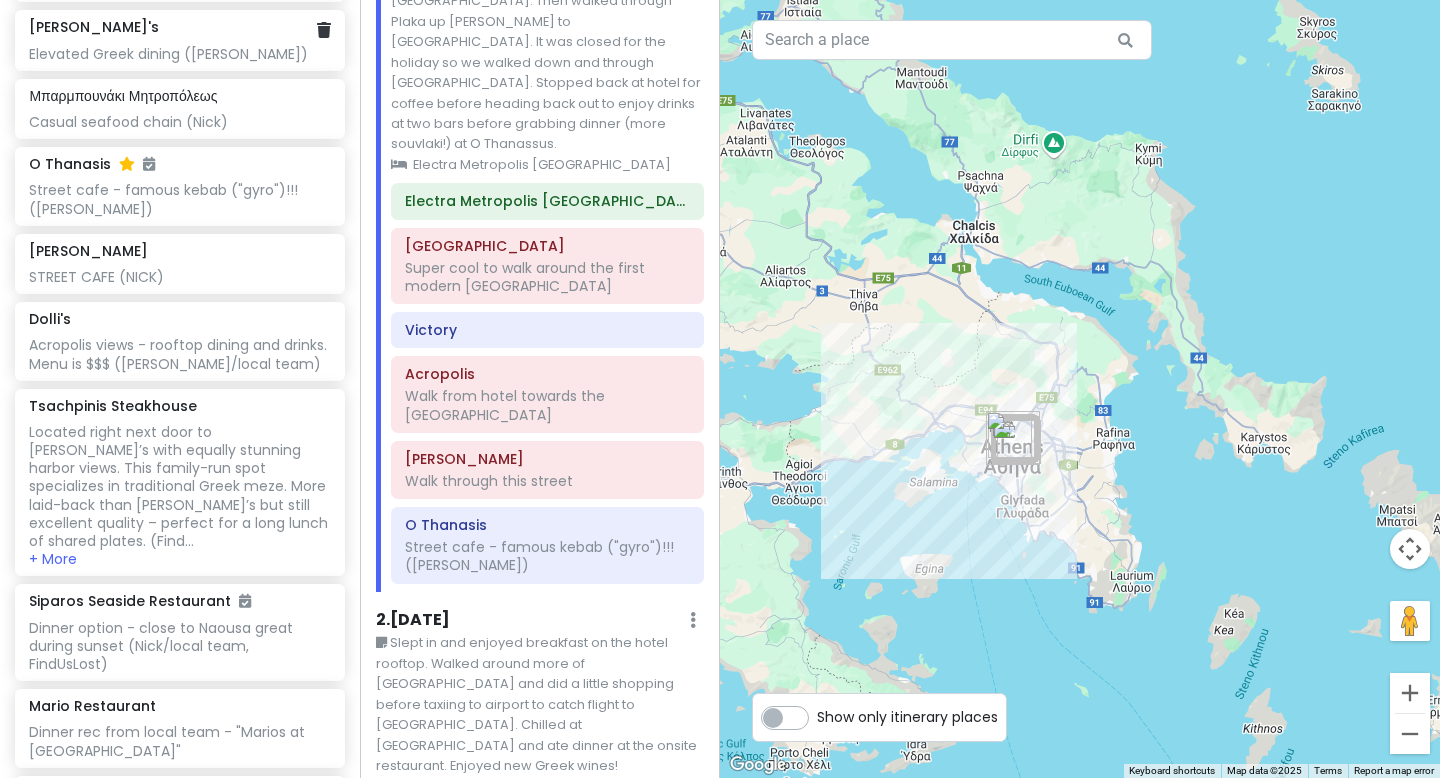 scroll, scrollTop: 2225, scrollLeft: 0, axis: vertical 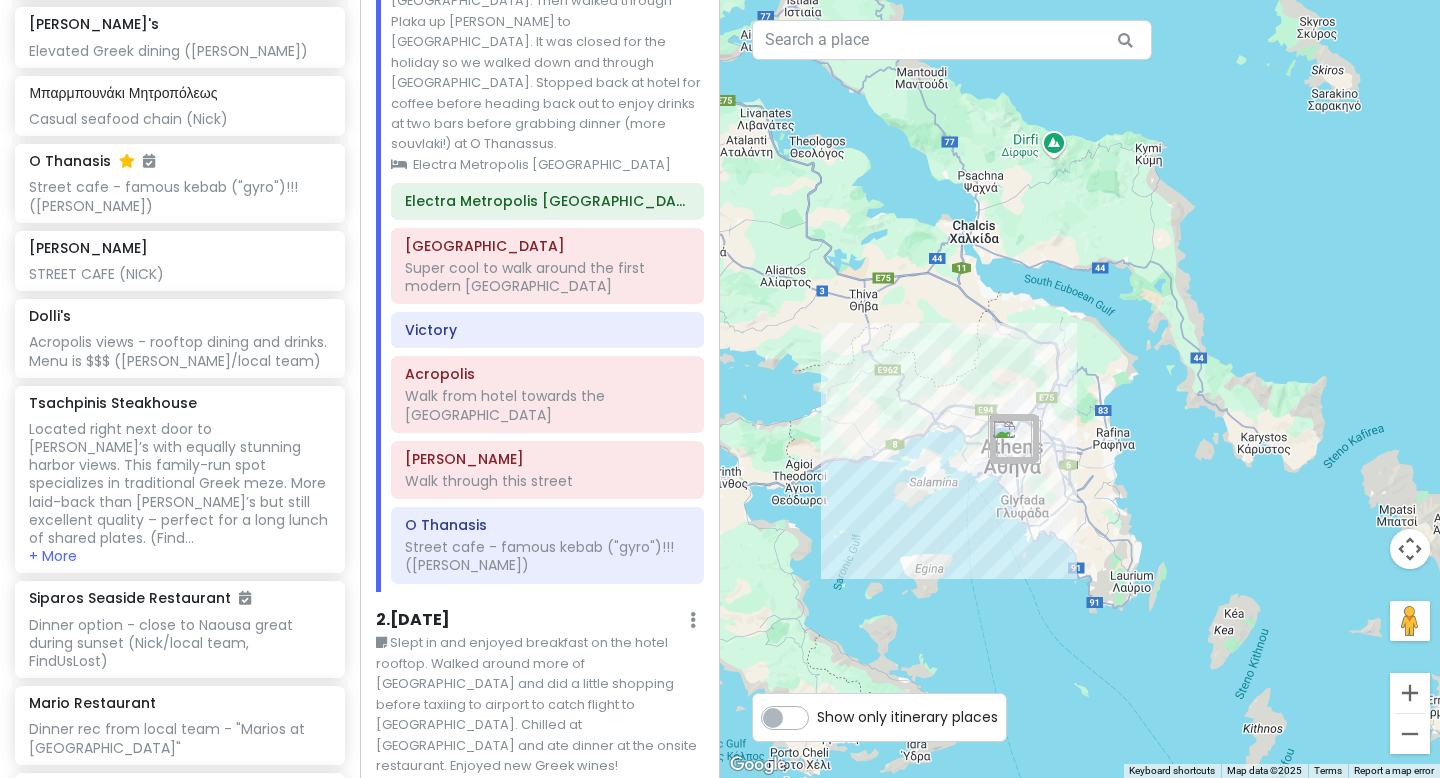 click on "Started at [GEOGRAPHIC_DATA], walked through [GEOGRAPHIC_DATA] past [GEOGRAPHIC_DATA] and got souvlaki at [GEOGRAPHIC_DATA]. Then walked through Plaka up [PERSON_NAME] to [GEOGRAPHIC_DATA]. It was closed for the holiday so we walked down and through [GEOGRAPHIC_DATA]. Stopped back at hotel for coffee before heading back out to enjoy drinks at two bars before grabbing dinner (more souvlaki!) at O Thanassus." at bounding box center [547, 42] 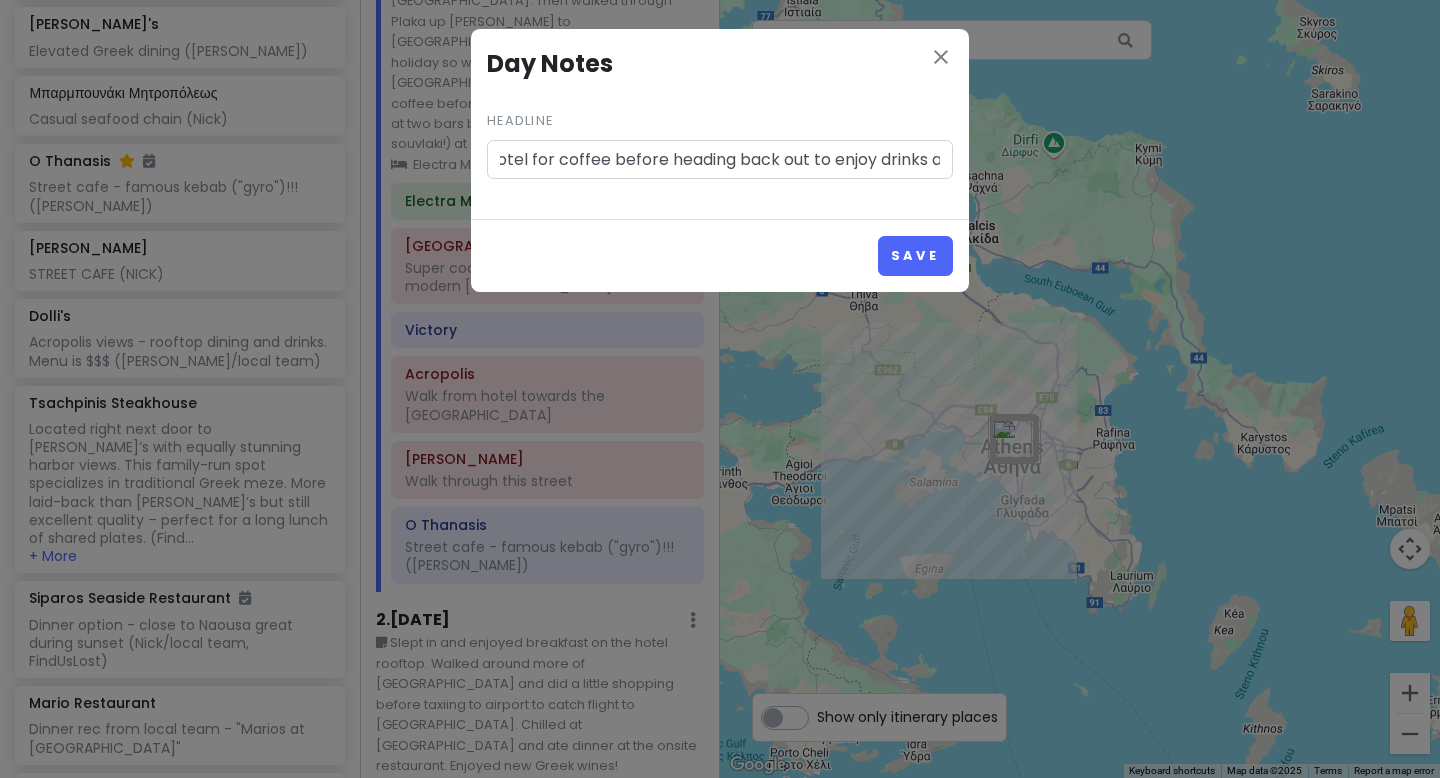 scroll, scrollTop: 0, scrollLeft: 2534, axis: horizontal 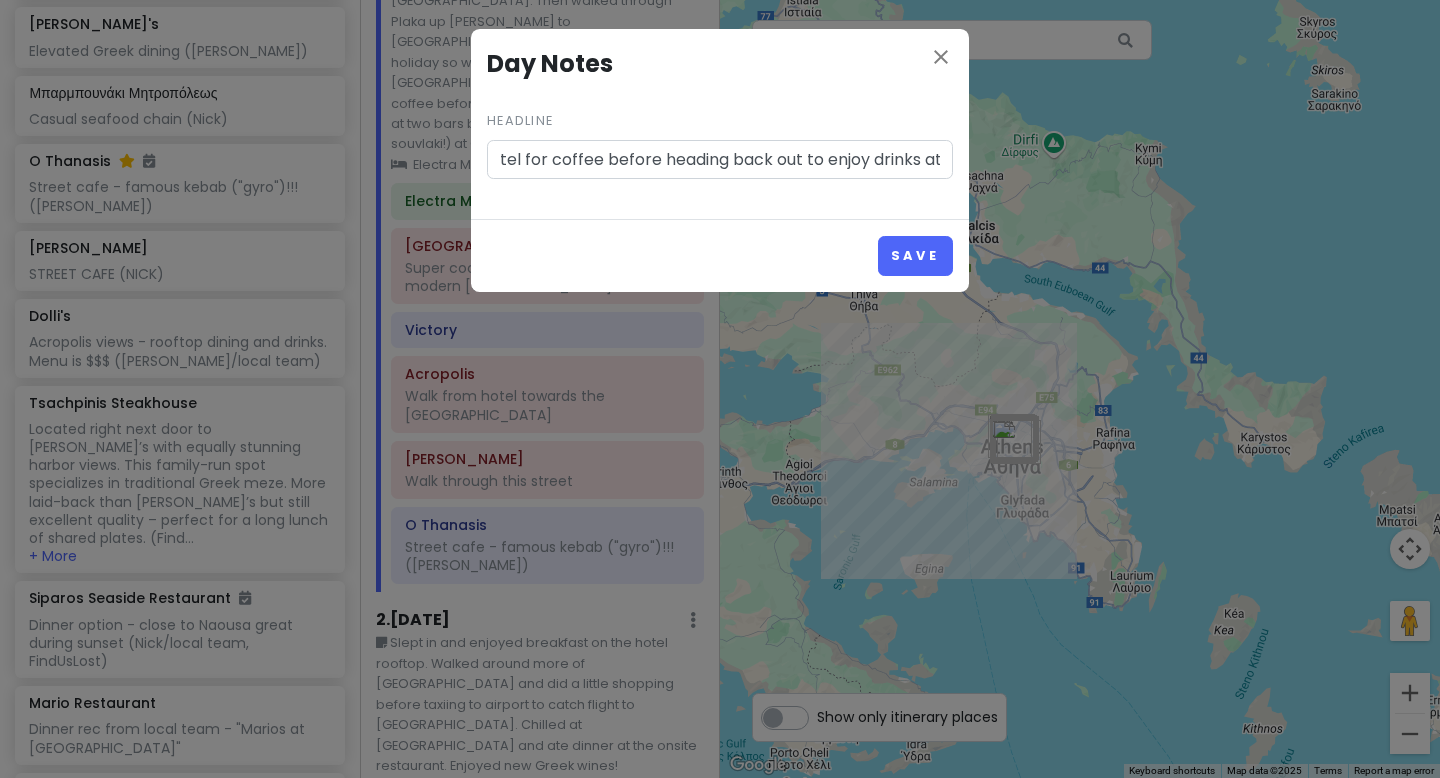 click on "Started at [GEOGRAPHIC_DATA], walked through [GEOGRAPHIC_DATA] past [GEOGRAPHIC_DATA] and got souvlaki at [GEOGRAPHIC_DATA]. Then walked through Plaka up [PERSON_NAME] to [GEOGRAPHIC_DATA]. It was closed for the holiday so we walked down and through [GEOGRAPHIC_DATA]. Stopped back at hotel for coffee before heading back out to enjoy drinks at two bars before grabbing dinner (more souvlaki!) at O Thanassus." at bounding box center [720, 160] 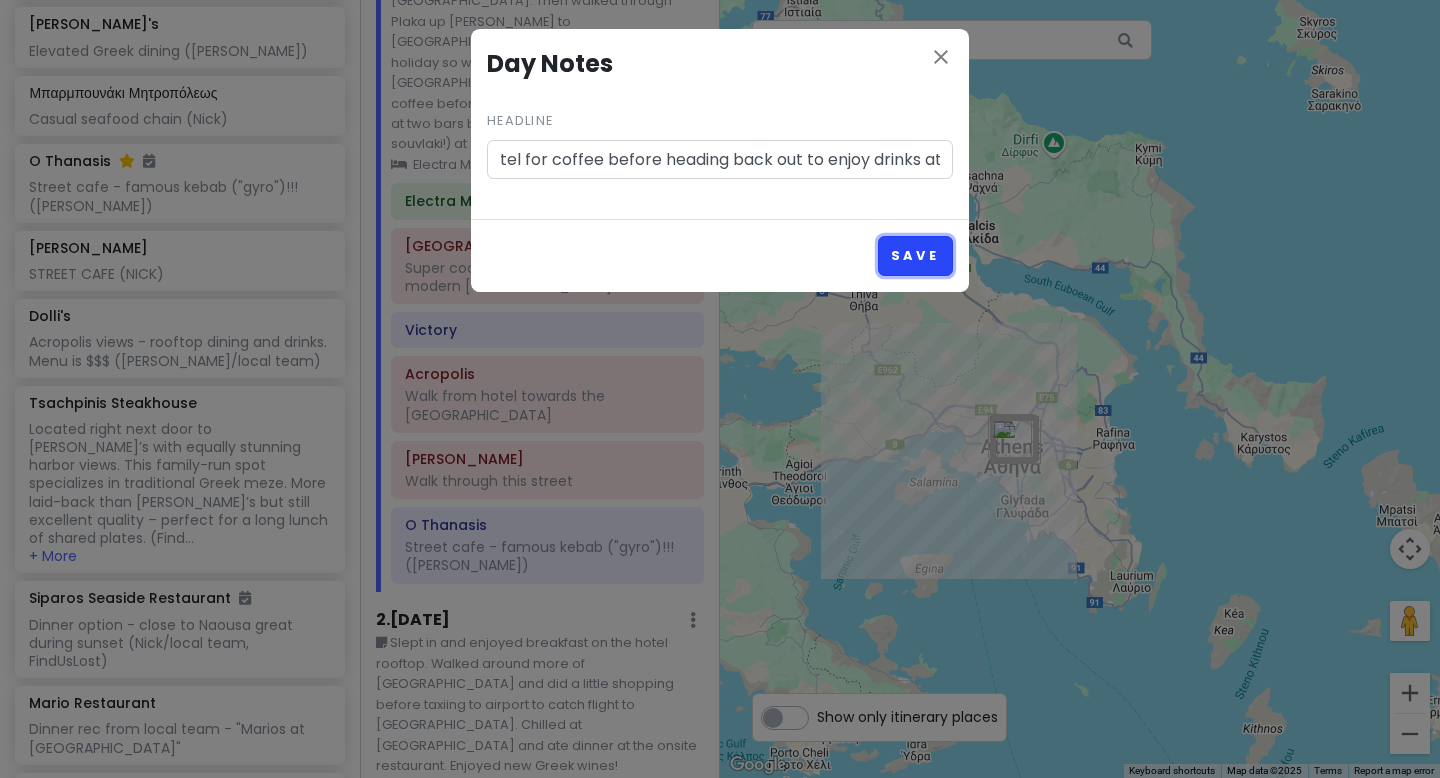 click on "Save" at bounding box center [915, 255] 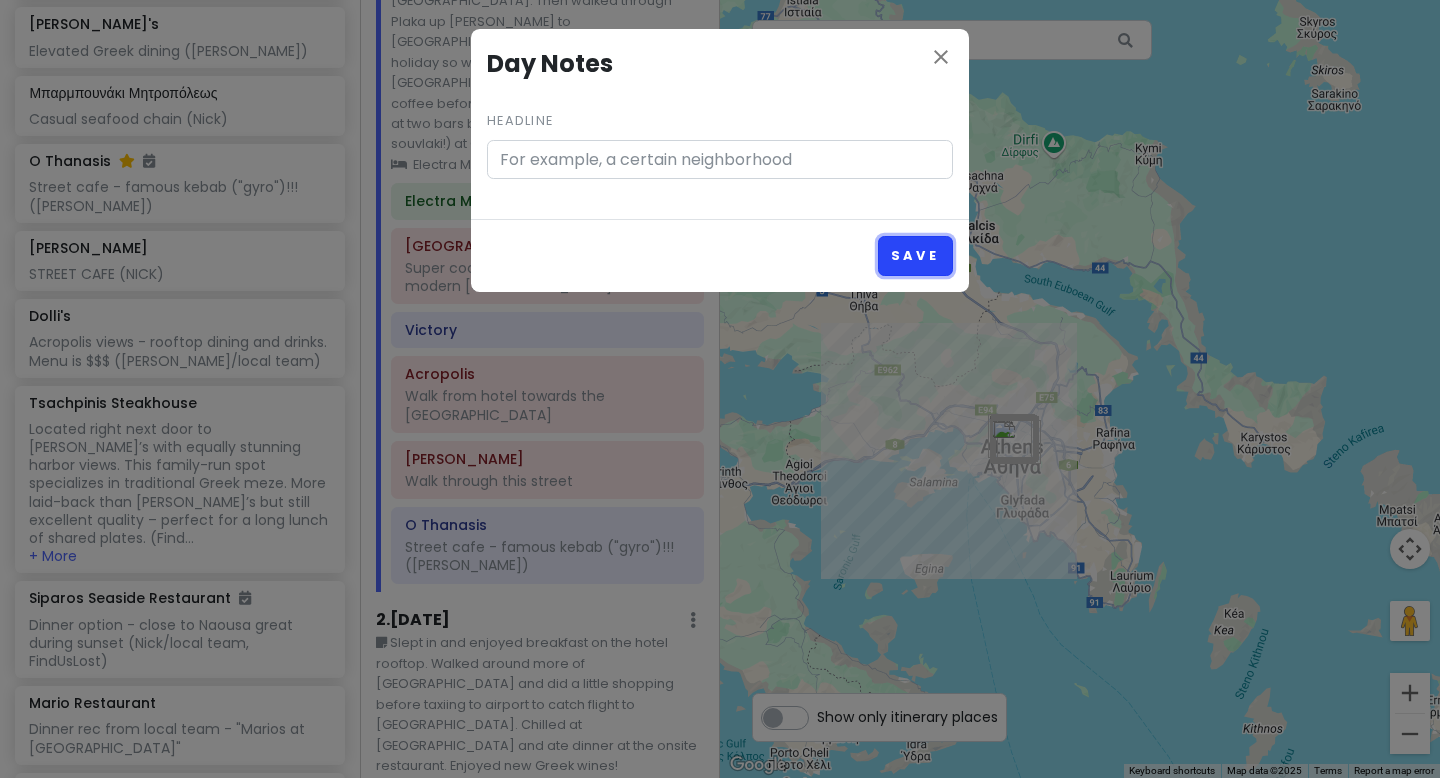scroll, scrollTop: 0, scrollLeft: 0, axis: both 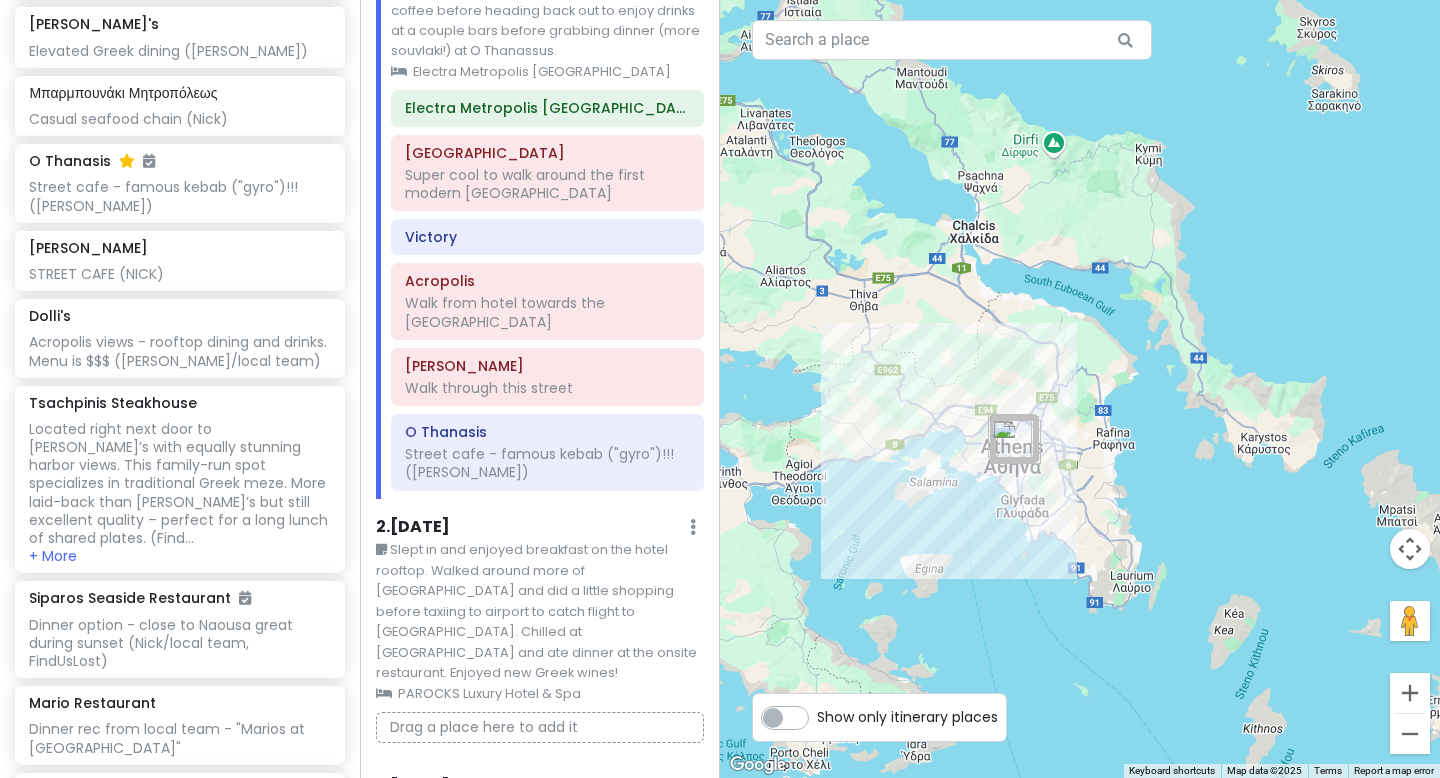 click on "Slept in and enjoyed breakfast on the hotel rooftop. Walked around more of [GEOGRAPHIC_DATA] and did a little shopping before taxiing to airport to catch flight to [GEOGRAPHIC_DATA]. Chilled at [GEOGRAPHIC_DATA] and ate dinner at the onsite restaurant. Enjoyed new Greek wines!" at bounding box center (540, 611) 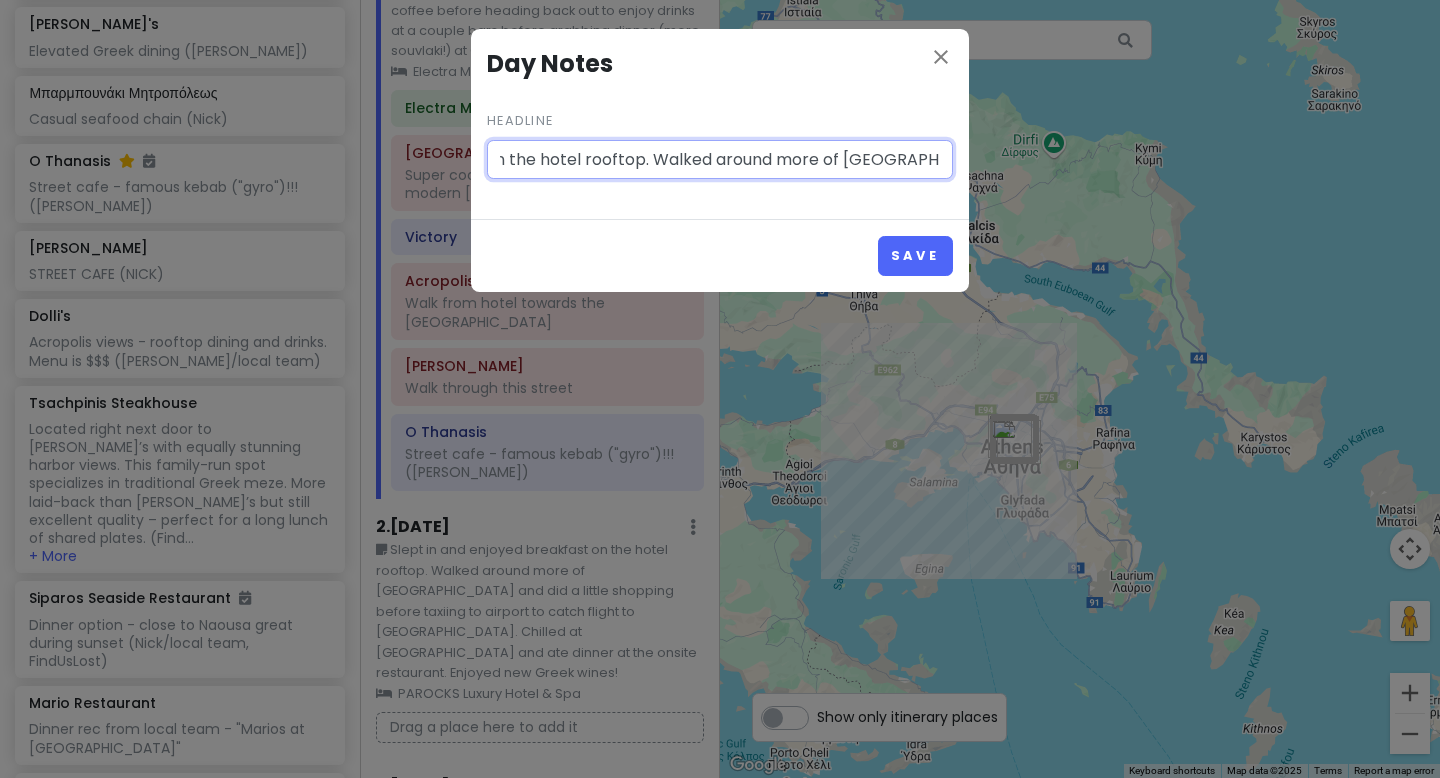 scroll, scrollTop: 0, scrollLeft: 298, axis: horizontal 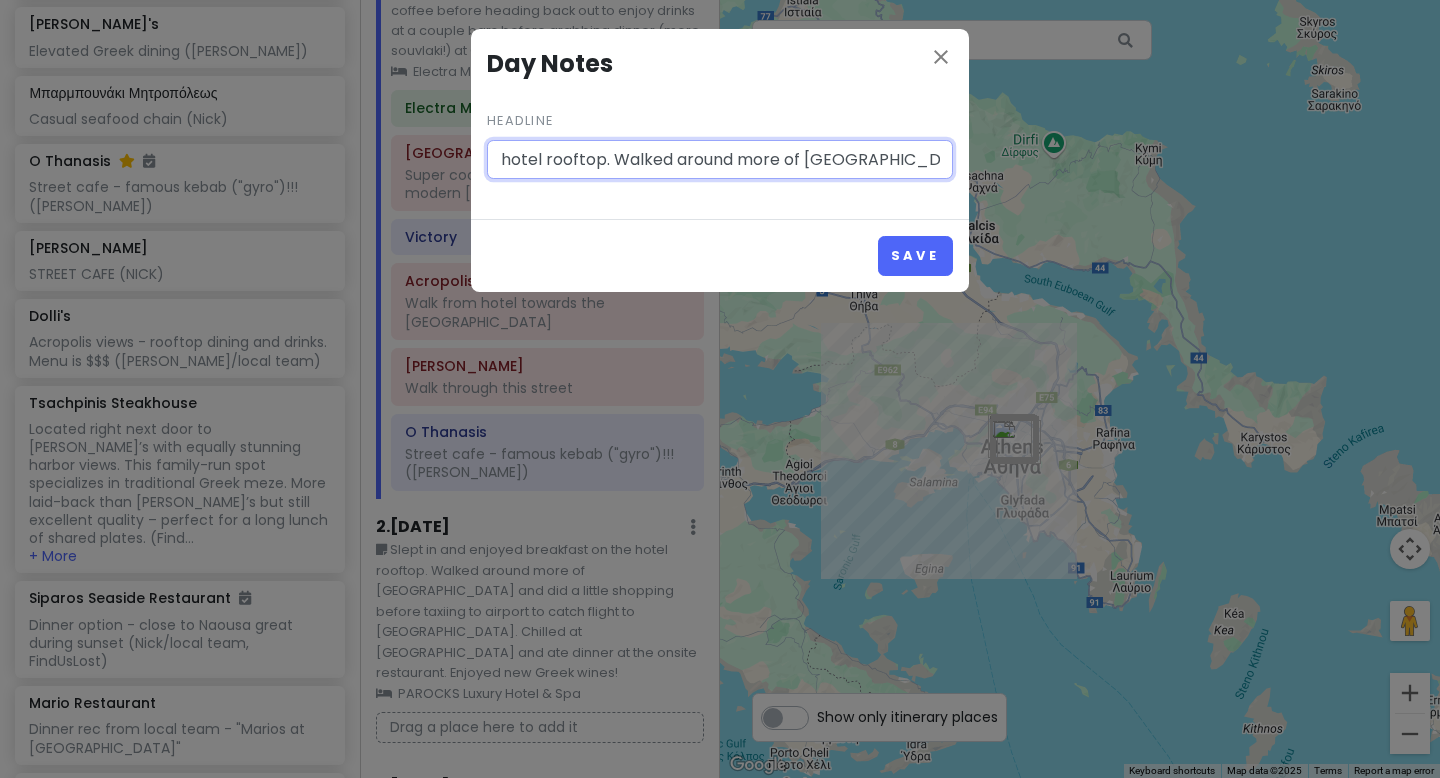 click on "Slept in and enjoyed breakfast on the hotel rooftop. Walked around more of [GEOGRAPHIC_DATA] and did a little shopping before taxiing to airport to catch flight to [GEOGRAPHIC_DATA]. Chilled at [GEOGRAPHIC_DATA] and ate dinner at the onsite restaurant. Enjoyed new Greek wines!" at bounding box center (720, 160) 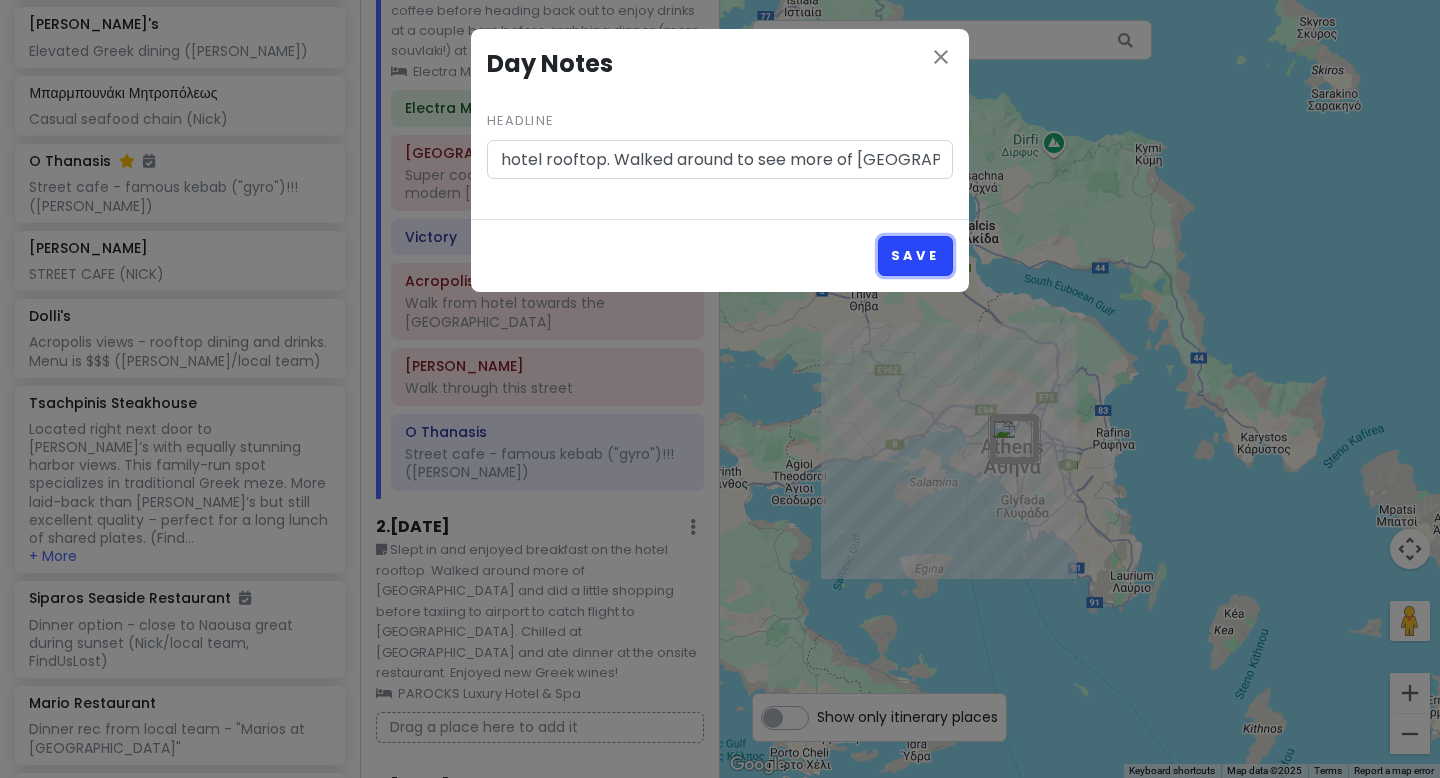 click on "Save" at bounding box center [915, 255] 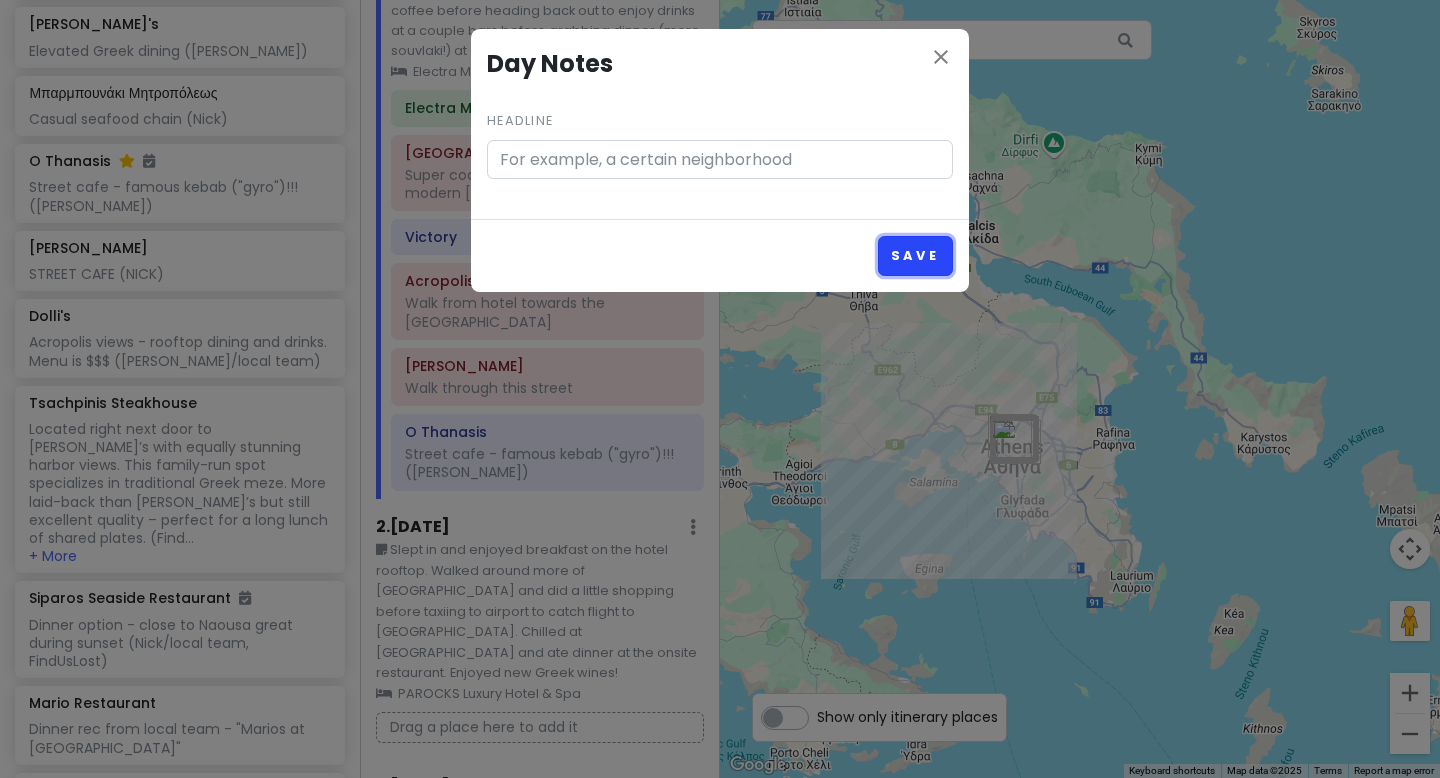 scroll, scrollTop: 0, scrollLeft: 0, axis: both 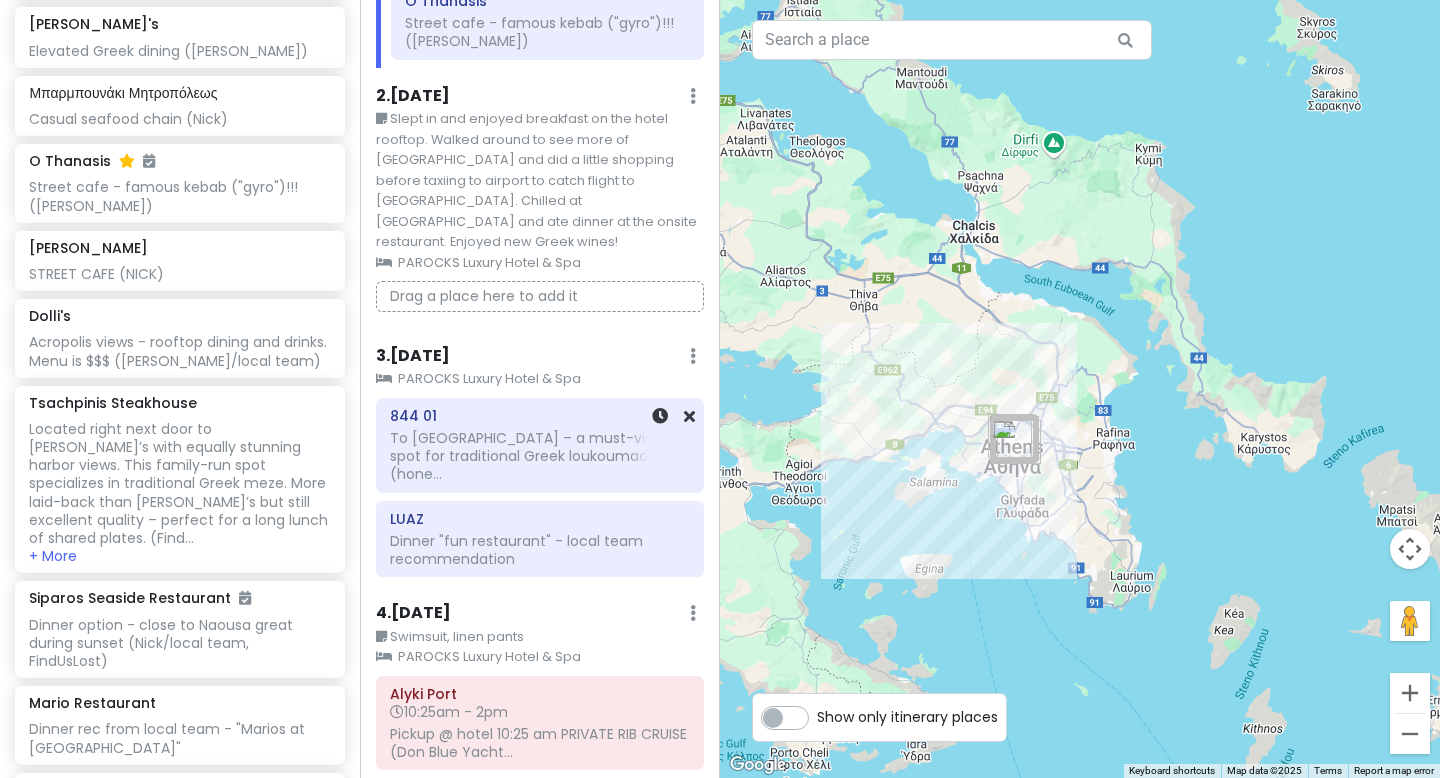 click on "To [GEOGRAPHIC_DATA] – a must-visit spot for traditional Greek loukoumades (hone..." at bounding box center (547, 32) 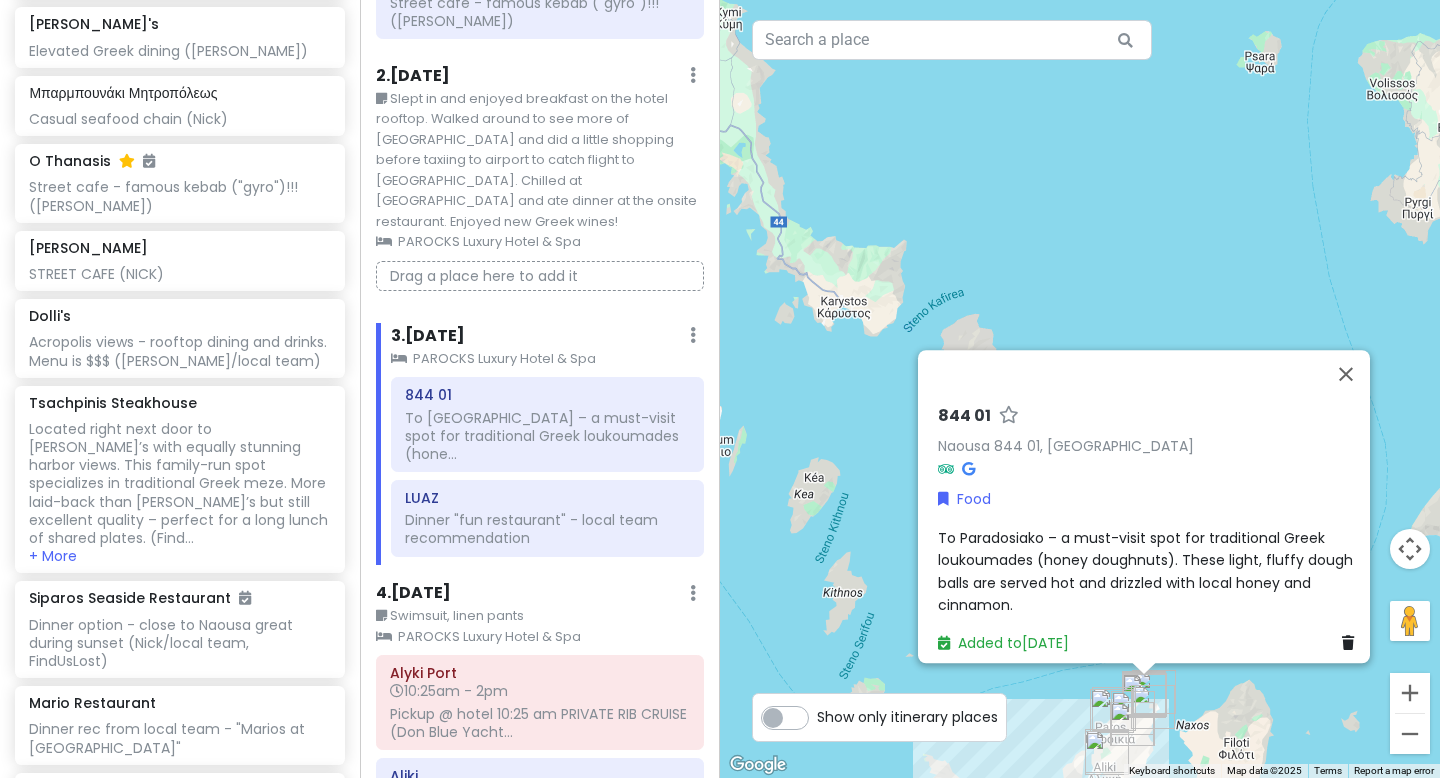 click at bounding box center (1009, 414) 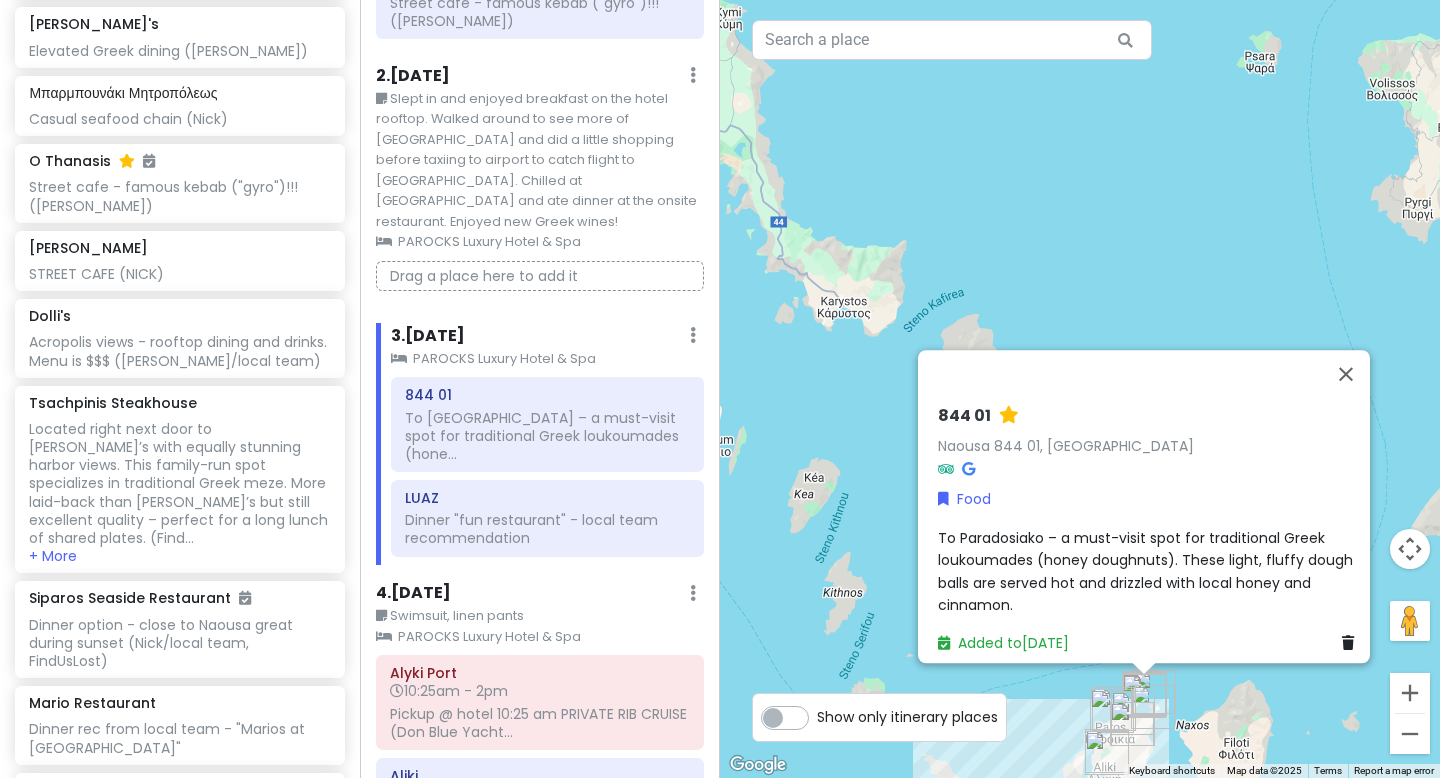click on "To Paradosiako – a must-visit spot for traditional Greek loukoumades (honey doughnuts). These light, fluffy dough balls are served hot and drizzled with local honey and cinnamon." at bounding box center [1147, 571] 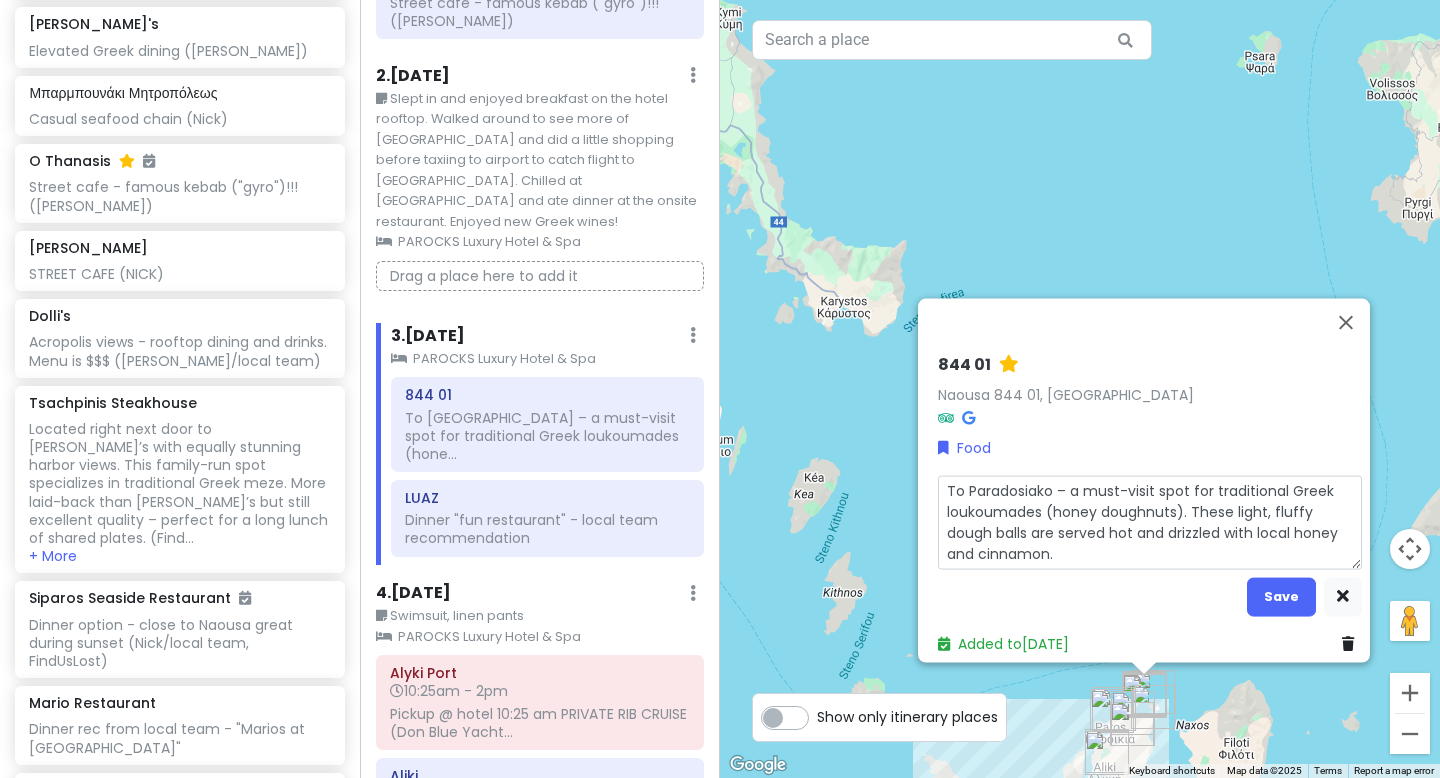 drag, startPoint x: 1057, startPoint y: 481, endPoint x: 869, endPoint y: 479, distance: 188.01064 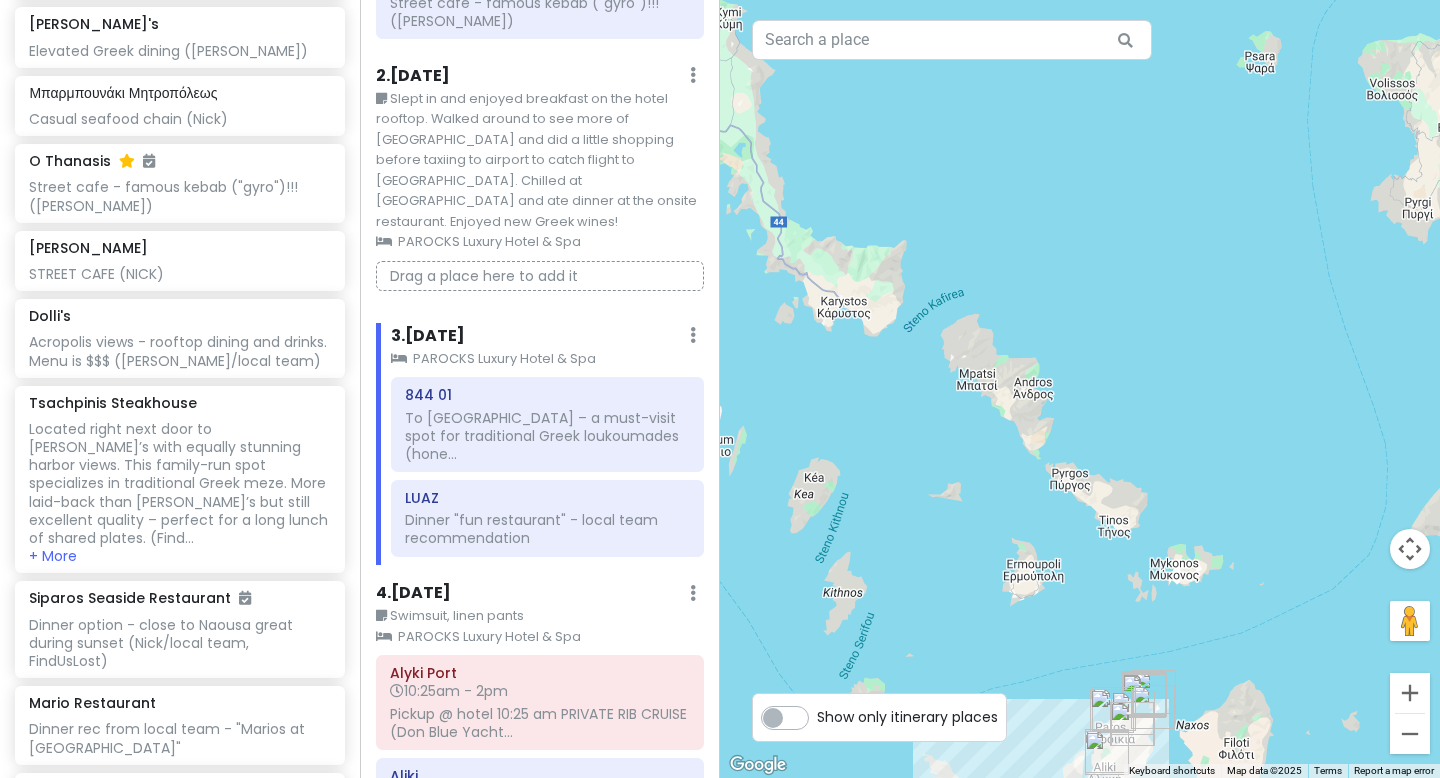 click on "3 .  [DATE]" at bounding box center (428, 336) 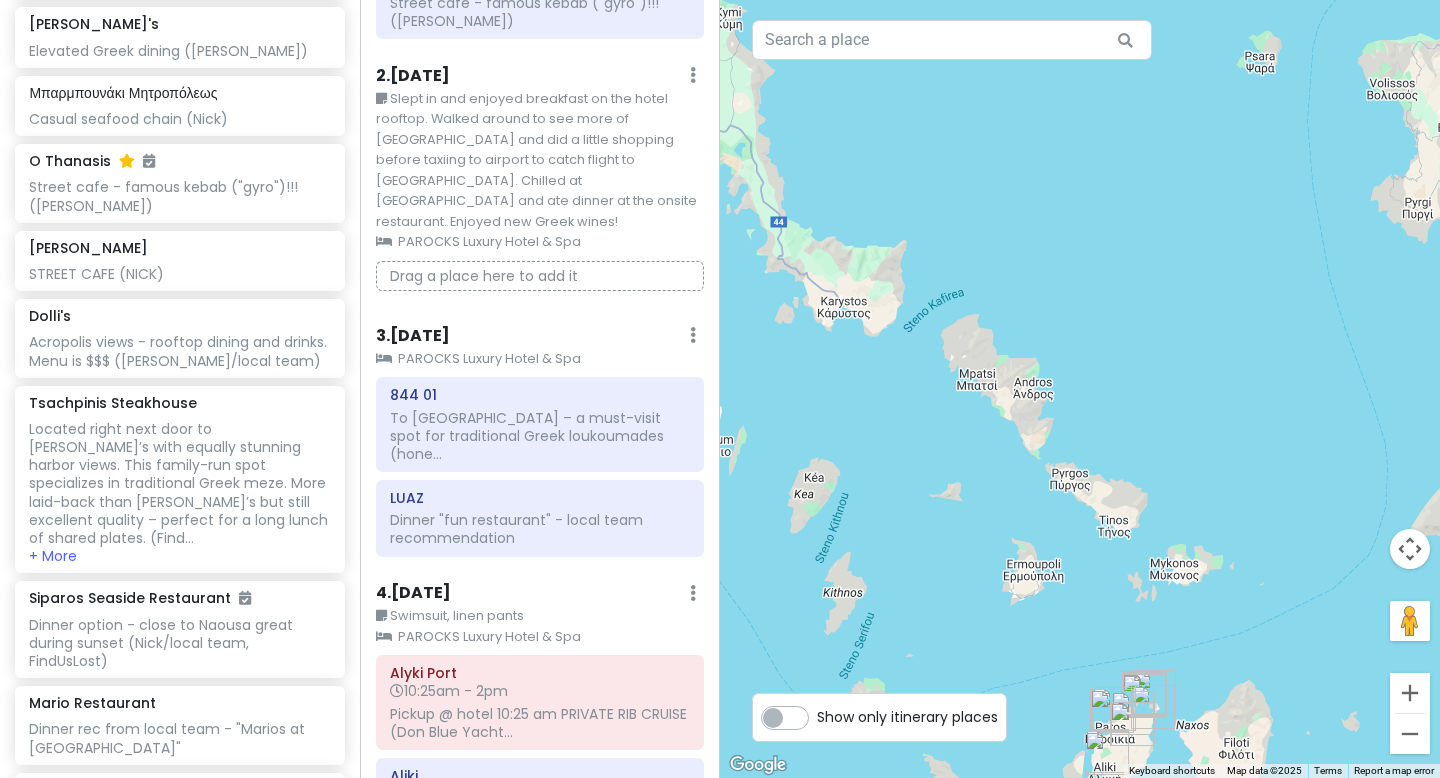 click on "3 .  [DATE] Add Day Notes Clear Lodging Delete Day" at bounding box center [540, 340] 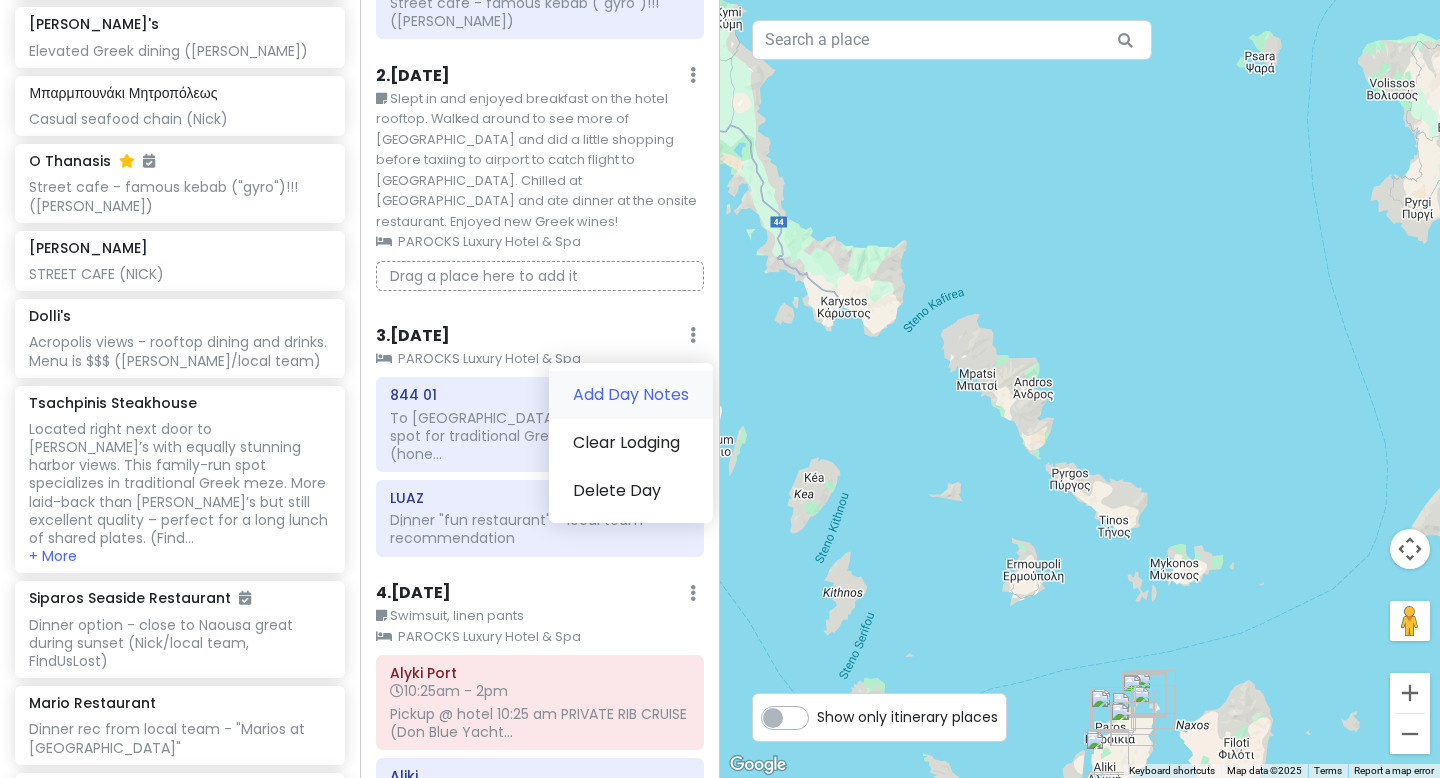 click on "Add Day Notes" at bounding box center [631, 395] 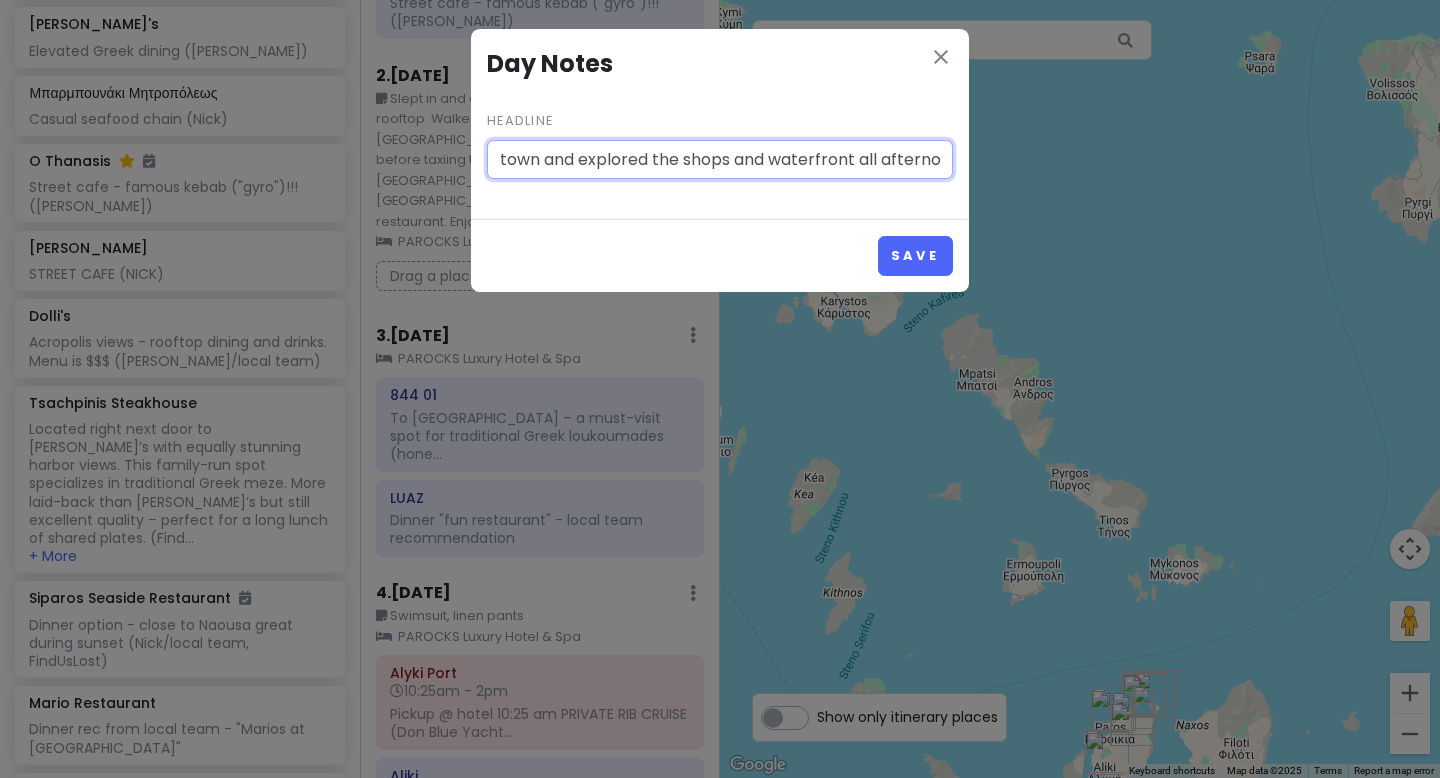 scroll, scrollTop: 0, scrollLeft: 883, axis: horizontal 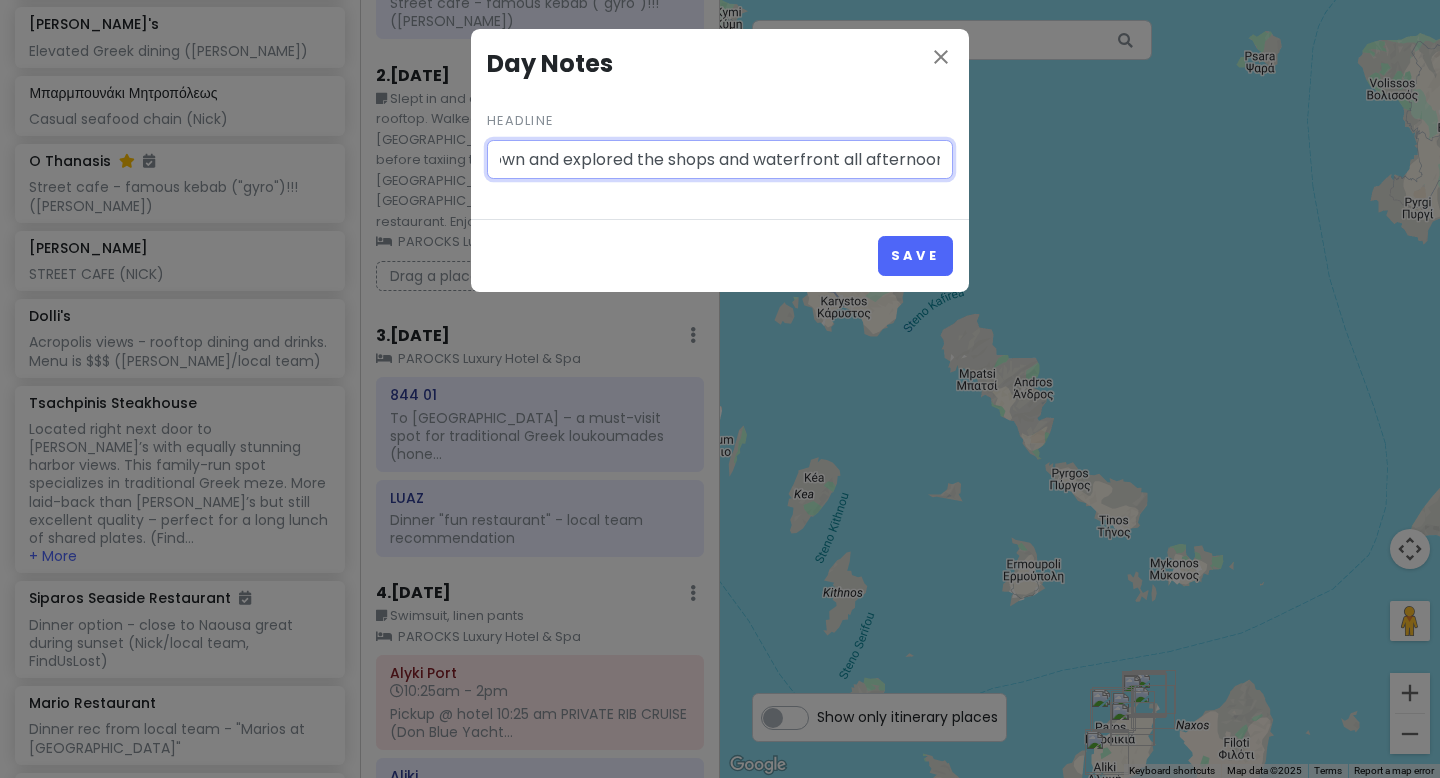 click on "Lounged at [GEOGRAPHIC_DATA] all morning relaxing and reading. Had taxi pickup into [GEOGRAPHIC_DATA] town and explored the shops and waterfront all afternoon. Enjoyed literal ocean" at bounding box center [720, 160] 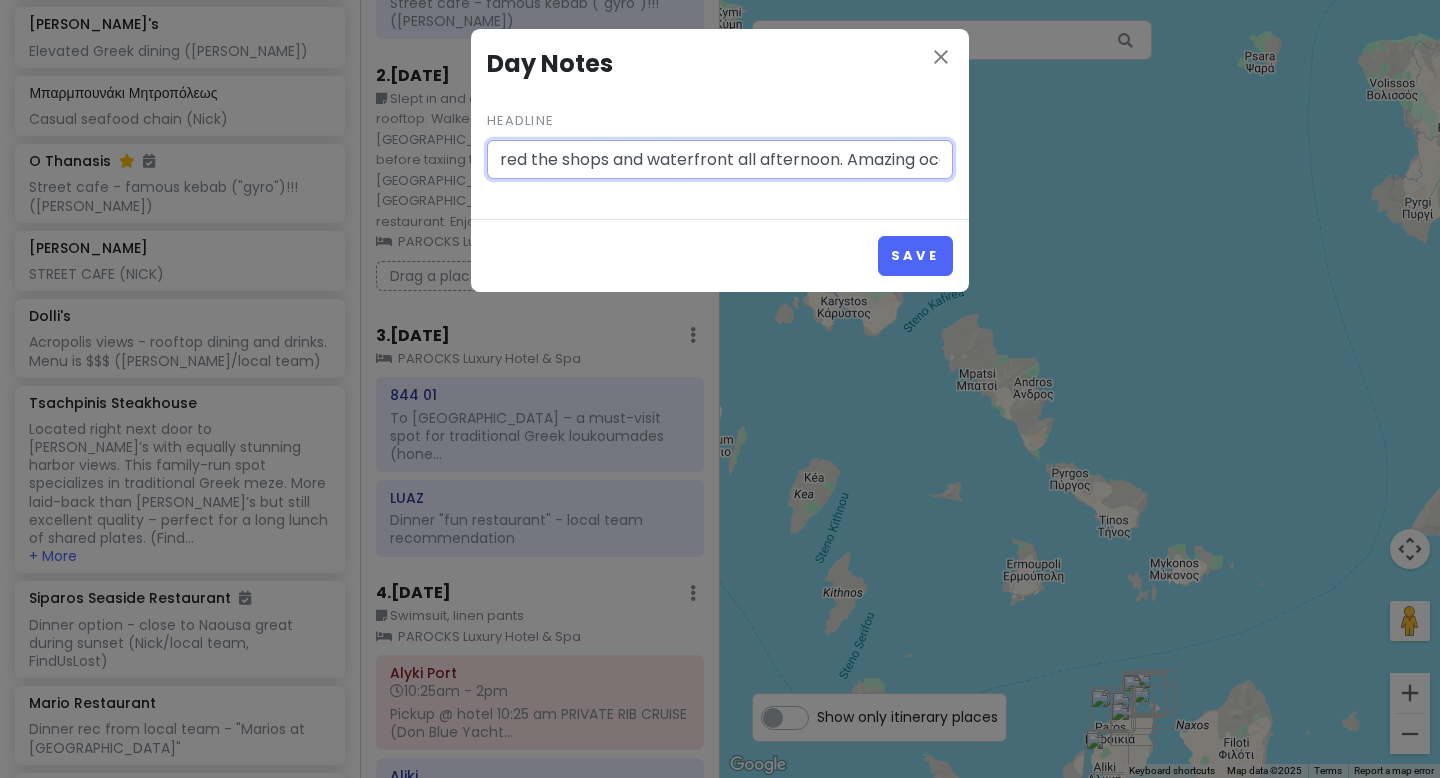 scroll, scrollTop: 0, scrollLeft: 985, axis: horizontal 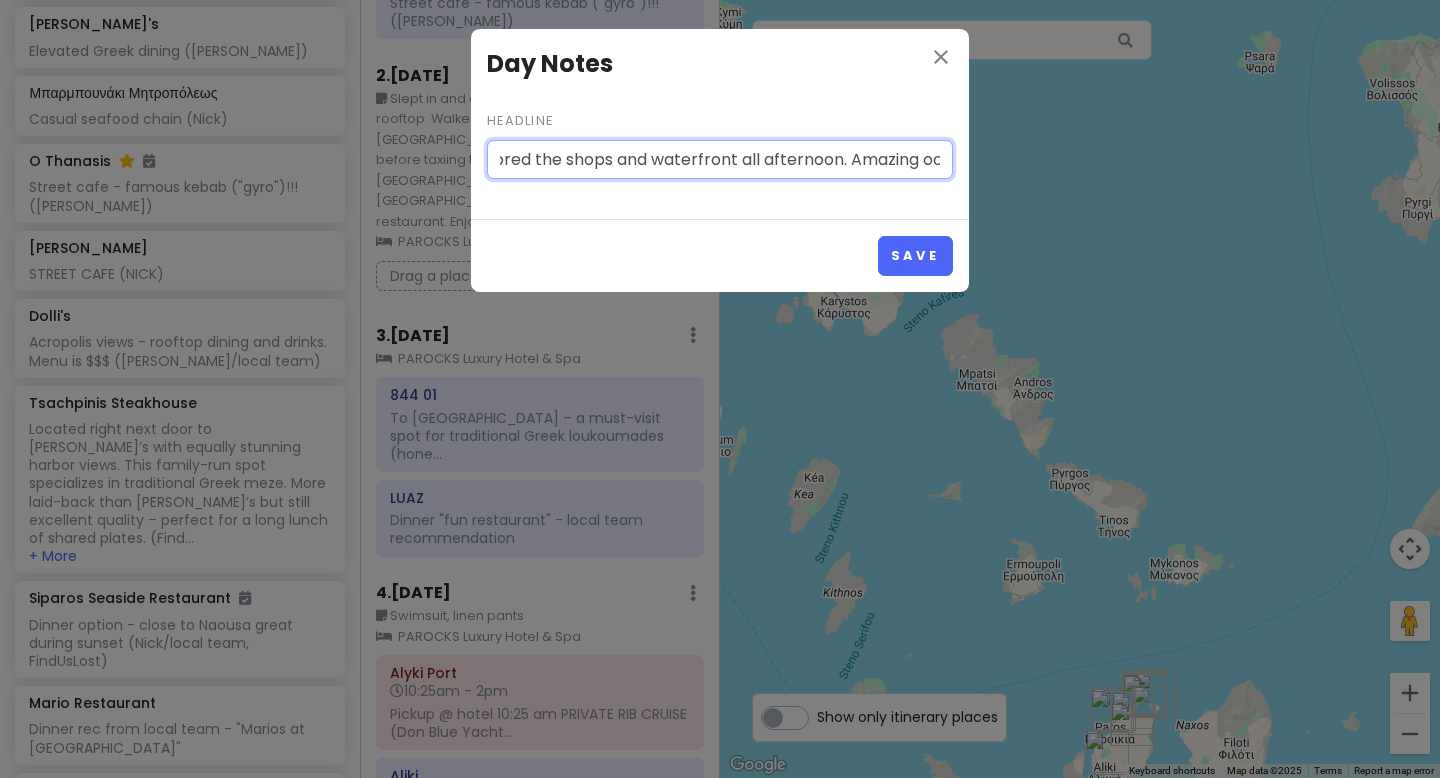 click on "Lounged at [GEOGRAPHIC_DATA] all morning relaxing and reading. Had taxi pickup into [GEOGRAPHIC_DATA] town and explored the shops and waterfront all afternoon. Amazing oceanfront meal at [GEOGRAPHIC_DATA] for dinner." at bounding box center (720, 160) 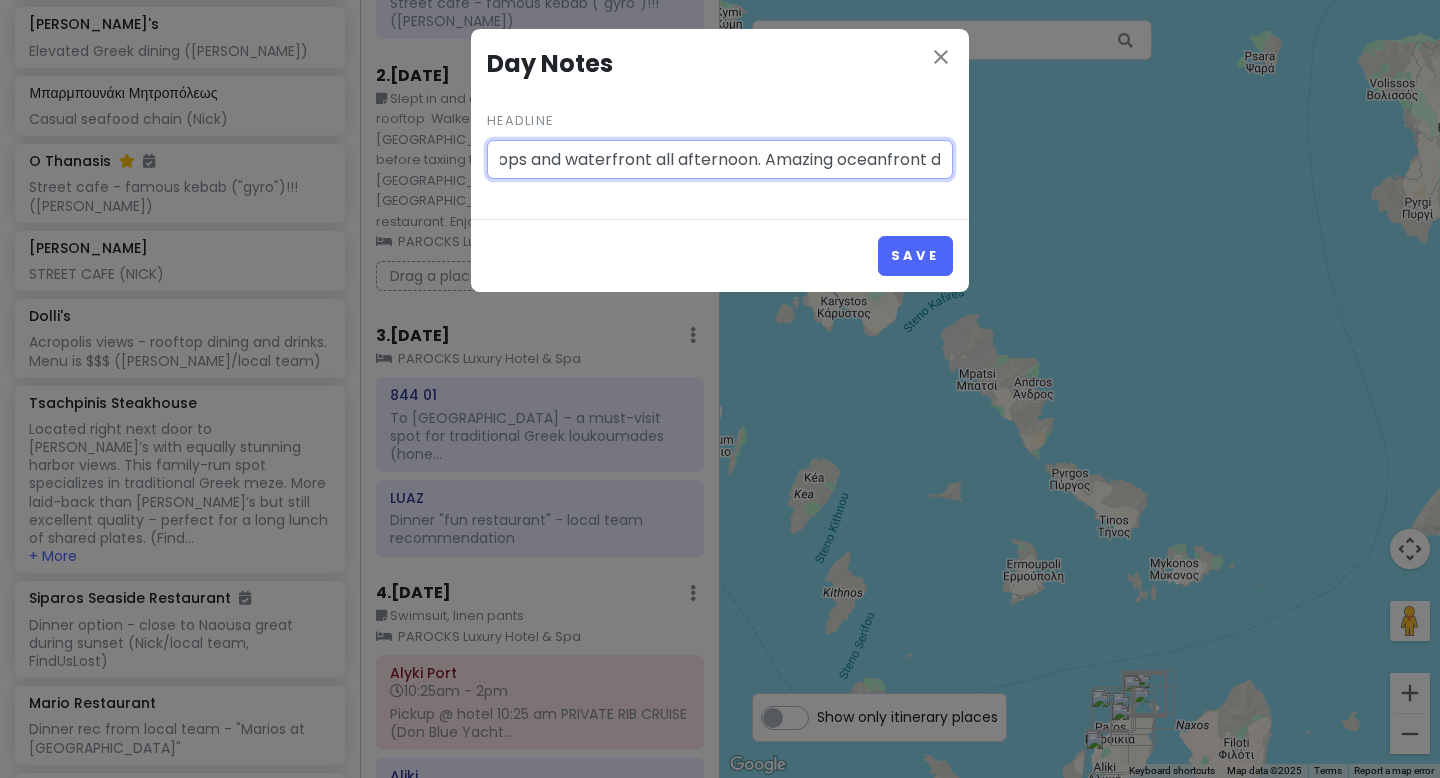 scroll, scrollTop: 0, scrollLeft: 1080, axis: horizontal 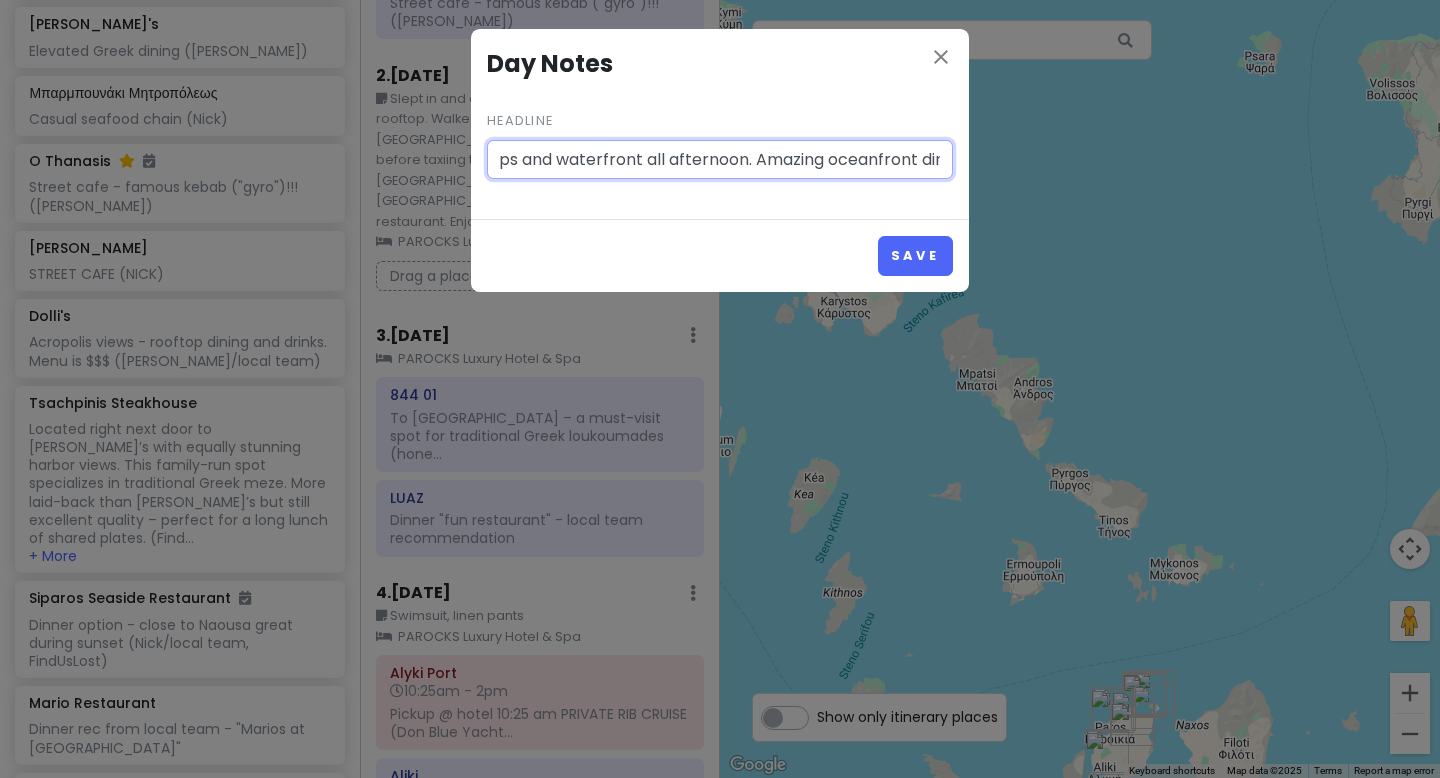 drag, startPoint x: 852, startPoint y: 163, endPoint x: 931, endPoint y: 163, distance: 79 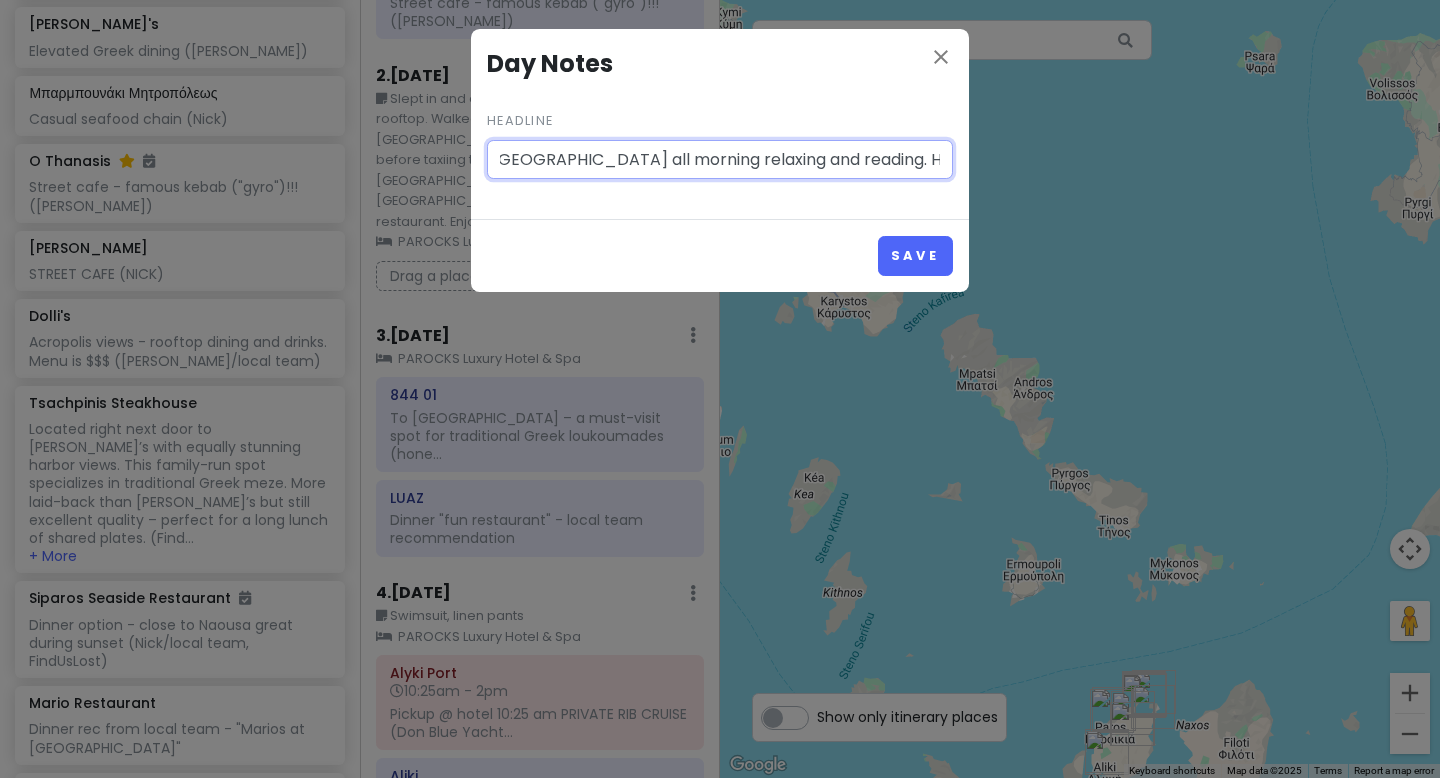 scroll, scrollTop: 0, scrollLeft: 0, axis: both 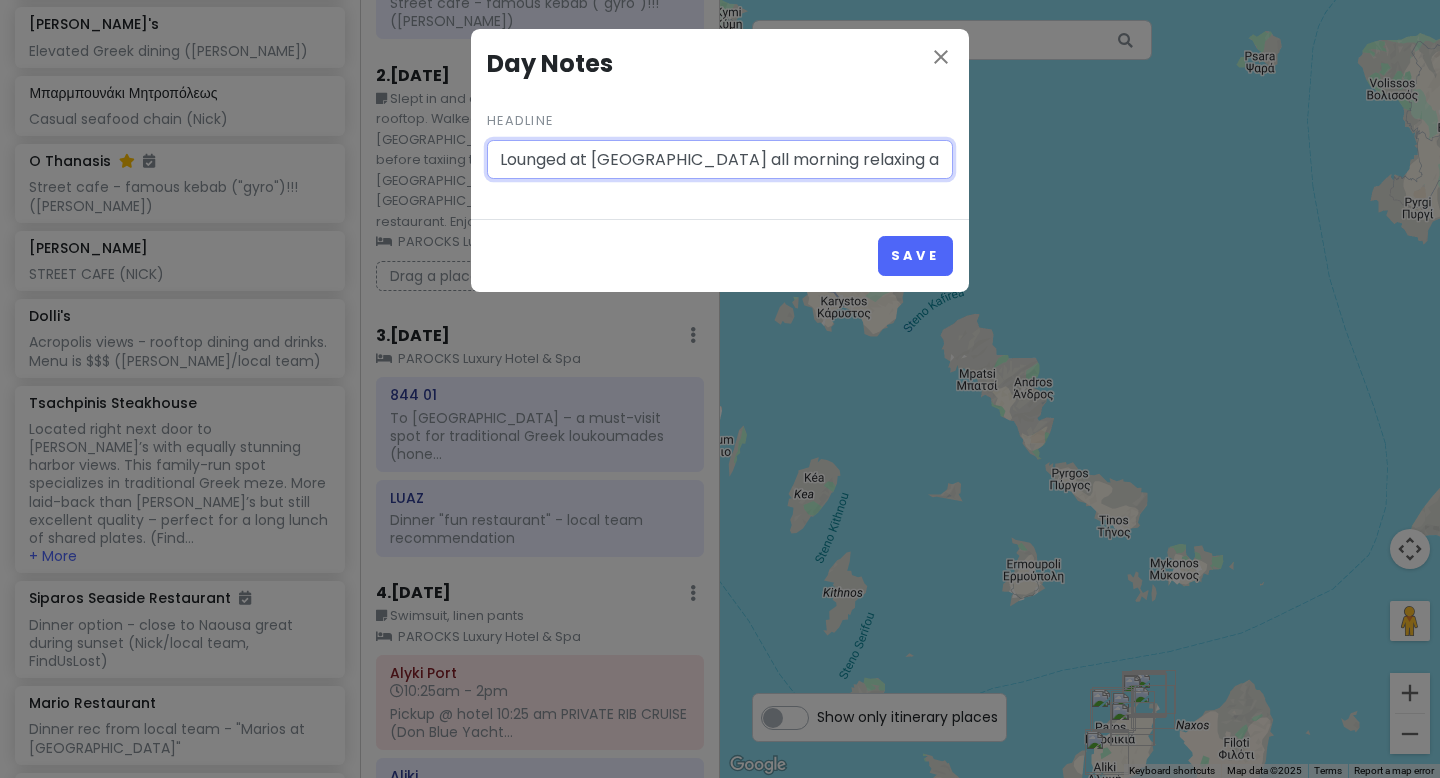 click on "Lounged at [GEOGRAPHIC_DATA] all morning relaxing and reading. Had taxi pickup into [GEOGRAPHIC_DATA] town and explored the shops and waterfront all afternoon. Amazing oceanfront dinner at [GEOGRAPHIC_DATA]." at bounding box center [720, 160] 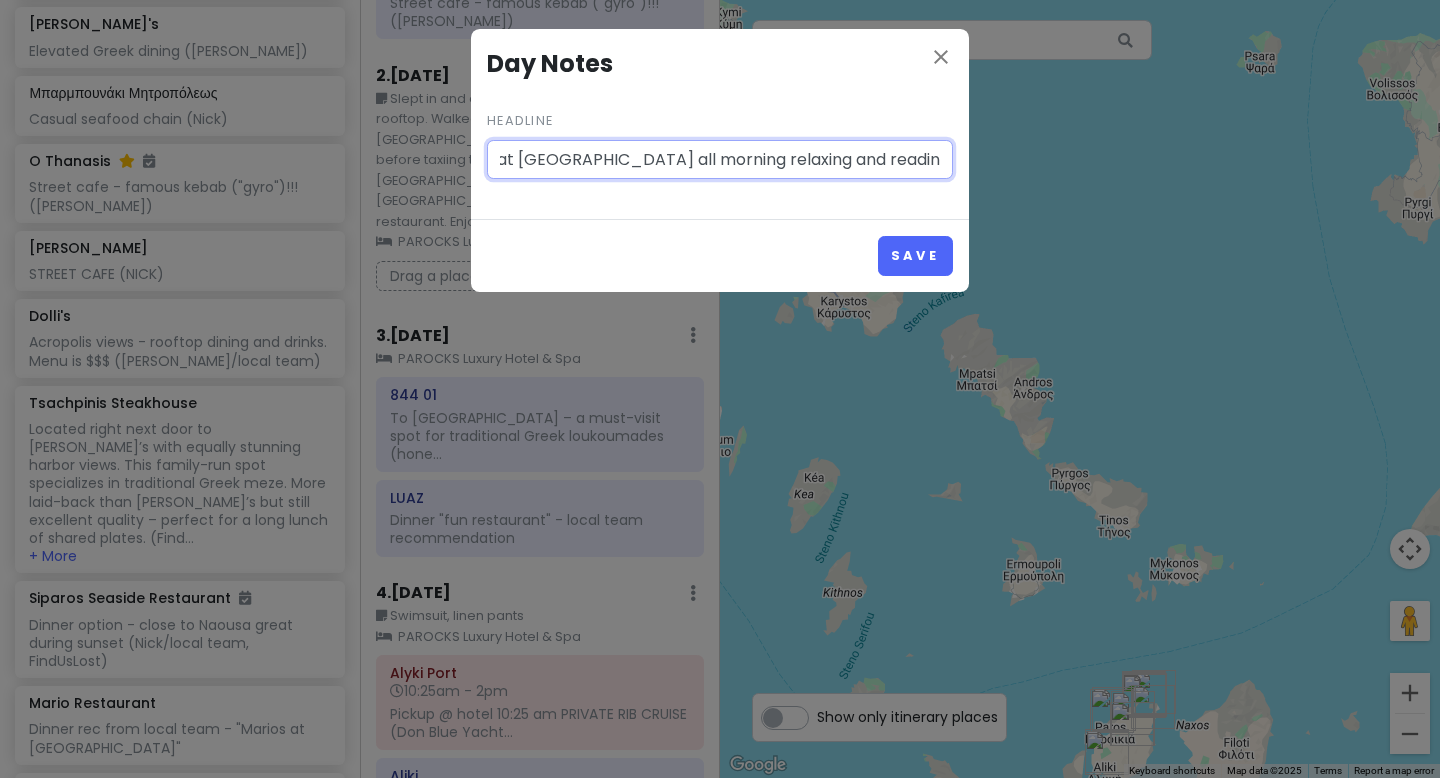 drag, startPoint x: 774, startPoint y: 157, endPoint x: 934, endPoint y: 165, distance: 160.19987 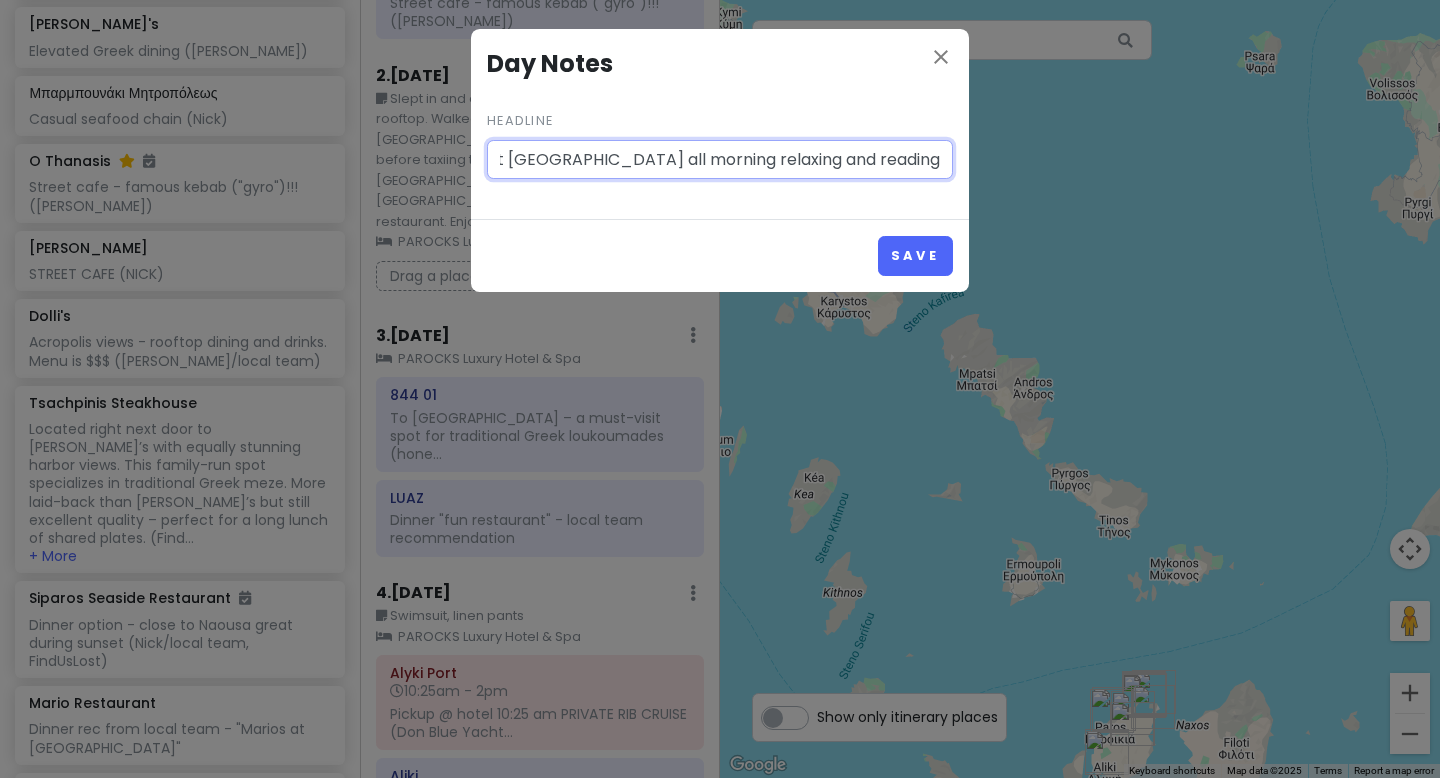 click on "Lounged at [GEOGRAPHIC_DATA] all morning relaxing and reading. Had taxi pickup into [GEOGRAPHIC_DATA] town and explored the shops and waterfront all afternoon. Amazing oceanfront dinner at [GEOGRAPHIC_DATA]." at bounding box center [720, 160] 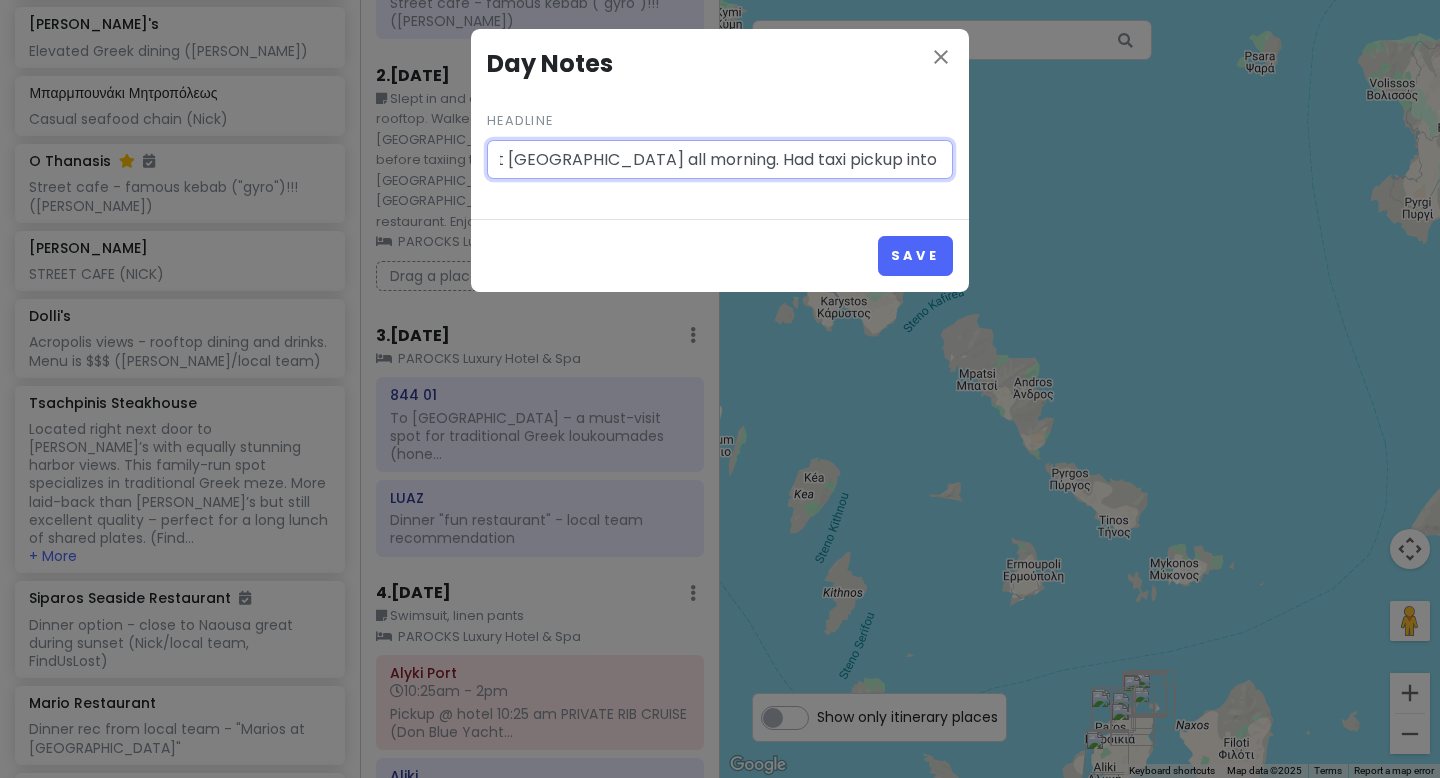click on "Lounged at [GEOGRAPHIC_DATA] all morning. Had taxi pickup into [GEOGRAPHIC_DATA] town and explored the shops and waterfront all afternoon. Amazing oceanfront dinner at [GEOGRAPHIC_DATA]." at bounding box center (720, 160) 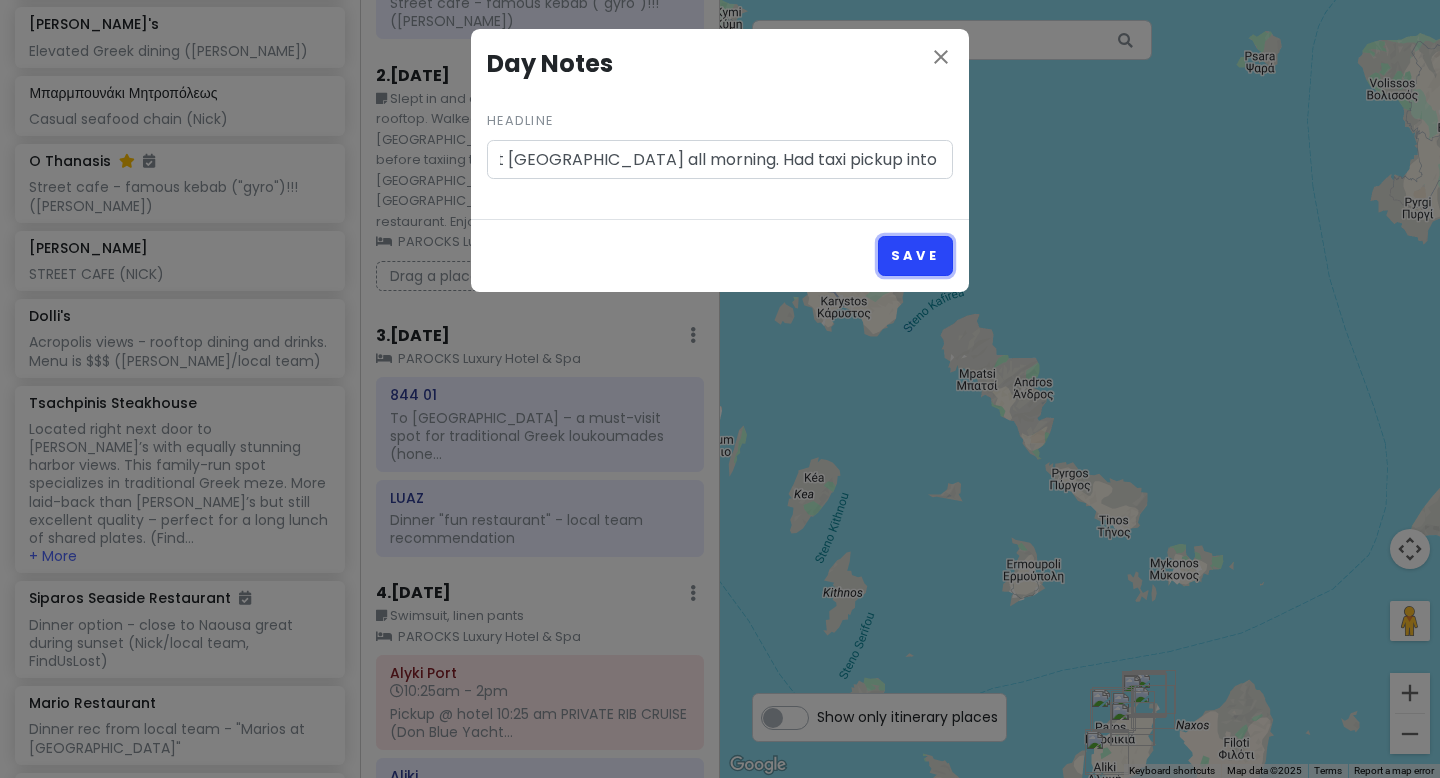 click on "Save" at bounding box center [915, 255] 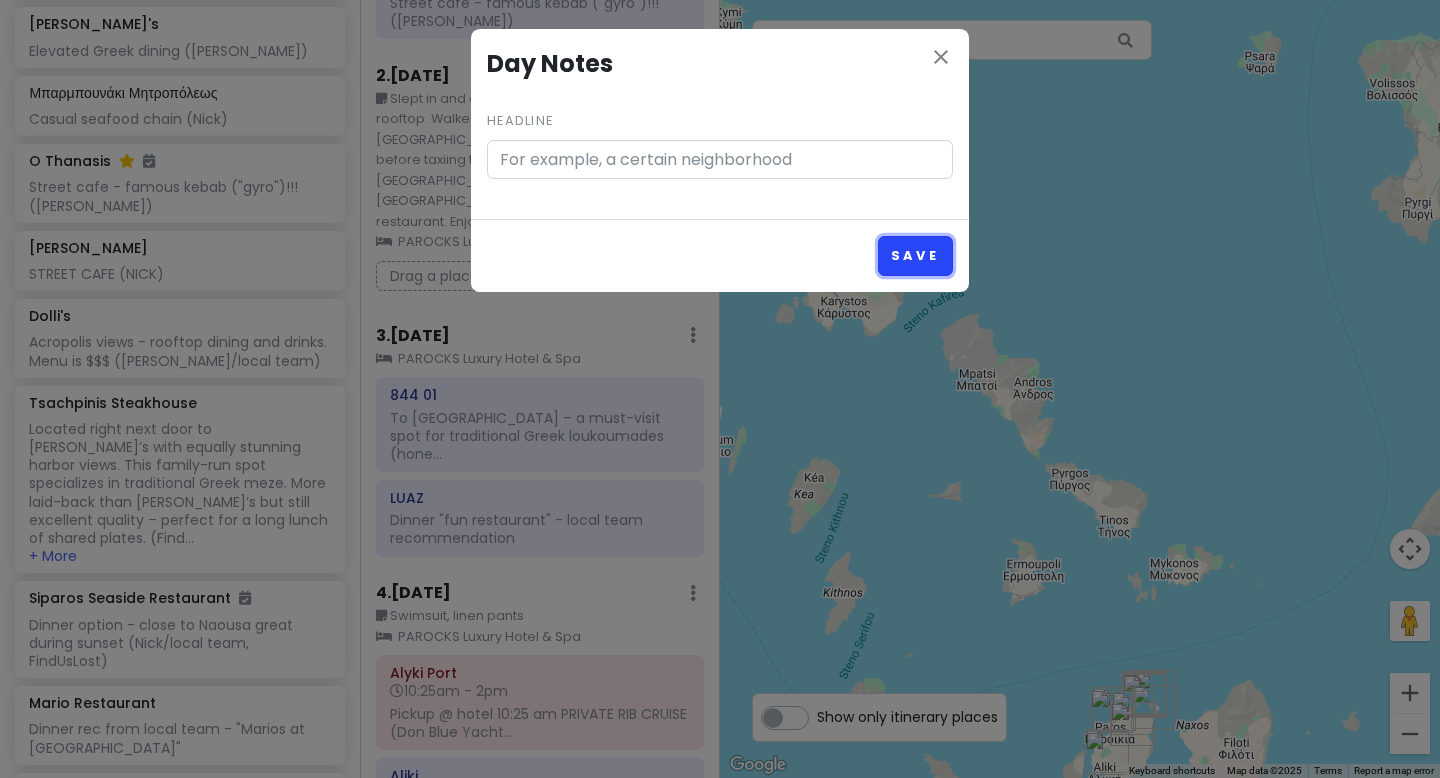 scroll, scrollTop: 0, scrollLeft: 0, axis: both 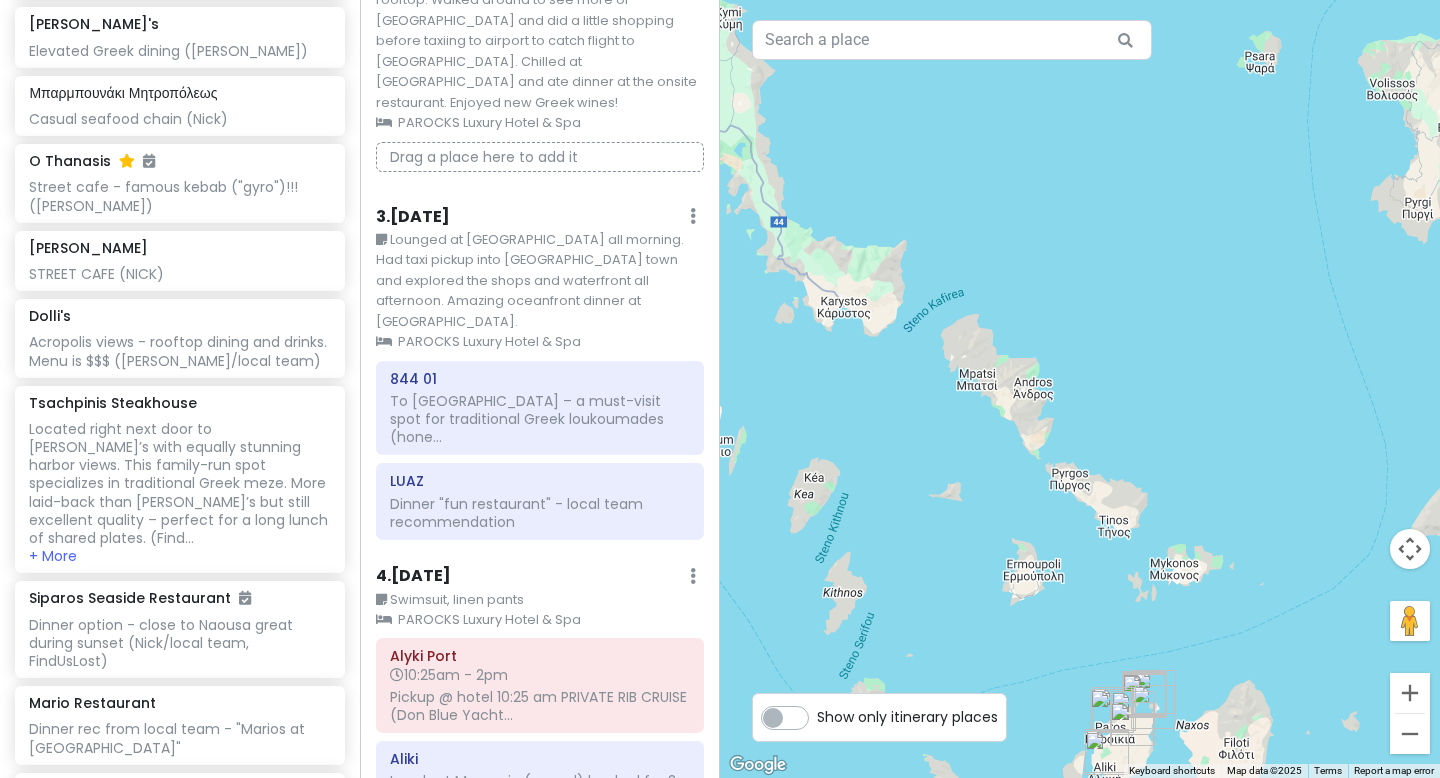 click on "Swimsuit, linen pants" at bounding box center [540, 600] 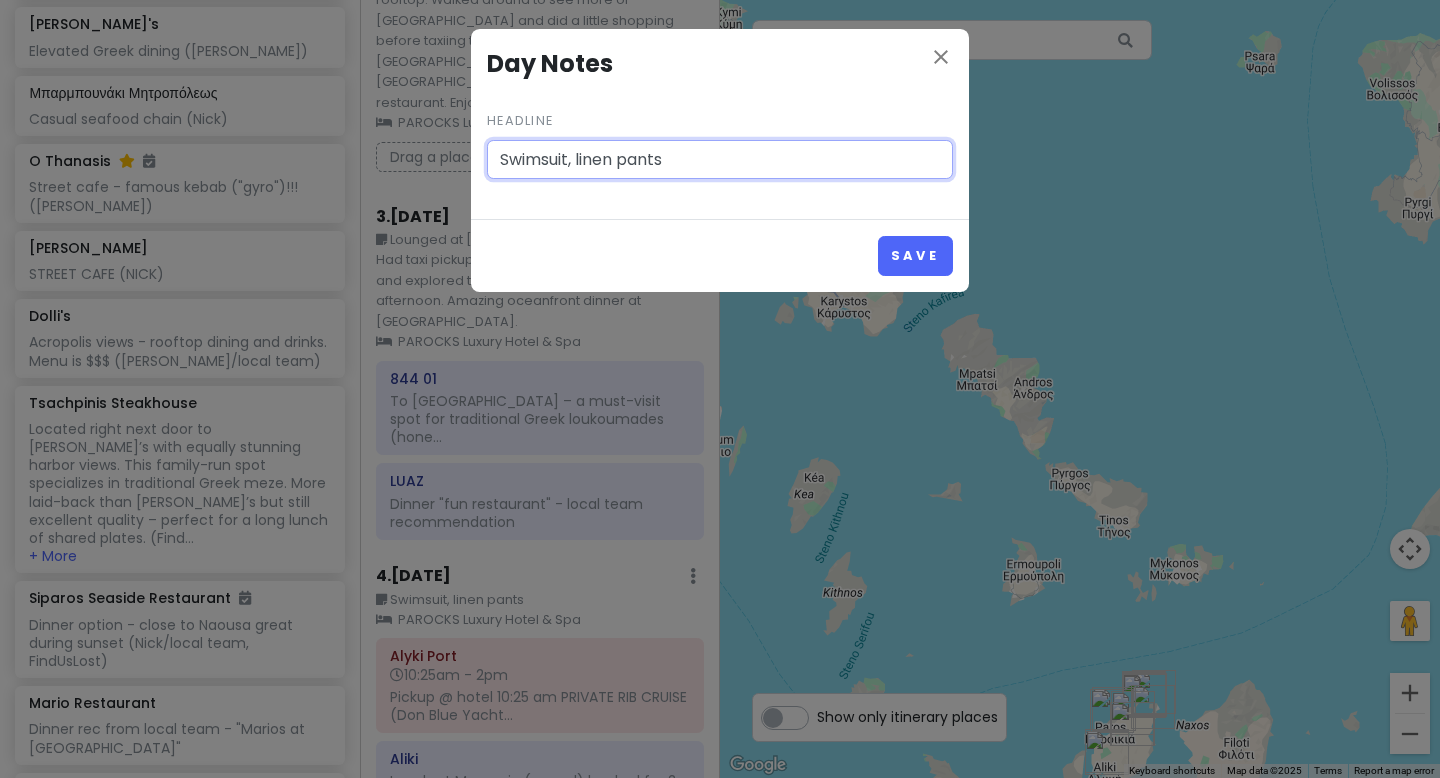 drag, startPoint x: 690, startPoint y: 159, endPoint x: 487, endPoint y: 156, distance: 203.02217 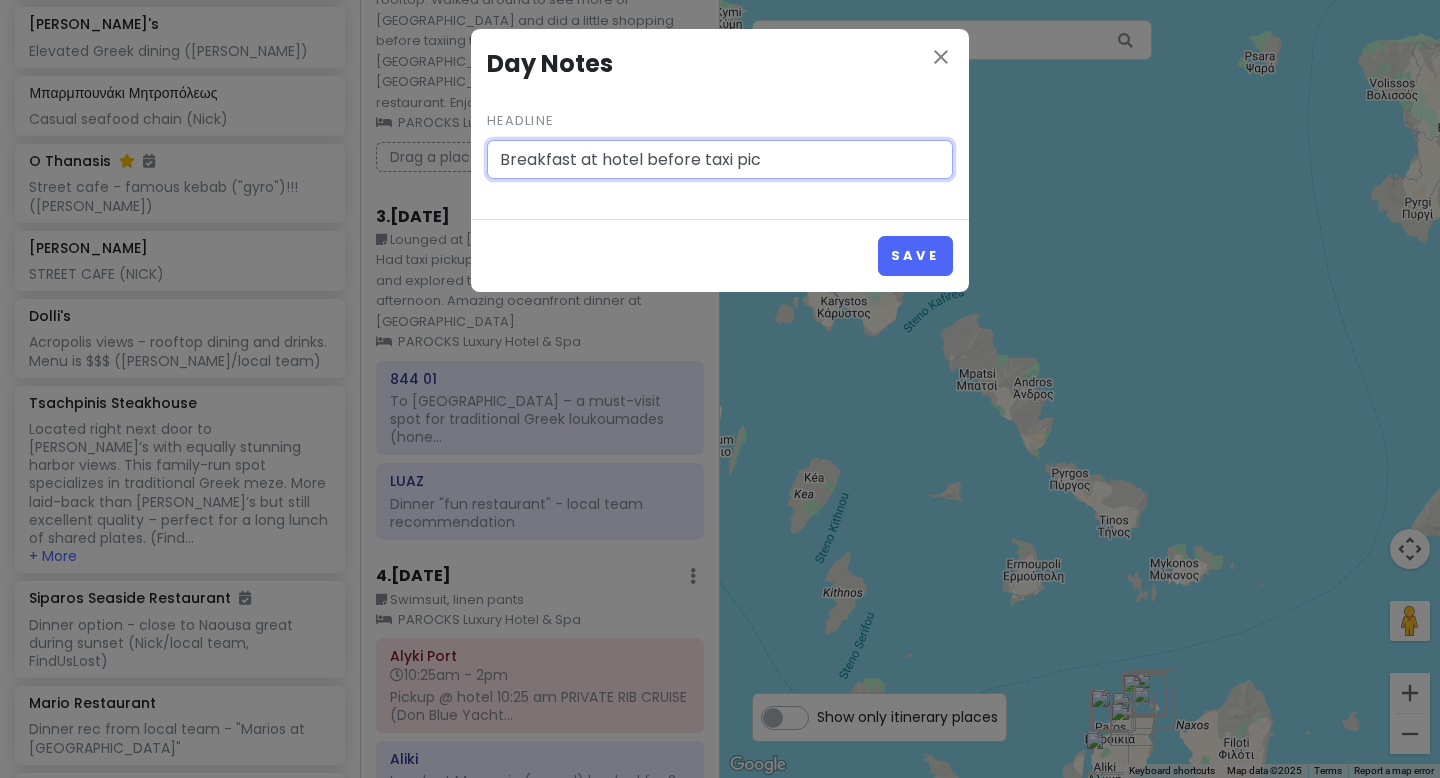 click on "Breakfast at hotel before taxi pic" at bounding box center (720, 160) 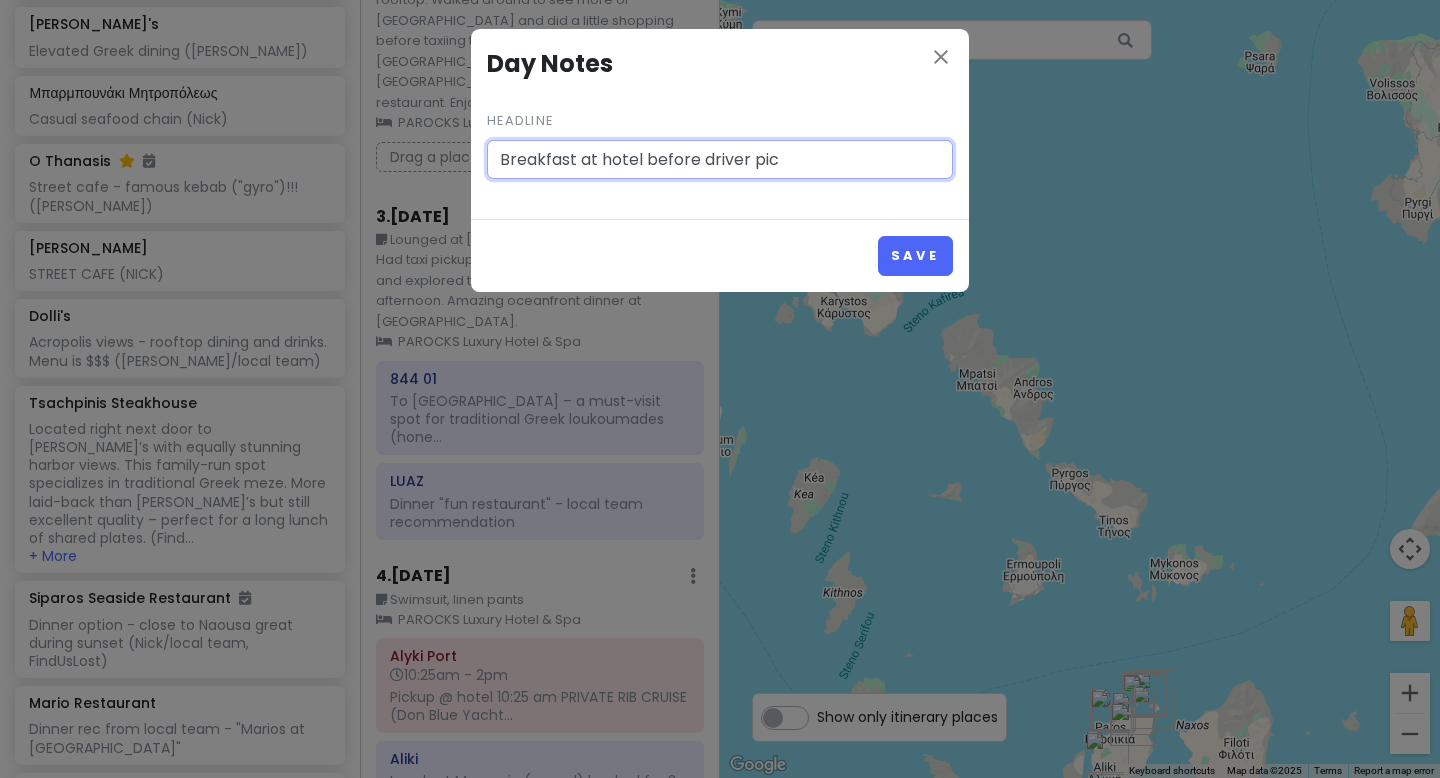 click on "Breakfast at hotel before driver pic" at bounding box center (720, 160) 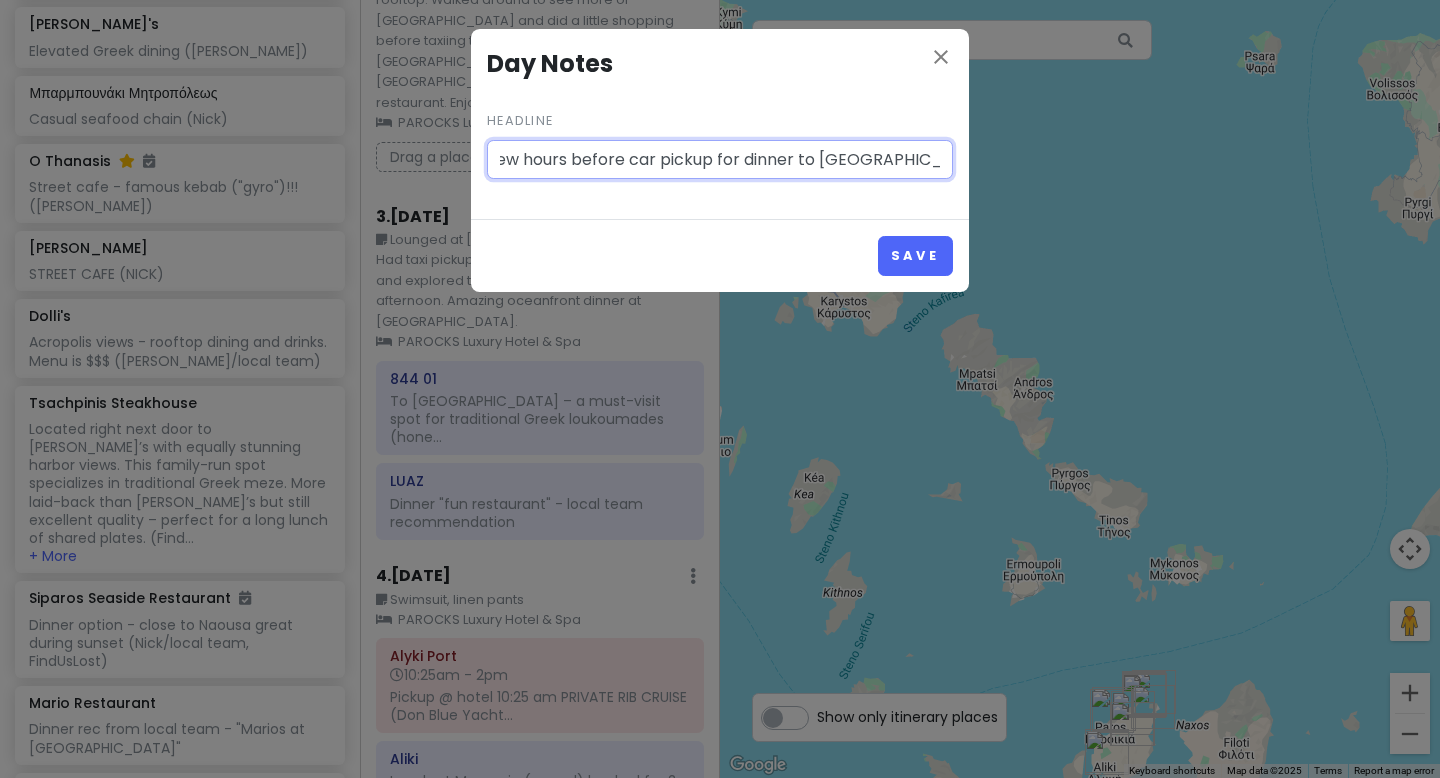 scroll, scrollTop: 0, scrollLeft: 2496, axis: horizontal 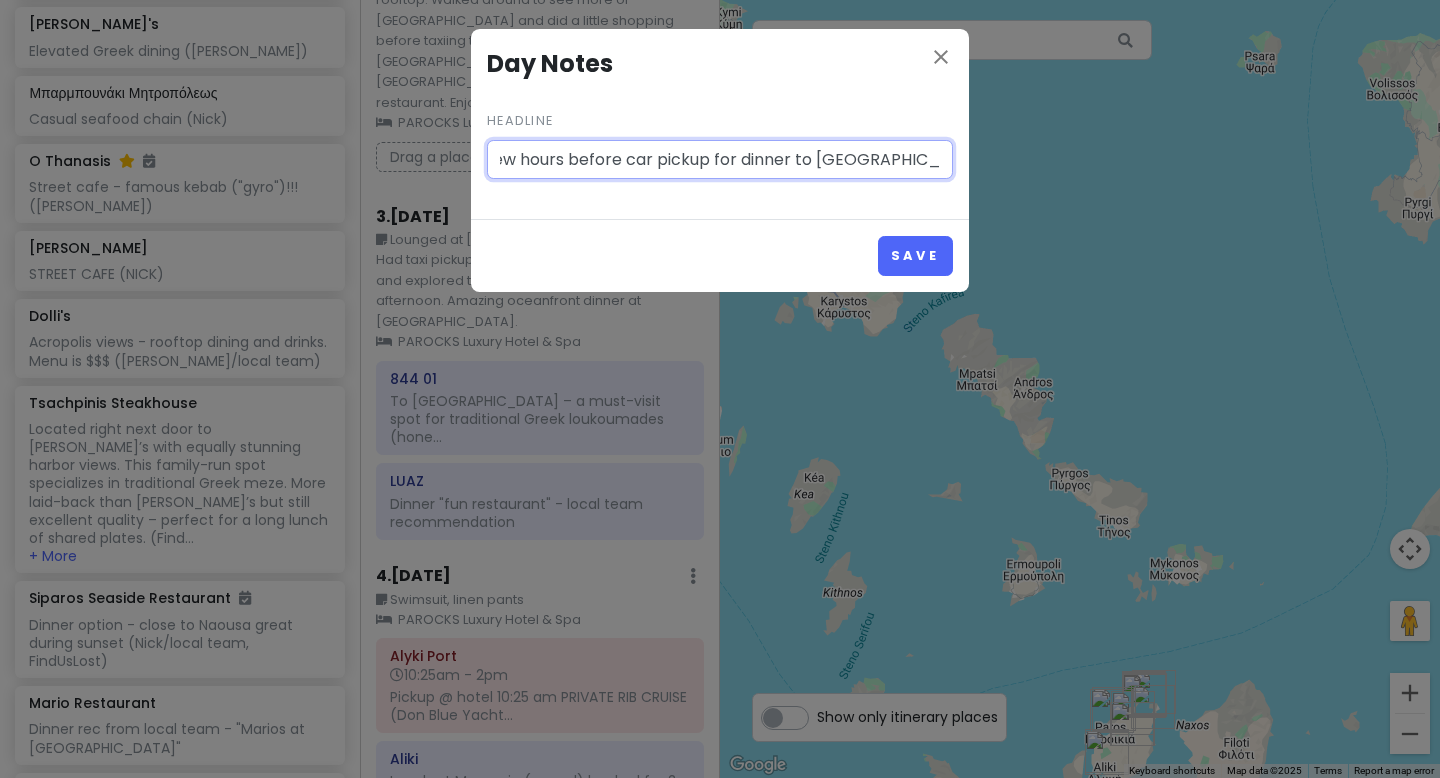 click on "Breakfast at hotel before driver pickup into Aliki port for the RIB cruise. This was the BEST activity we did - got to see beautiful spots around [GEOGRAPHIC_DATA] and Antiparos and did some swimming/snorkeling. Boat captain [PERSON_NAME] was wonderful. Went back to hotel to enjoy late afternoon at pool for a few hours before car pickup for dinner to [GEOGRAPHIC_DATA]. Another amazing waterfront meal." at bounding box center (720, 160) 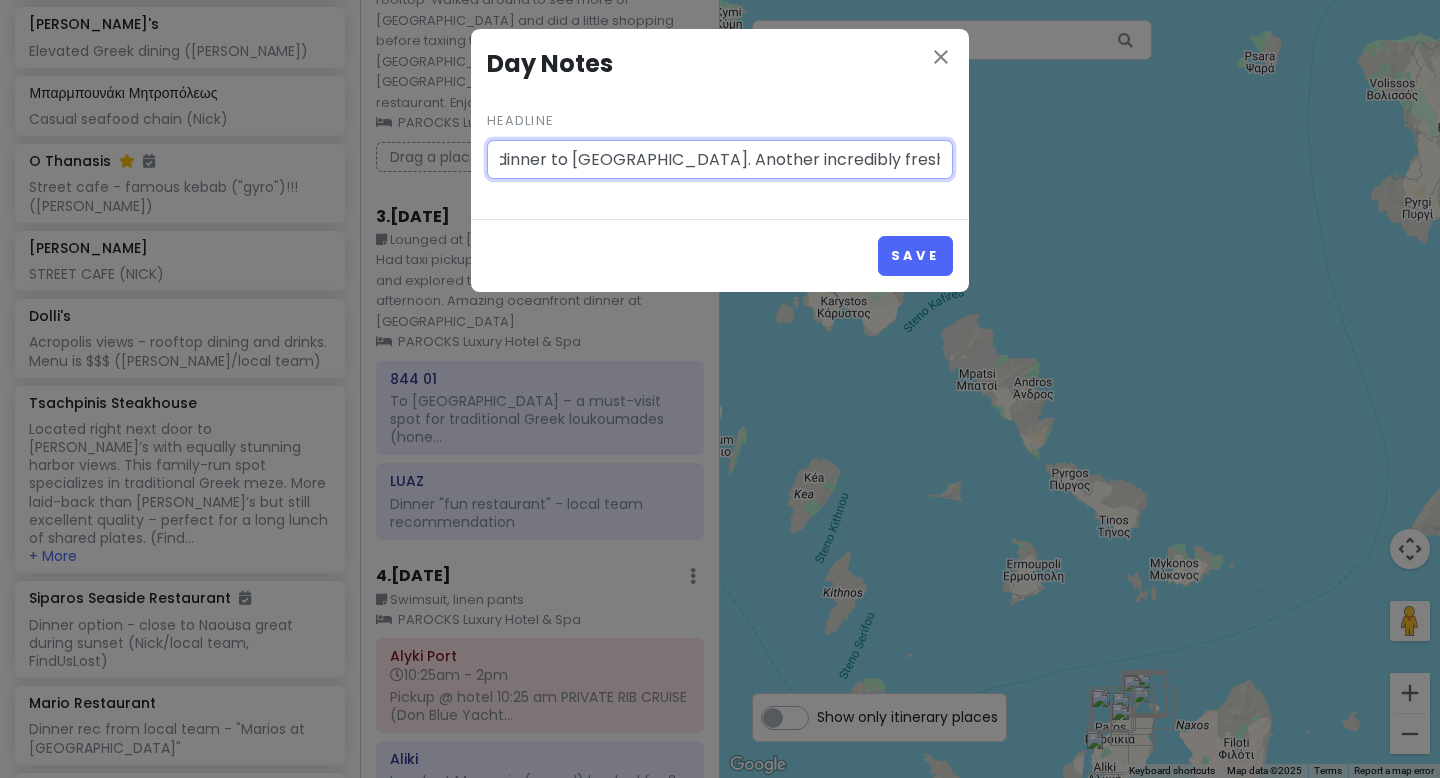 scroll, scrollTop: 0, scrollLeft: 2603, axis: horizontal 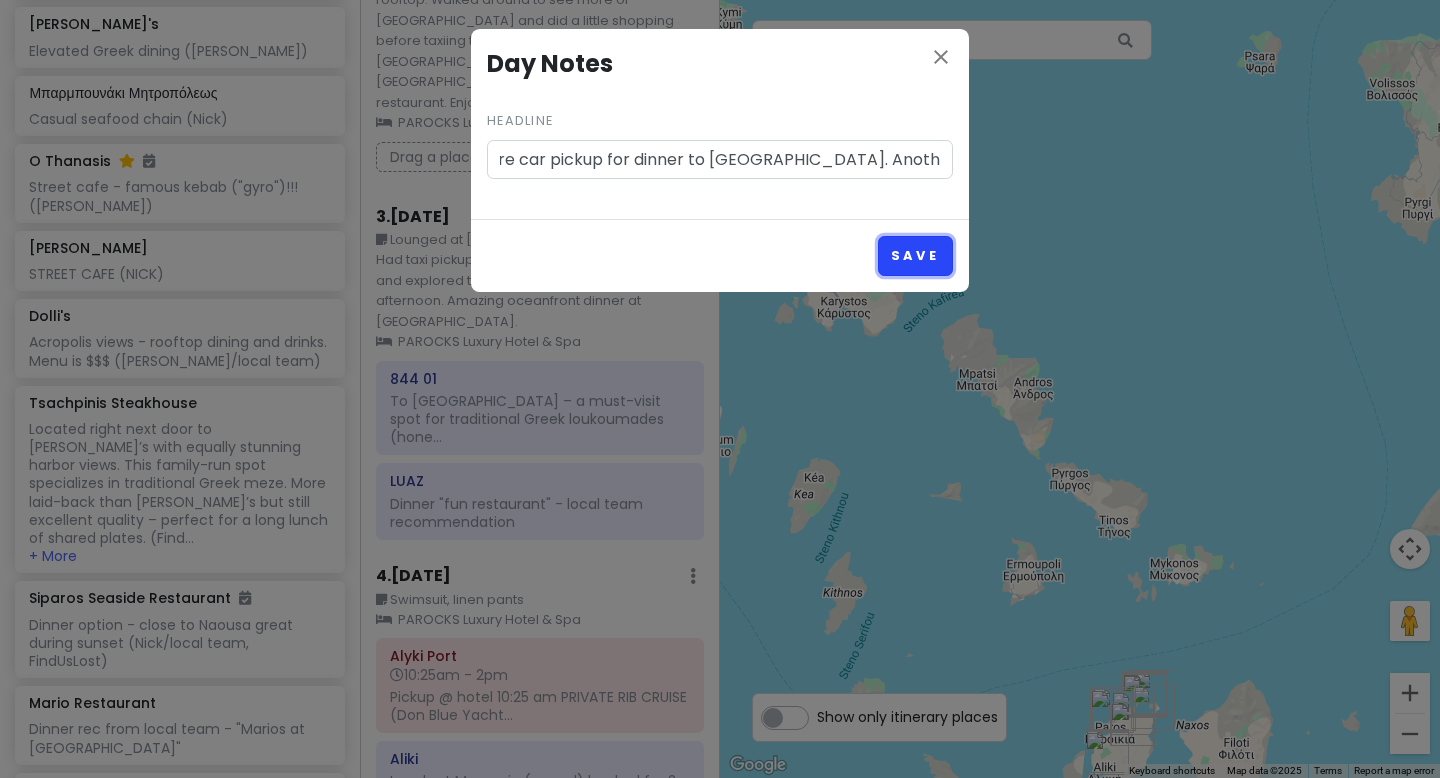 click on "Save" at bounding box center (915, 255) 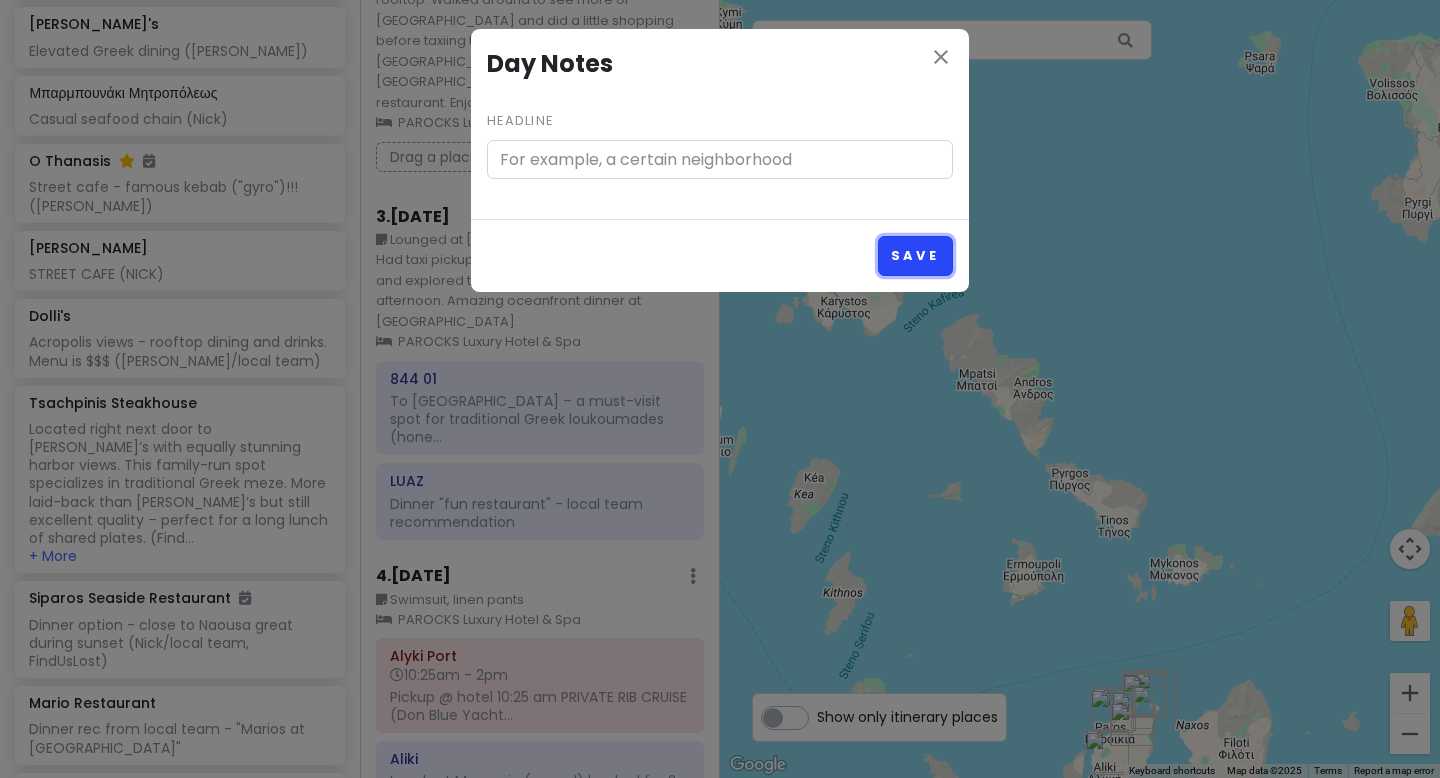 scroll, scrollTop: 0, scrollLeft: 0, axis: both 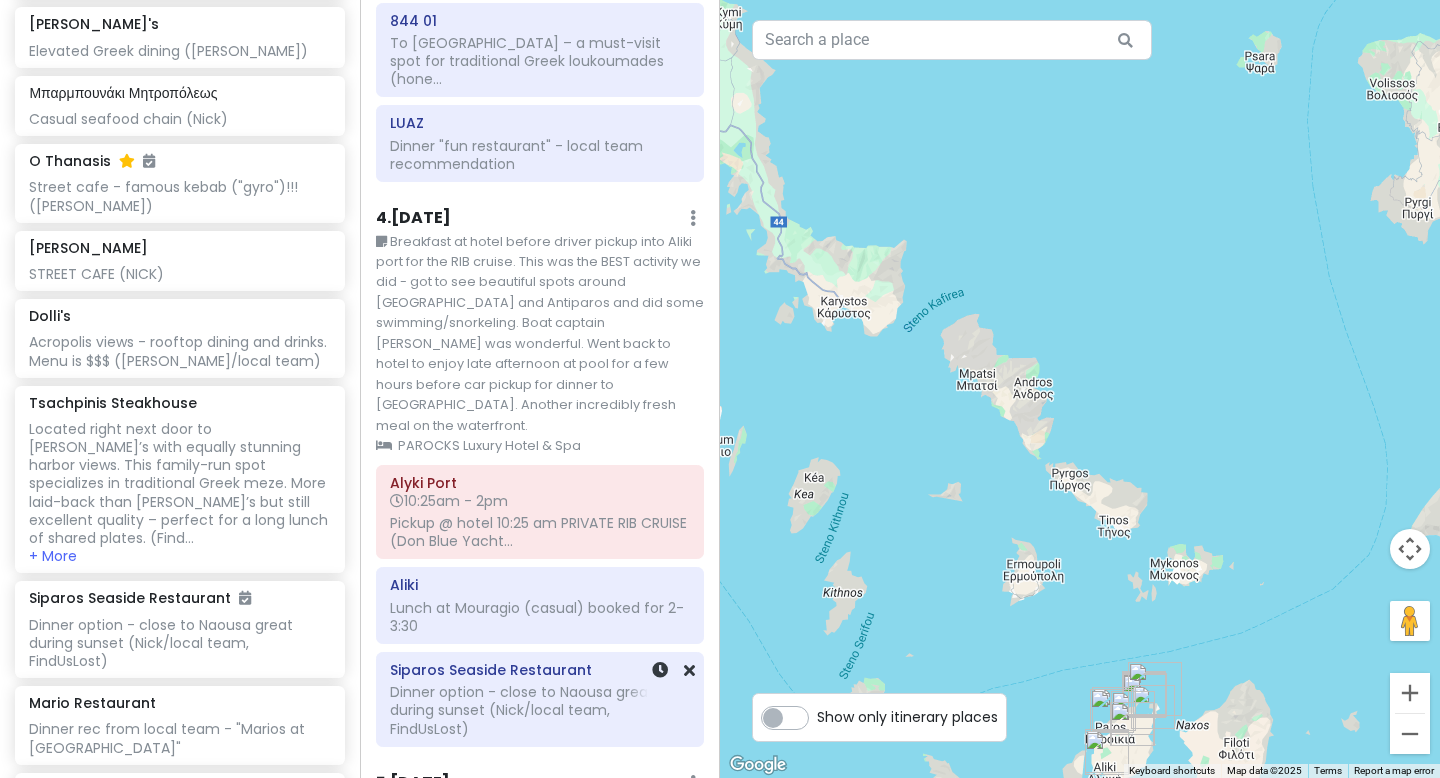 click on "Dinner option - close to Naousa great during sunset (Nick/local team, FindUsLost)" at bounding box center (540, -465) 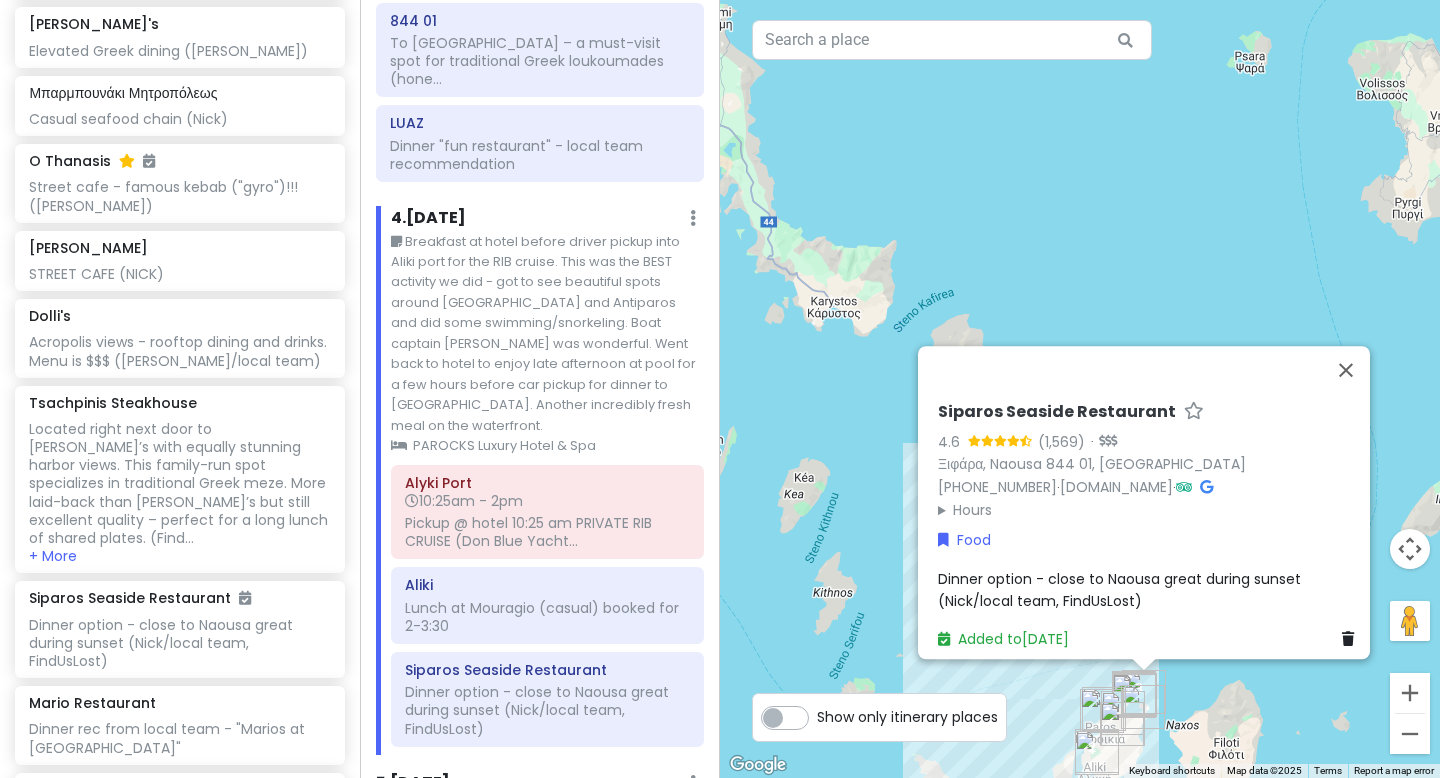 click on "Dinner option - close to Naousa great during sunset (Nick/local team, FindUsLost)" at bounding box center (1121, 590) 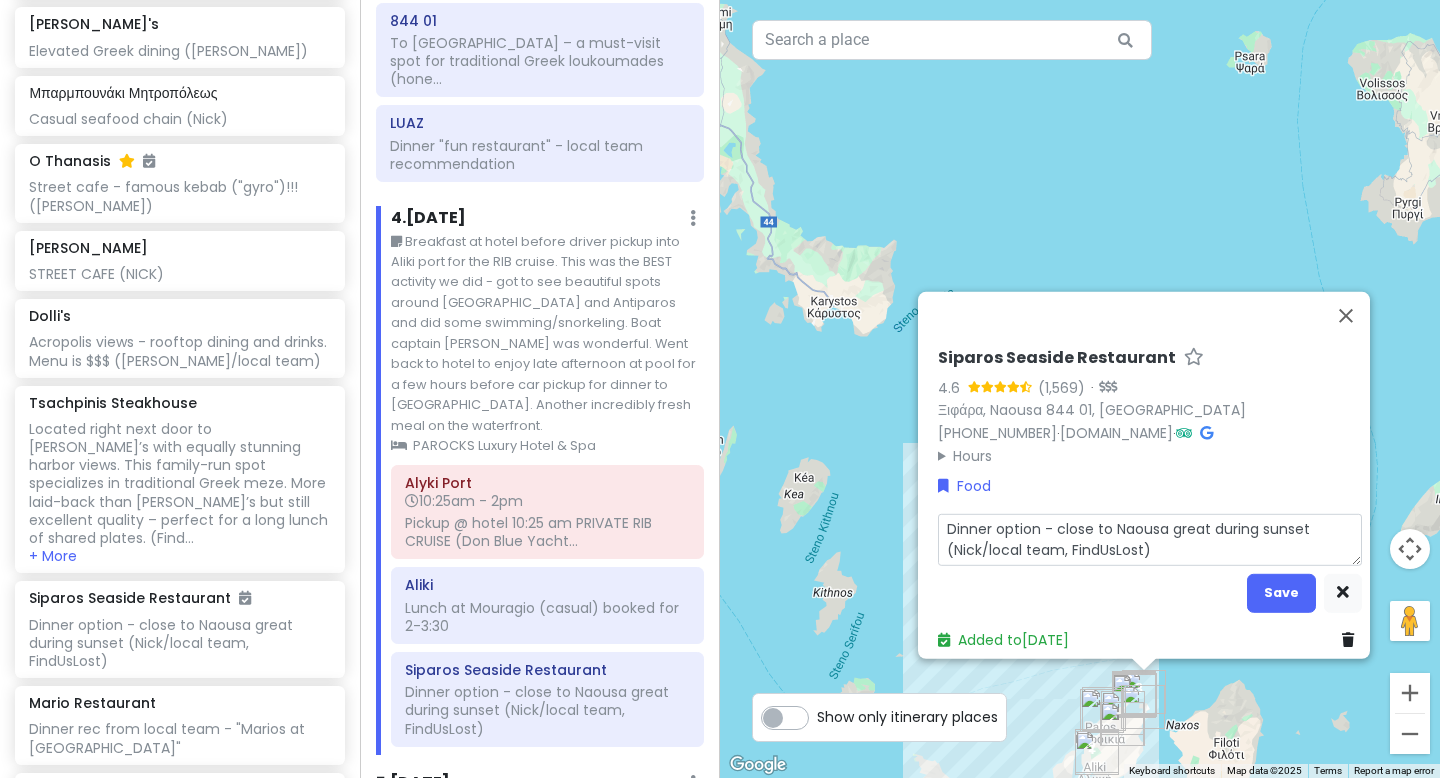drag, startPoint x: 1047, startPoint y: 517, endPoint x: 1202, endPoint y: 516, distance: 155.00322 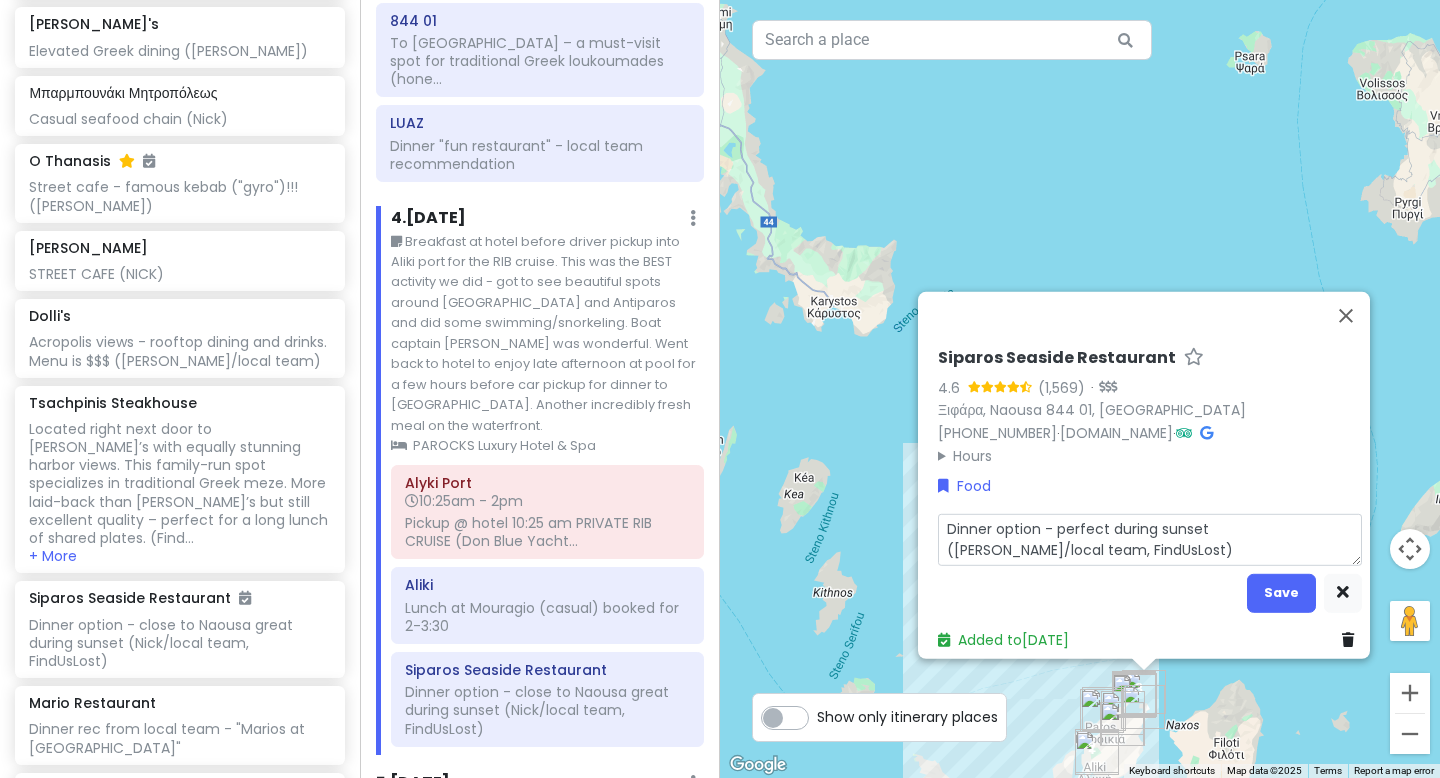 click on "Dinner option - perfect during sunset ([PERSON_NAME]/local team, FindUsLost)" at bounding box center [1150, 539] 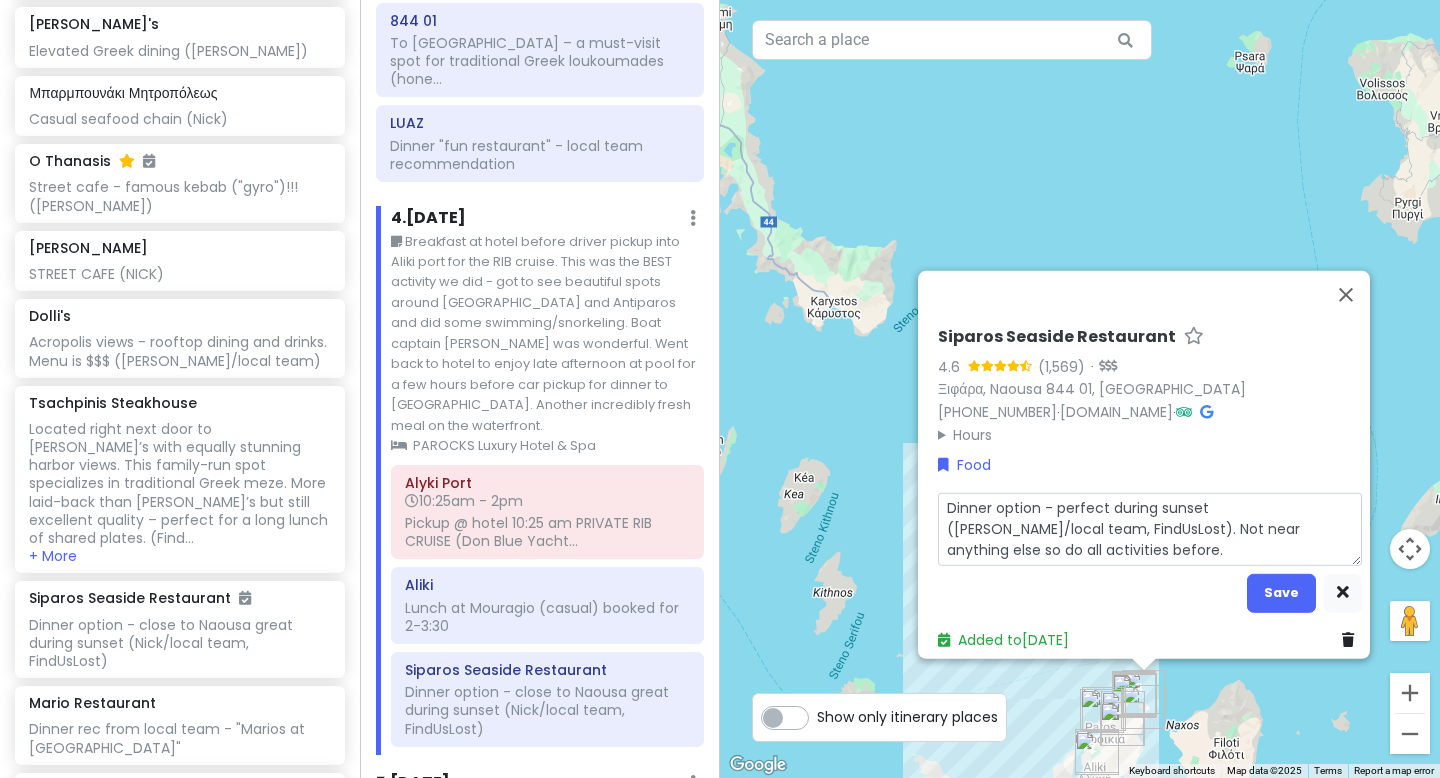 click on "Dinner option - perfect during sunset ([PERSON_NAME]/local team, FindUsLost). Not near anything else so do all activities before." at bounding box center [1150, 528] 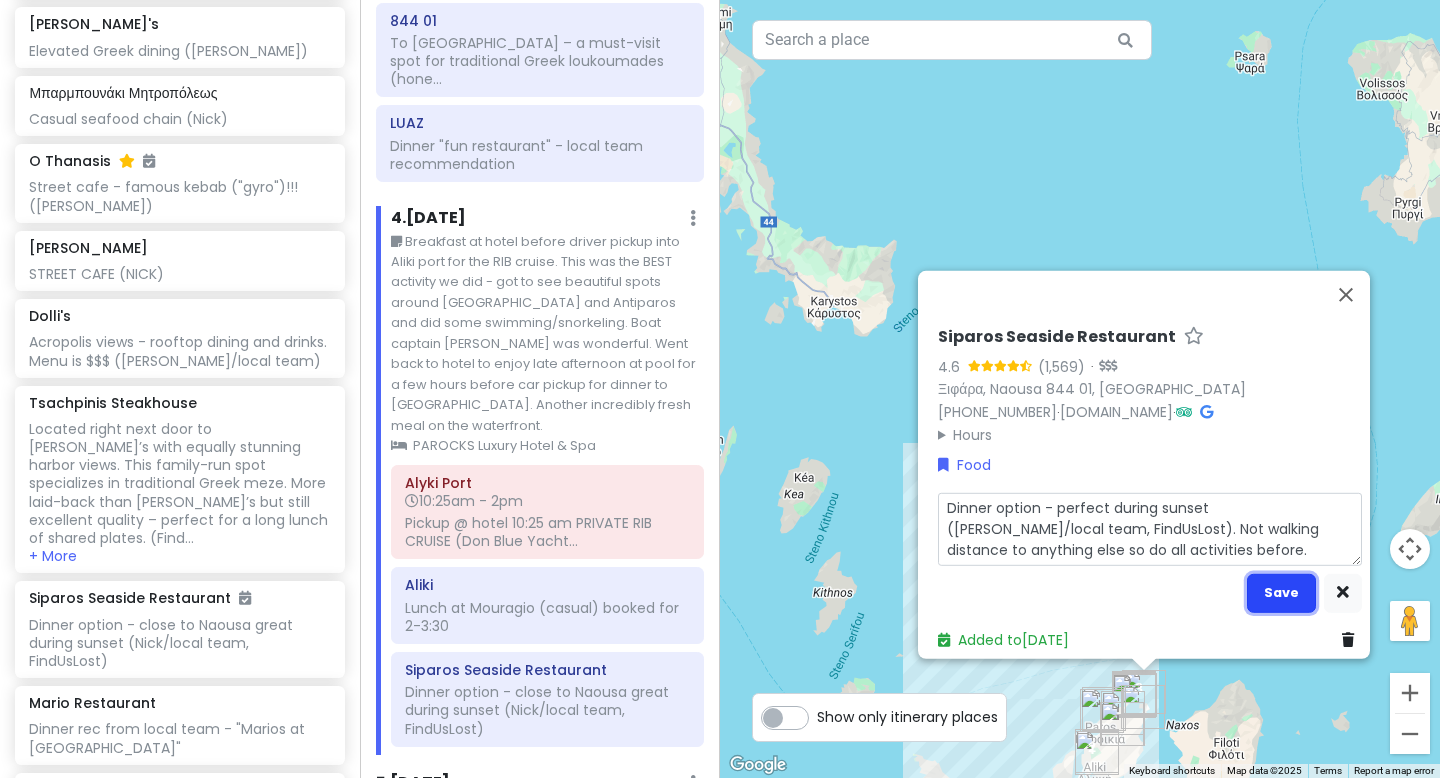 click on "Save" at bounding box center [1281, 592] 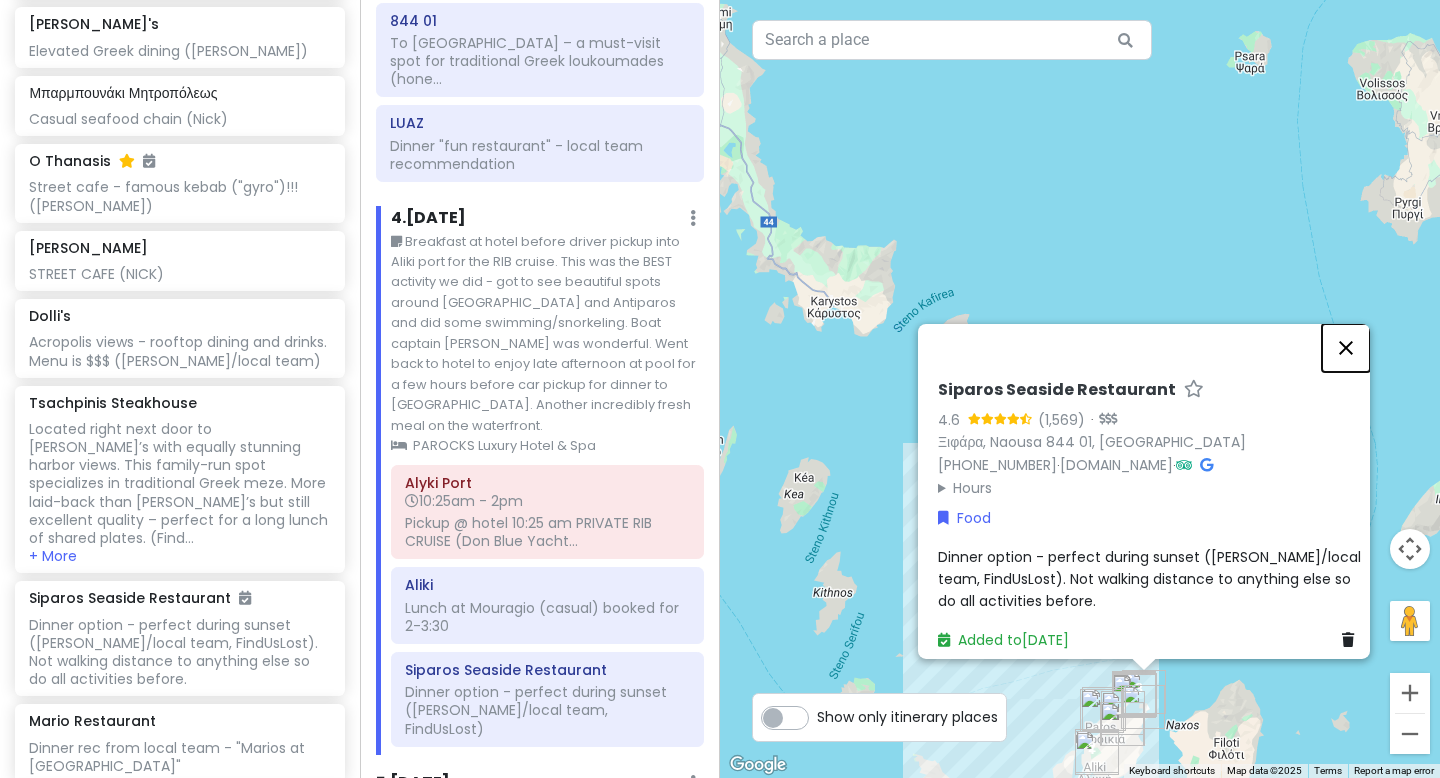 click at bounding box center [1346, 348] 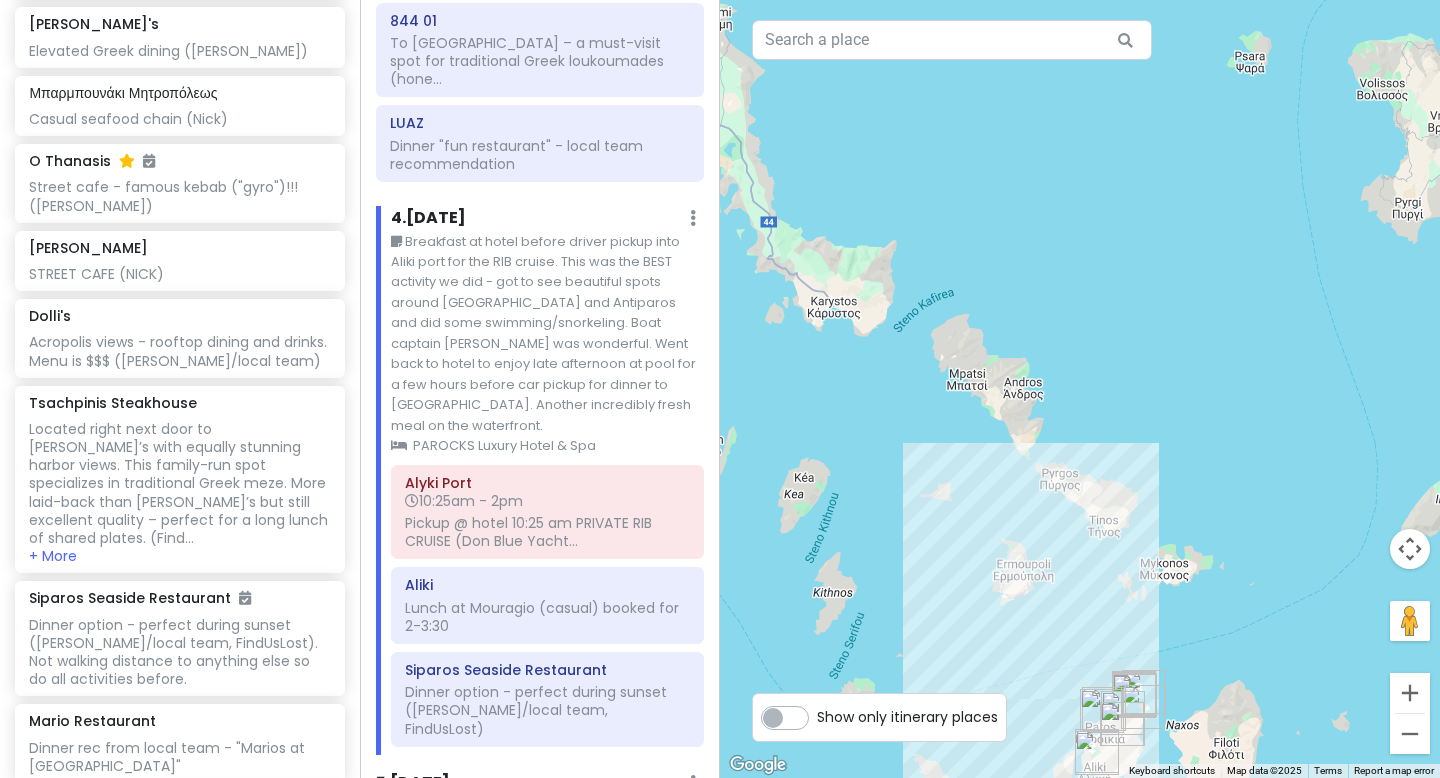 click on "Breakfast at hotel before driver pickup into Aliki port for the RIB cruise. This was the BEST activity we did - got to see beautiful spots around [GEOGRAPHIC_DATA] and Antiparos and did some swimming/snorkeling. Boat captain [PERSON_NAME] was wonderful. Went back to hotel to enjoy late afternoon at pool for a few hours before car pickup for dinner to [GEOGRAPHIC_DATA]. Another incredibly fresh meal on the waterfront." at bounding box center (547, 334) 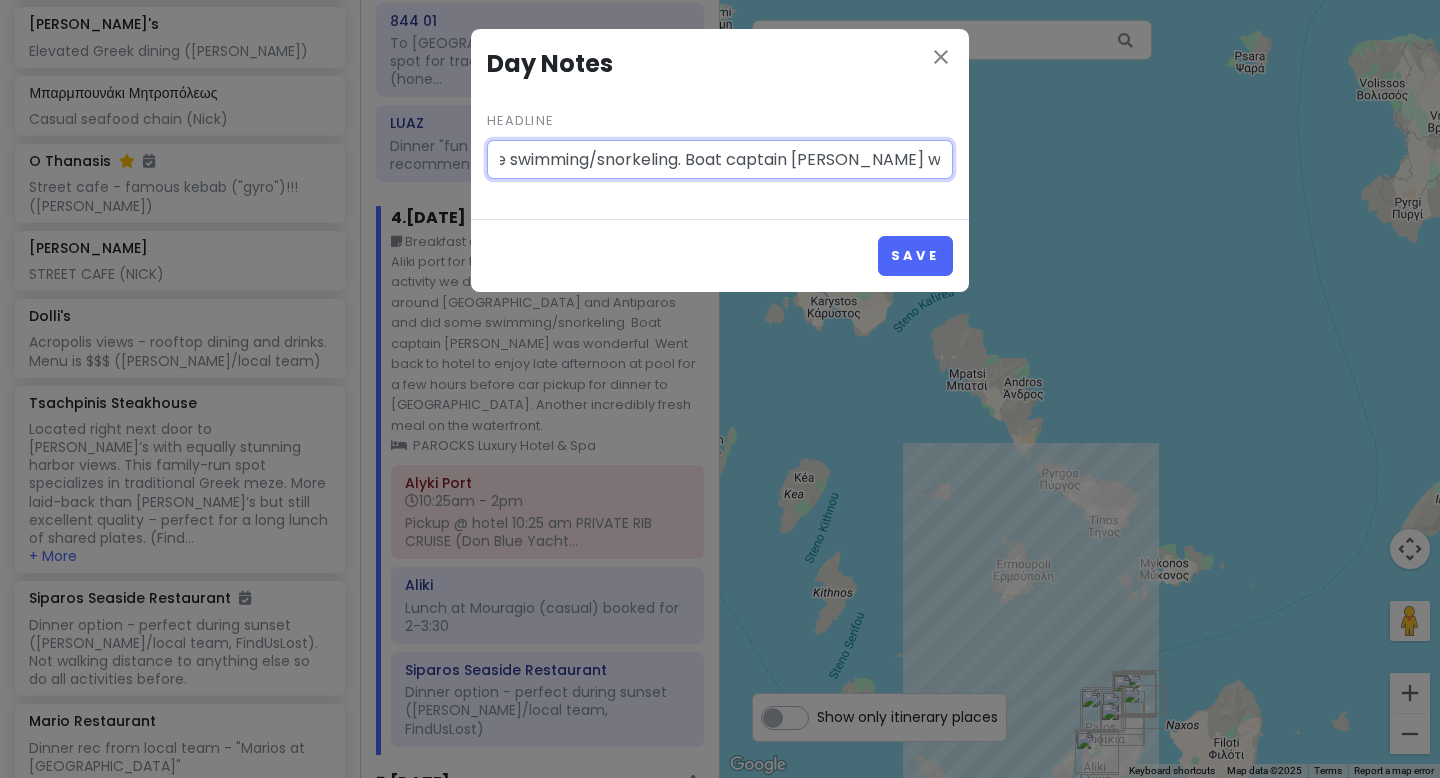 scroll, scrollTop: 0, scrollLeft: 1506, axis: horizontal 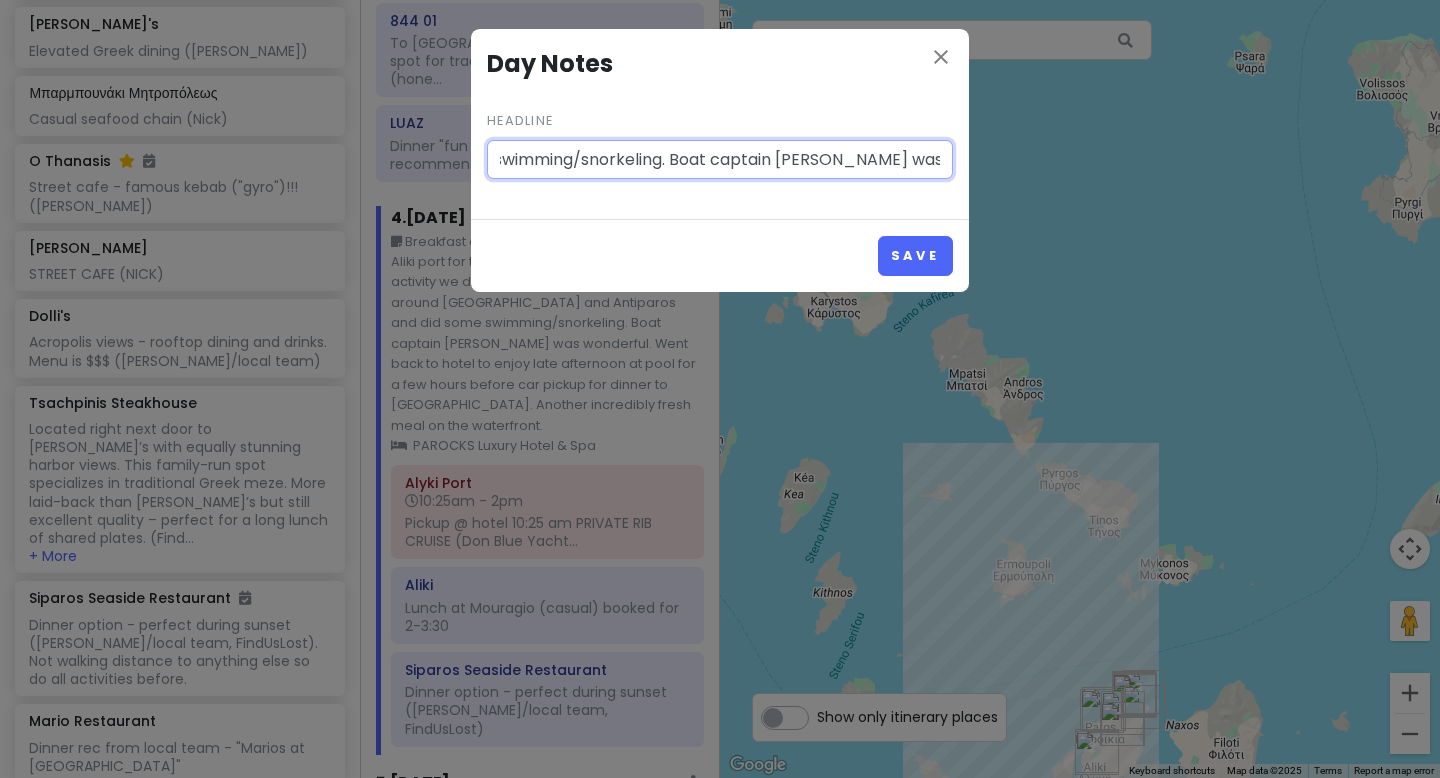 click on "Breakfast at hotel before driver pickup into Aliki port for the RIB cruise. This was the BEST activity we did - got to see beautiful spots around [GEOGRAPHIC_DATA] and Antiparos and did some swimming/snorkeling. Boat captain [PERSON_NAME] was wonderful. Went back to hotel to enjoy late afternoon at pool for a few hours before car pickup for dinner to [GEOGRAPHIC_DATA]. Another incredibly fresh meal on the waterfront." at bounding box center (720, 160) 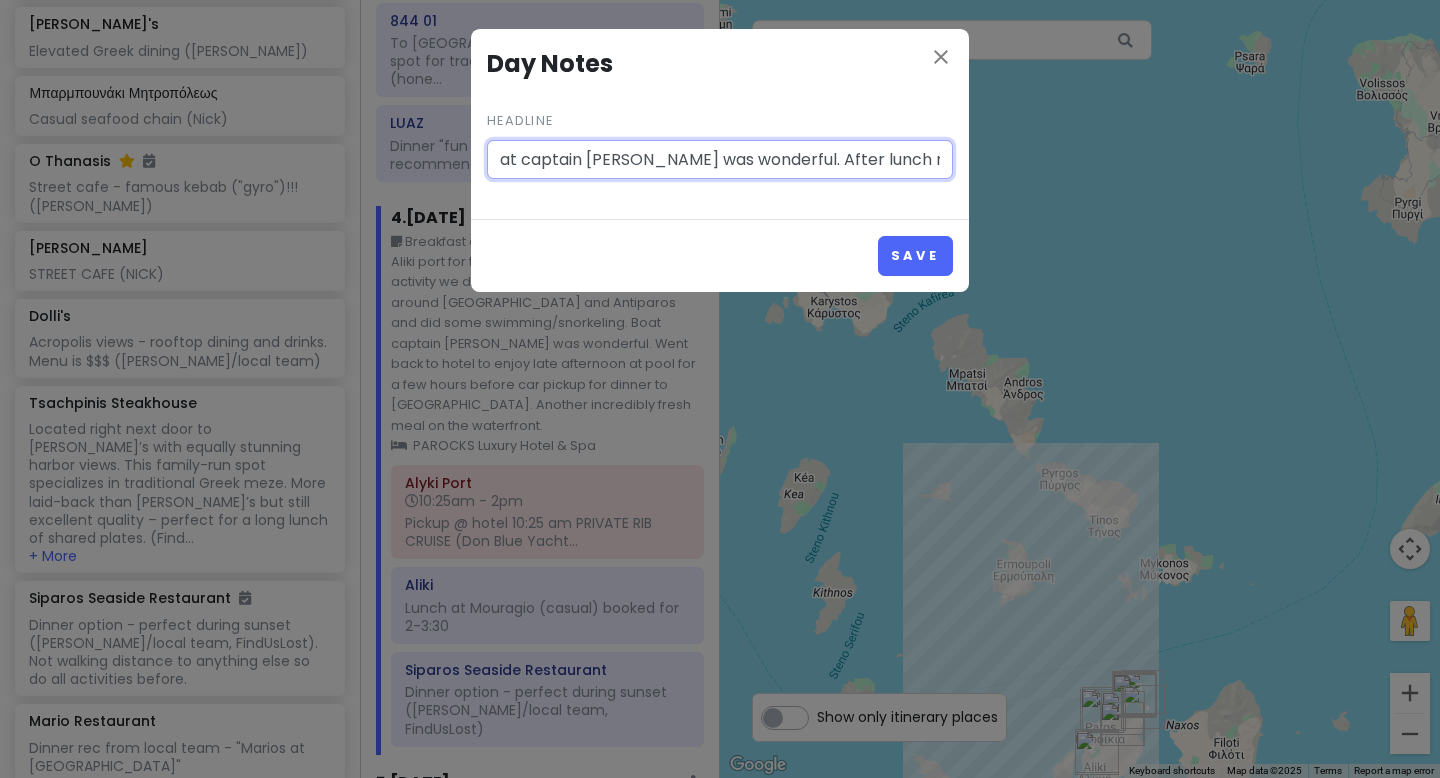 scroll, scrollTop: 0, scrollLeft: 1705, axis: horizontal 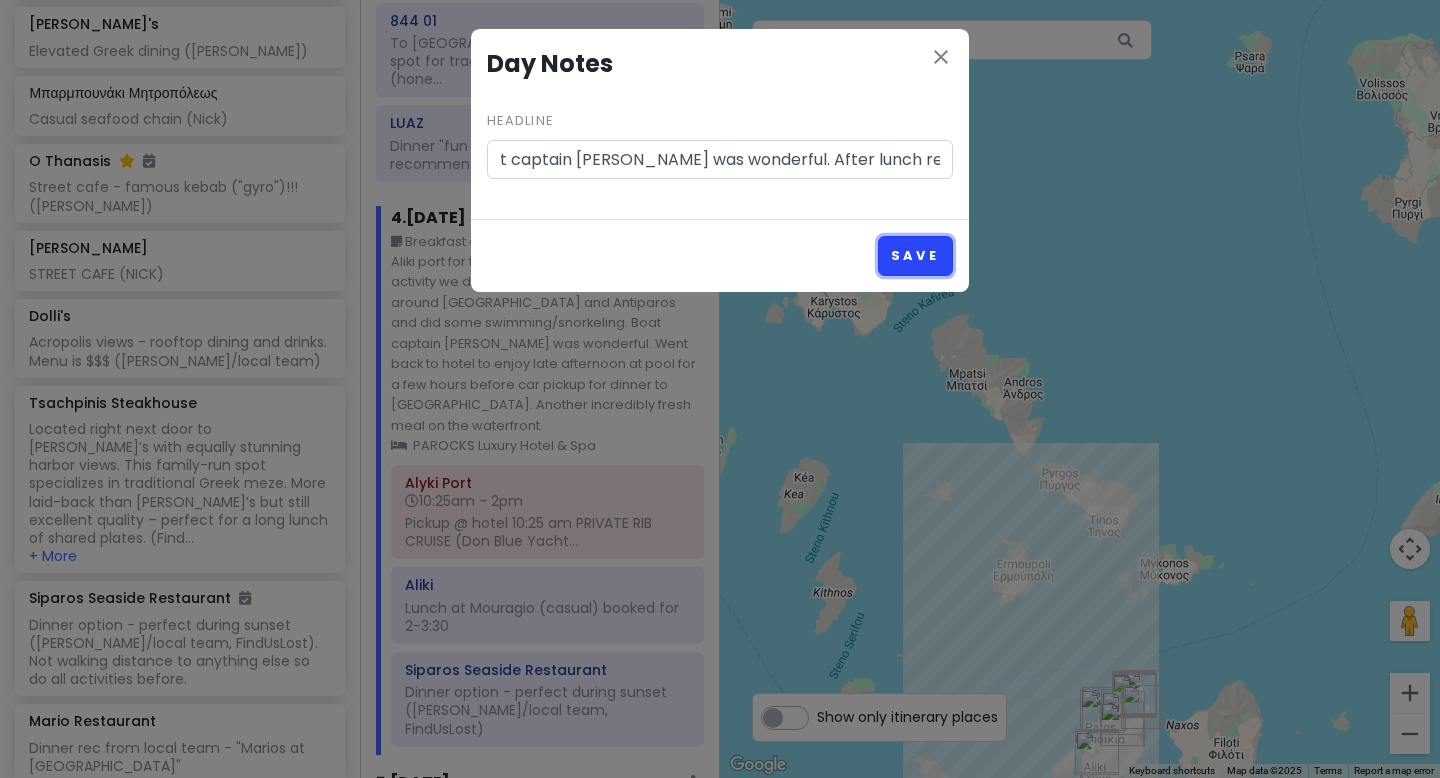 click on "Save" at bounding box center [915, 255] 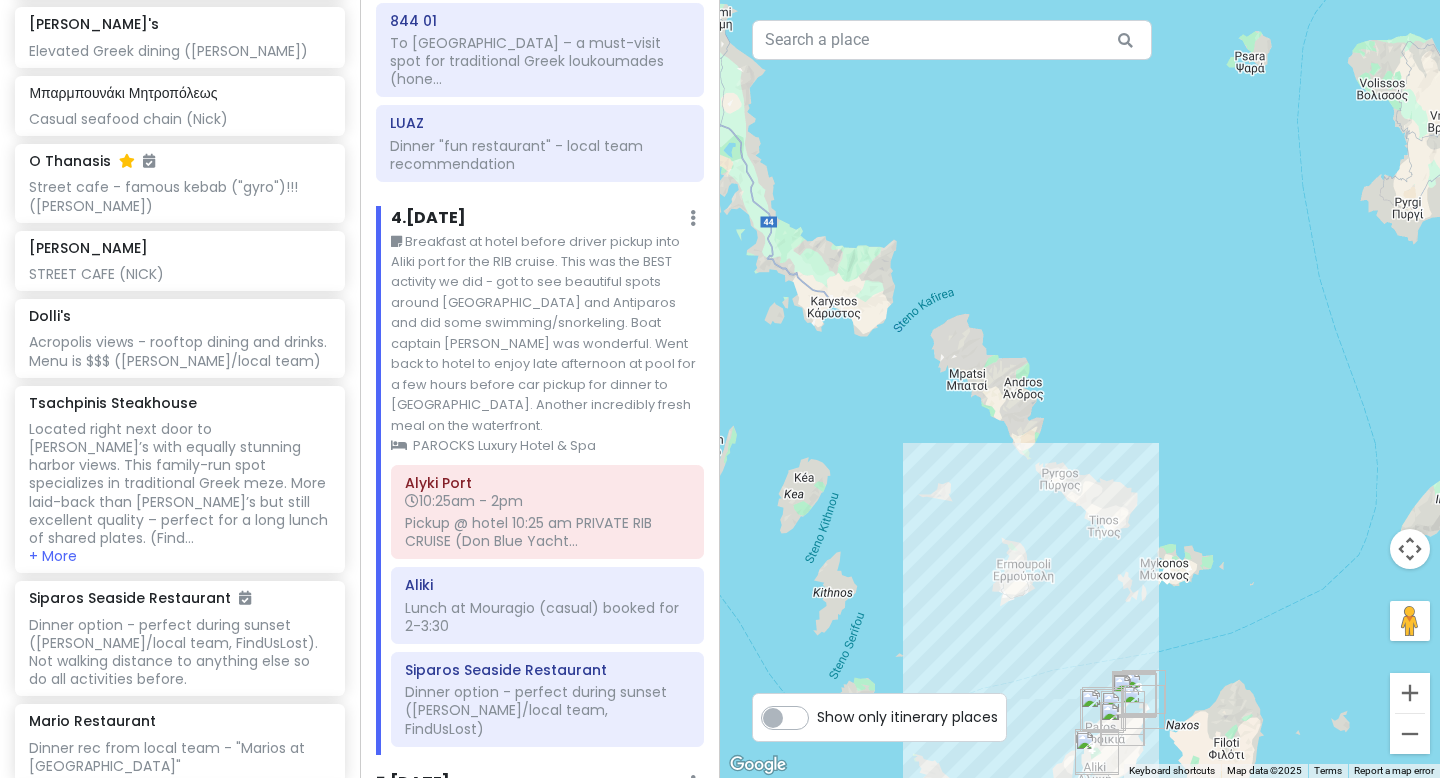 scroll, scrollTop: 0, scrollLeft: 0, axis: both 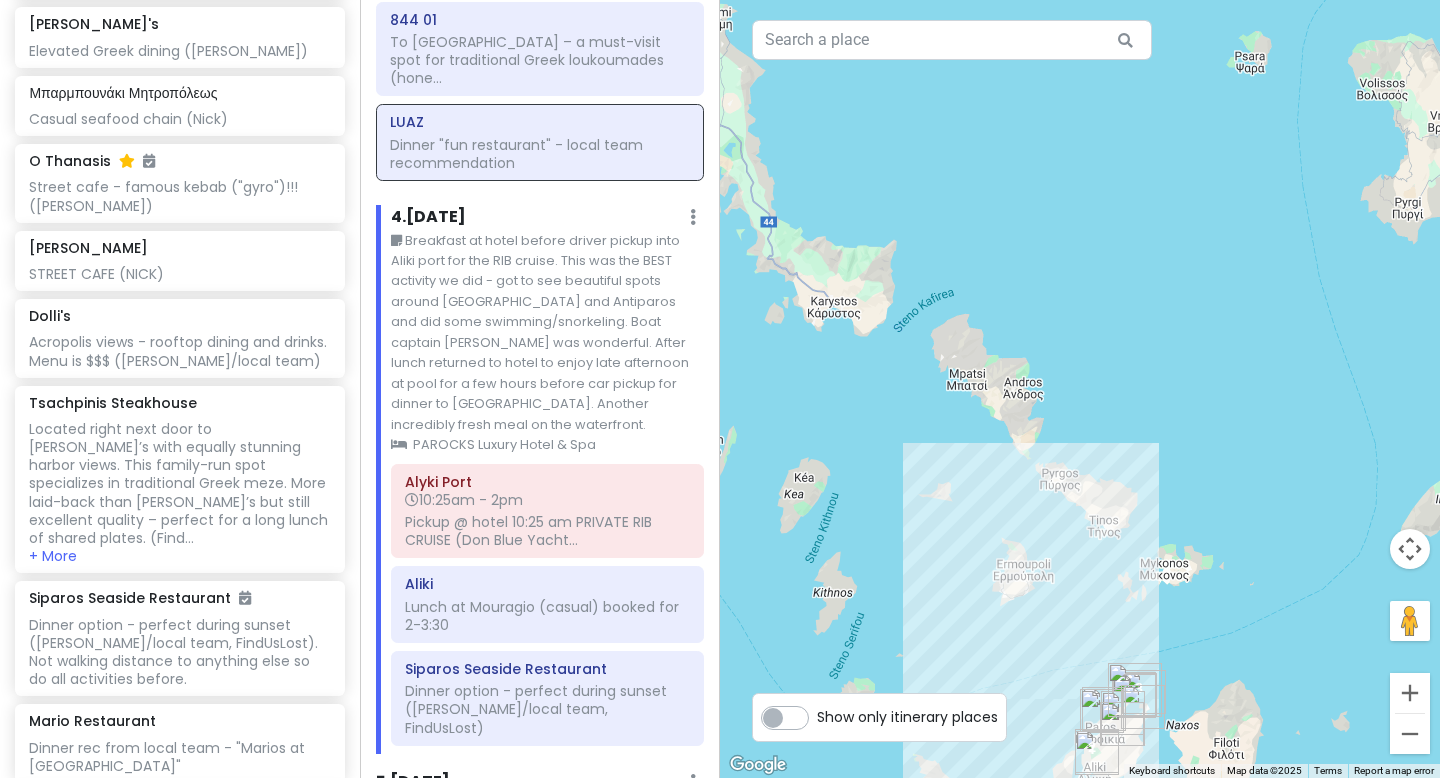 click on "Dinner "fun restaurant" - local team recommendation" at bounding box center (179, -1727) 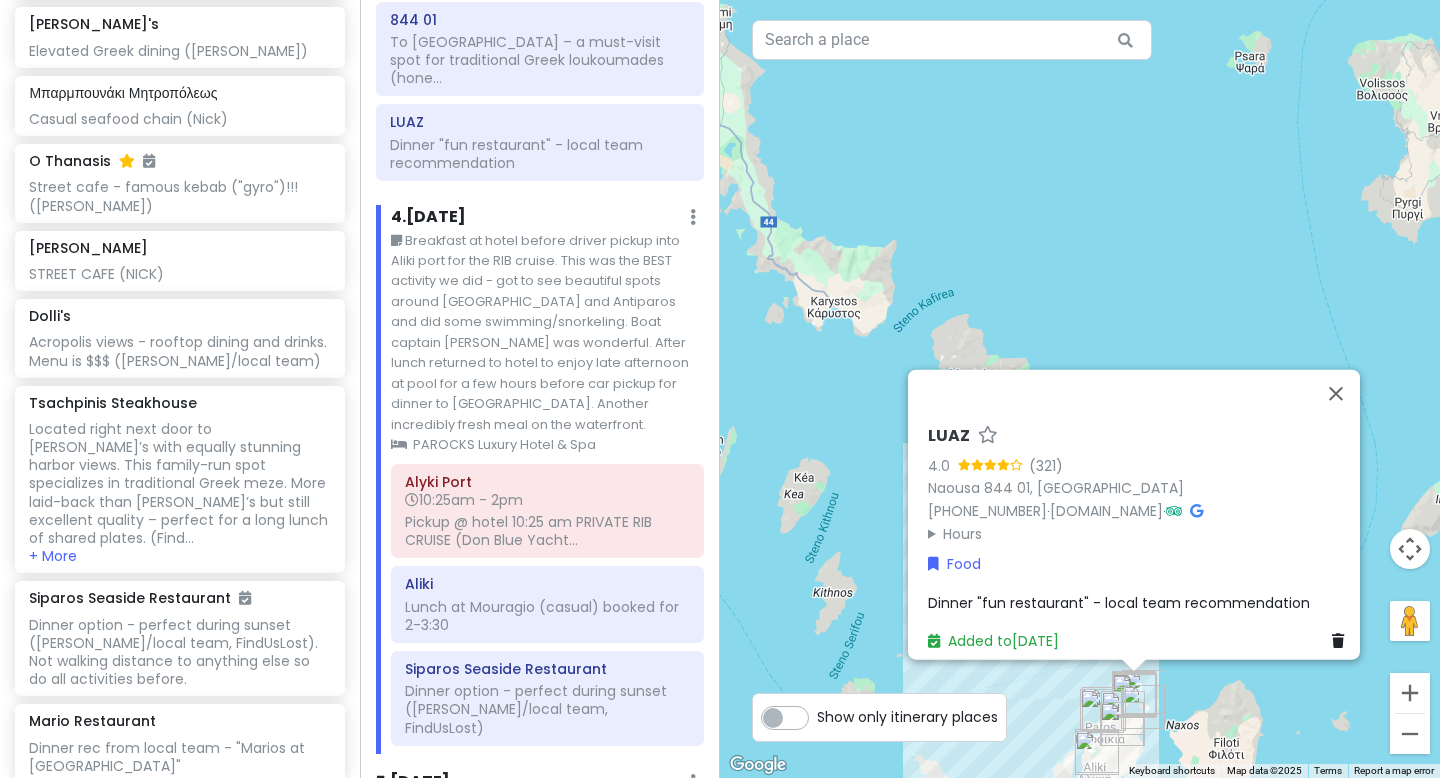 click at bounding box center (988, 434) 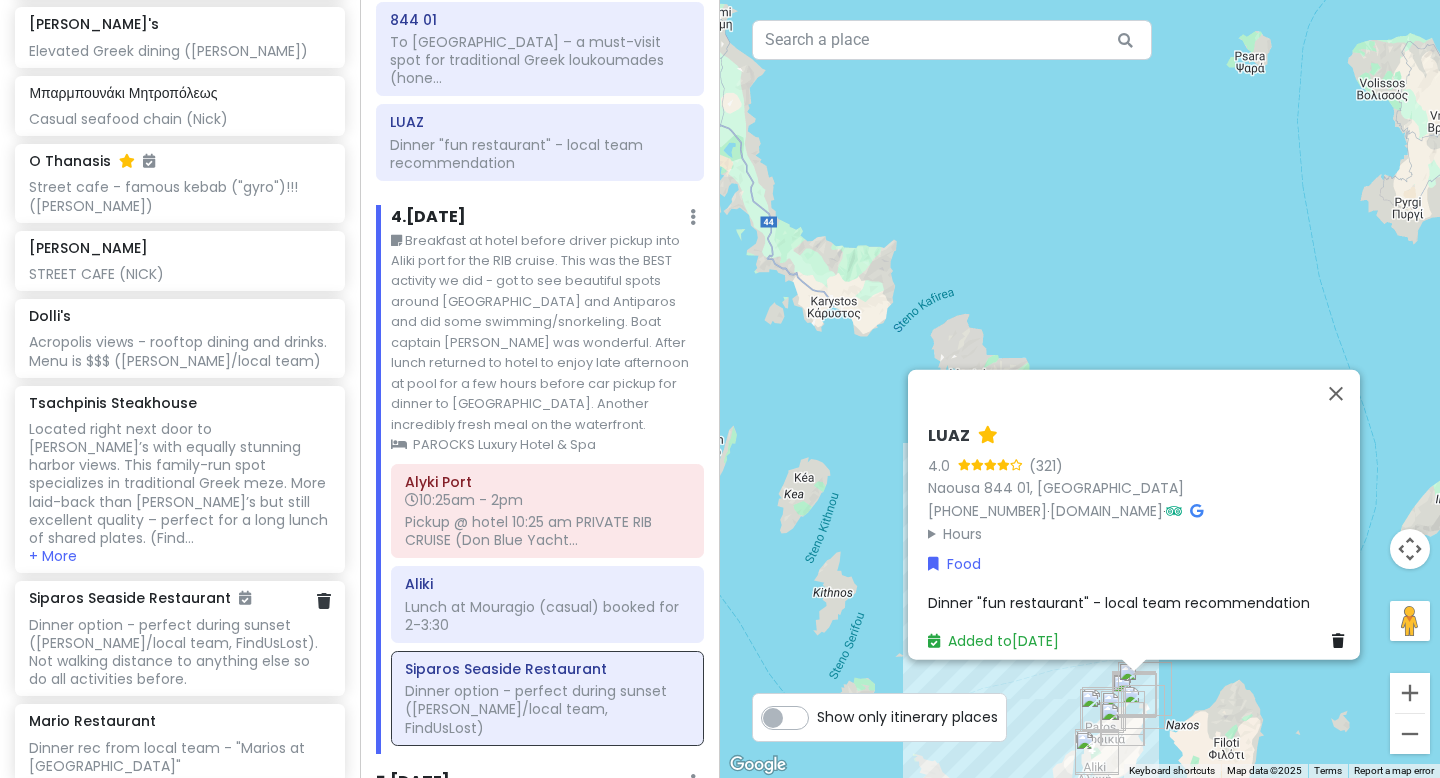 click on "Dinner option - perfect during sunset ([PERSON_NAME]/local team, FindUsLost). Not walking distance to anything else so do all activities before." at bounding box center [179, -1727] 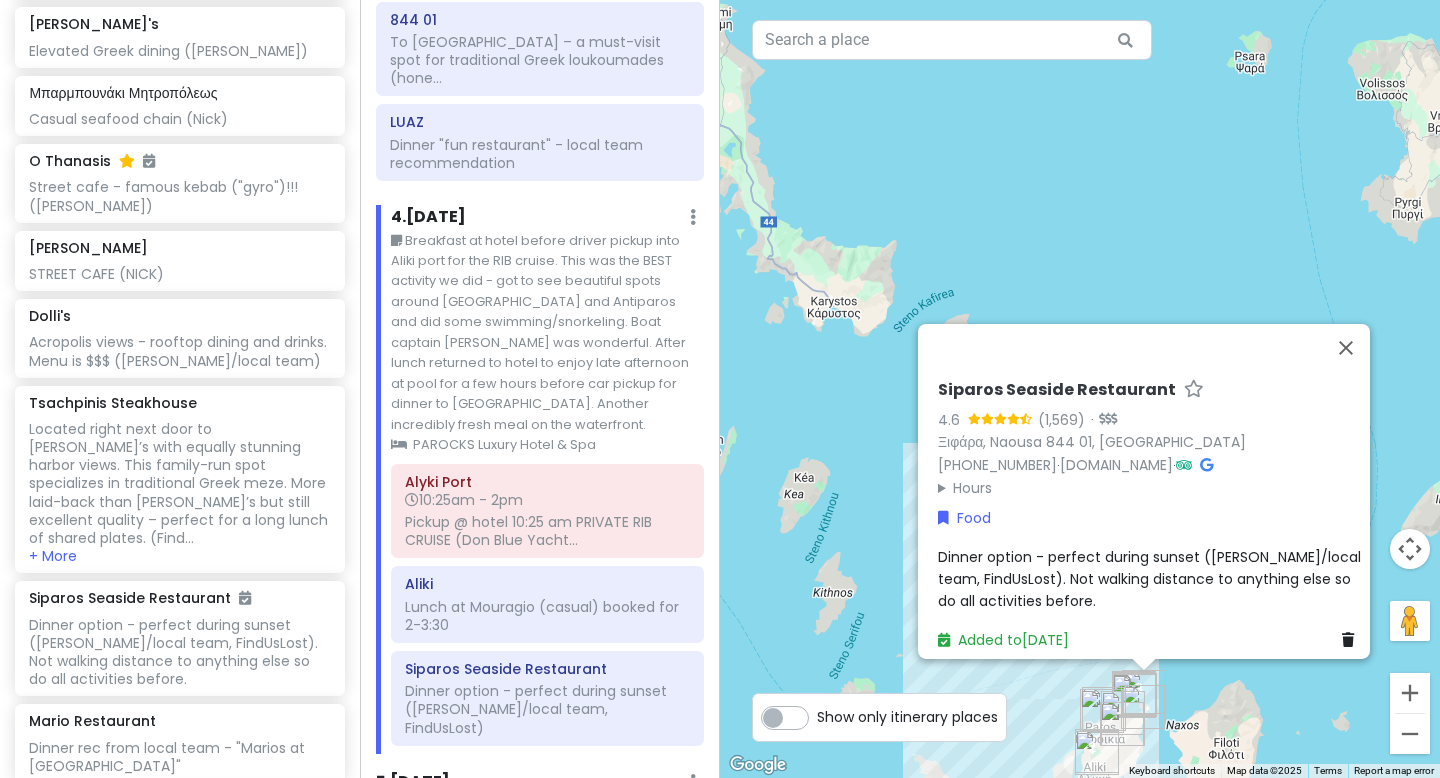 click at bounding box center [1194, 388] 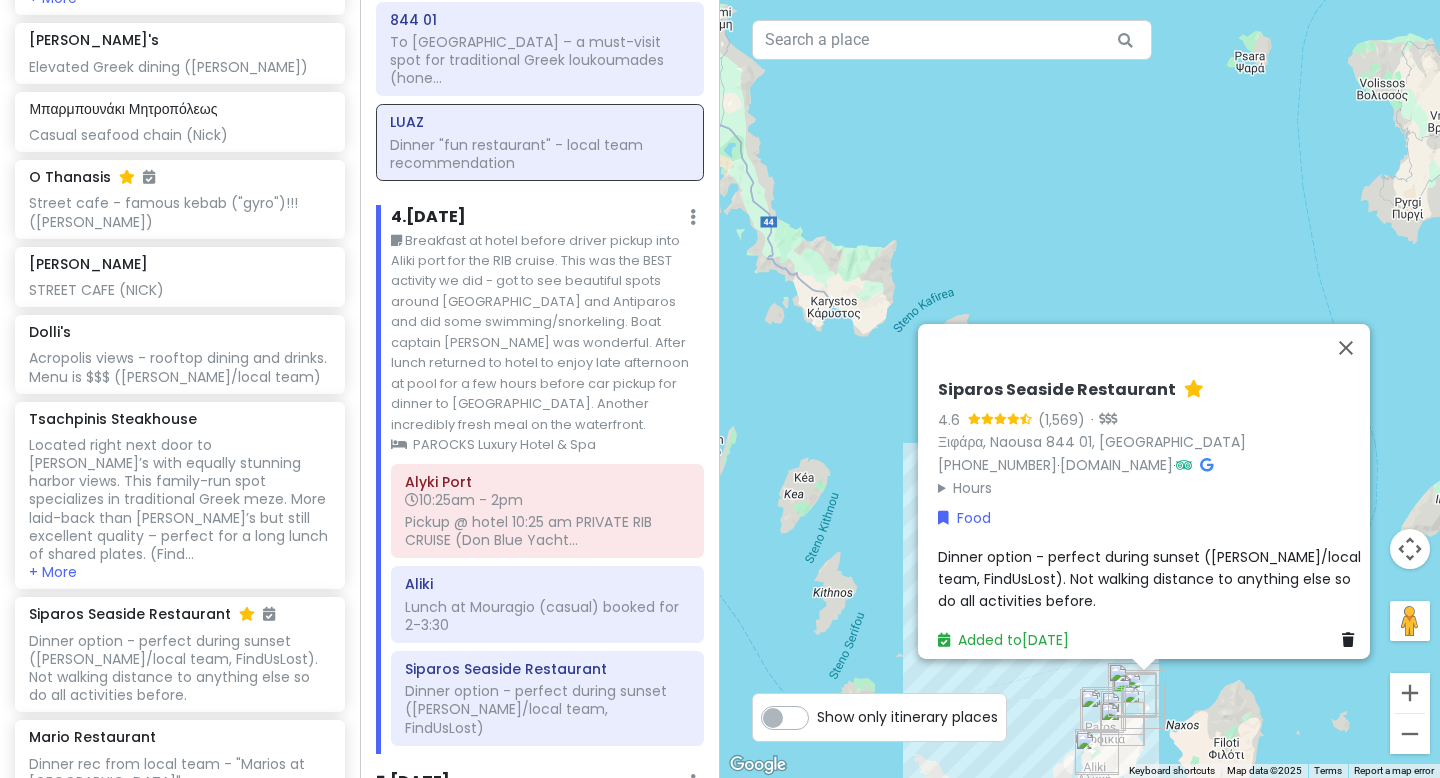 scroll, scrollTop: 2179, scrollLeft: 0, axis: vertical 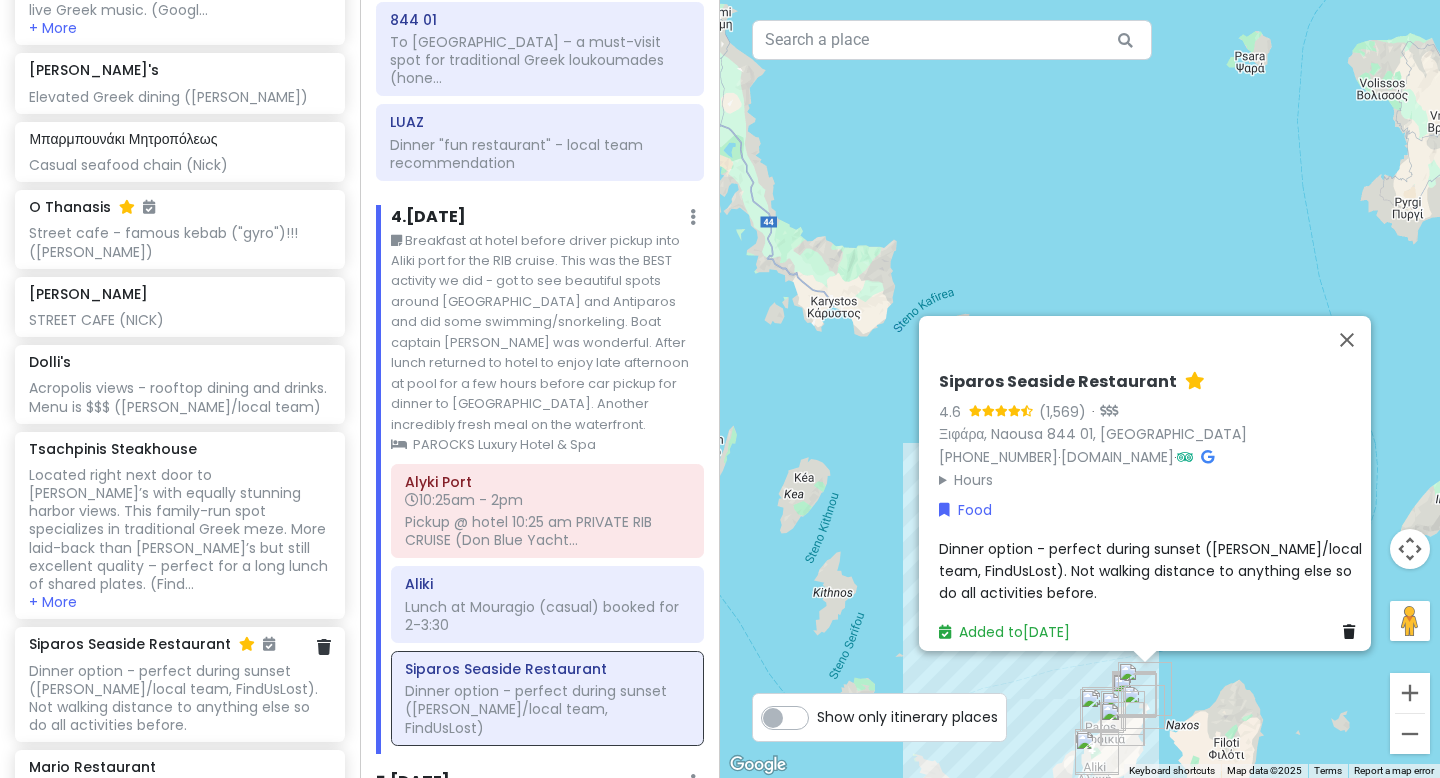 click on "Dinner option - perfect during sunset ([PERSON_NAME]/local team, FindUsLost). Not walking distance to anything else so do all activities before." at bounding box center (179, -1681) 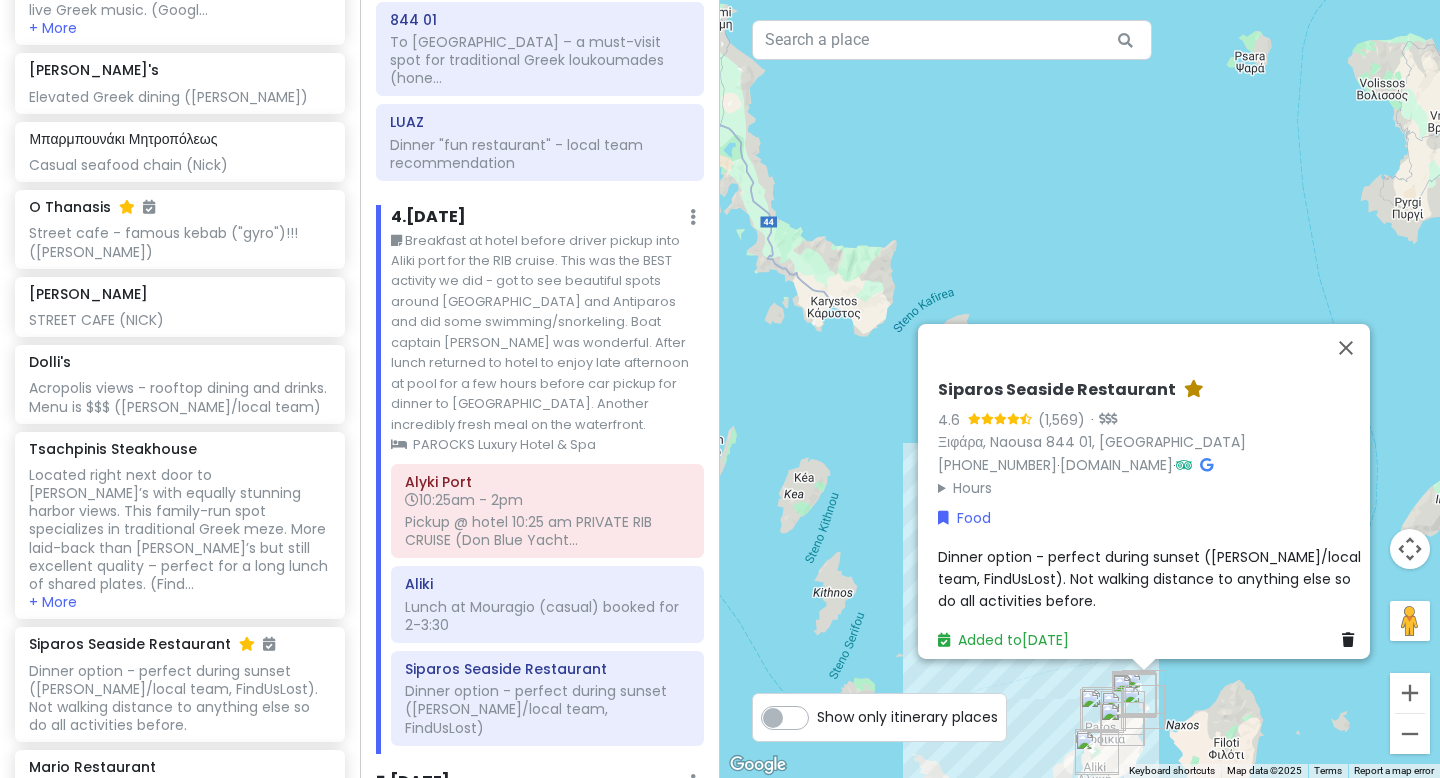 click at bounding box center [1194, 388] 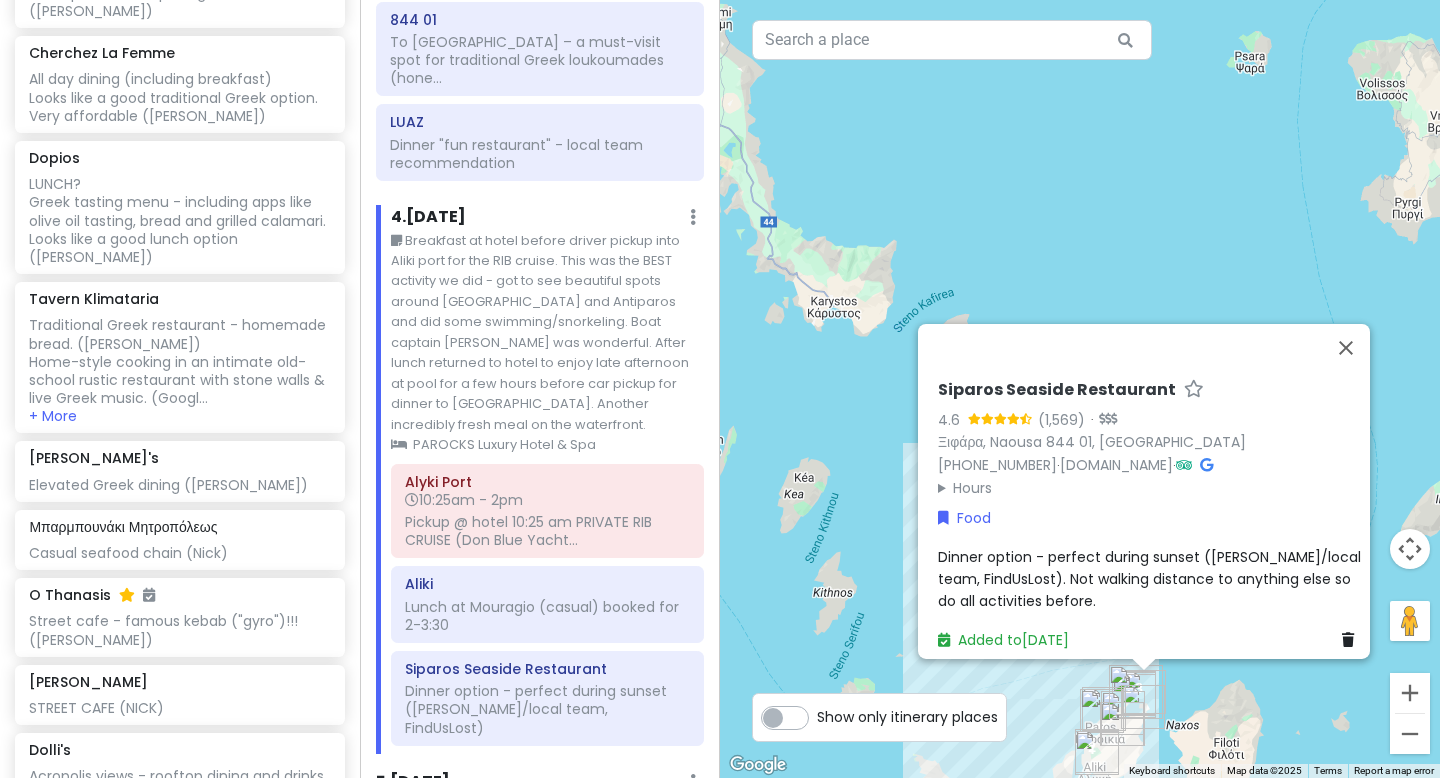 scroll, scrollTop: 1770, scrollLeft: 0, axis: vertical 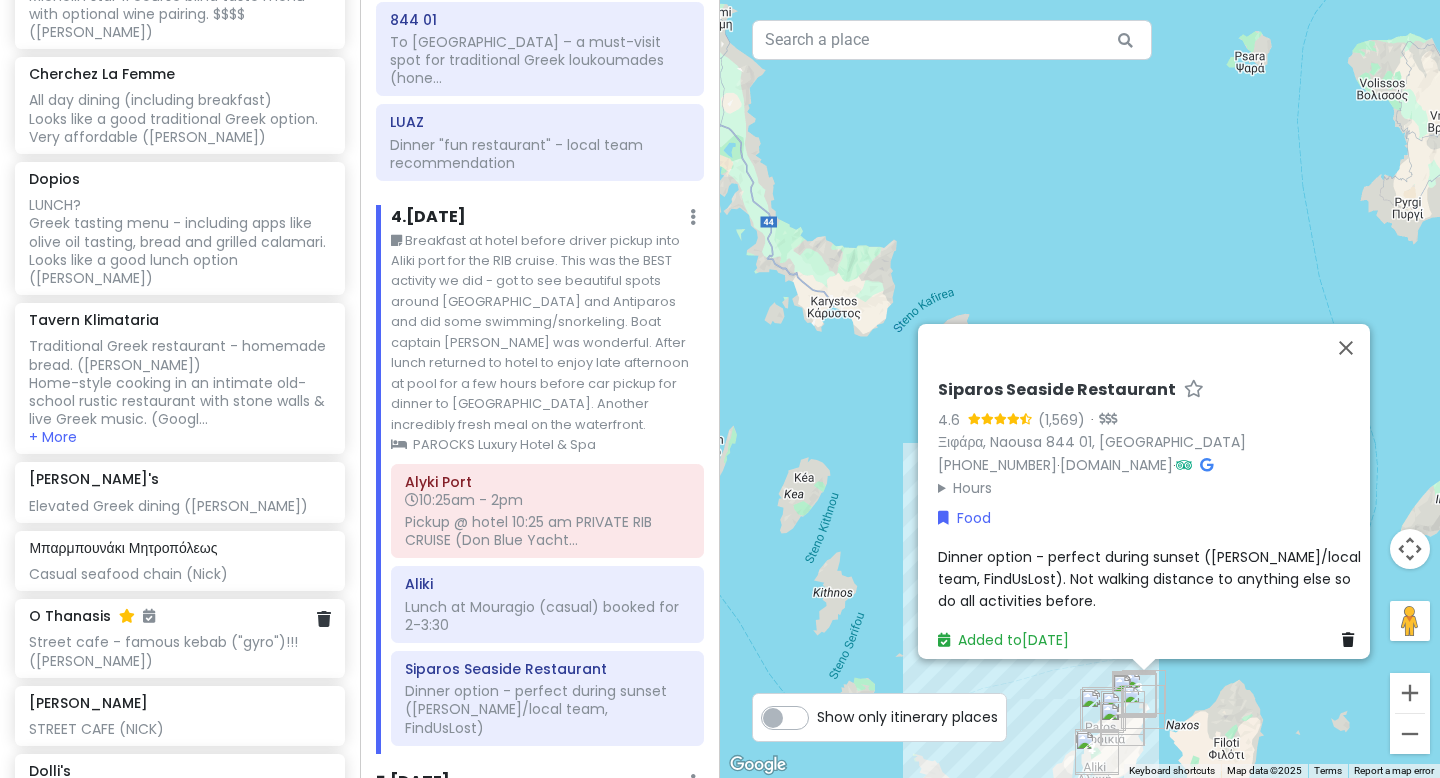 click on "O Thanasis" at bounding box center (92, 616) 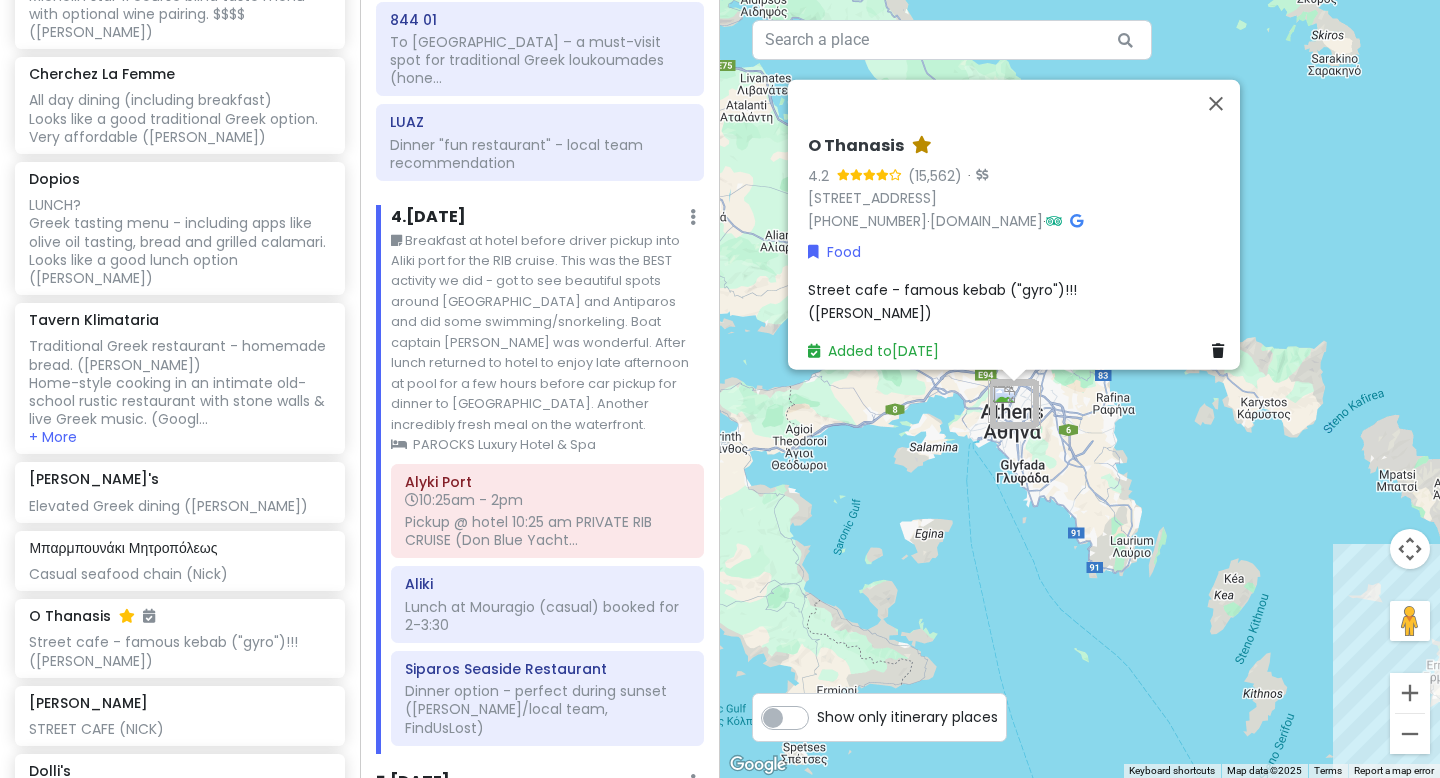 click at bounding box center [922, 144] 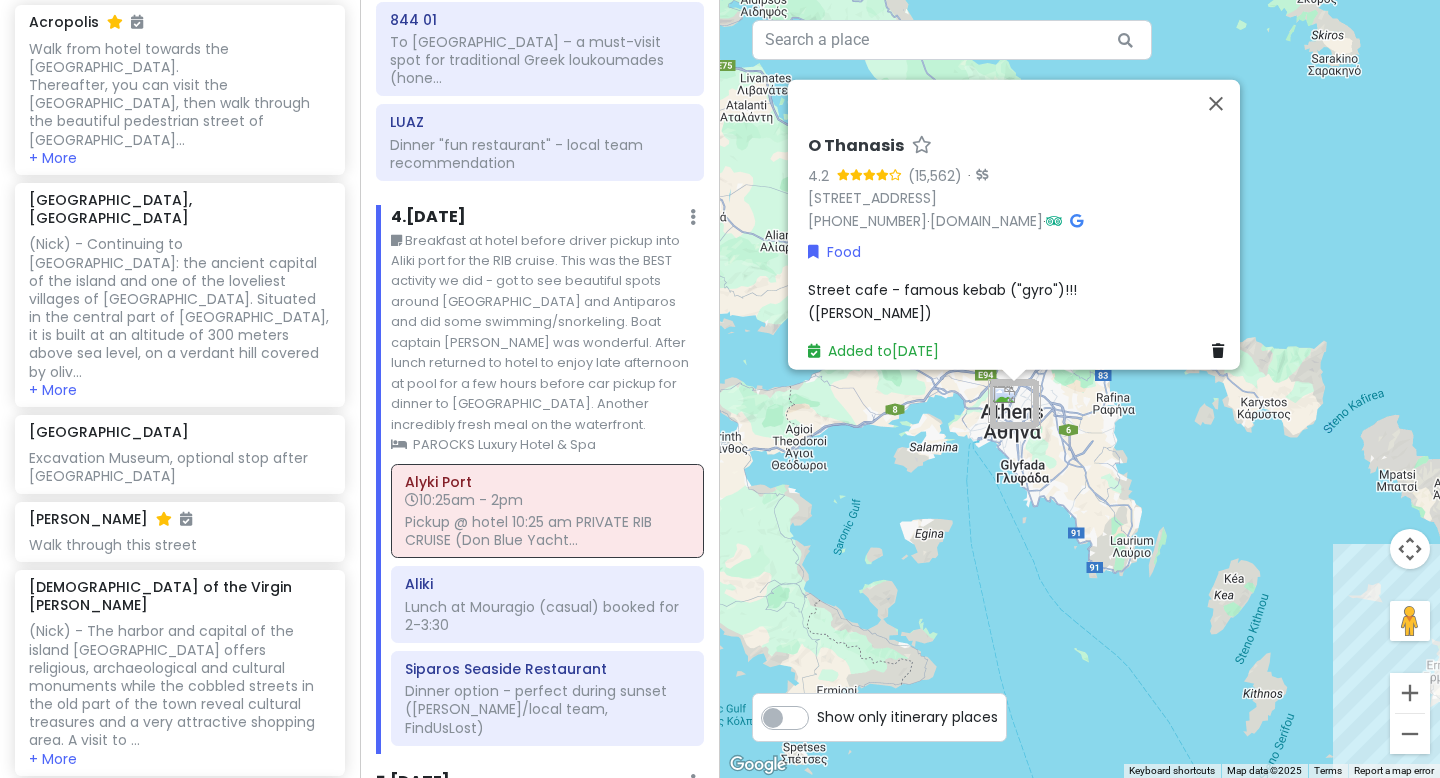 scroll, scrollTop: 402, scrollLeft: 0, axis: vertical 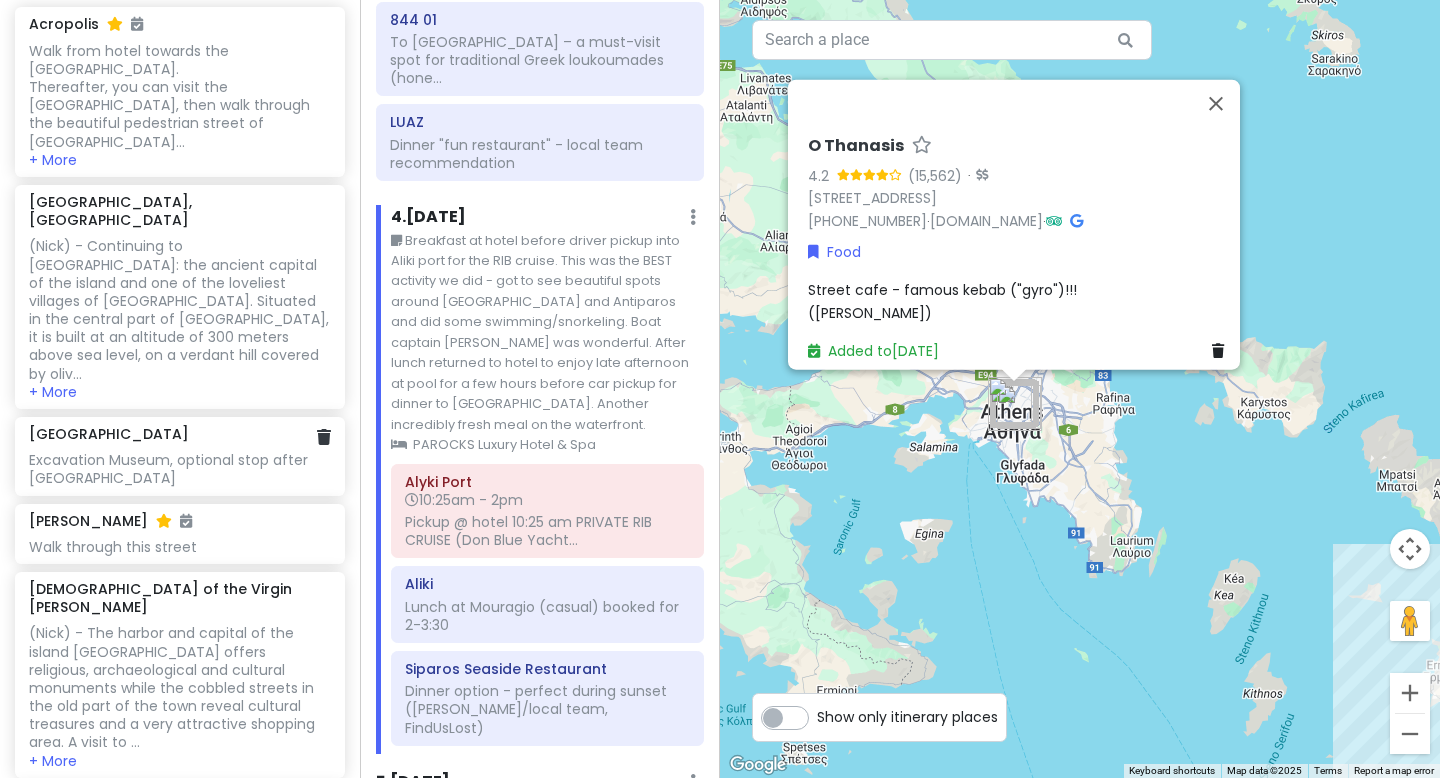 click on "Excavation Museum, optional stop after [GEOGRAPHIC_DATA]" at bounding box center [179, 96] 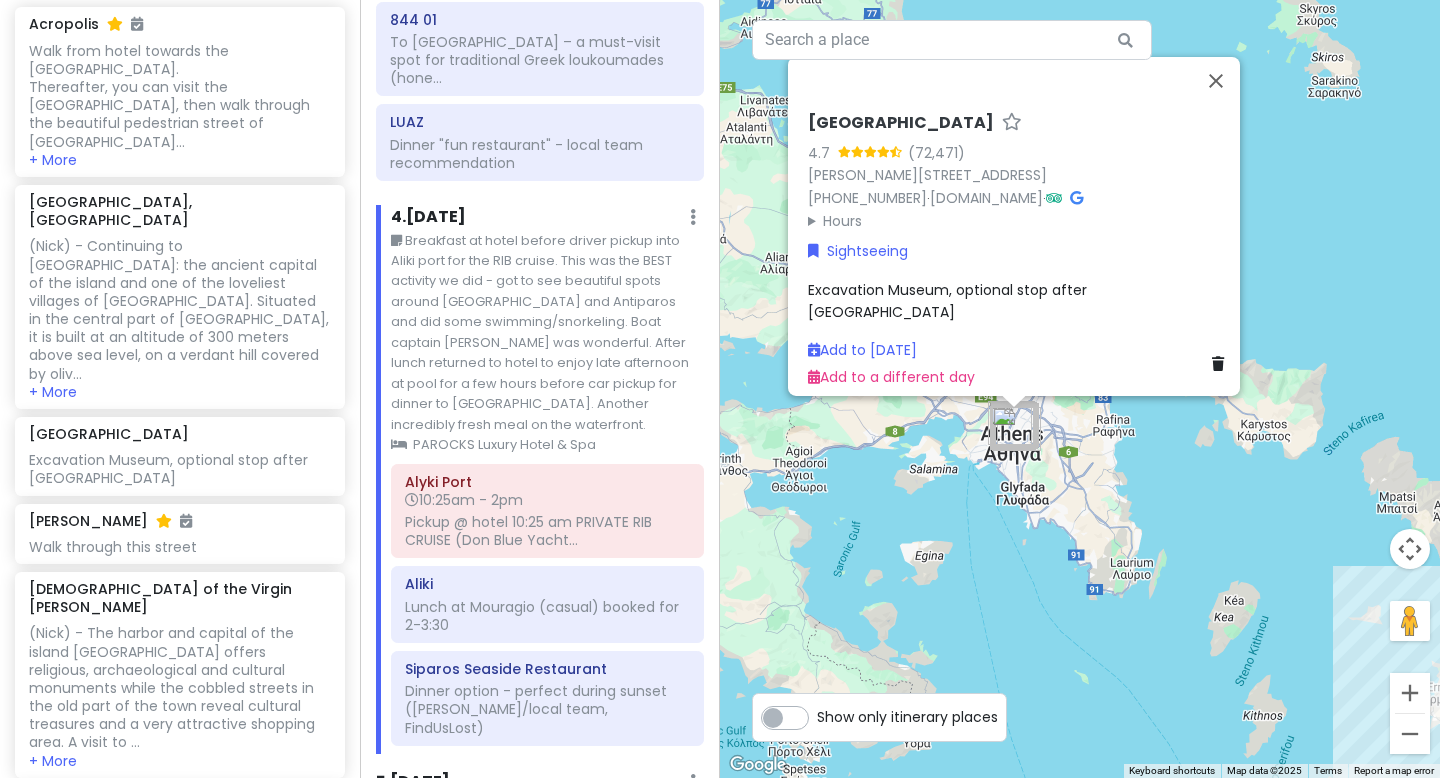 click at bounding box center [1012, 121] 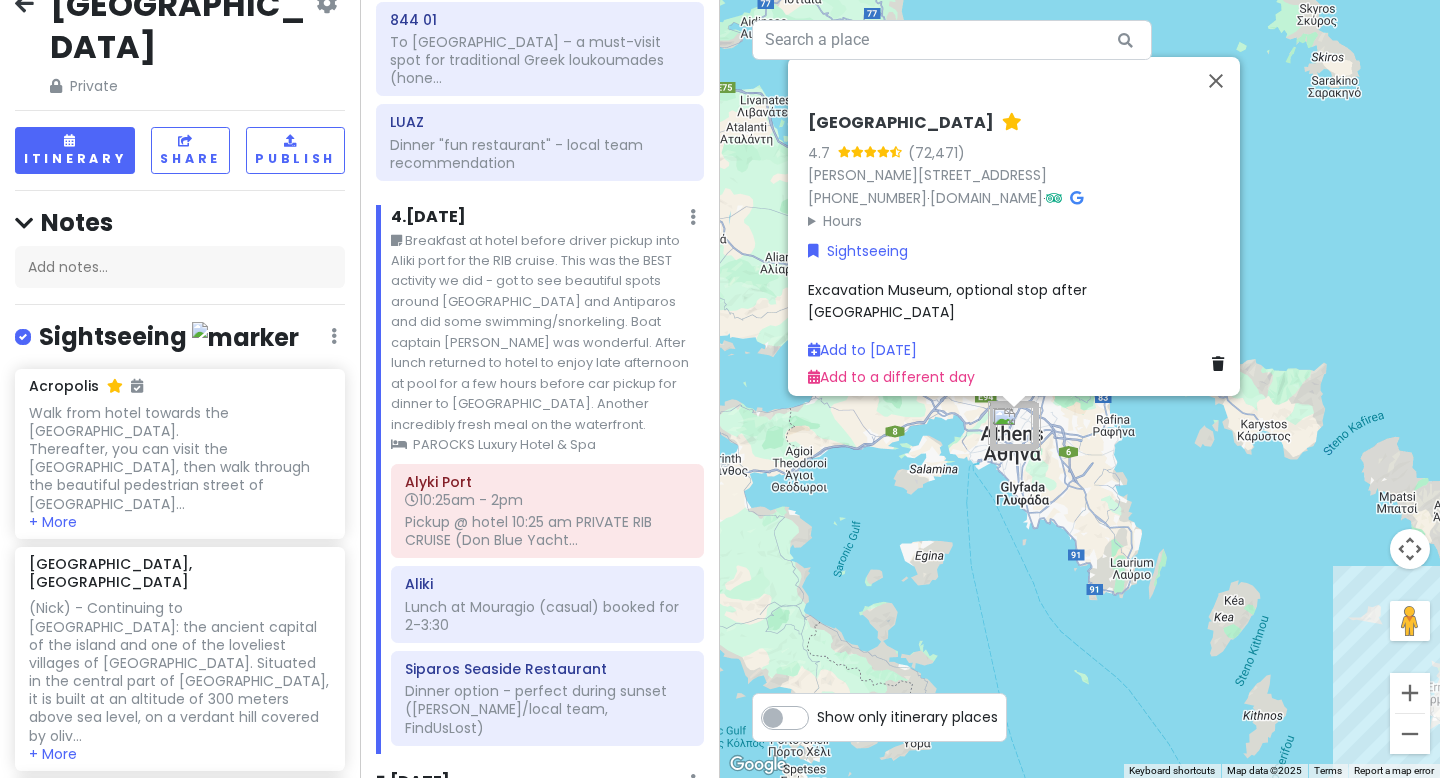 scroll, scrollTop: 32, scrollLeft: 0, axis: vertical 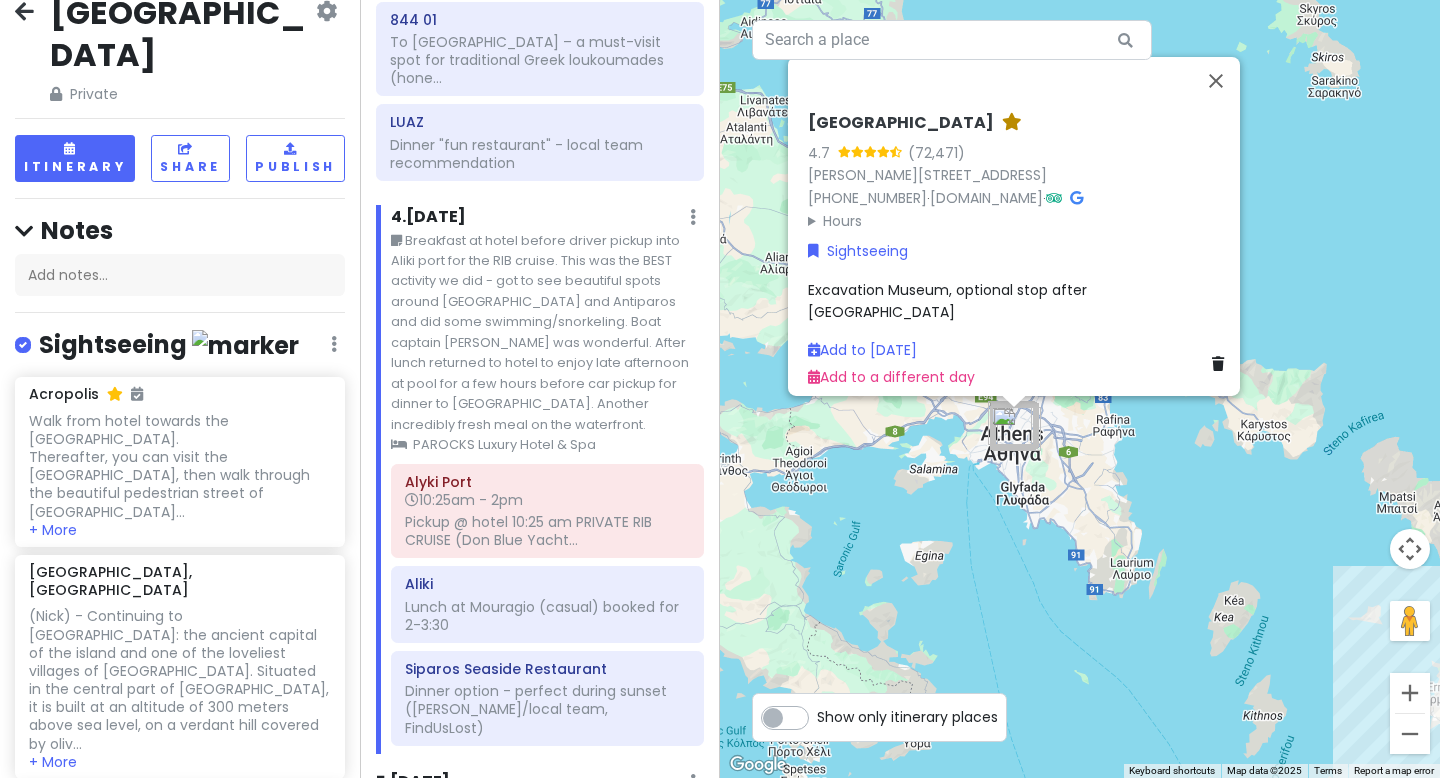 click at bounding box center [1012, 121] 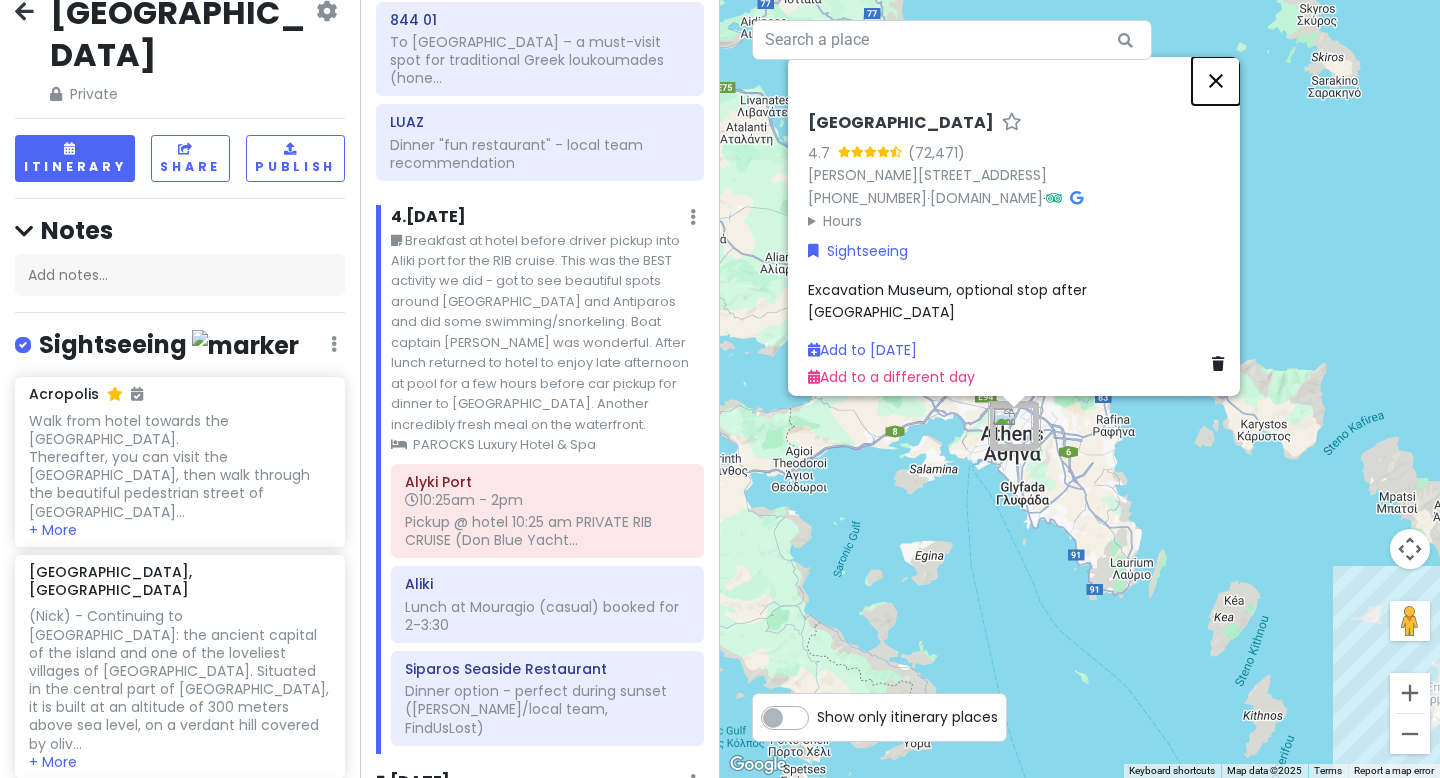 click at bounding box center [1216, 81] 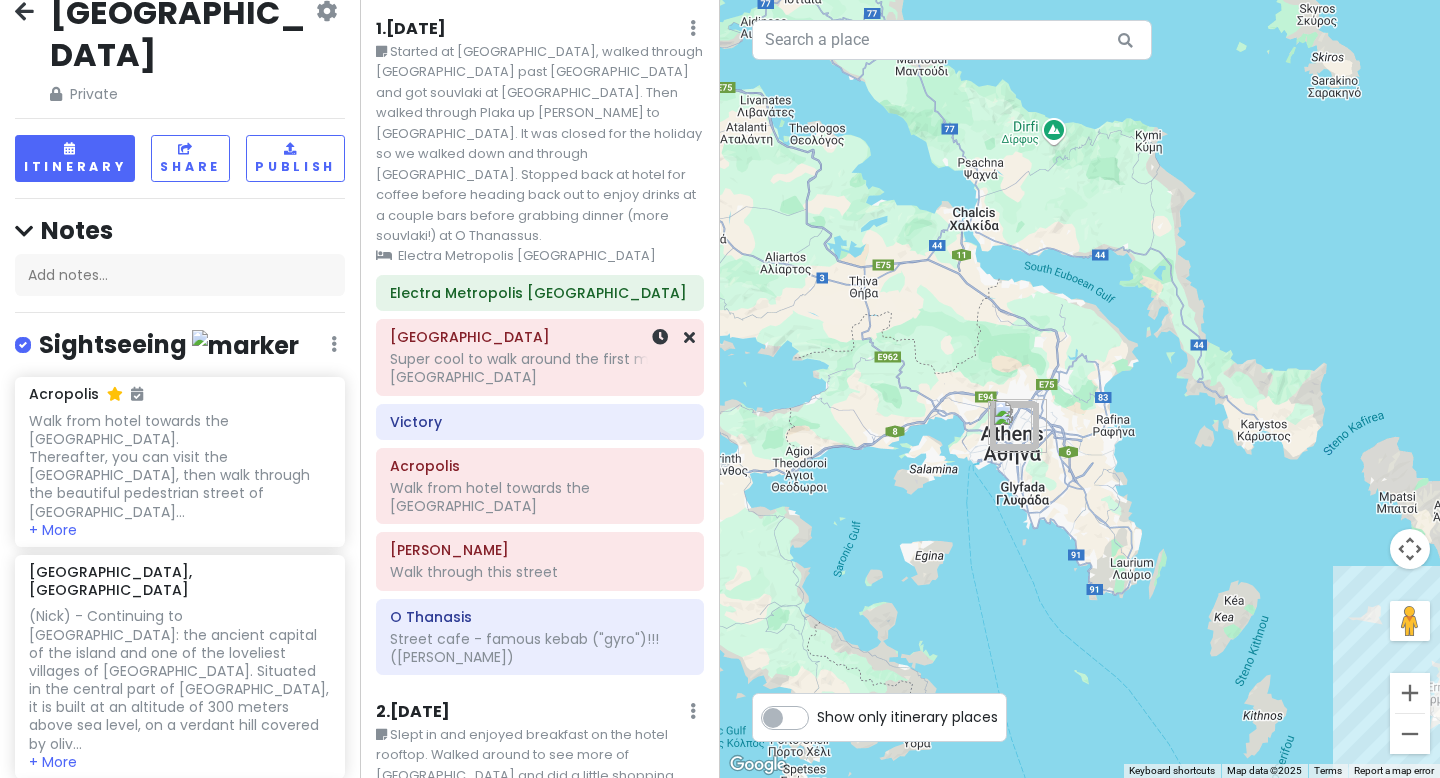 scroll, scrollTop: 0, scrollLeft: 0, axis: both 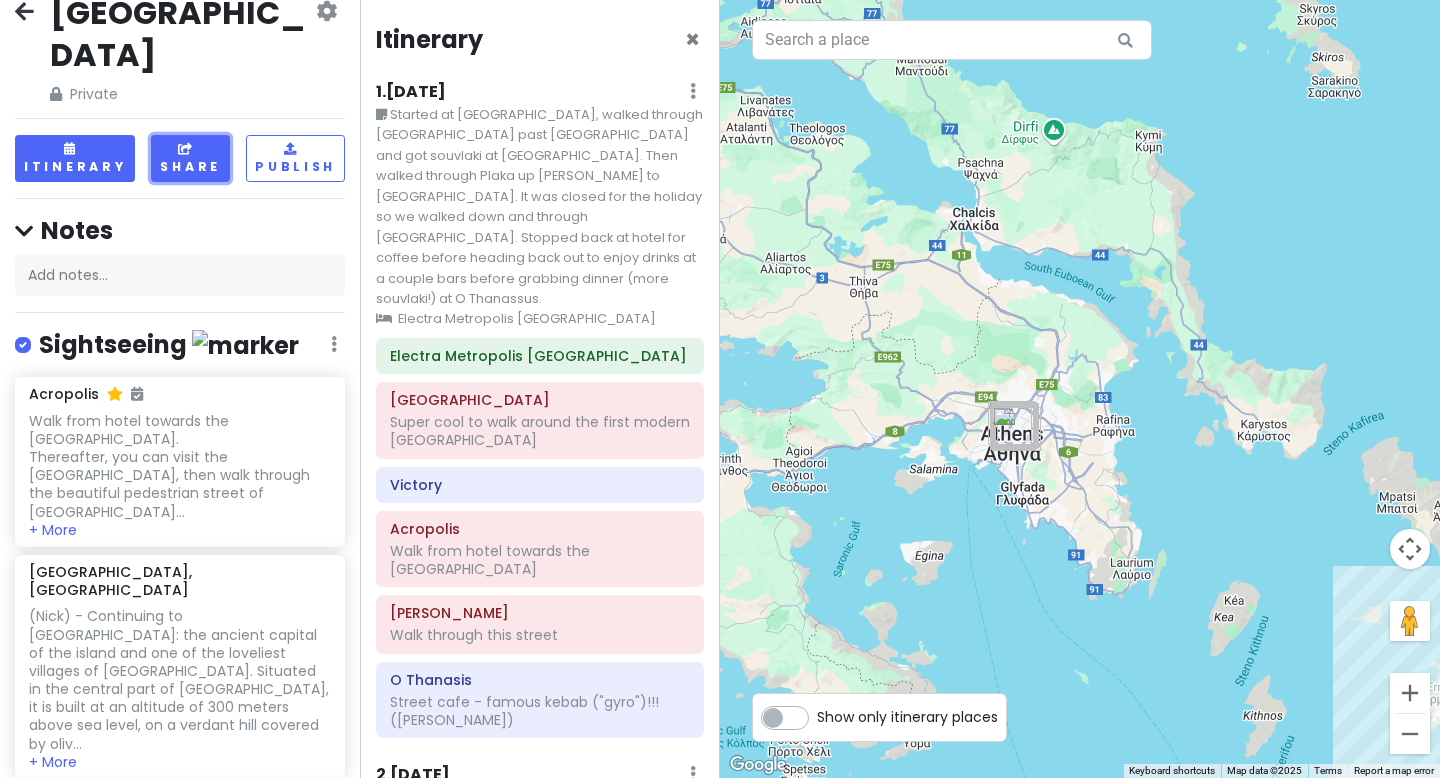 click on "Share" at bounding box center (190, 158) 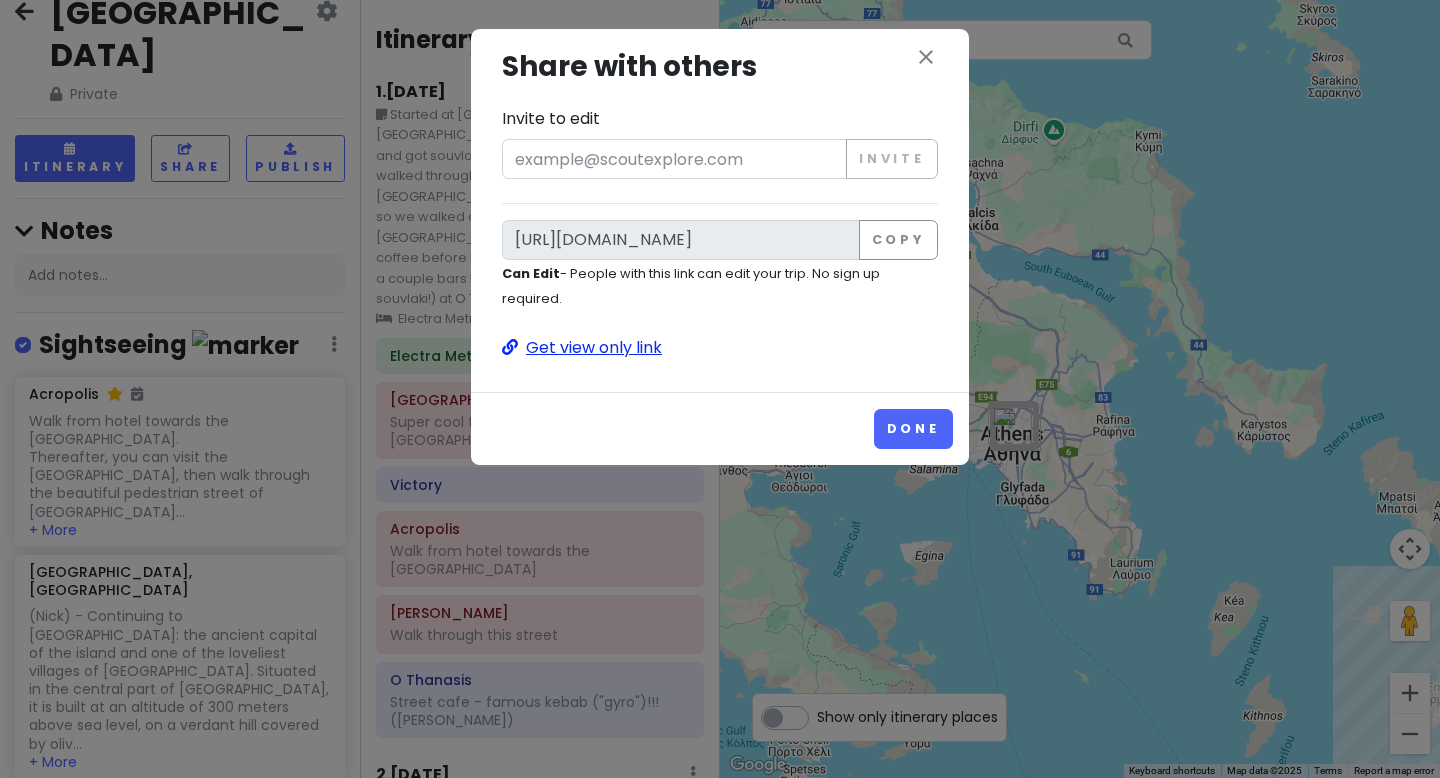 click on "Get view only link" at bounding box center (720, 348) 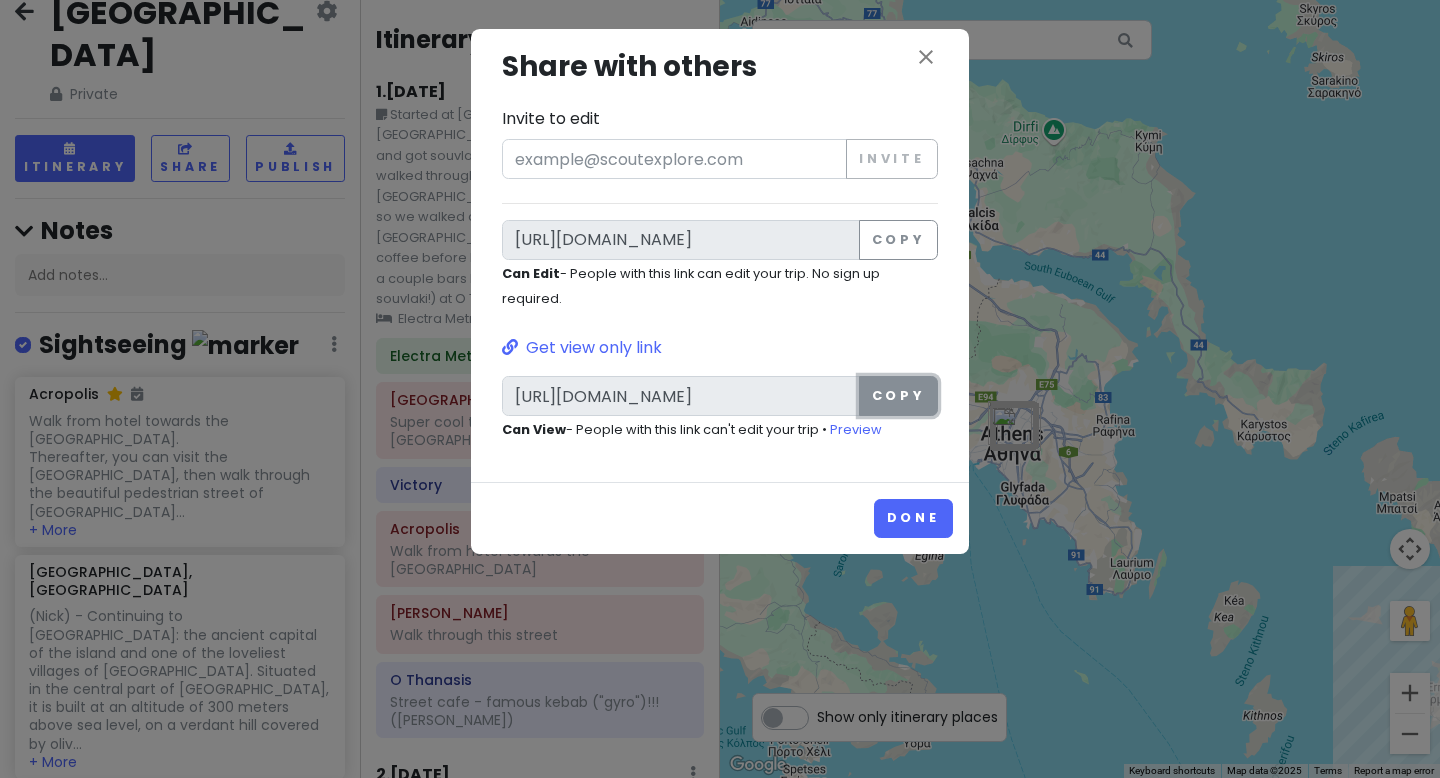 click on "Copy" at bounding box center [898, 396] 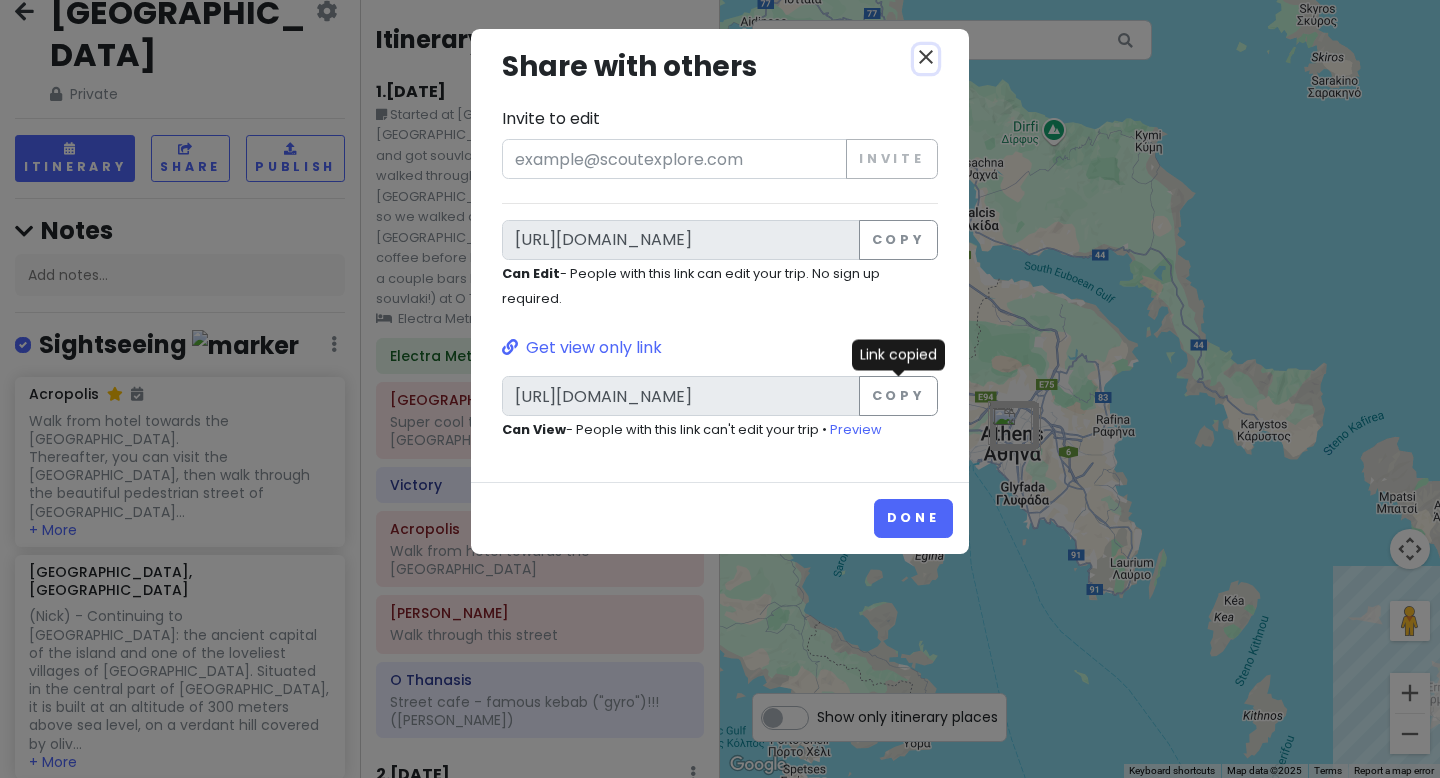 click on "close" at bounding box center (926, 57) 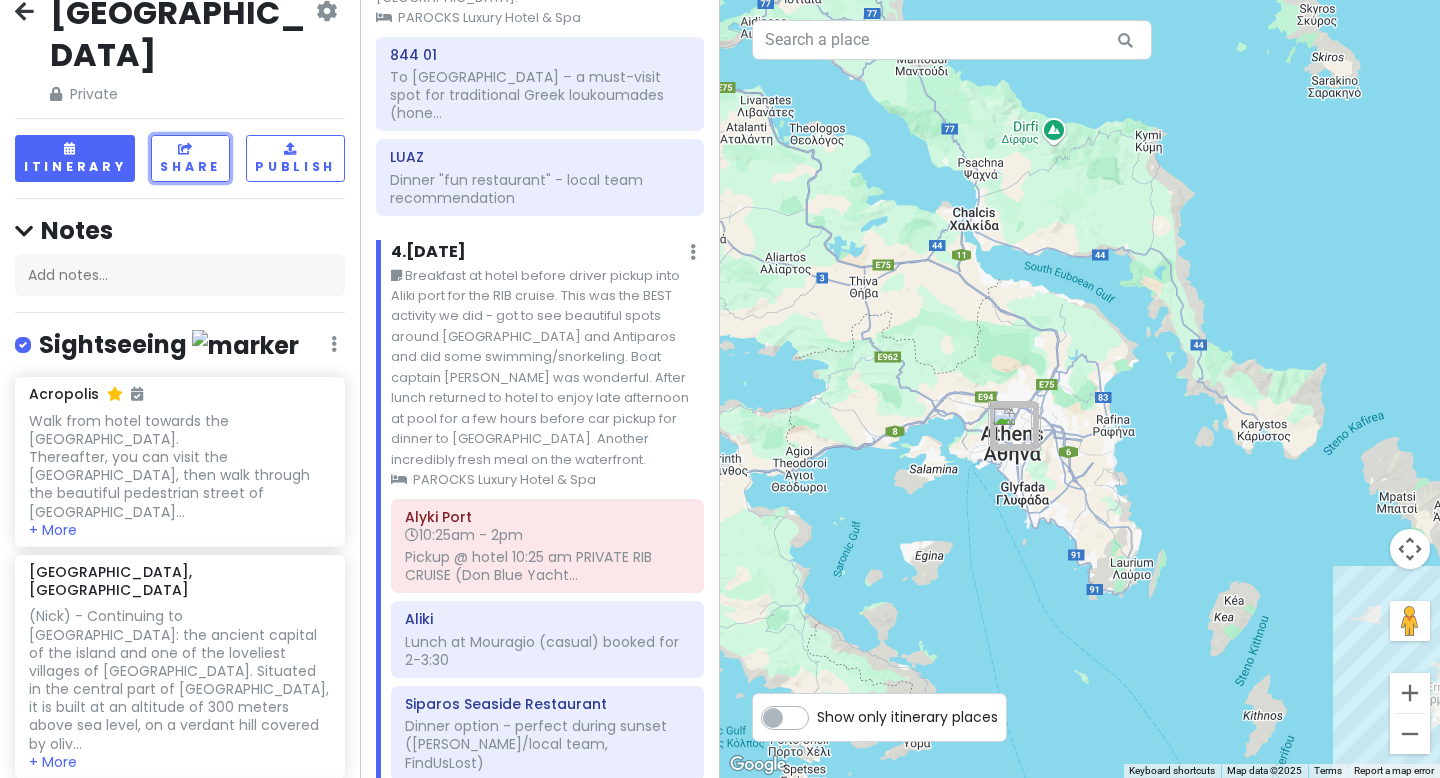 scroll, scrollTop: 1178, scrollLeft: 0, axis: vertical 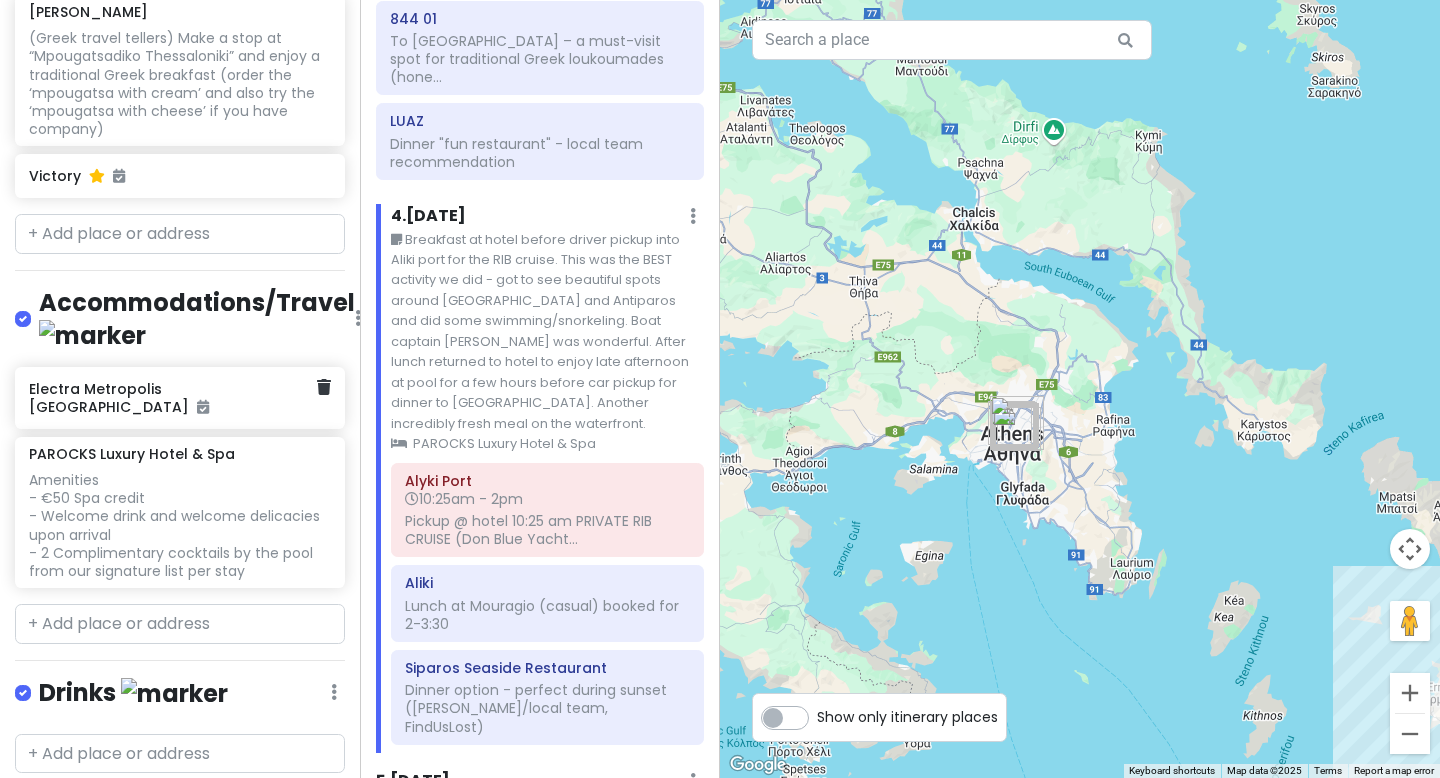 click on "Electra Metropolis [GEOGRAPHIC_DATA]" at bounding box center [172, 398] 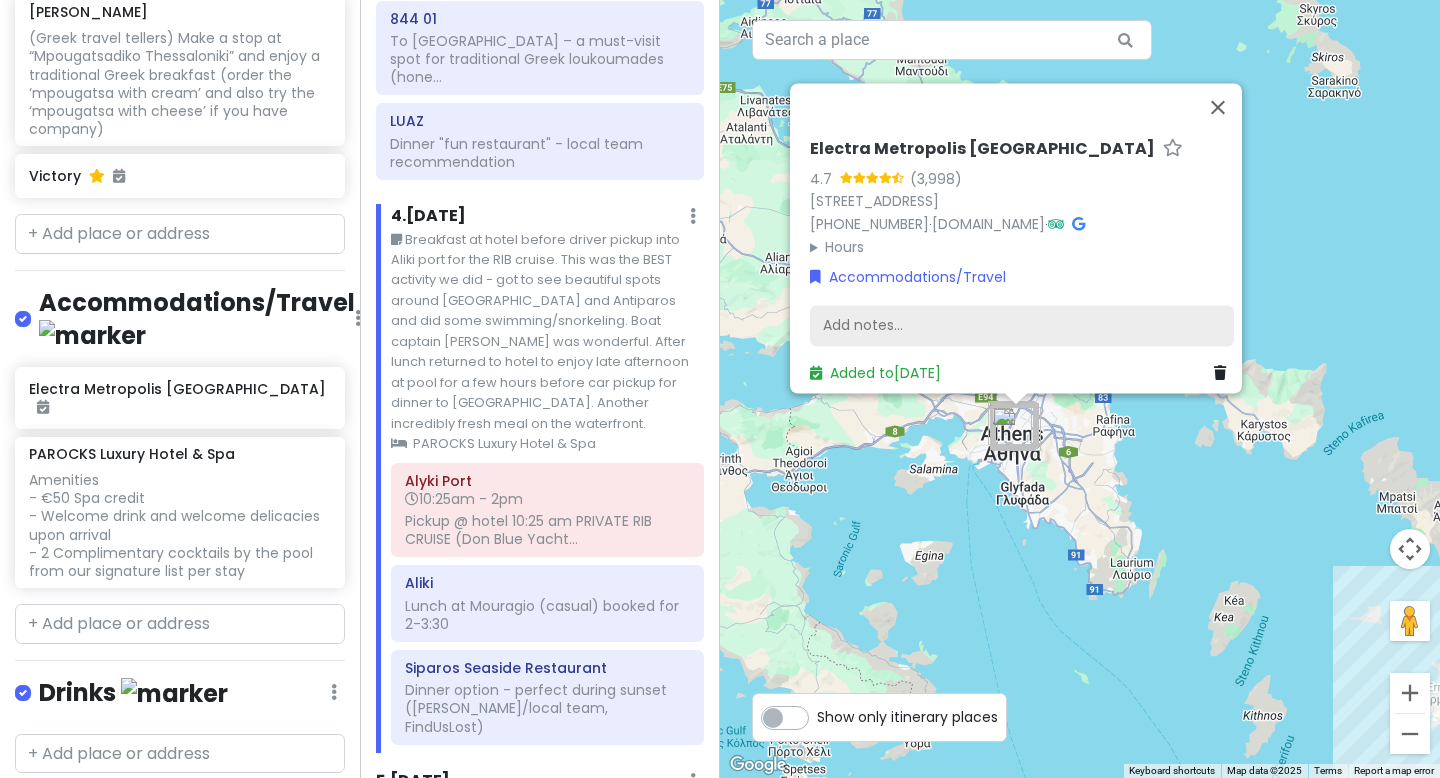 click on "Add notes..." at bounding box center [1022, 326] 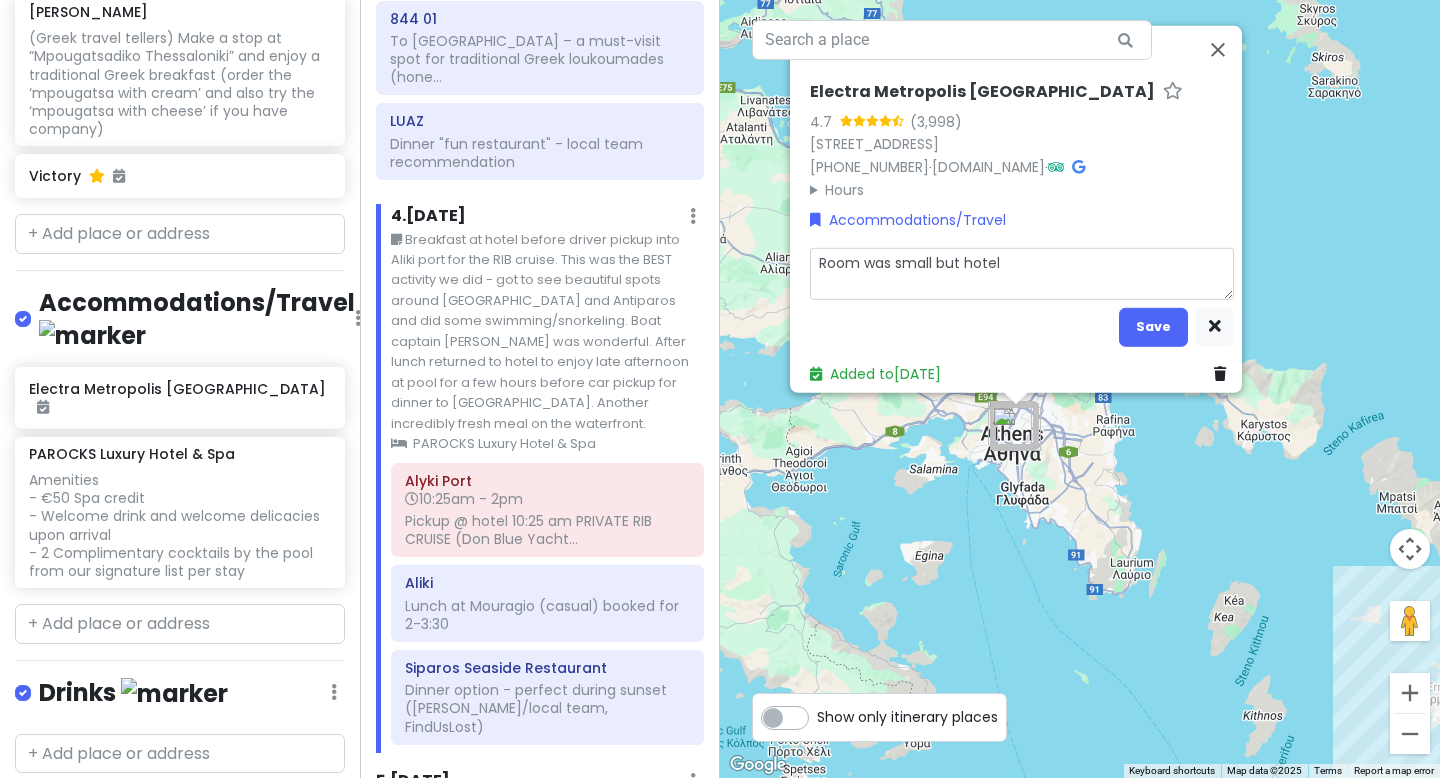 click on "Room was small but hotel" at bounding box center [1022, 273] 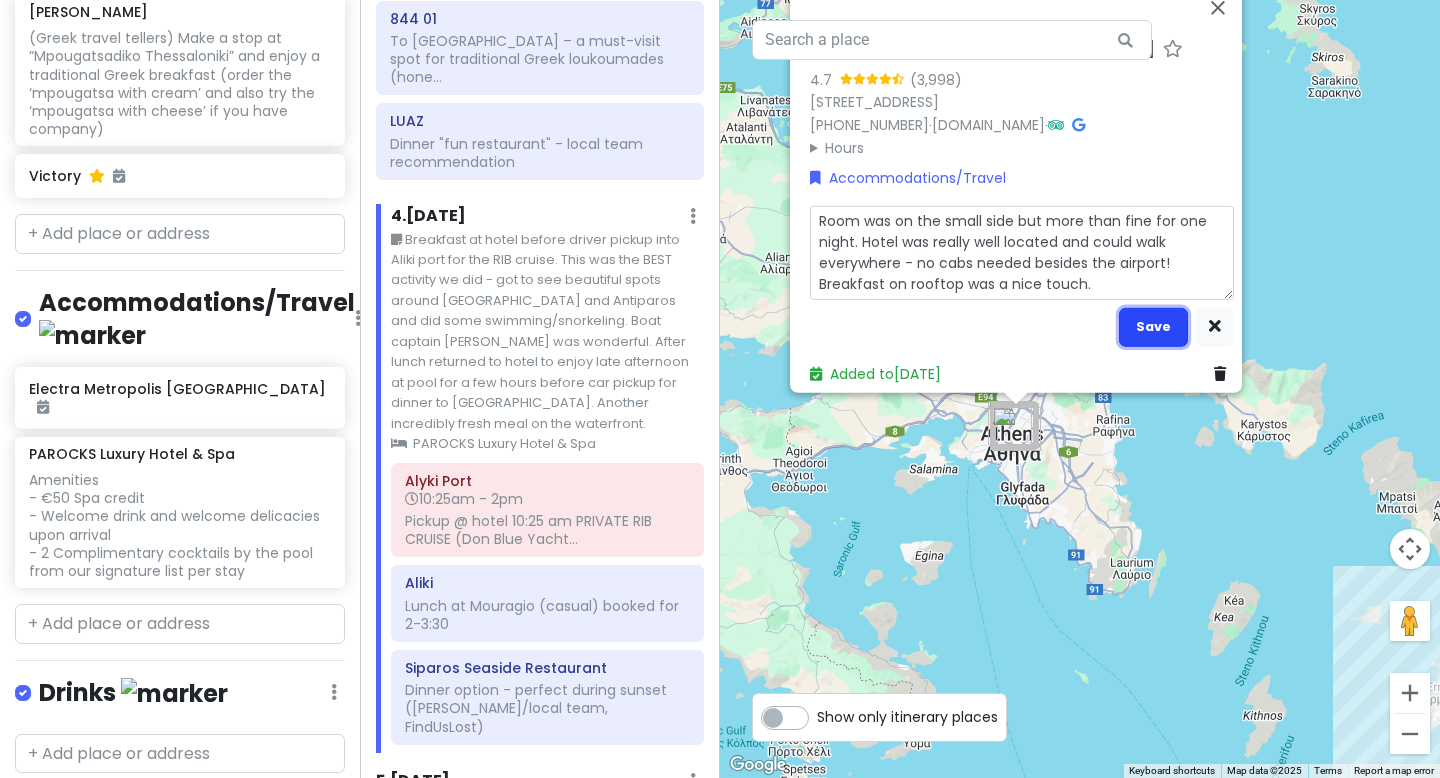 click on "Save" at bounding box center (1153, 326) 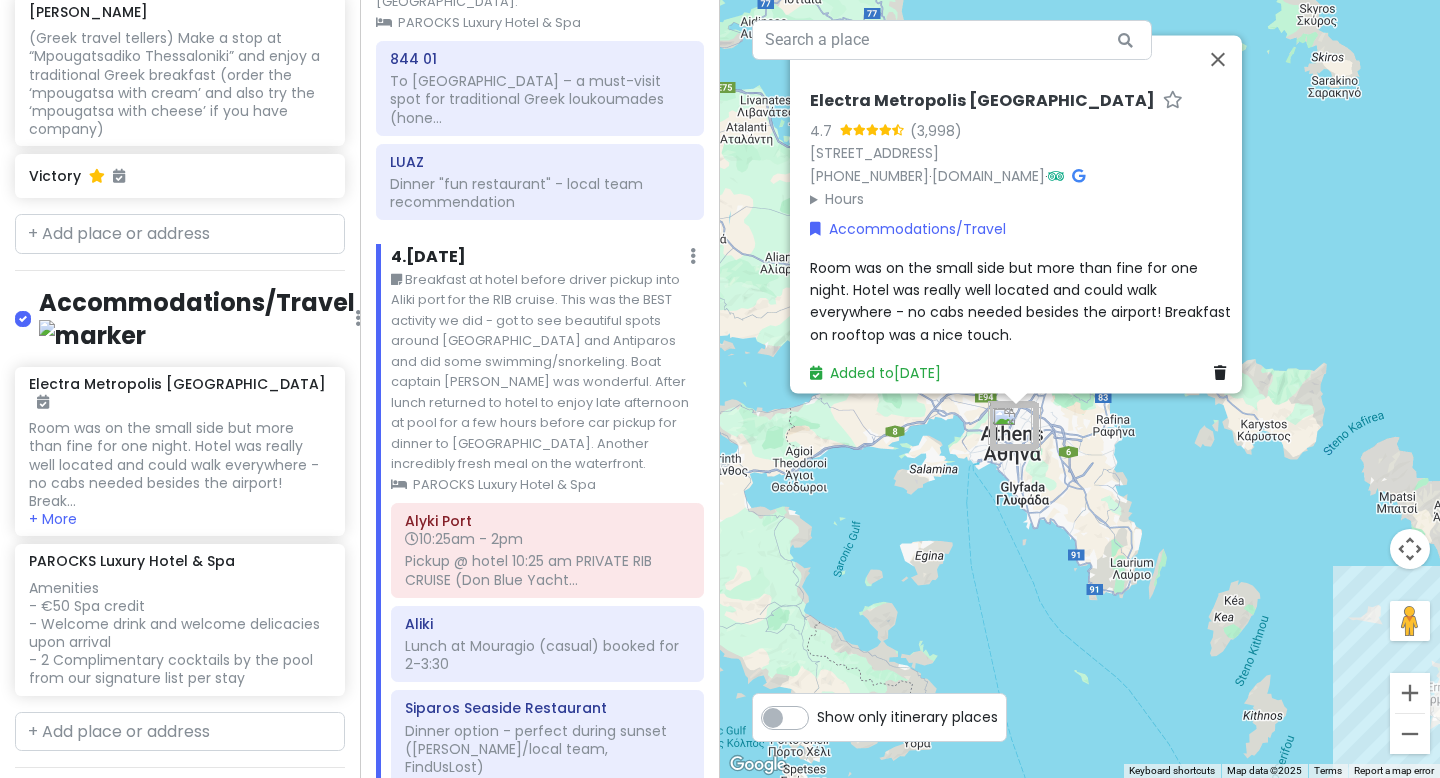 scroll, scrollTop: 1219, scrollLeft: 0, axis: vertical 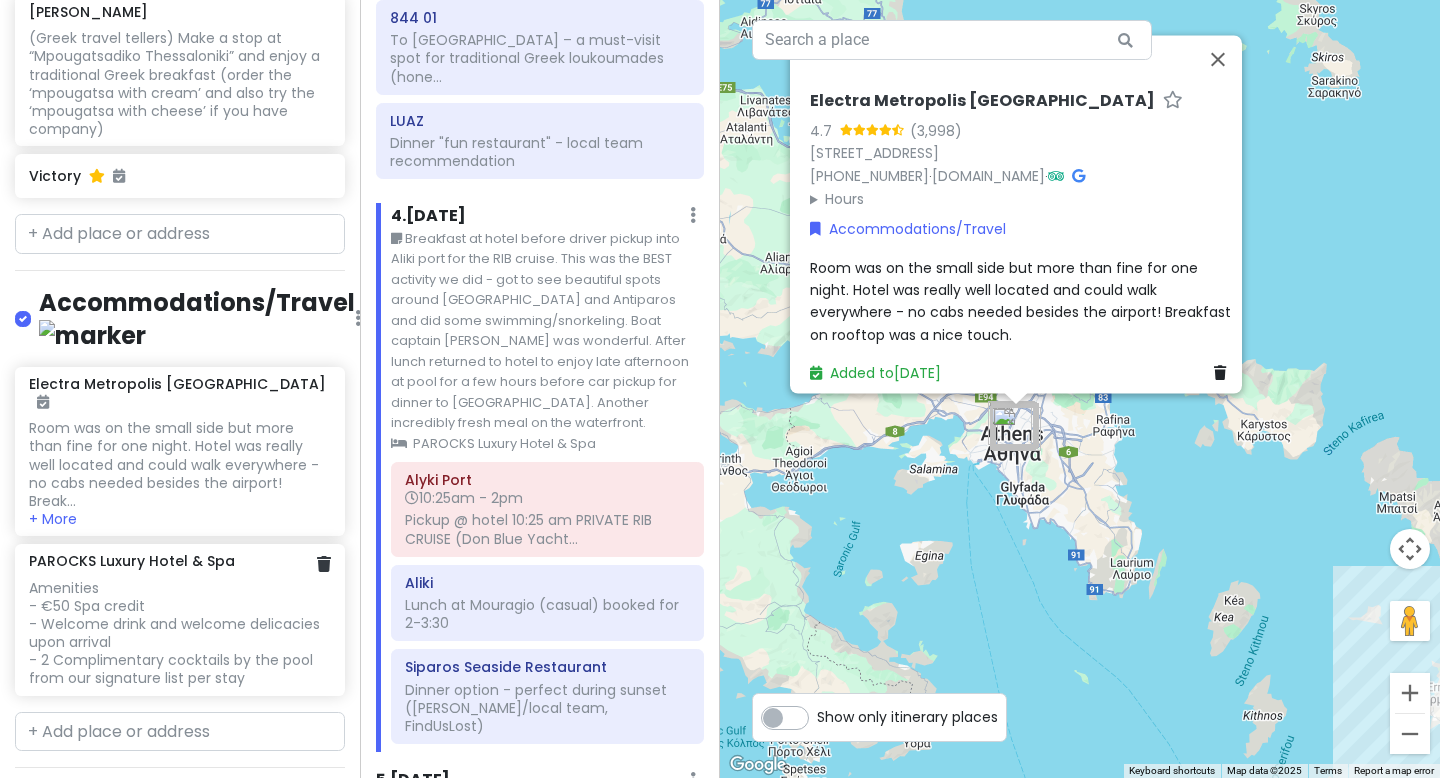 click on "Amenities
- €50 Spa credit
- Welcome drink and welcome delicacies upon arrival
- 2 Complimentary cocktails by the pool from our signature list per stay" at bounding box center (179, -2992) 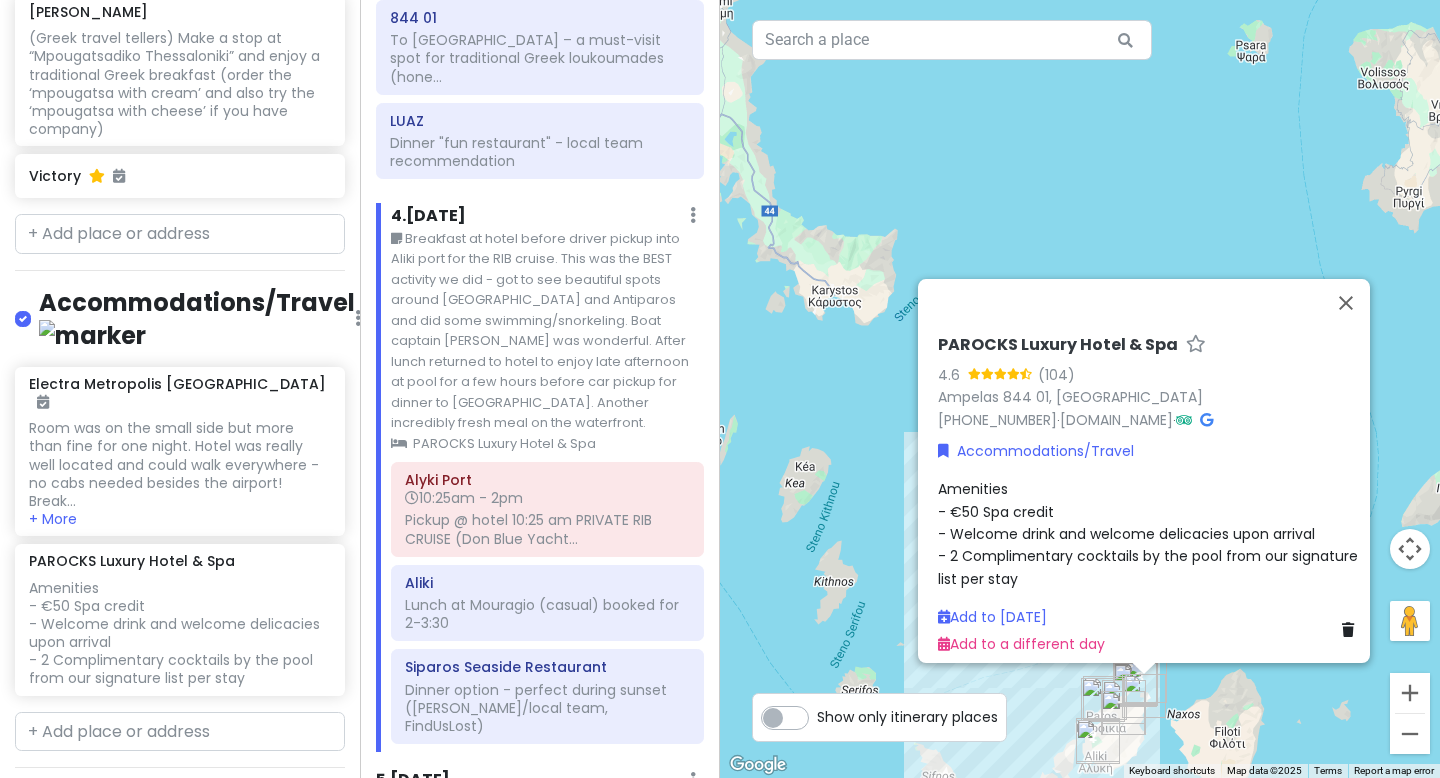 click on "Amenities
- €50 Spa credit
- Welcome drink and welcome delicacies upon arrival
- 2 Complimentary cocktails by the pool from our signature list per stay" at bounding box center (1150, 534) 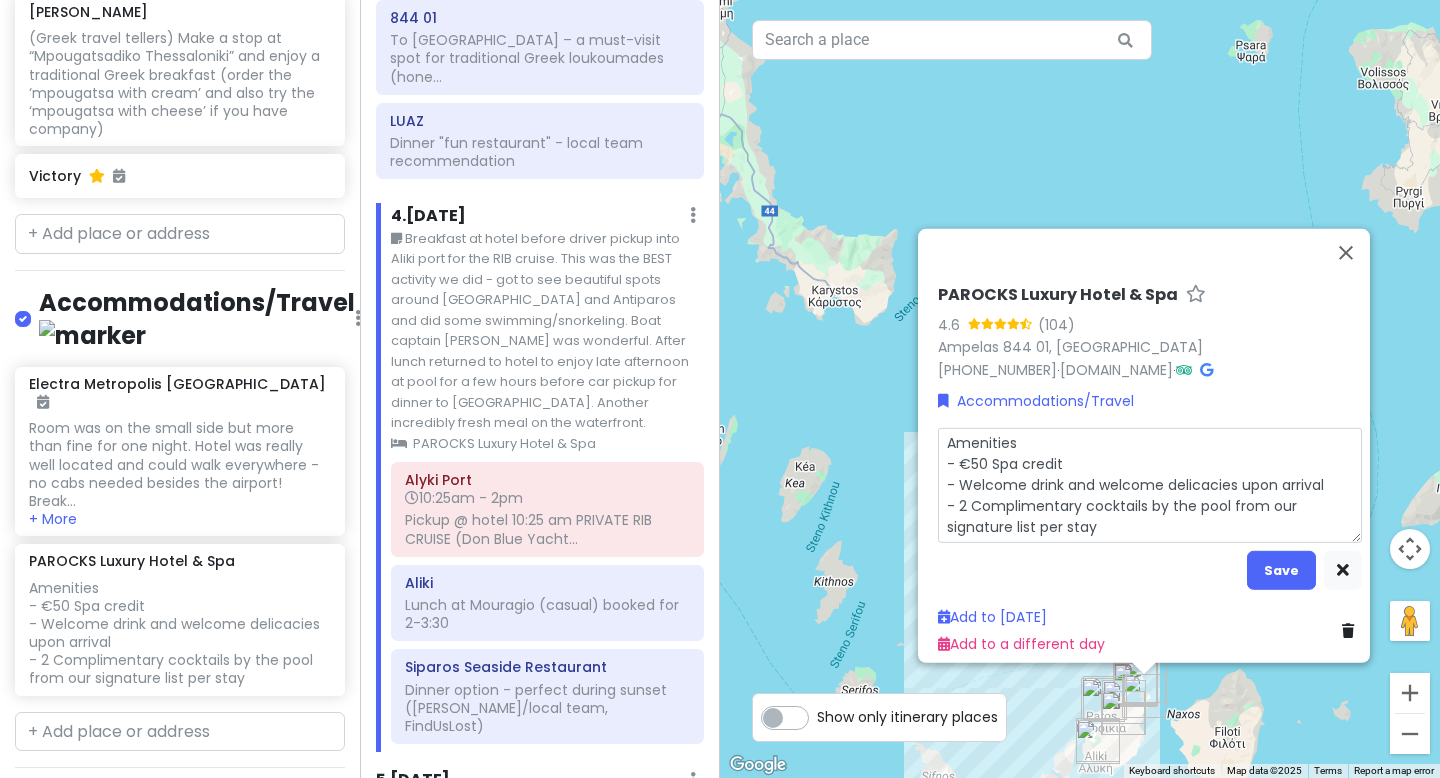 drag, startPoint x: 1140, startPoint y: 522, endPoint x: 920, endPoint y: 434, distance: 236.94725 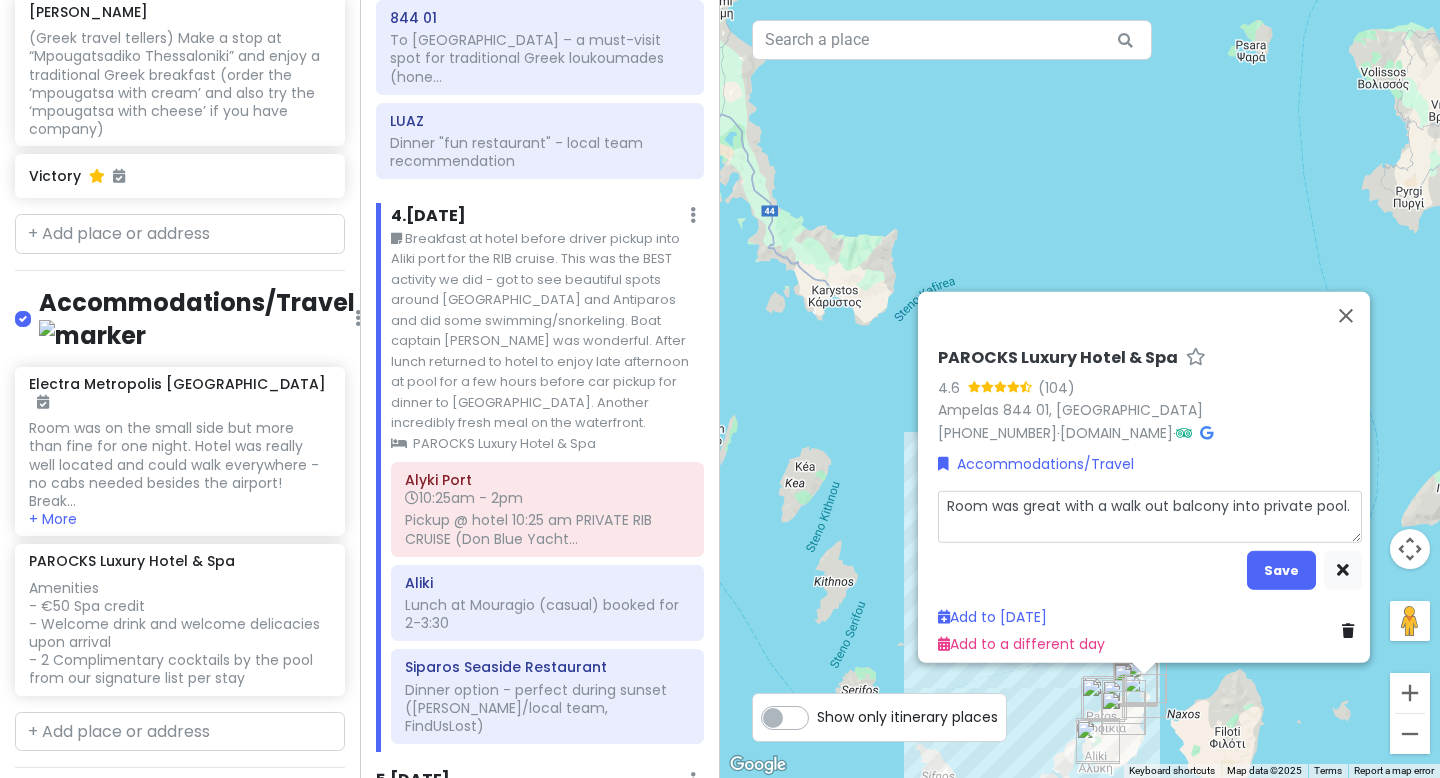 click on "Room was great with a walk out balcony into private pool." at bounding box center [1150, 517] 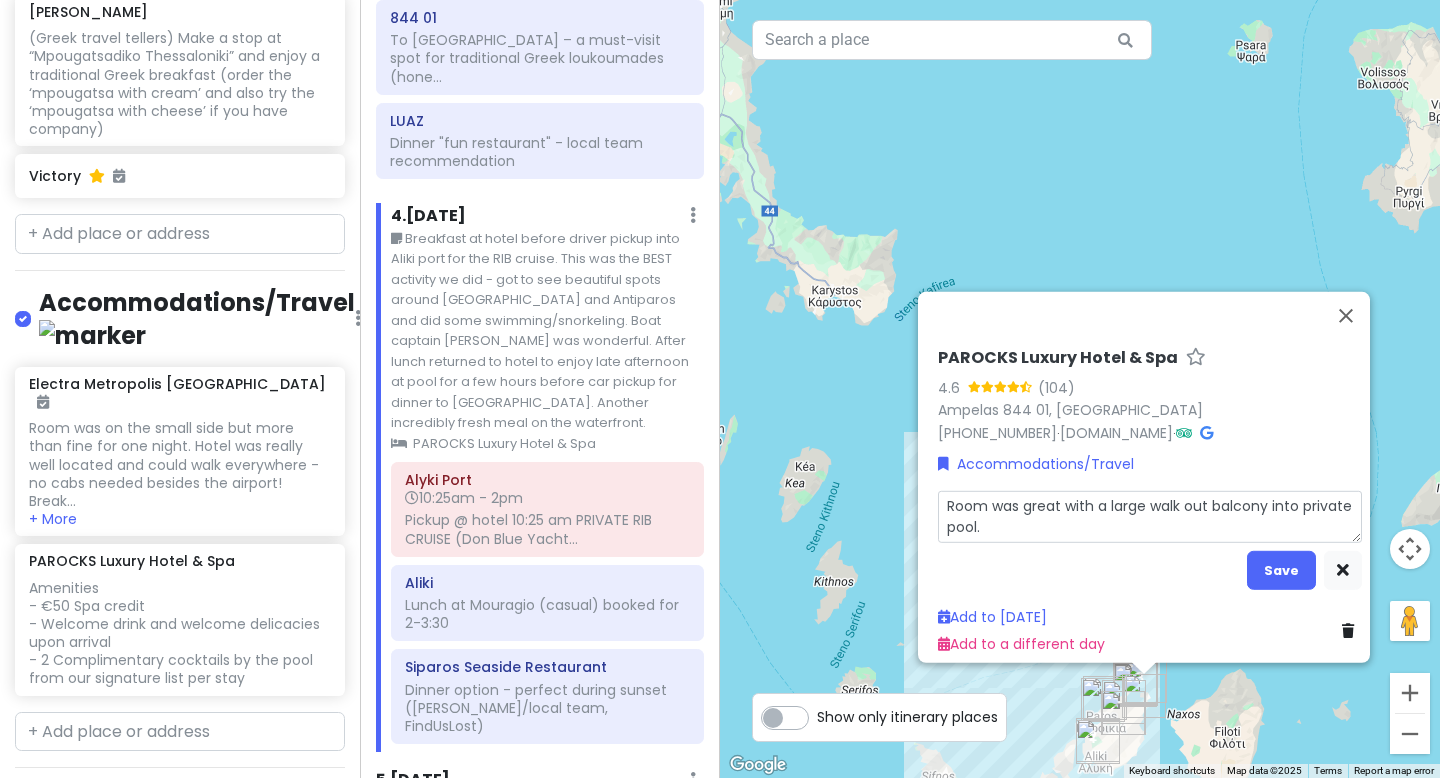 click on "Room was great with a large walk out balcony into private pool." at bounding box center (1150, 517) 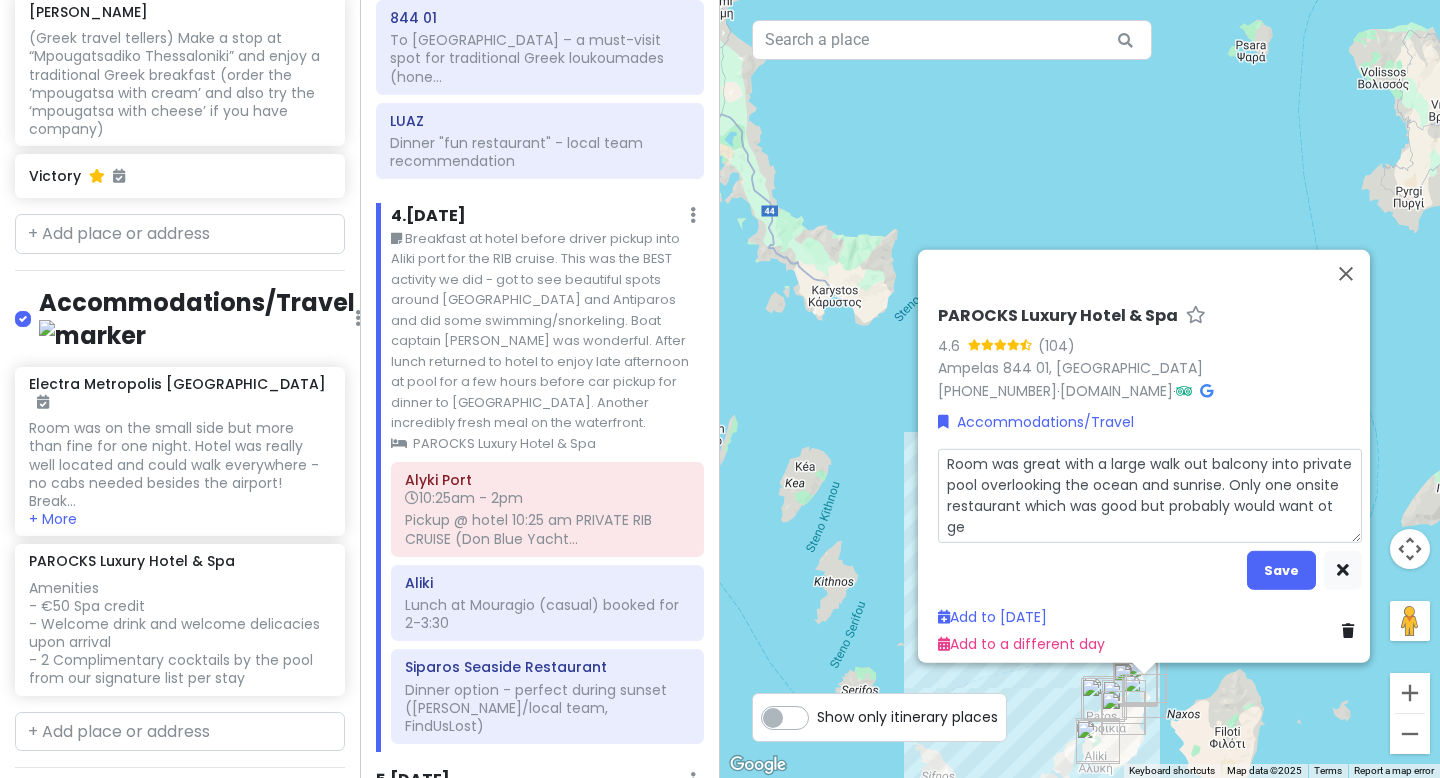 drag, startPoint x: 1206, startPoint y: 492, endPoint x: 1221, endPoint y: 517, distance: 29.15476 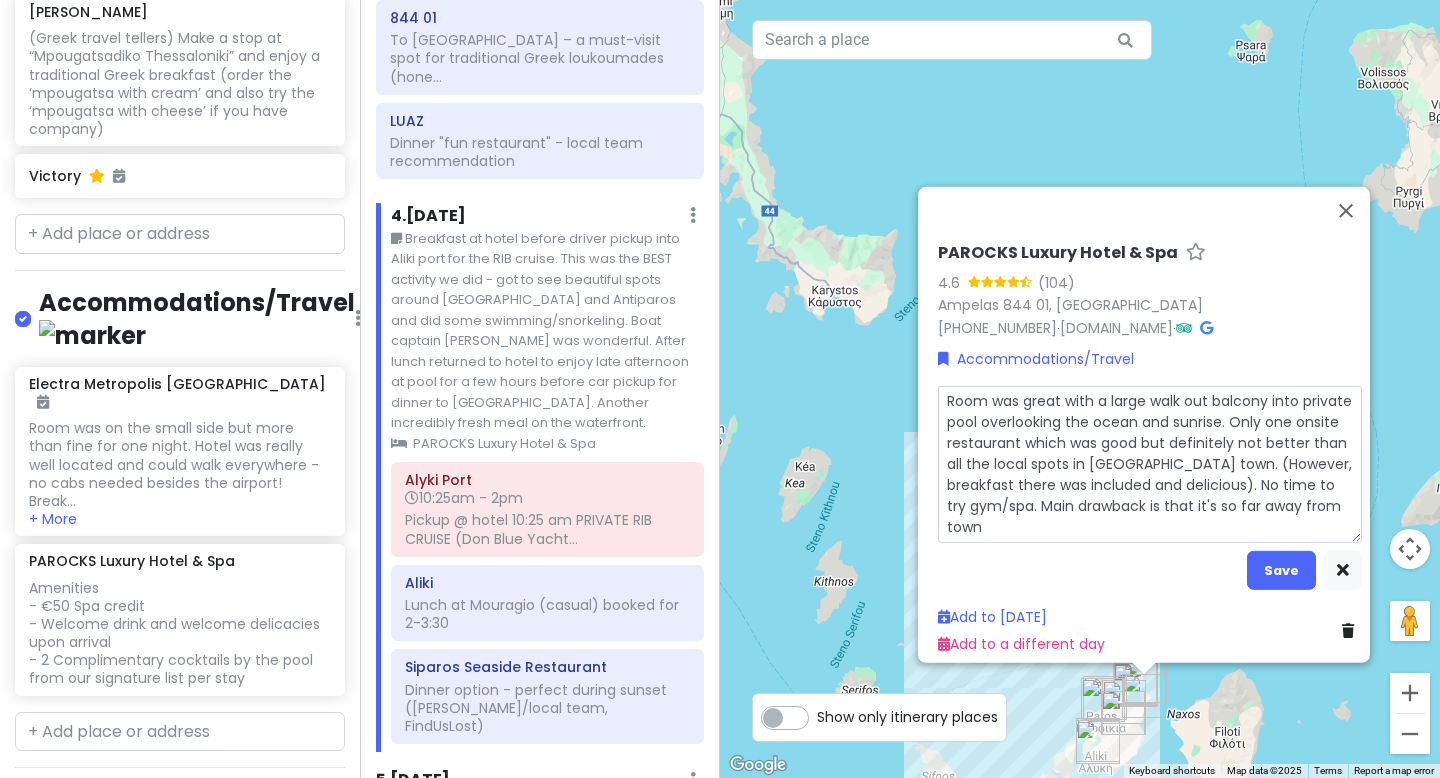 drag, startPoint x: 1210, startPoint y: 499, endPoint x: 1290, endPoint y: 498, distance: 80.00625 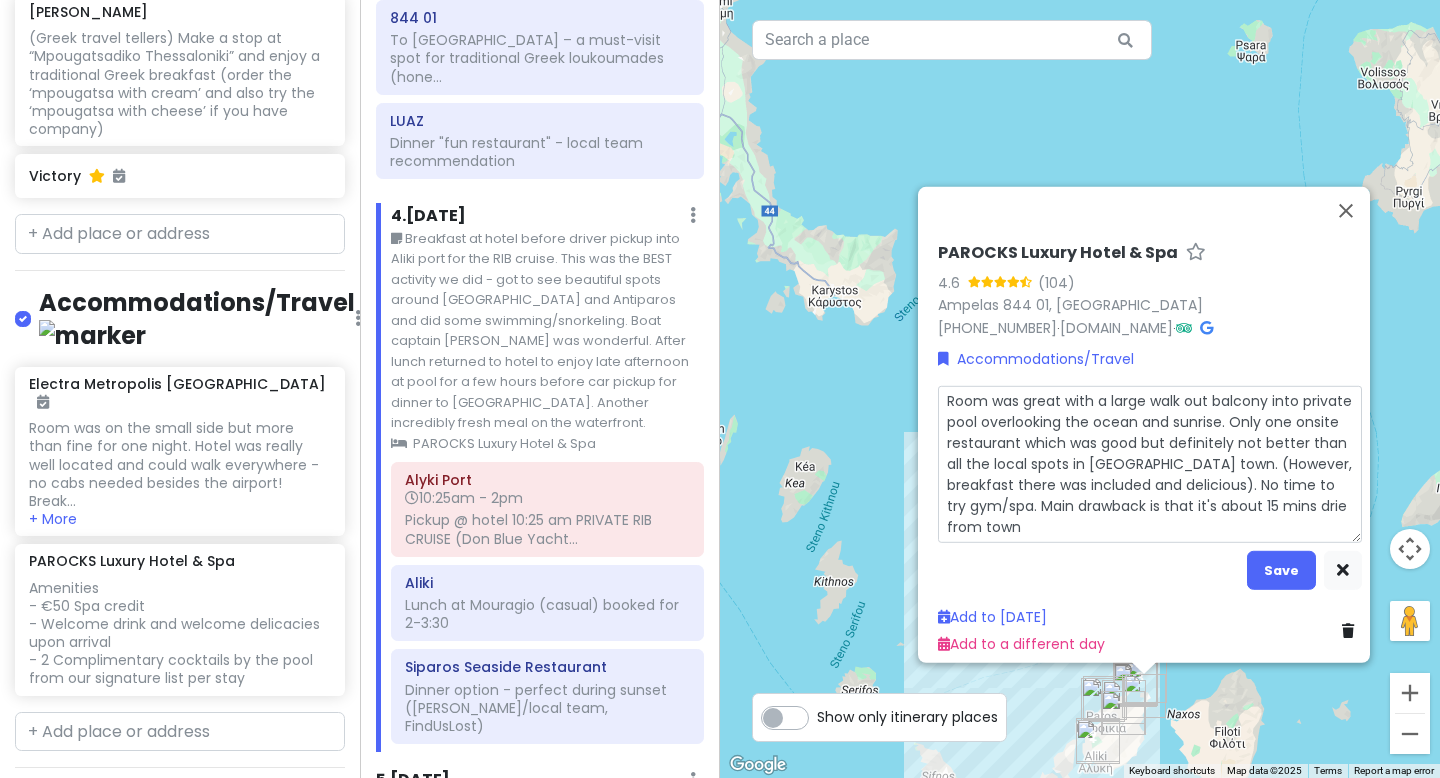 click on "Room was great with a large walk out balcony into private pool overlooking the ocean and sunrise. Only one onsite restaurant which was good but definitely not better than all the local spots in [GEOGRAPHIC_DATA] town. (However, breakfast there was included and delicious). No time to try gym/spa. Main drawback is that it's about 15 mins drie from town" at bounding box center (1150, 464) 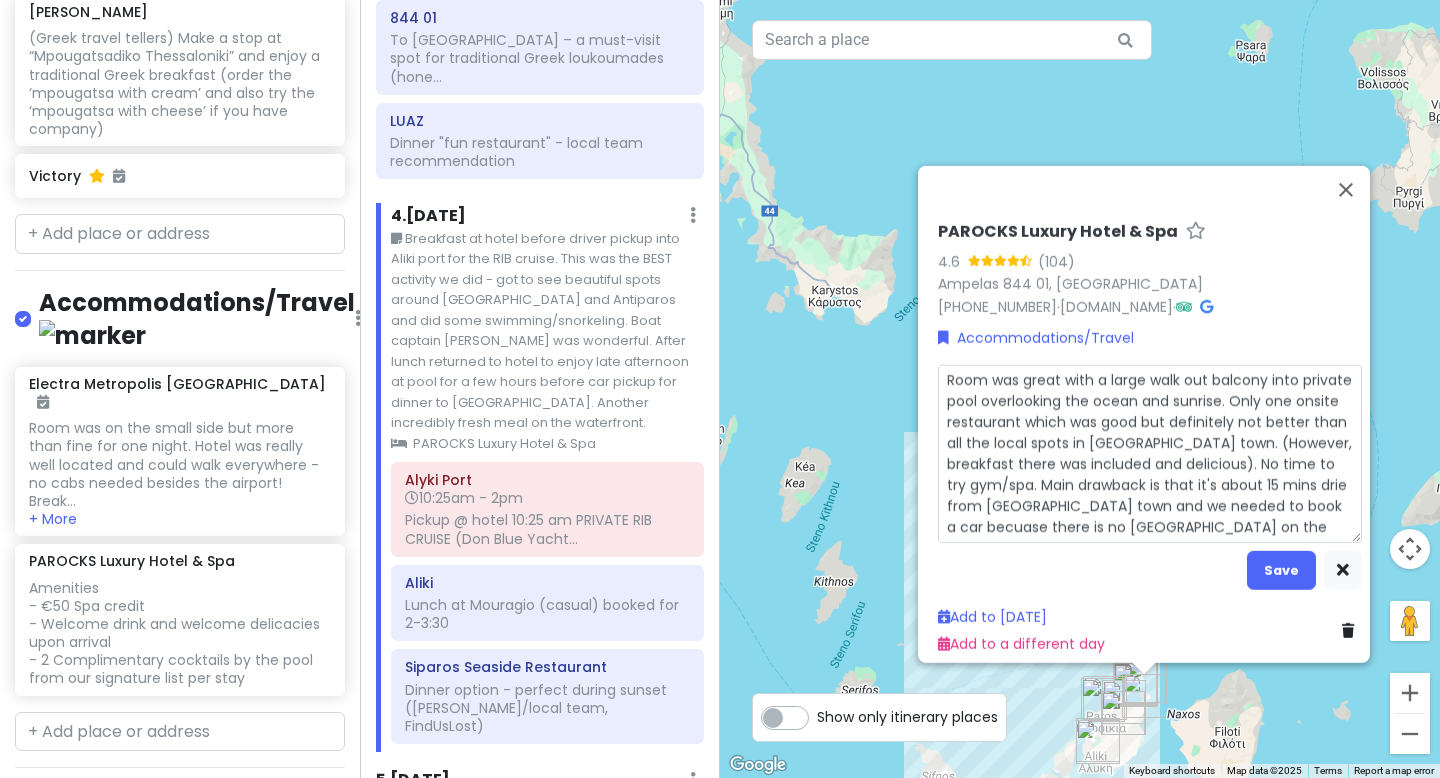 click on "Room was great with a large walk out balcony into private pool overlooking the ocean and sunrise. Only one onsite restaurant which was good but definitely not better than all the local spots in [GEOGRAPHIC_DATA] town. (However, breakfast there was included and delicious). No time to try gym/spa. Main drawback is that it's about 15 mins drie from [GEOGRAPHIC_DATA] town and we needed to book a car becuase there is no [GEOGRAPHIC_DATA] on the island." at bounding box center [1150, 454] 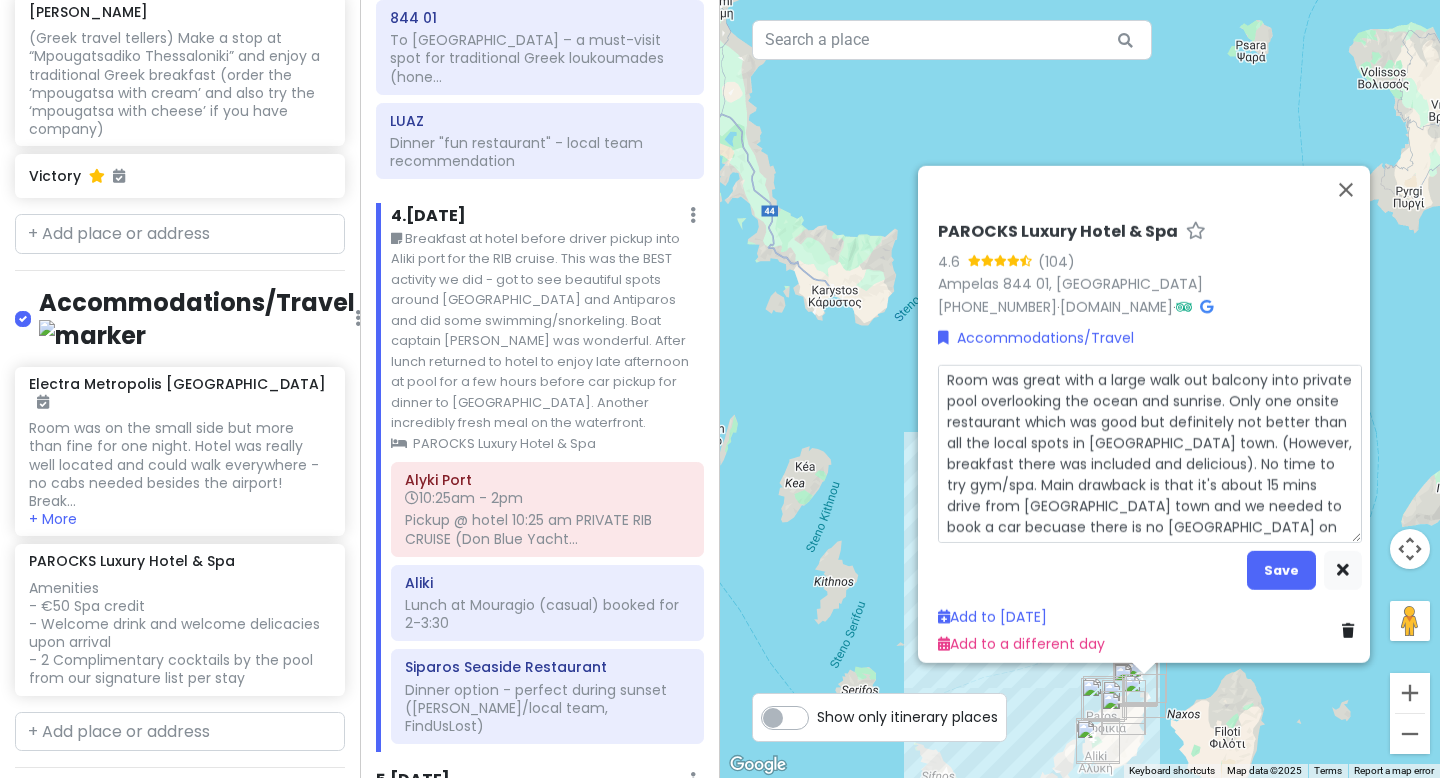 click on "Room was great with a large walk out balcony into private pool overlooking the ocean and sunrise. Only one onsite restaurant which was good but definitely not better than all the local spots in [GEOGRAPHIC_DATA] town. (However, breakfast there was included and delicious). No time to try gym/spa. Main drawback is that it's about 15 mins drive from [GEOGRAPHIC_DATA] town and we needed to book a car becuase there is no [GEOGRAPHIC_DATA] on the island." at bounding box center (1150, 454) 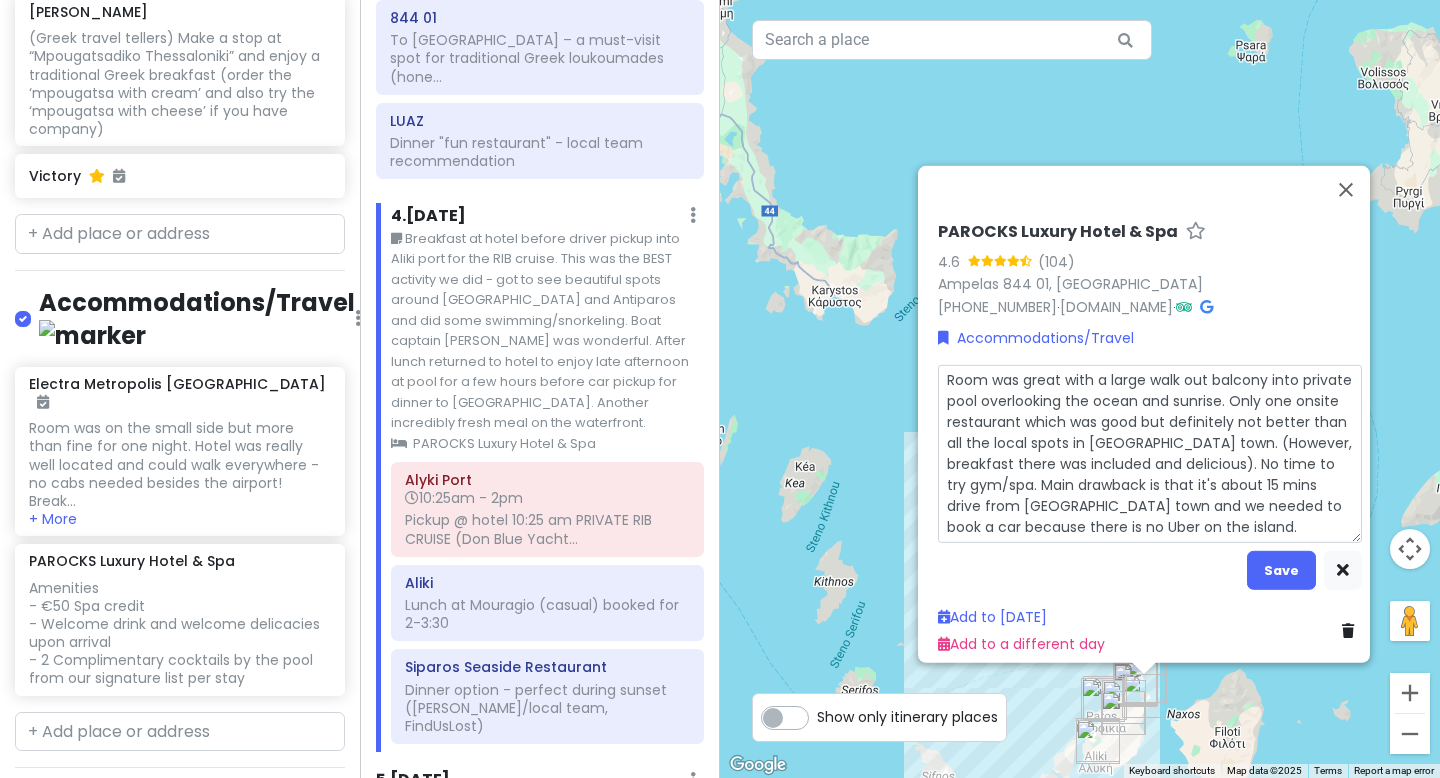 click on "Room was great with a large walk out balcony into private pool overlooking the ocean and sunrise. Only one onsite restaurant which was good but definitely not better than all the local spots in [GEOGRAPHIC_DATA] town. (However, breakfast there was included and delicious). No time to try gym/spa. Main drawback is that it's about 15 mins drive from [GEOGRAPHIC_DATA] town and we needed to book a car because there is no Uber on the island." at bounding box center (1150, 454) 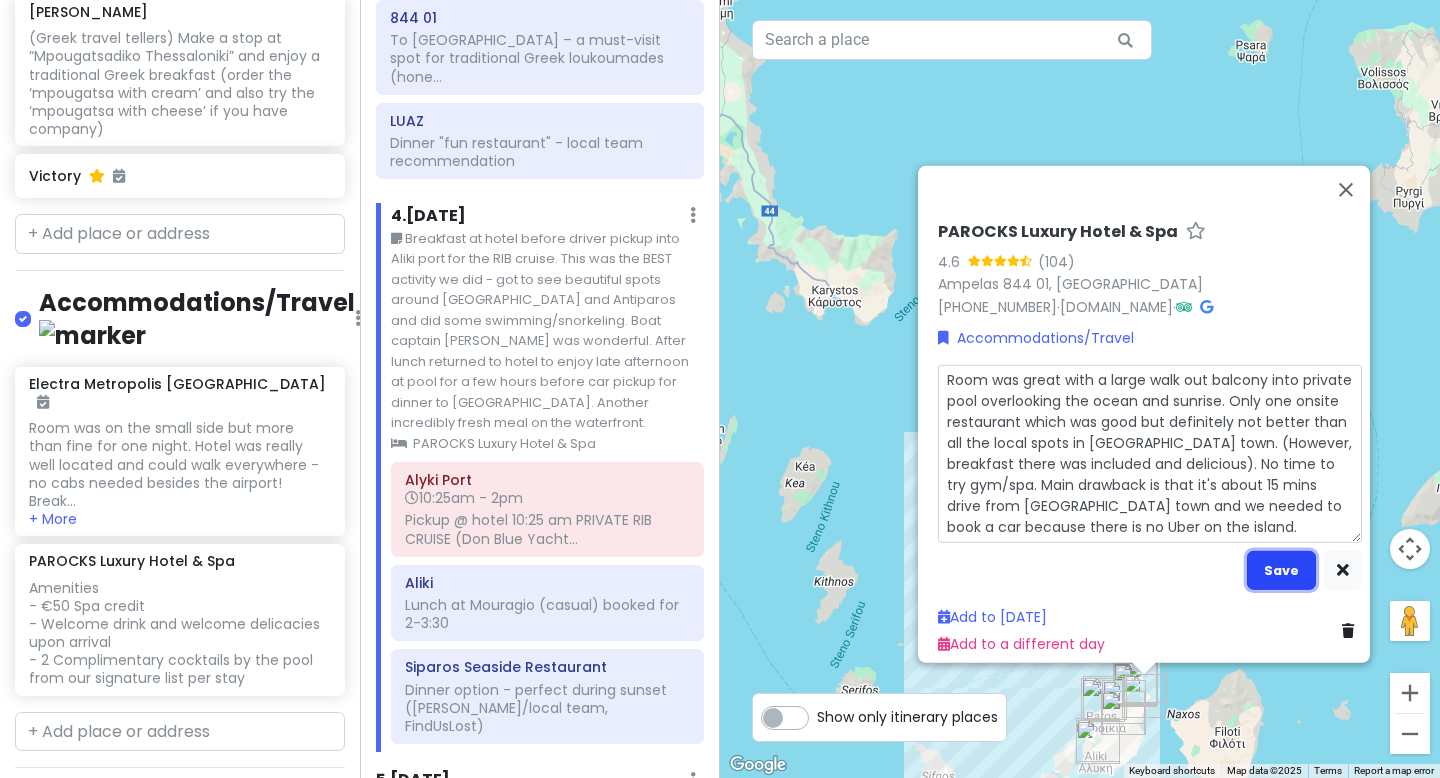 click on "Save" at bounding box center [1281, 570] 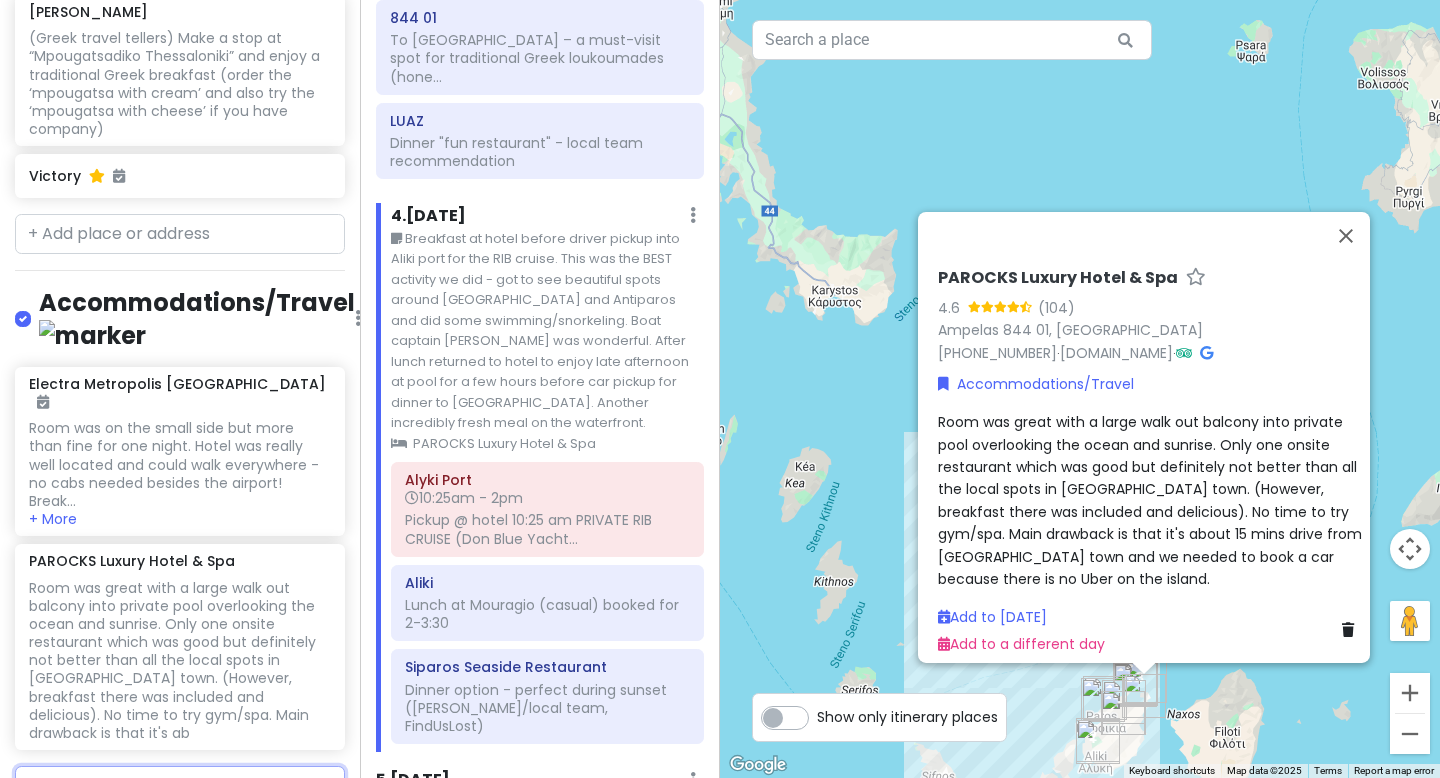click at bounding box center [180, 786] 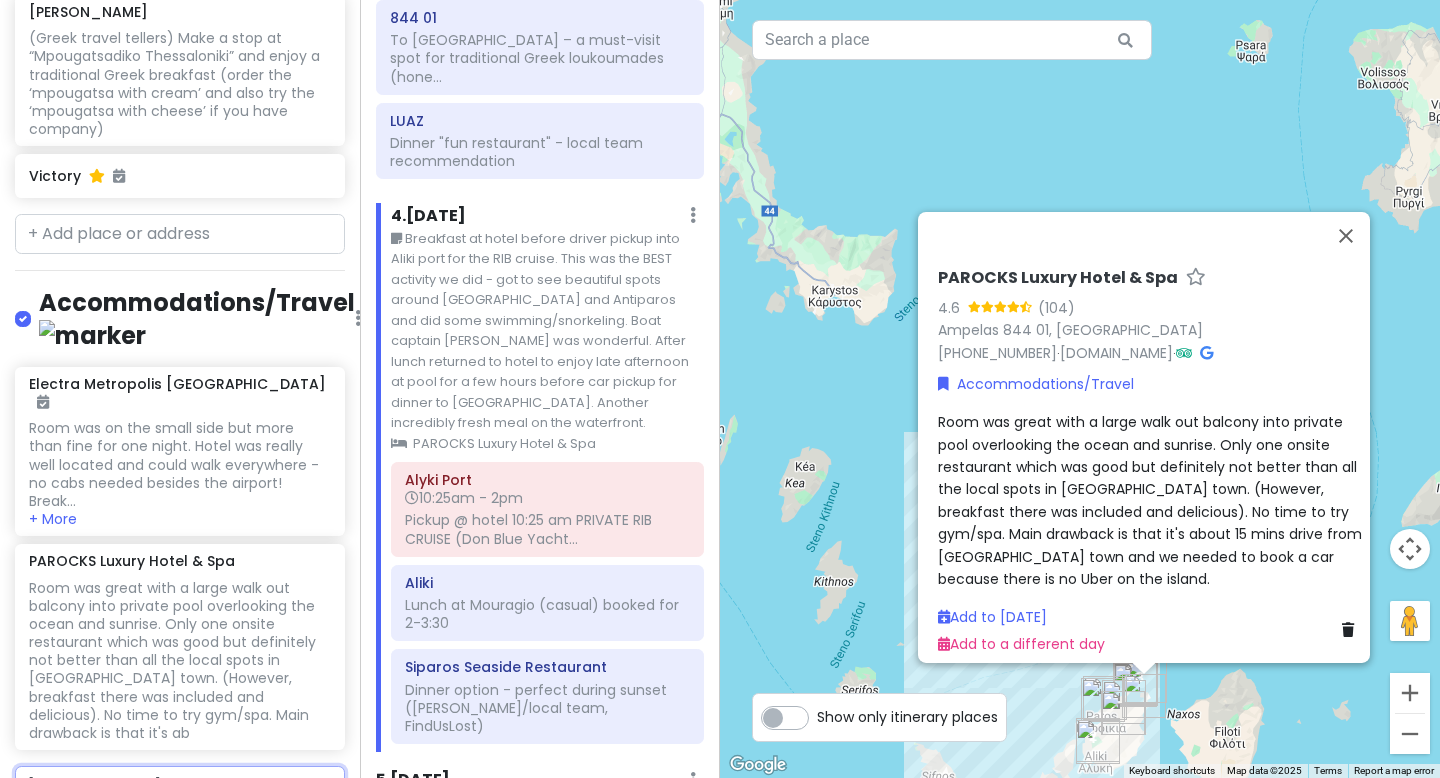 click on "[PERSON_NAME], a Luxury Collection Resort, [GEOGRAPHIC_DATA], [GEOGRAPHIC_DATA]" at bounding box center (180, 856) 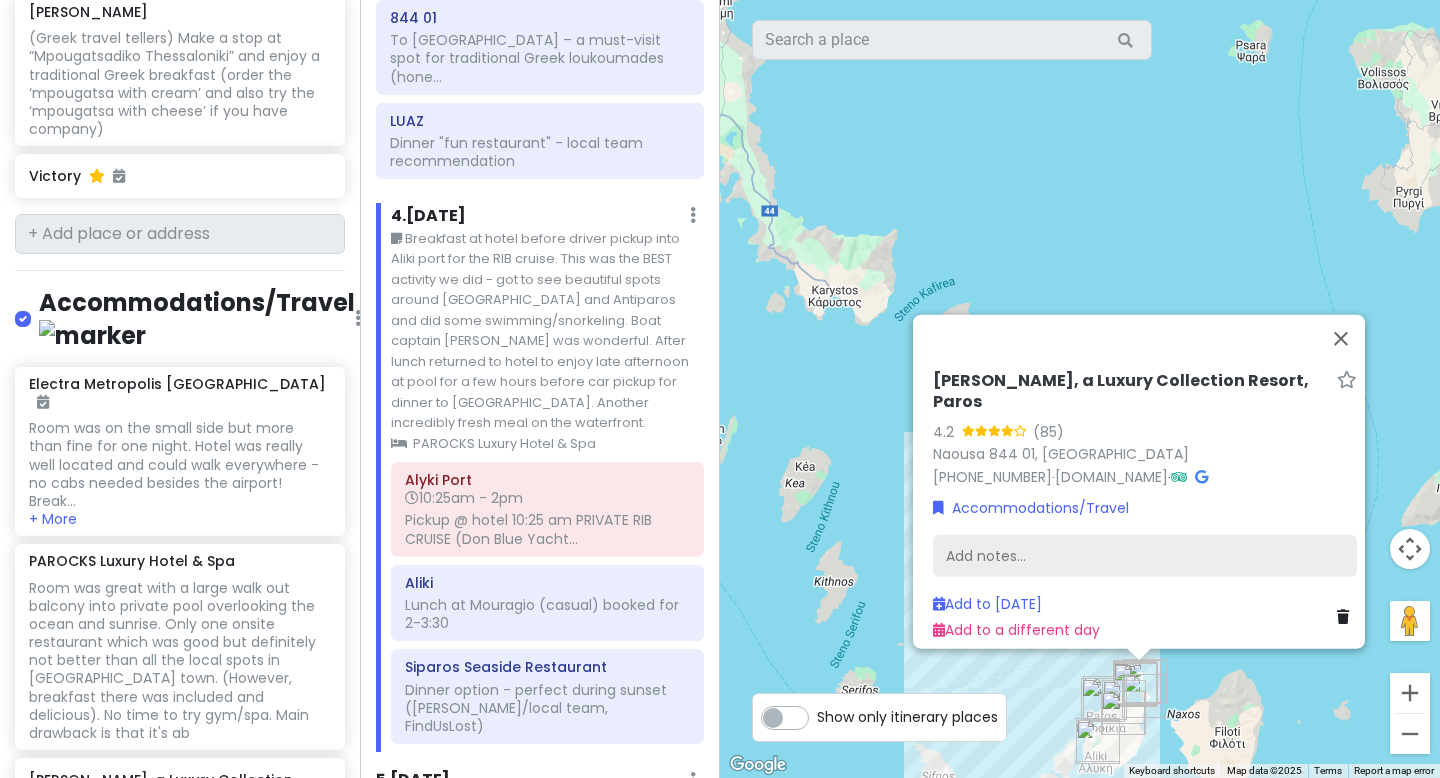 click on "Add notes..." at bounding box center [1145, 556] 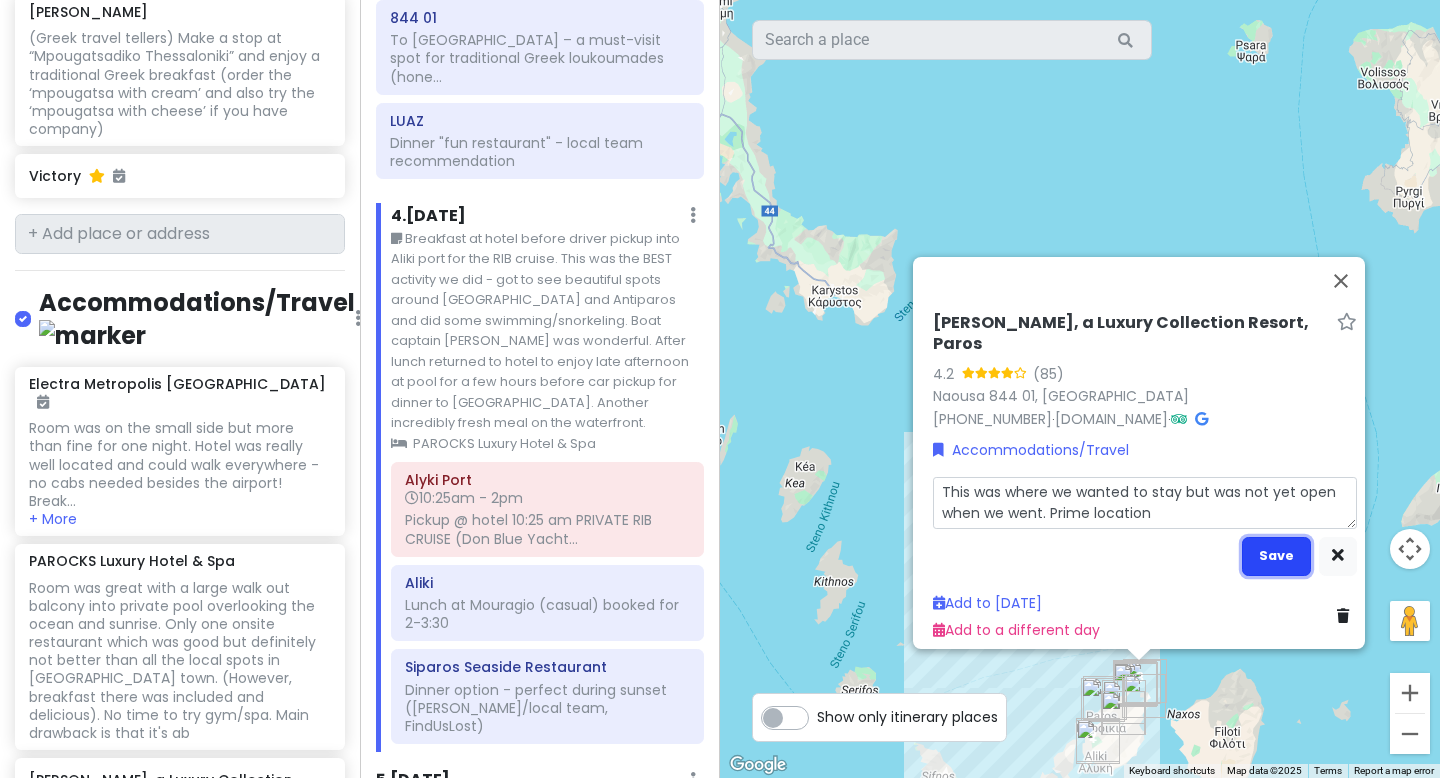 click on "Save" at bounding box center [1276, 556] 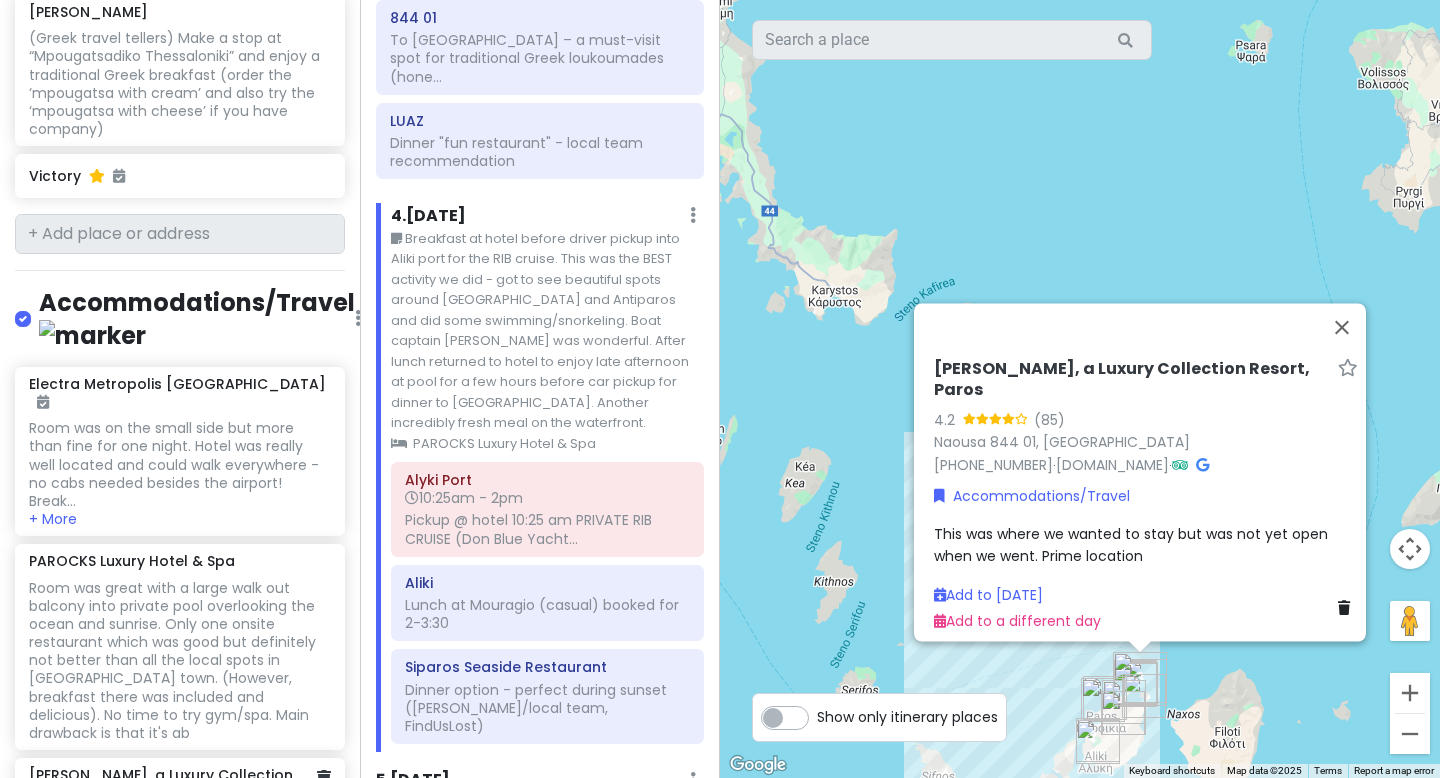 click on "This was where we wanted to stay but was not yet open when we went. Prime location" at bounding box center [179, -2992] 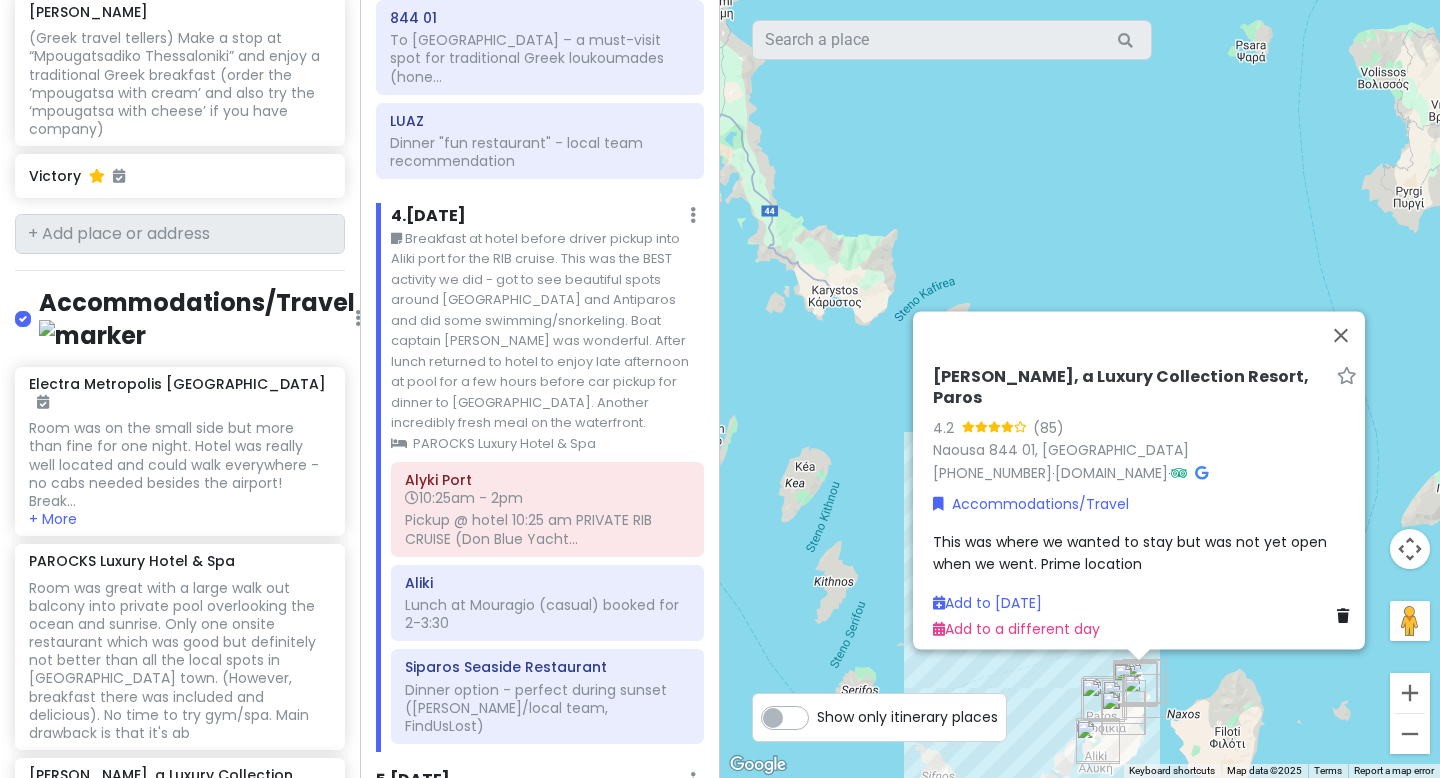 click on "This was where we wanted to stay but was not yet open when we went. Prime location" at bounding box center [1132, 553] 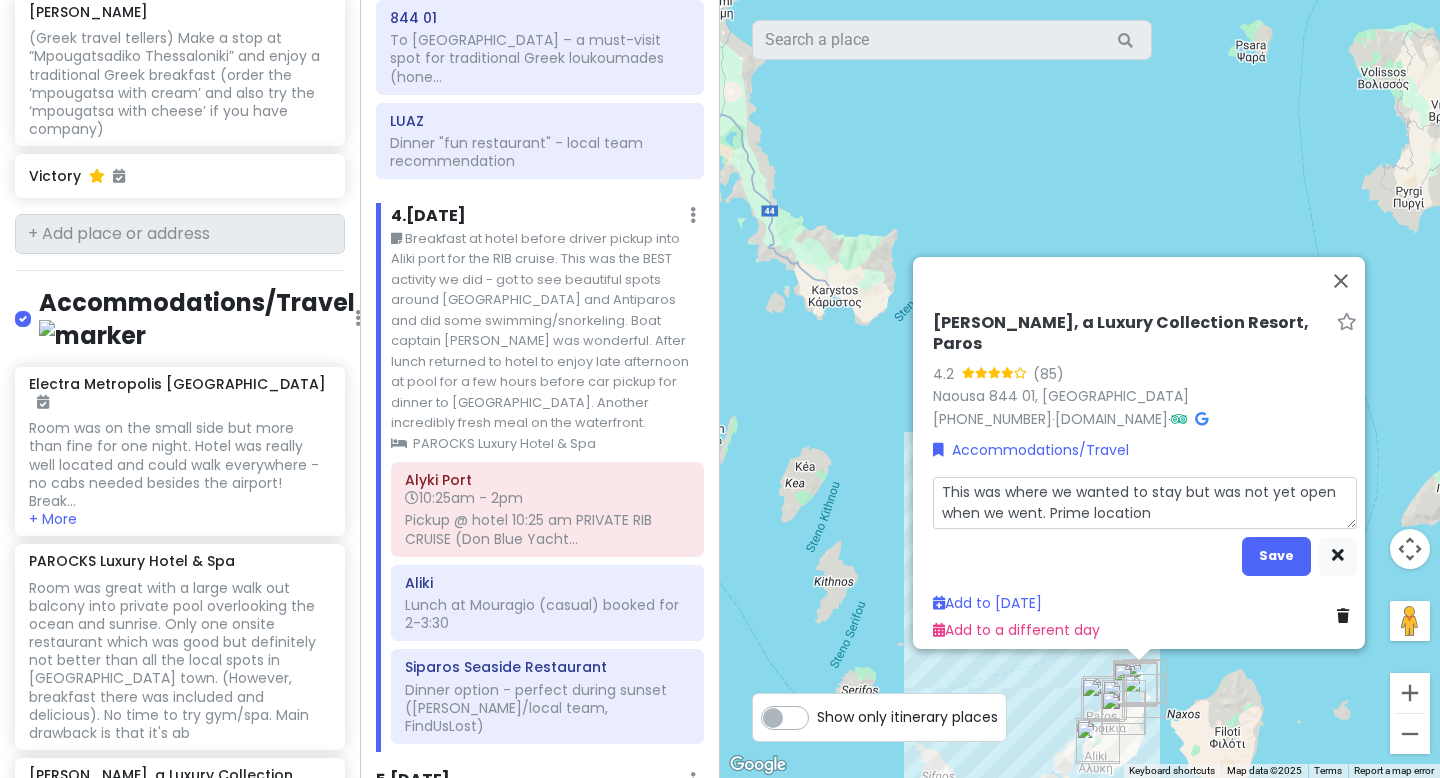 click on "This was where we wanted to stay but was not yet open when we went. Prime location" at bounding box center [1145, 503] 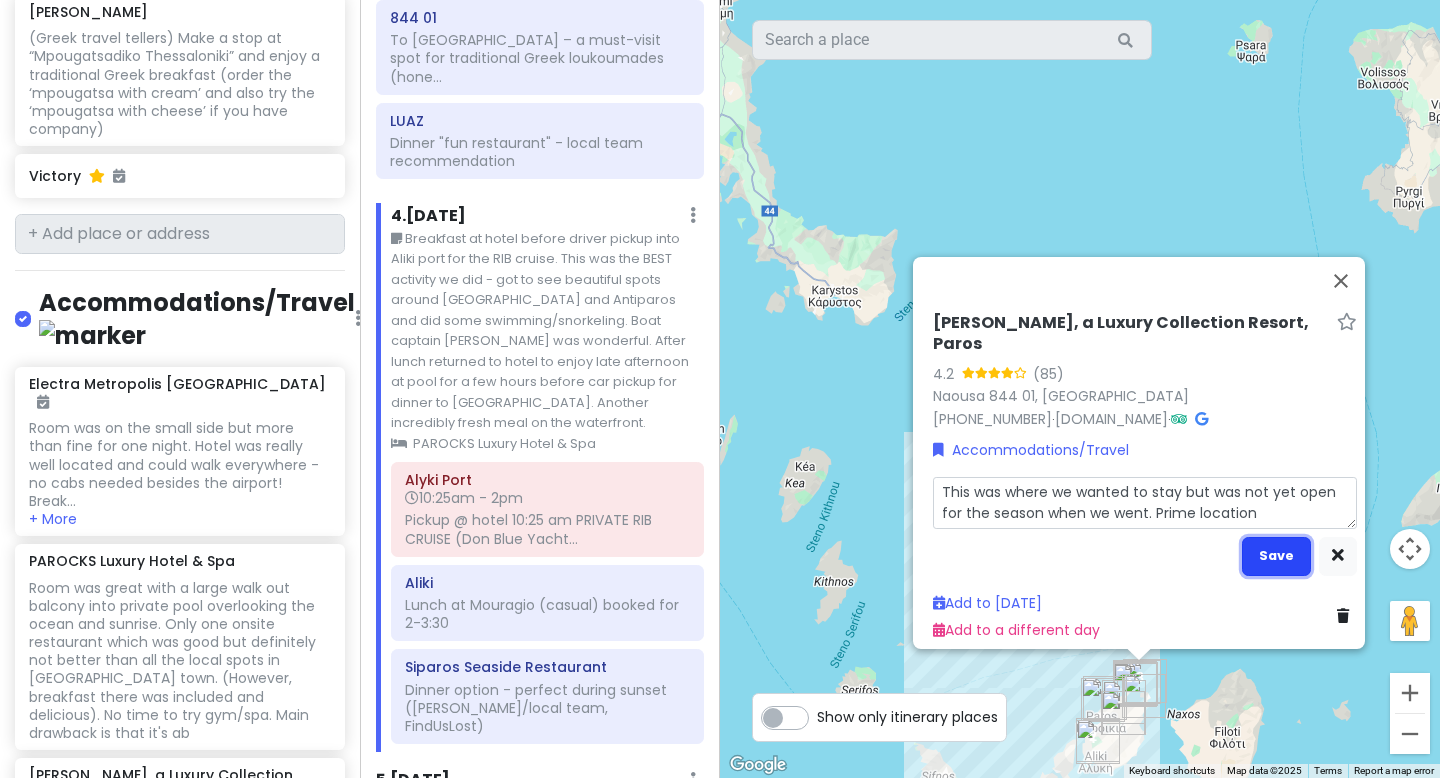 click on "Save" at bounding box center [1276, 556] 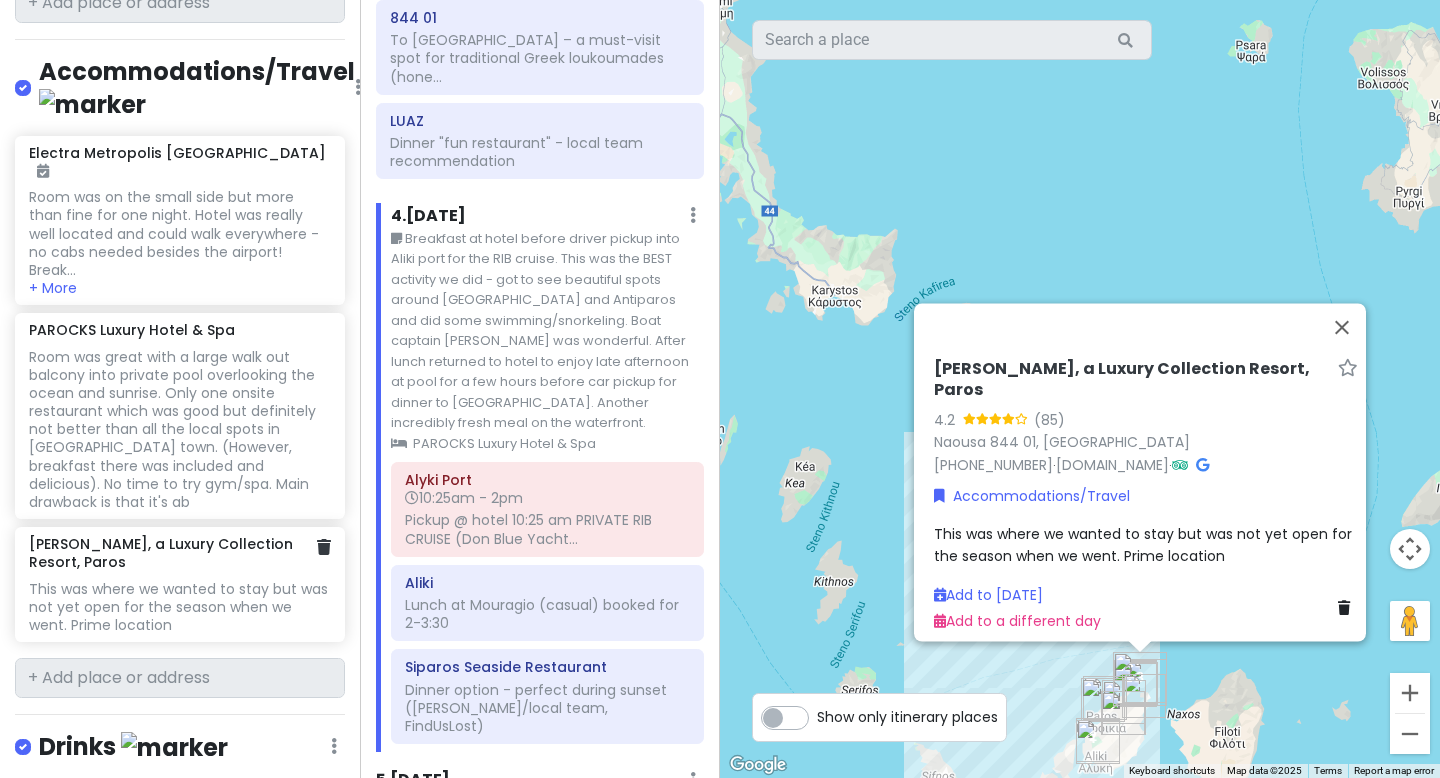 scroll, scrollTop: 3739, scrollLeft: 0, axis: vertical 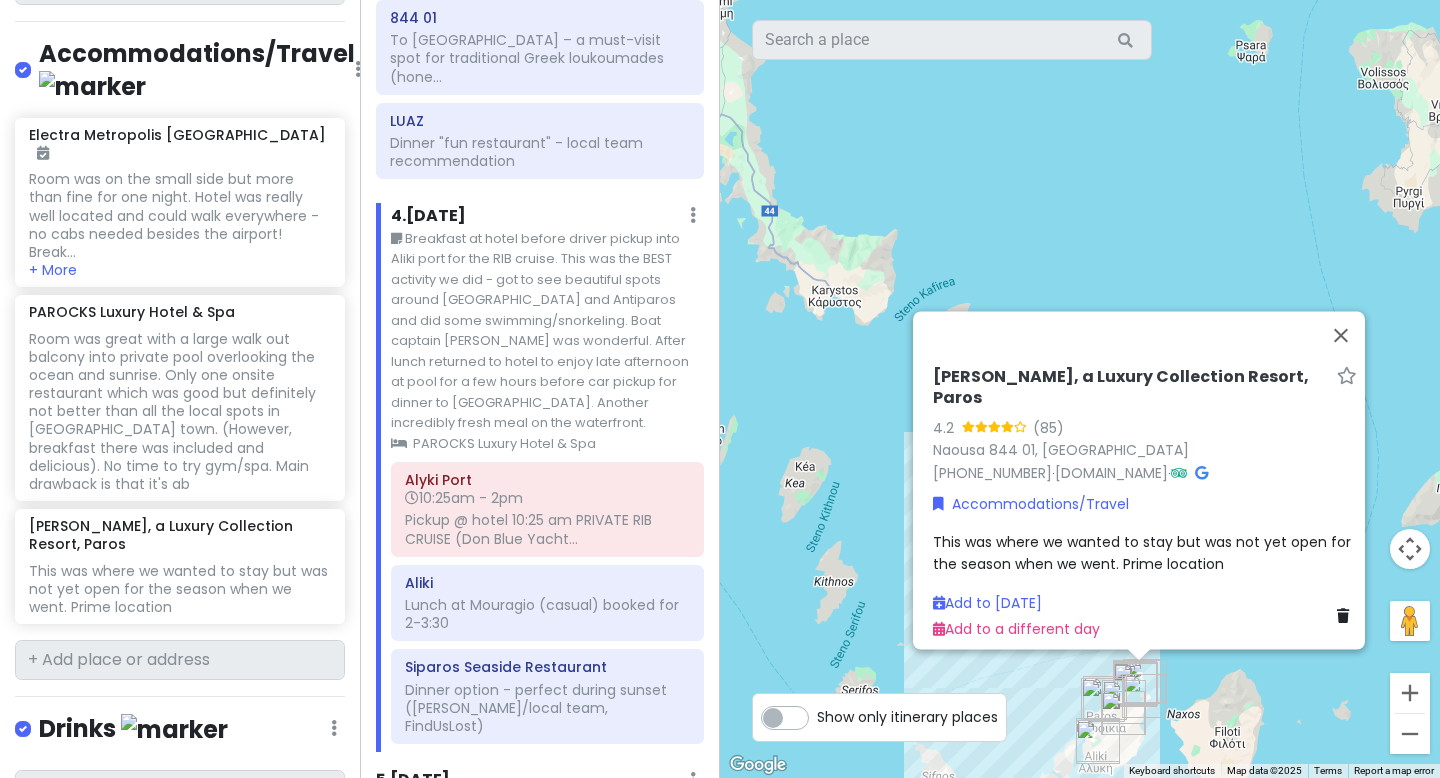 click at bounding box center (334, -3363) 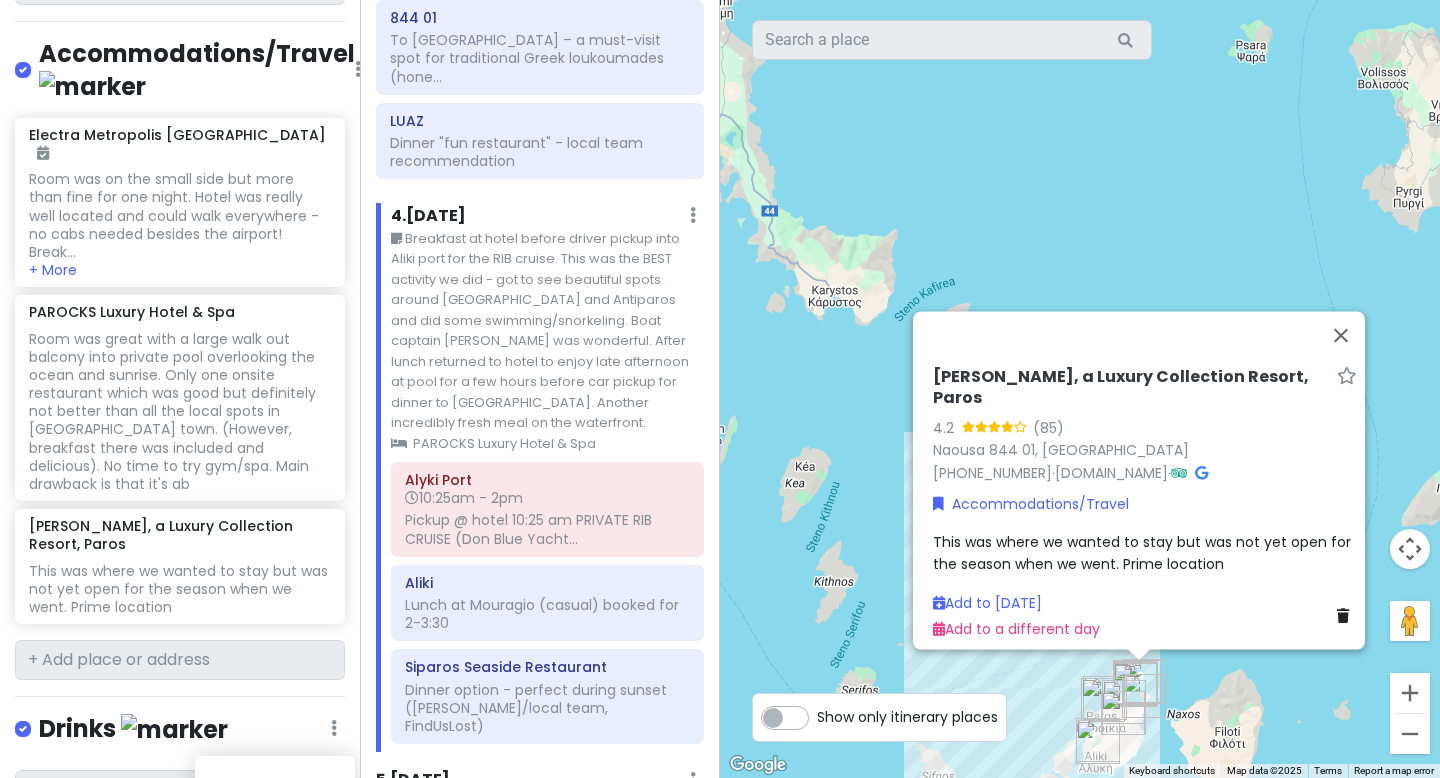 click on "Delete List" at bounding box center [275, 884] 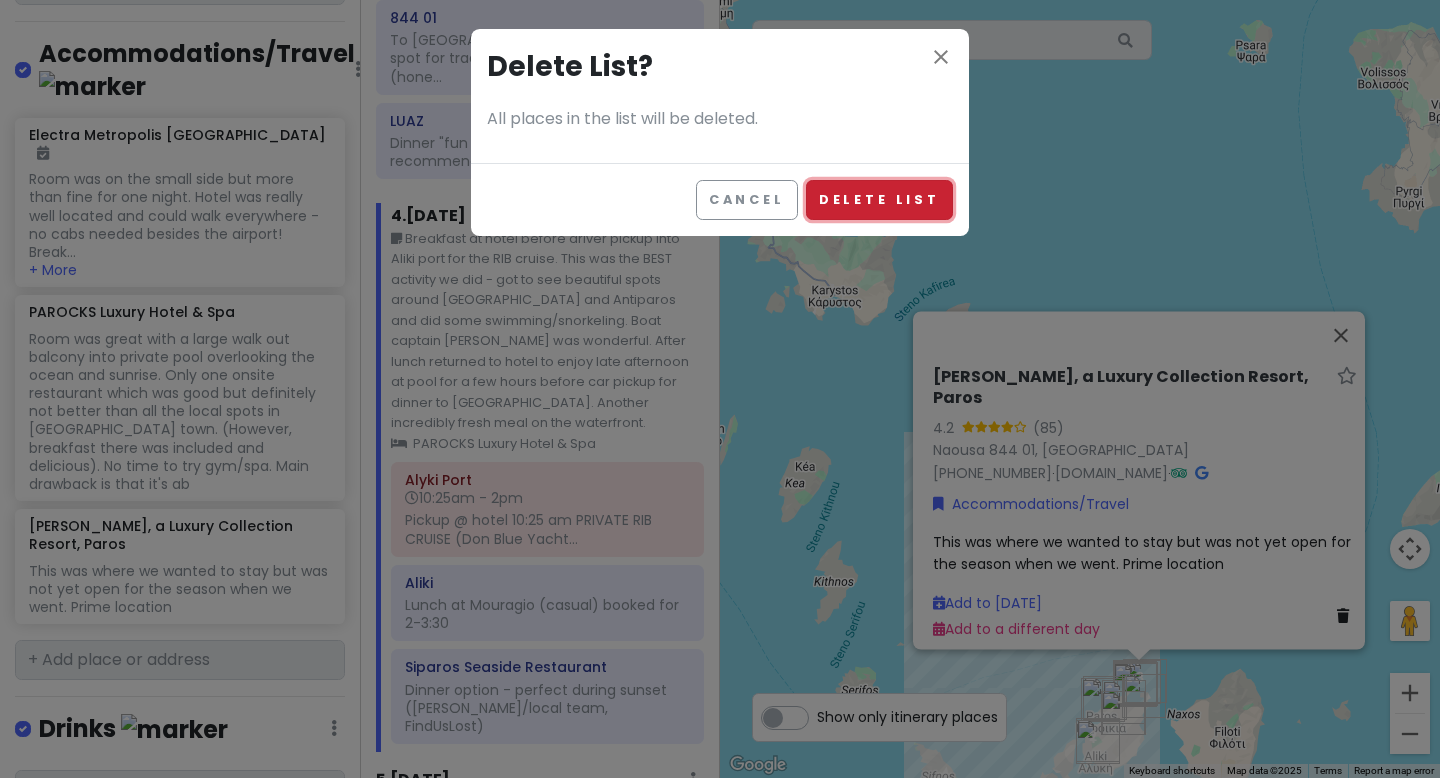 click on "Delete List" at bounding box center [879, 199] 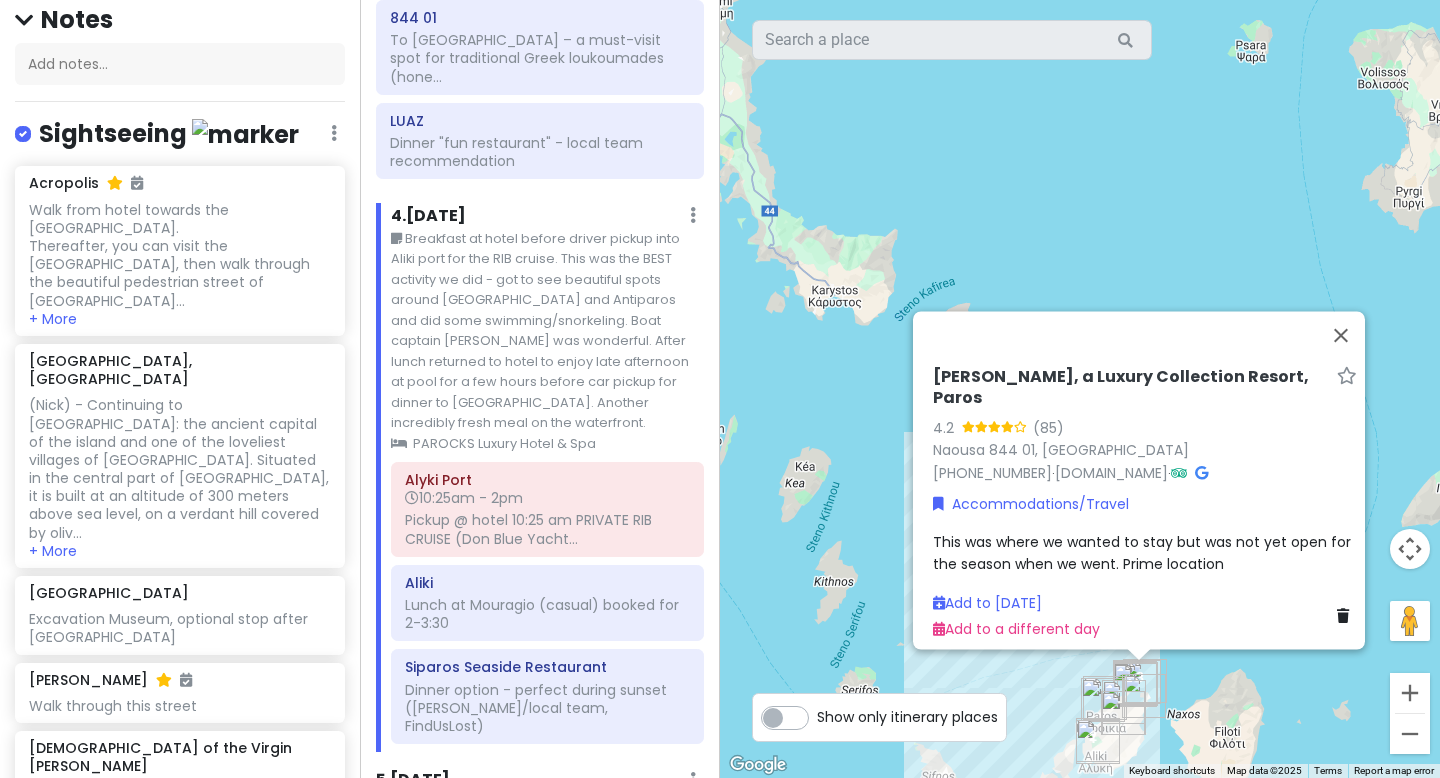 scroll, scrollTop: 0, scrollLeft: 0, axis: both 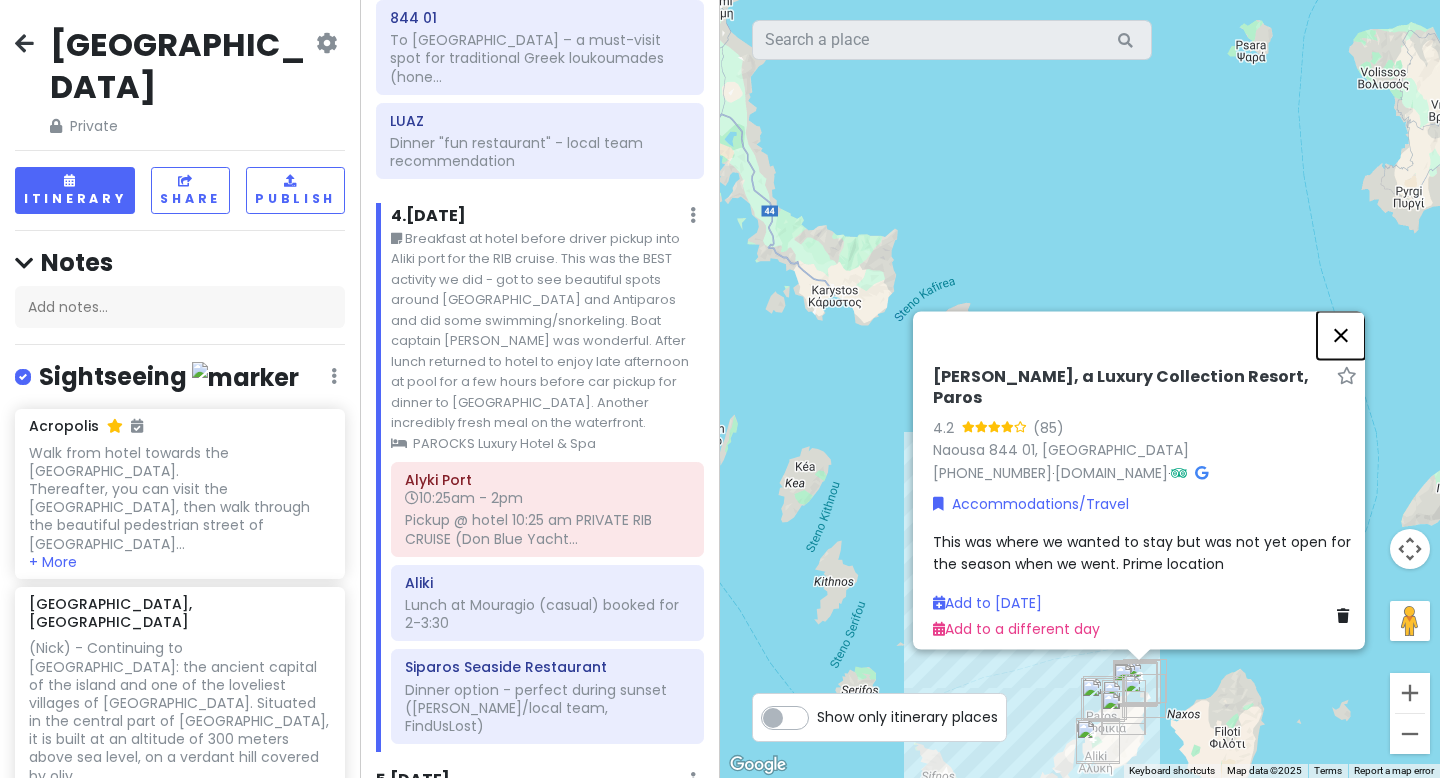 click at bounding box center (1341, 335) 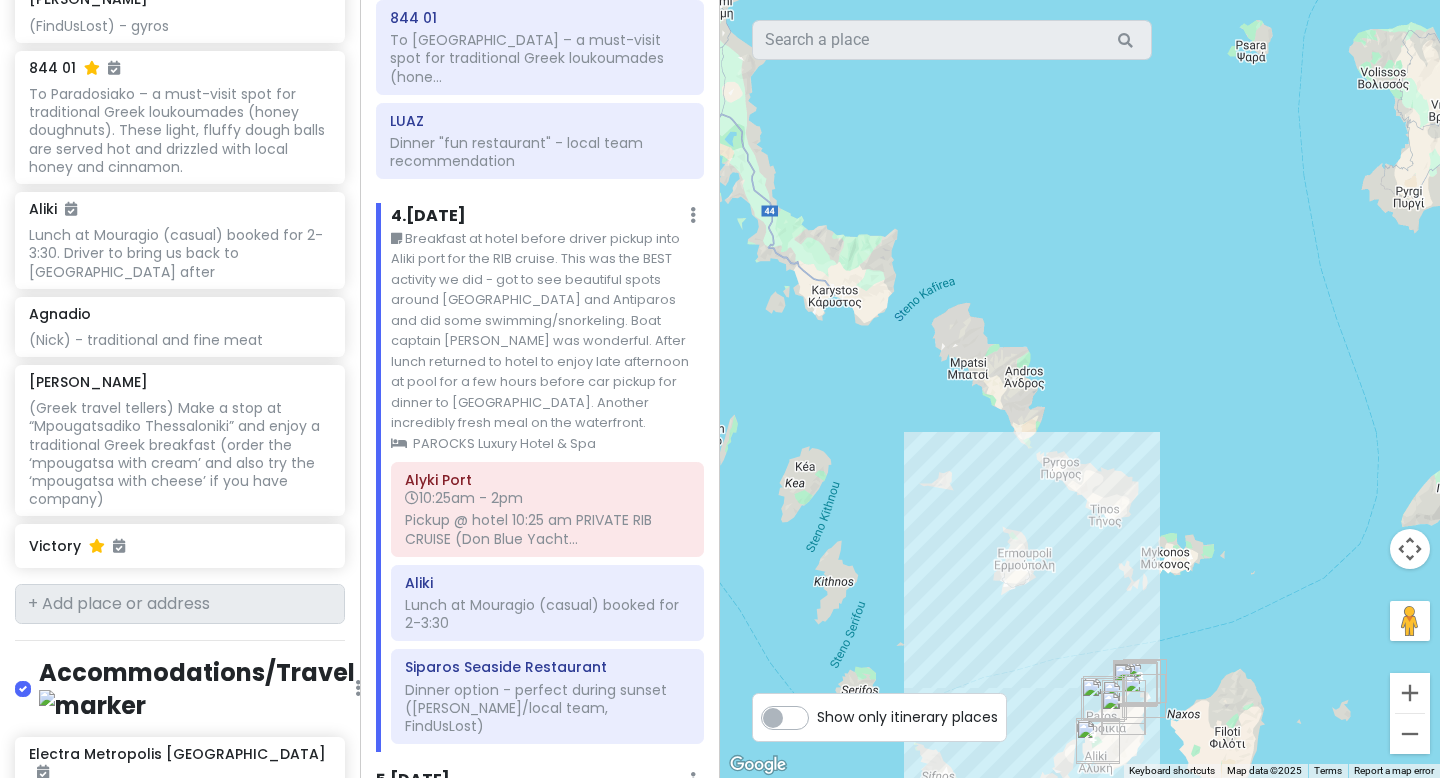 scroll, scrollTop: 3612, scrollLeft: 0, axis: vertical 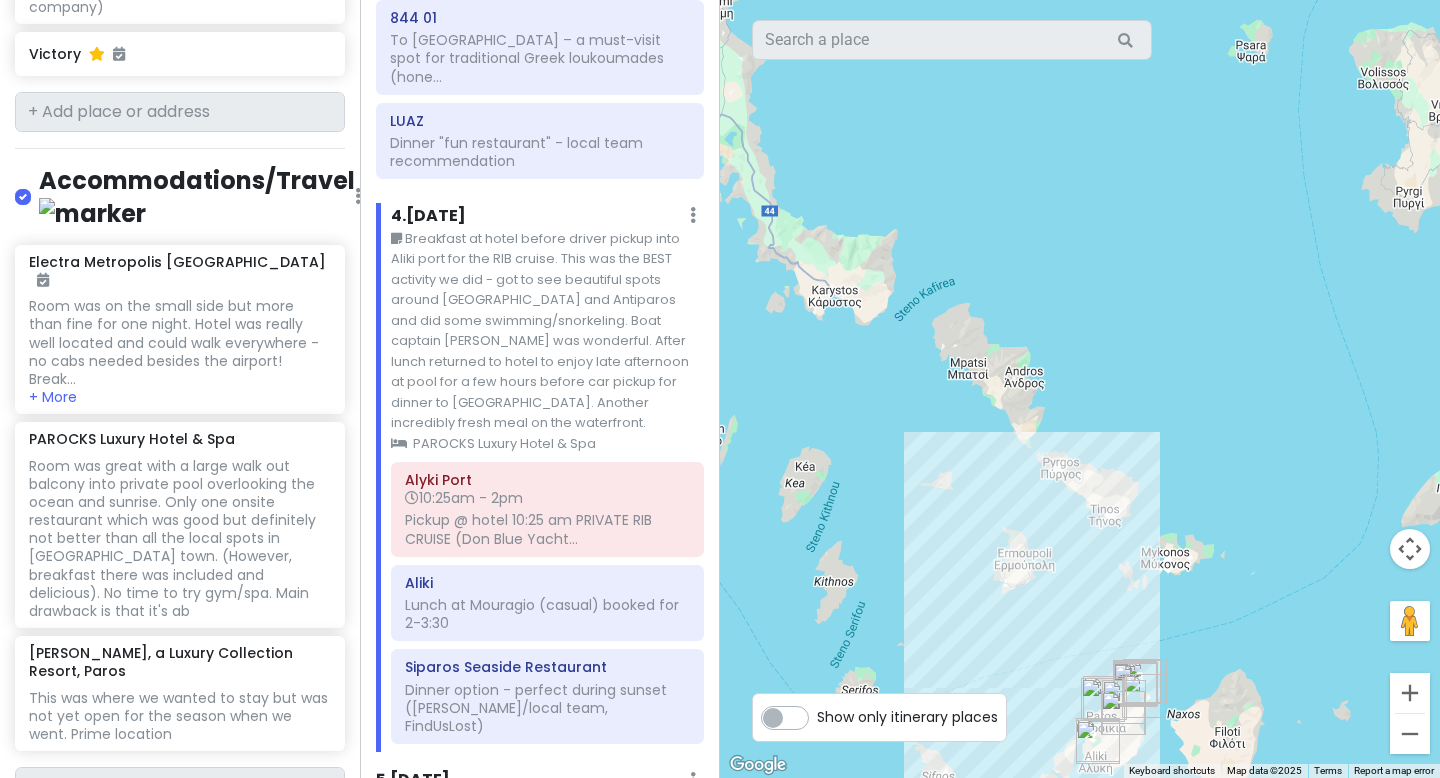 click at bounding box center [180, 968] 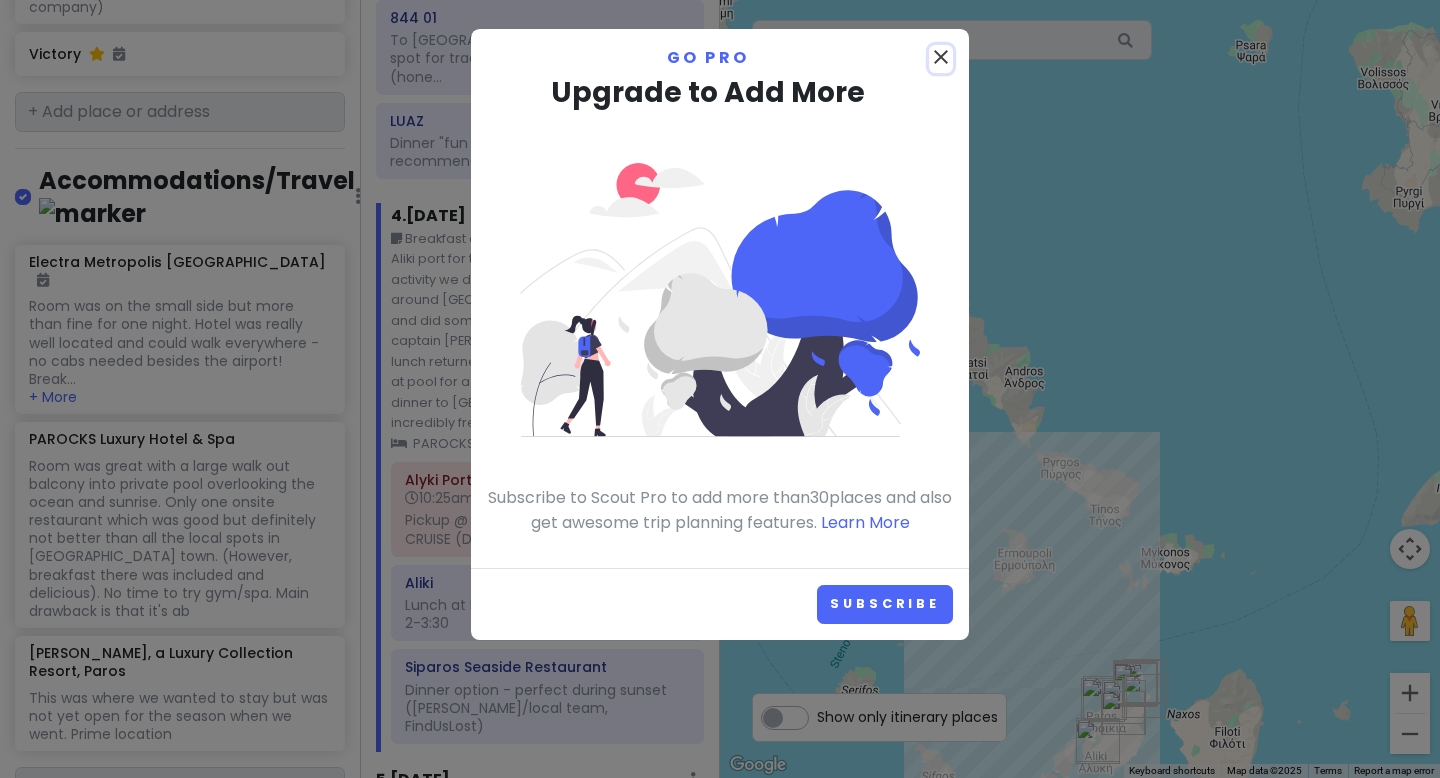 click on "close" at bounding box center [941, 57] 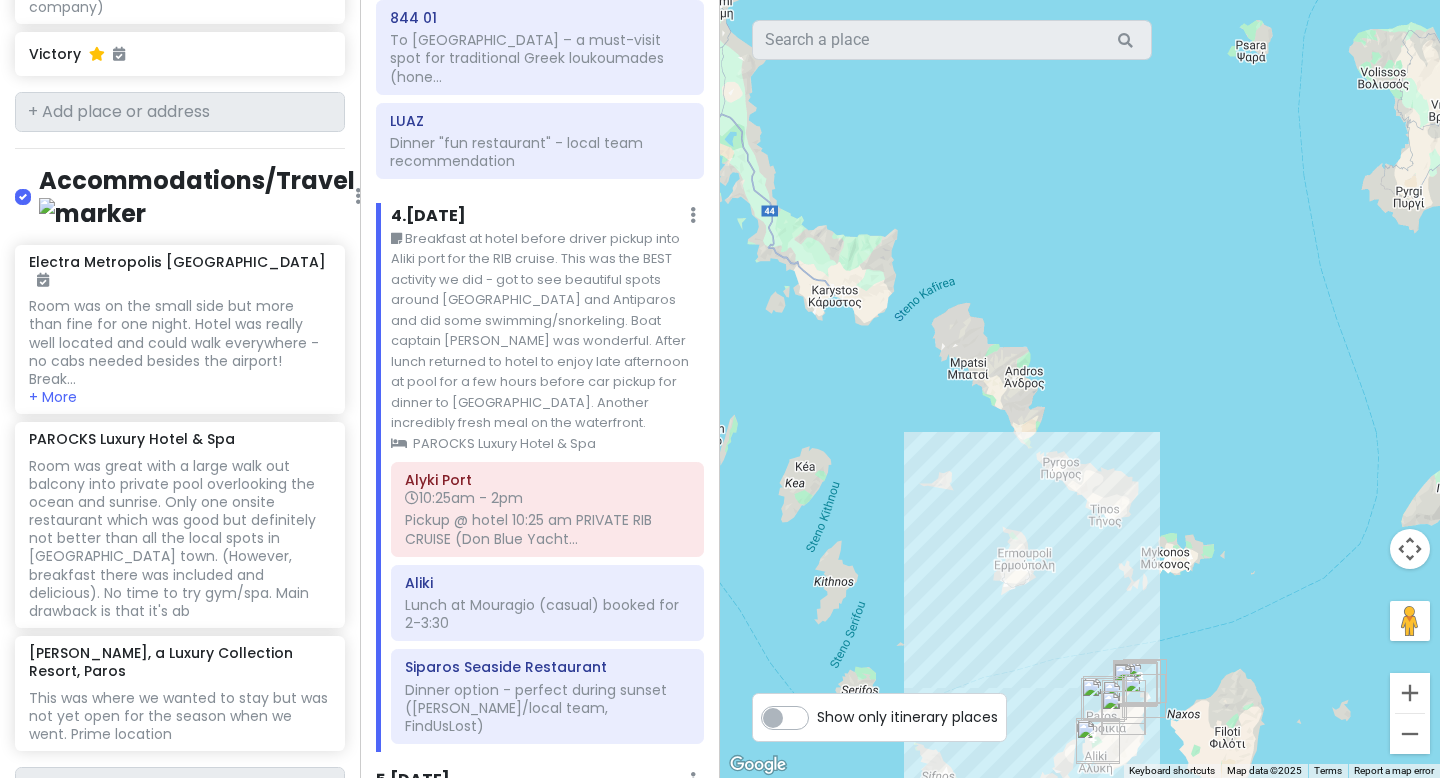 click at bounding box center [180, 968] 